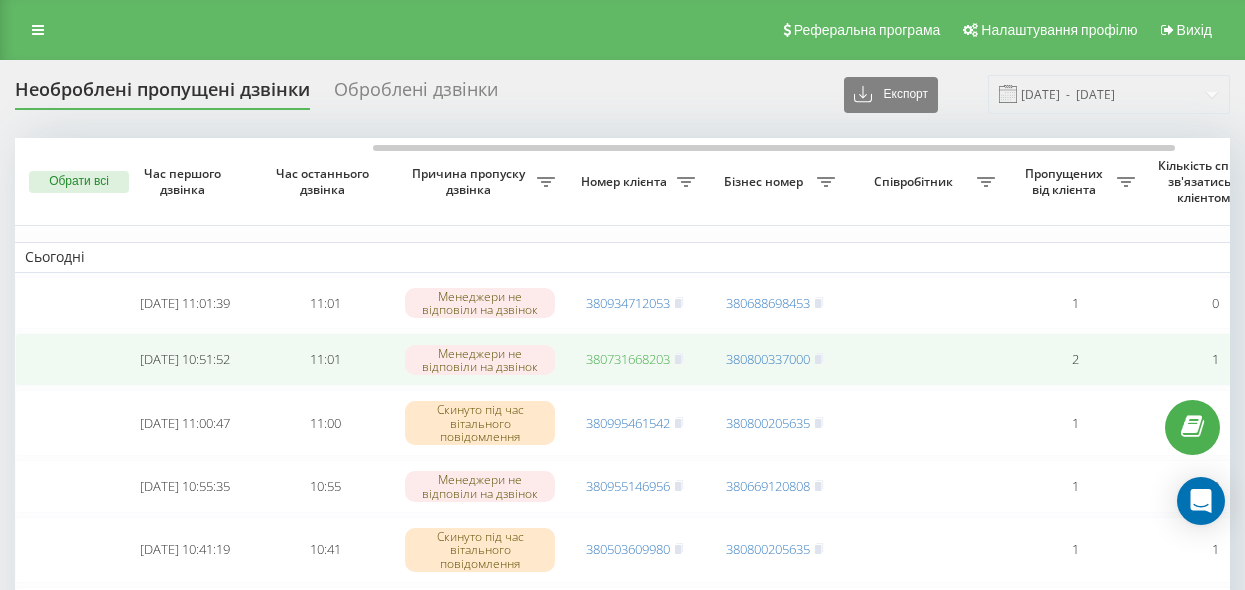 scroll, scrollTop: 0, scrollLeft: 0, axis: both 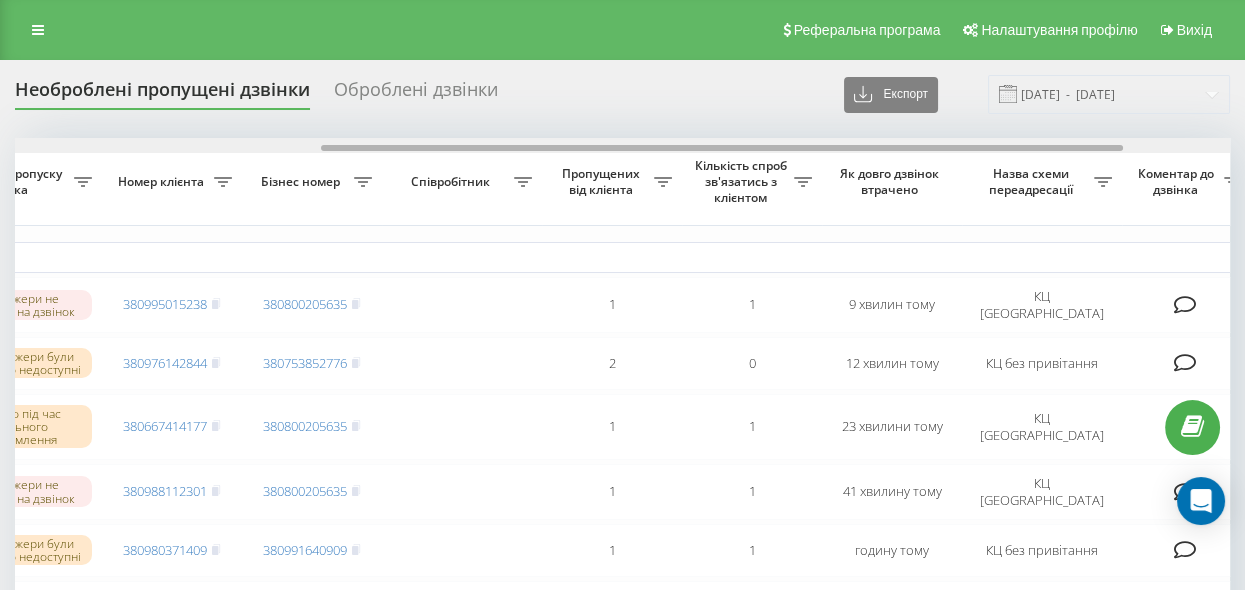 drag, startPoint x: 442, startPoint y: 148, endPoint x: 748, endPoint y: 181, distance: 307.77426 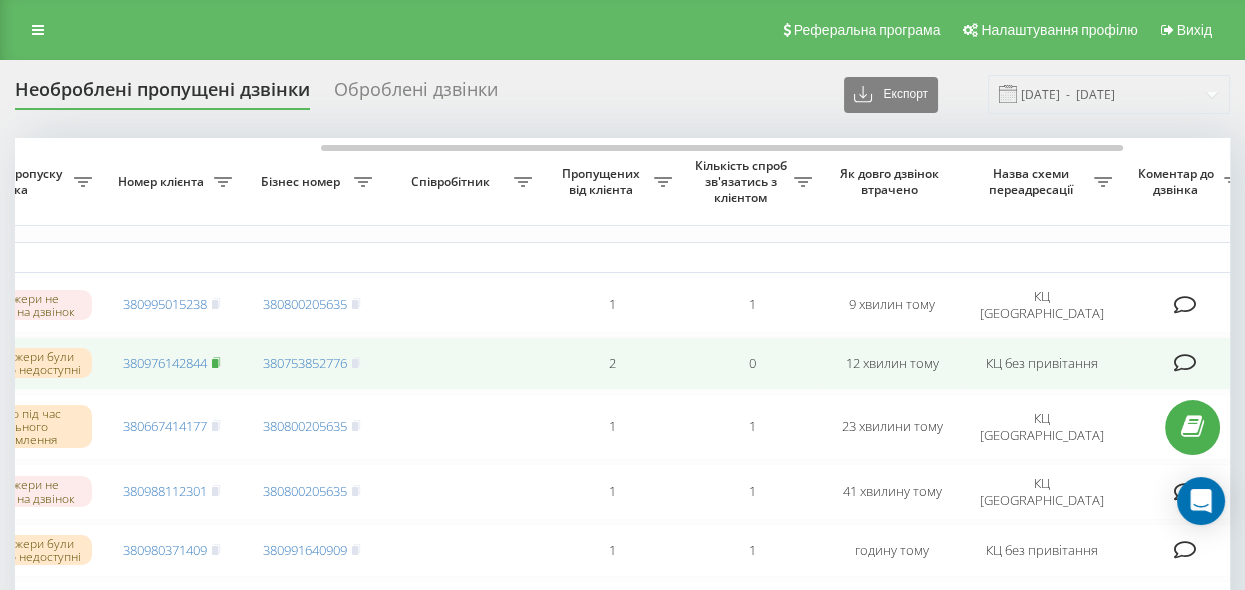 click 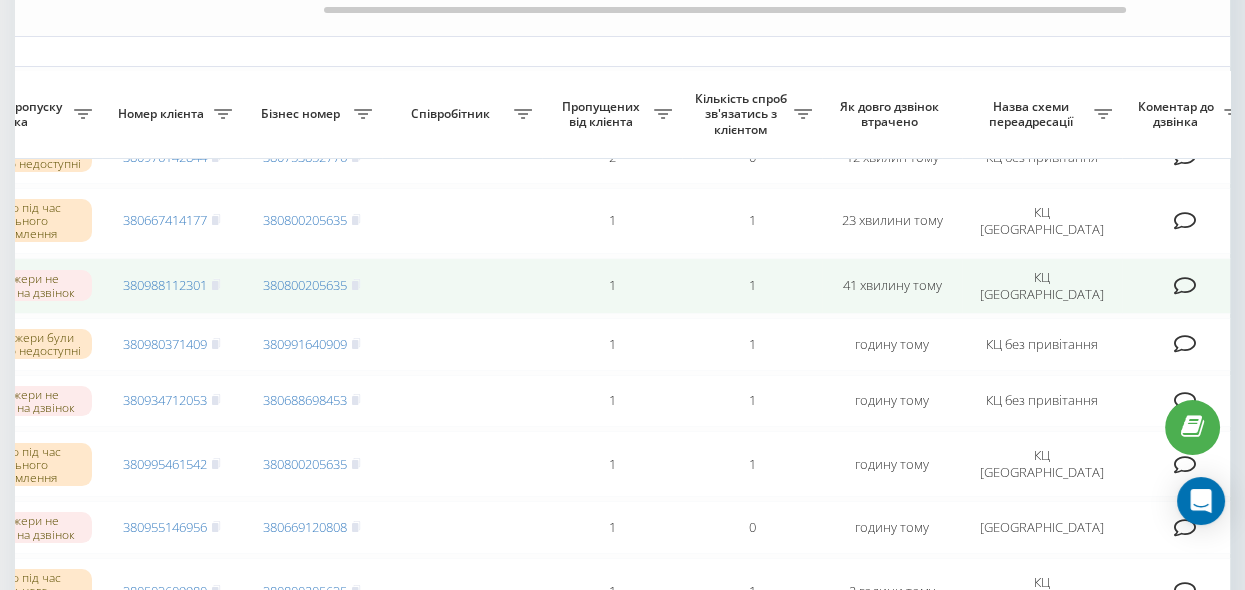 scroll, scrollTop: 272, scrollLeft: 0, axis: vertical 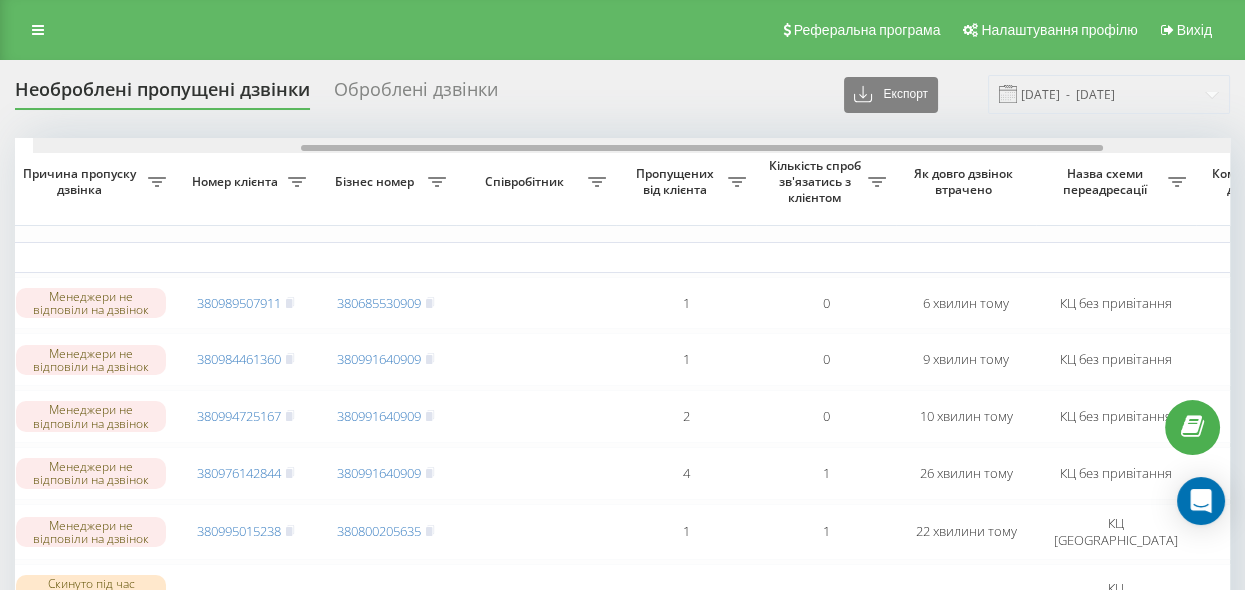 drag, startPoint x: 387, startPoint y: 146, endPoint x: 644, endPoint y: 196, distance: 261.81863 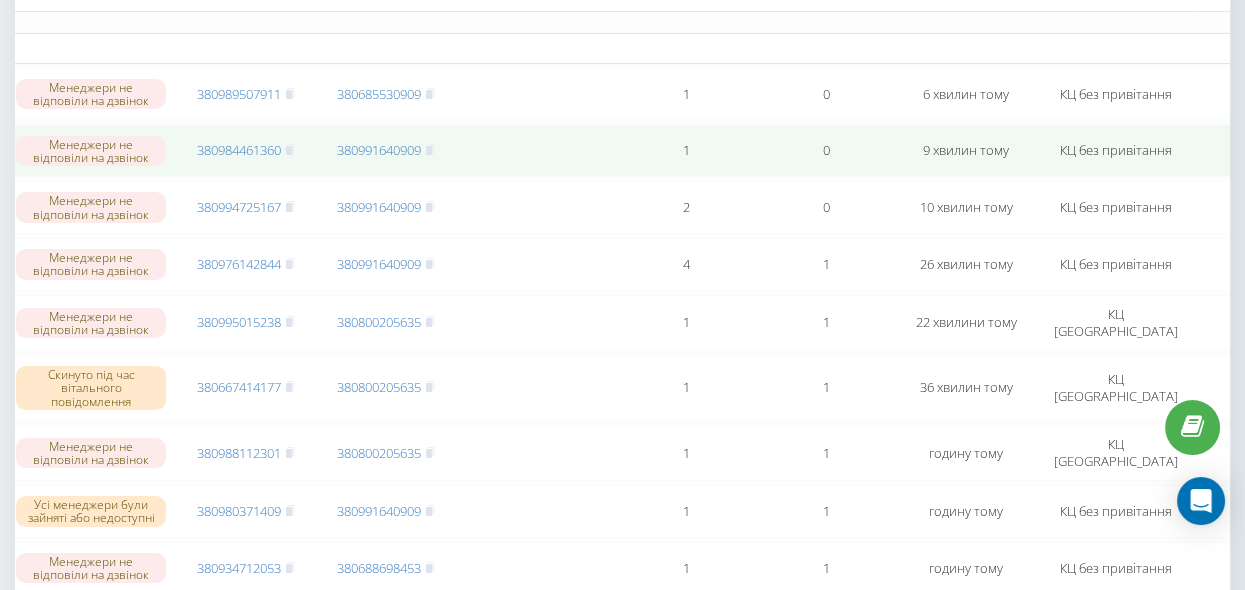 scroll, scrollTop: 0, scrollLeft: 0, axis: both 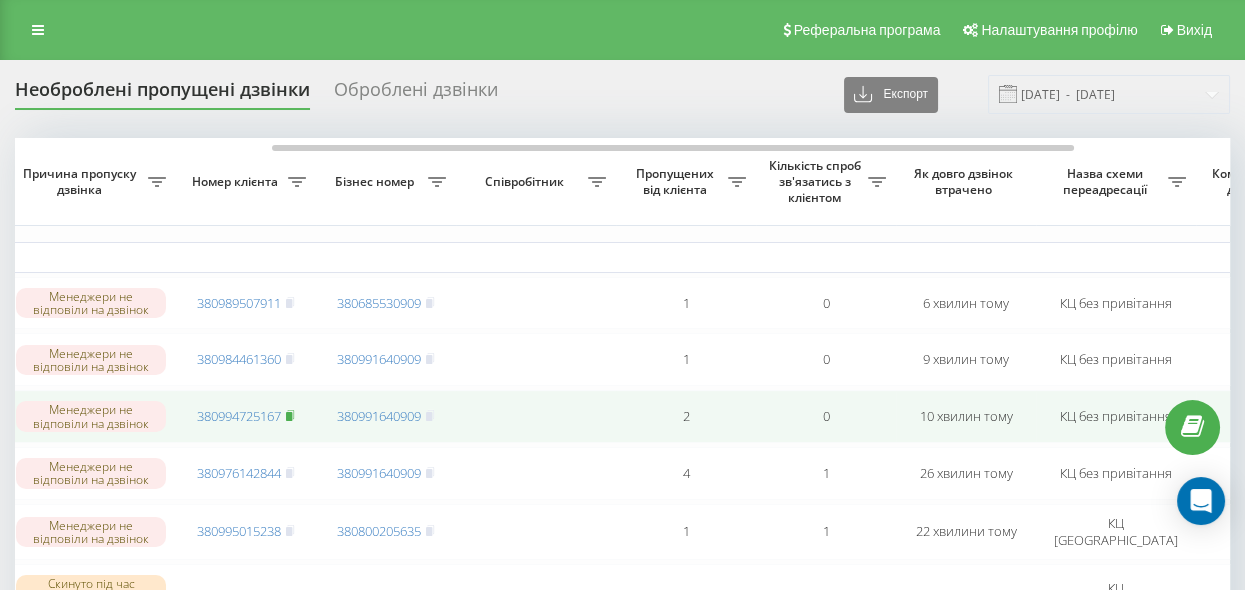 click 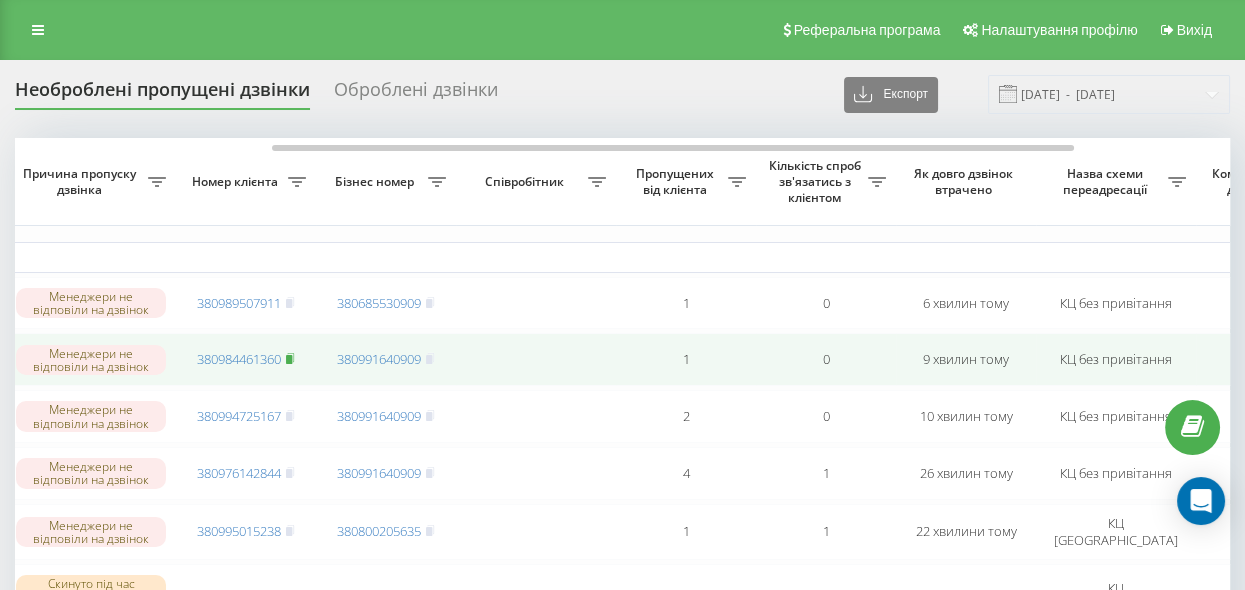 click 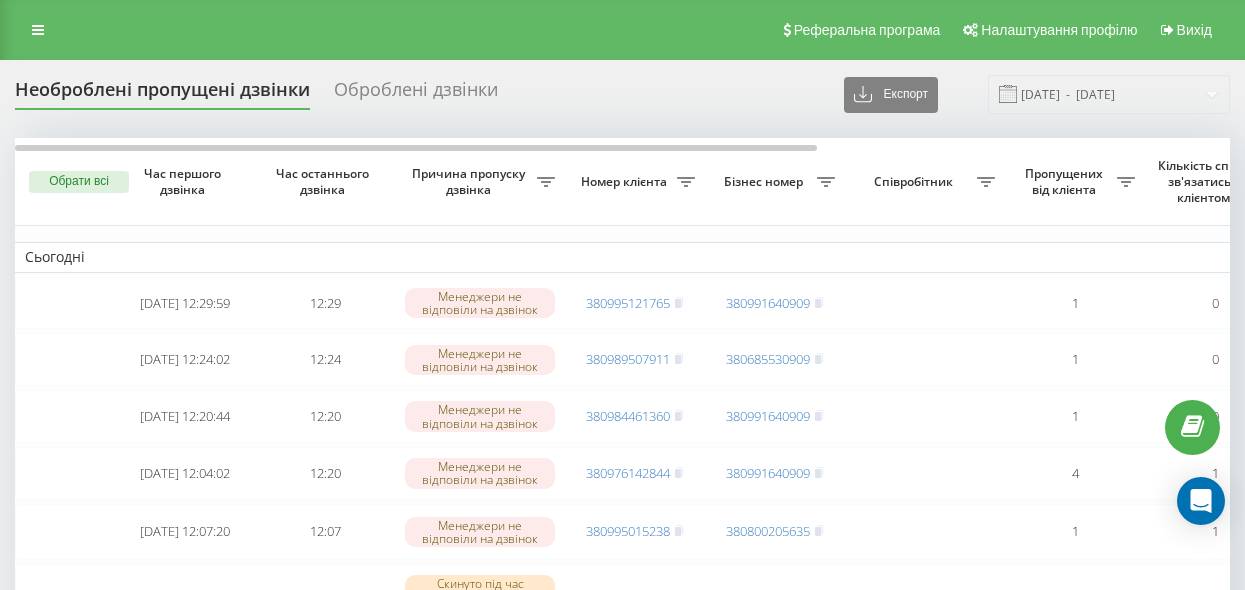 scroll, scrollTop: 0, scrollLeft: 0, axis: both 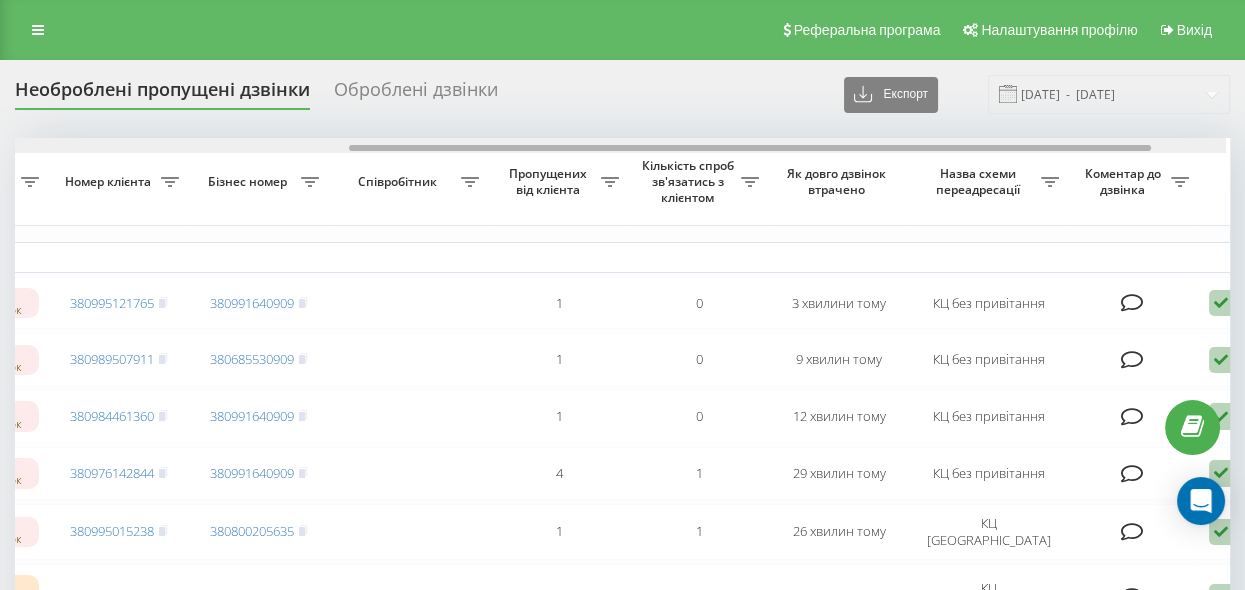 drag, startPoint x: 393, startPoint y: 145, endPoint x: 734, endPoint y: 187, distance: 343.57678 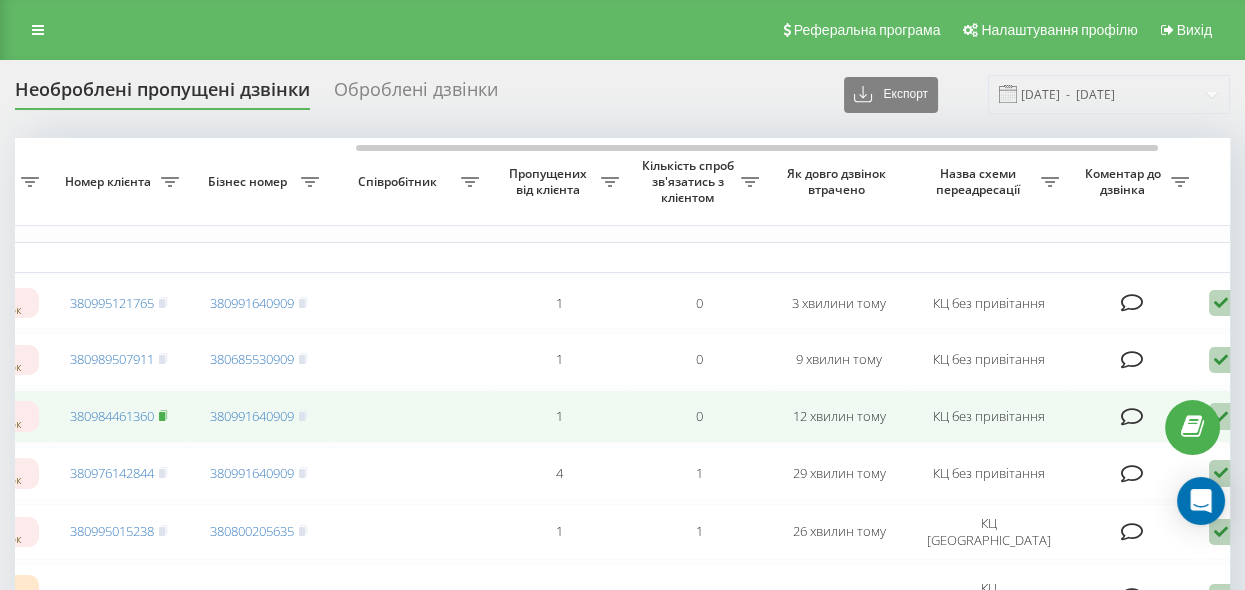 click 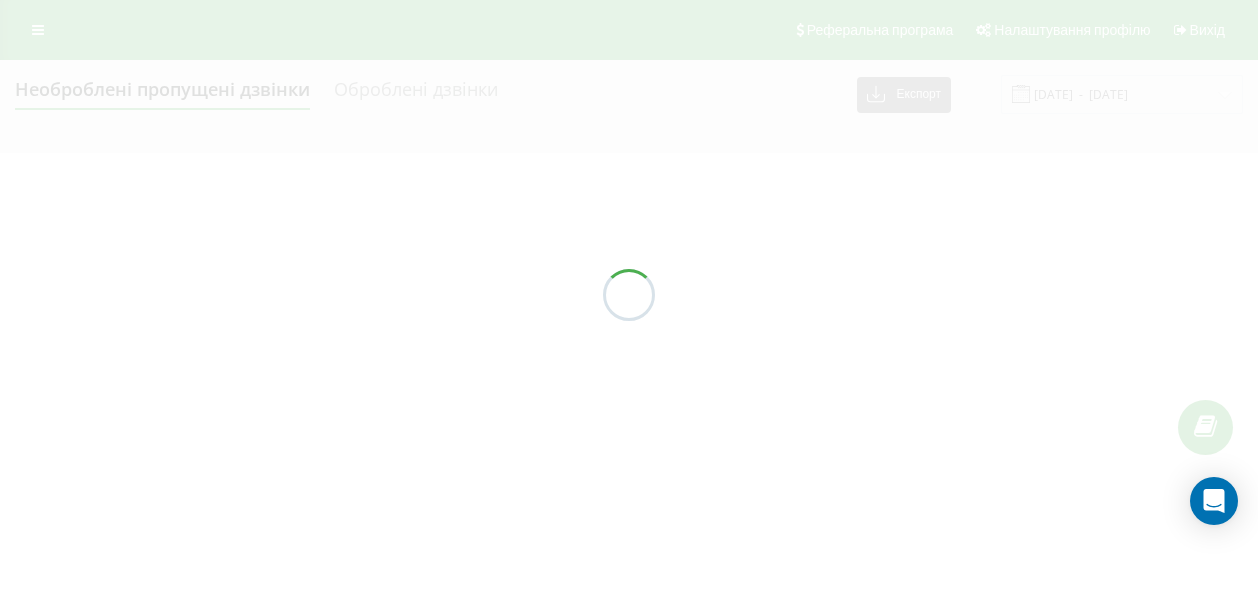 scroll, scrollTop: 0, scrollLeft: 0, axis: both 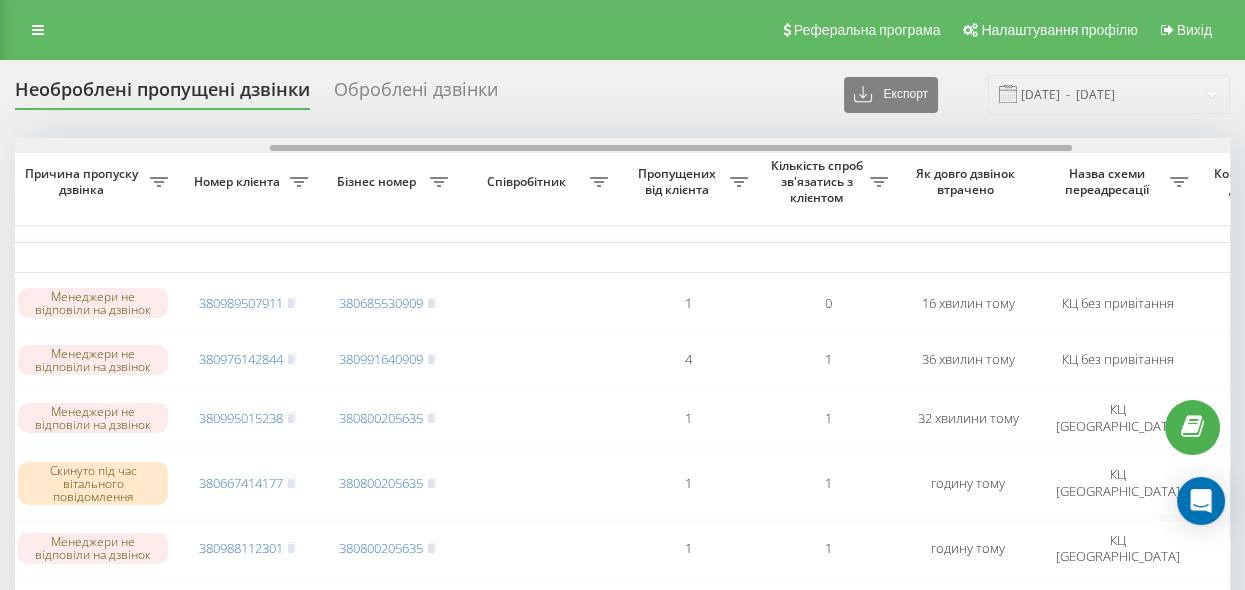 drag, startPoint x: 627, startPoint y: 148, endPoint x: 728, endPoint y: 213, distance: 120.108284 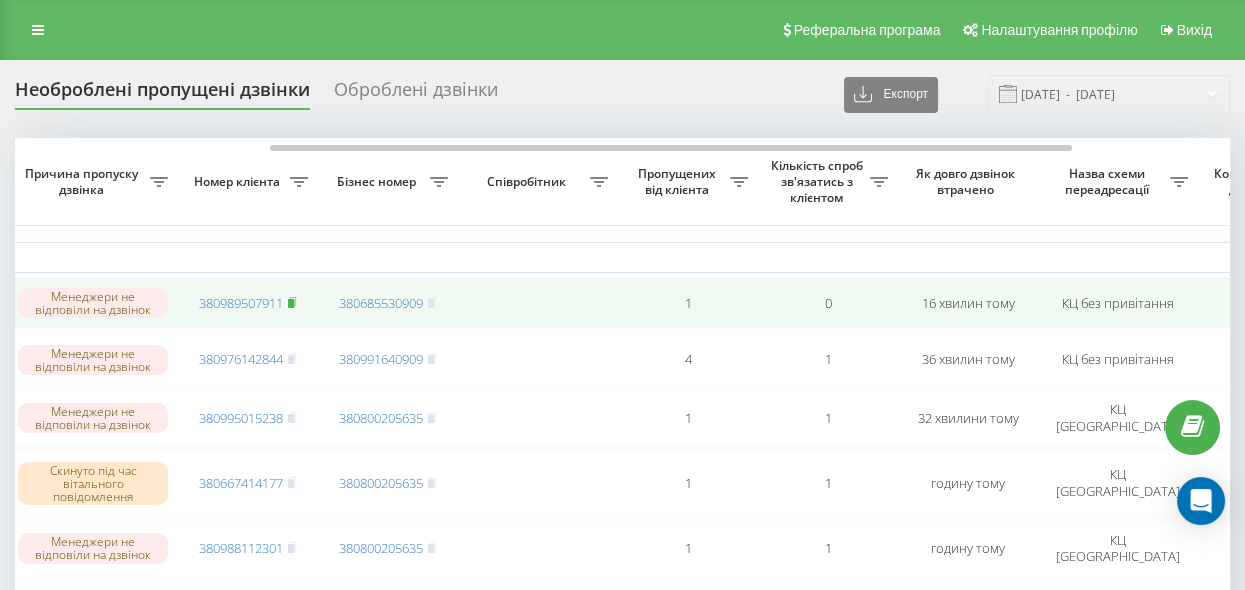 click 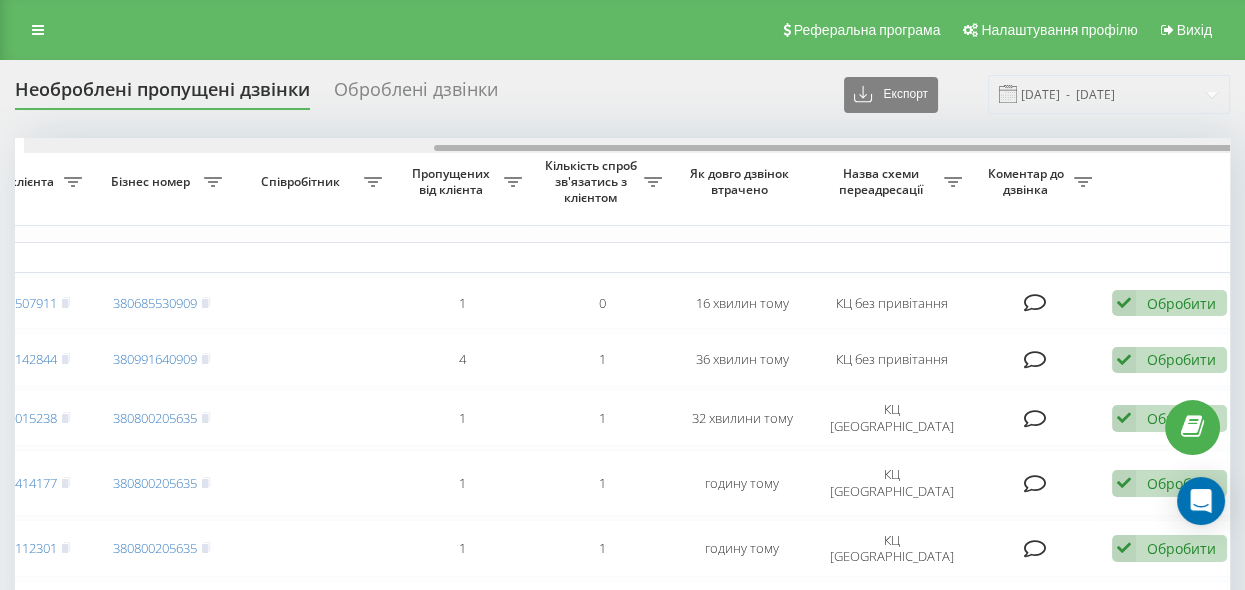 scroll, scrollTop: 0, scrollLeft: 625, axis: horizontal 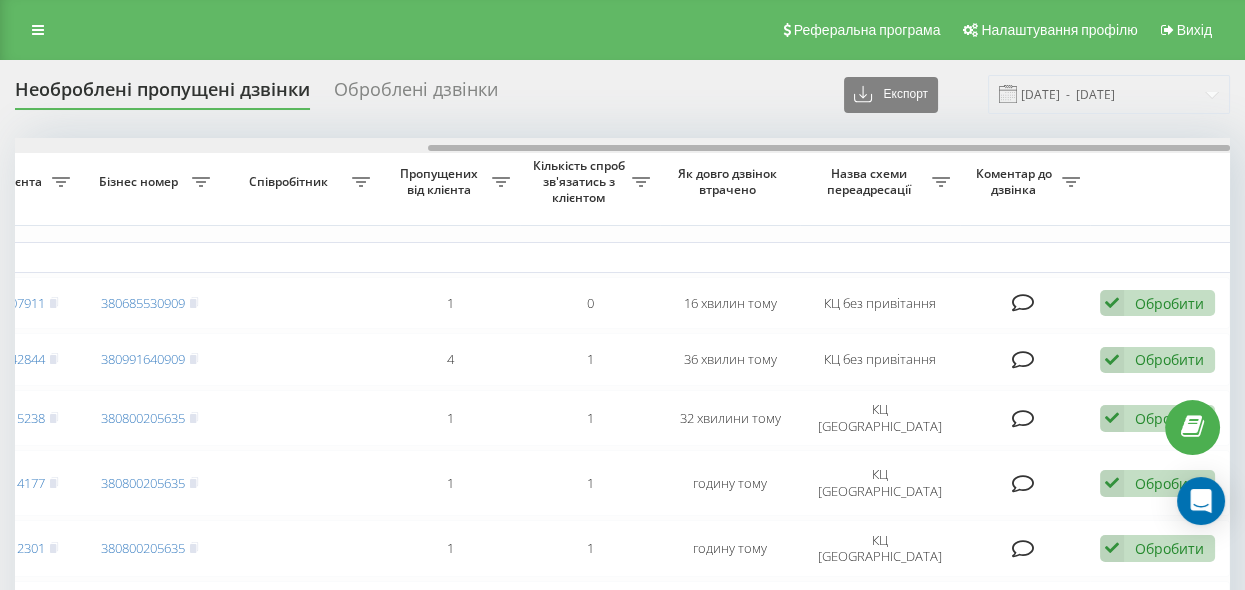 drag, startPoint x: 537, startPoint y: 148, endPoint x: 674, endPoint y: 174, distance: 139.44533 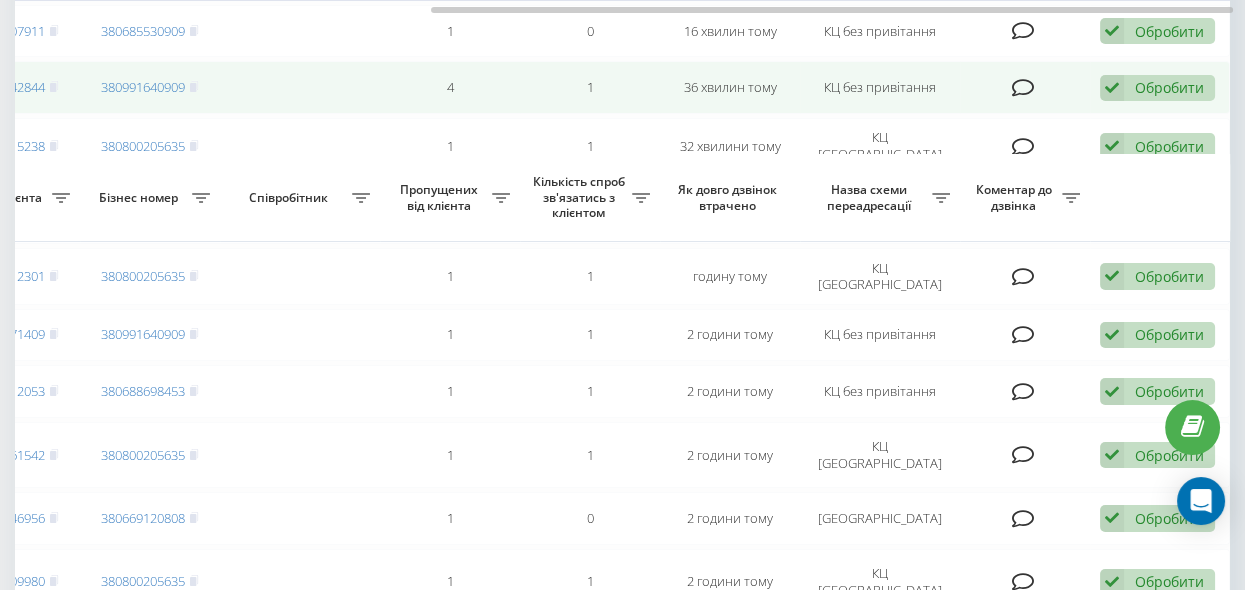 scroll, scrollTop: 454, scrollLeft: 0, axis: vertical 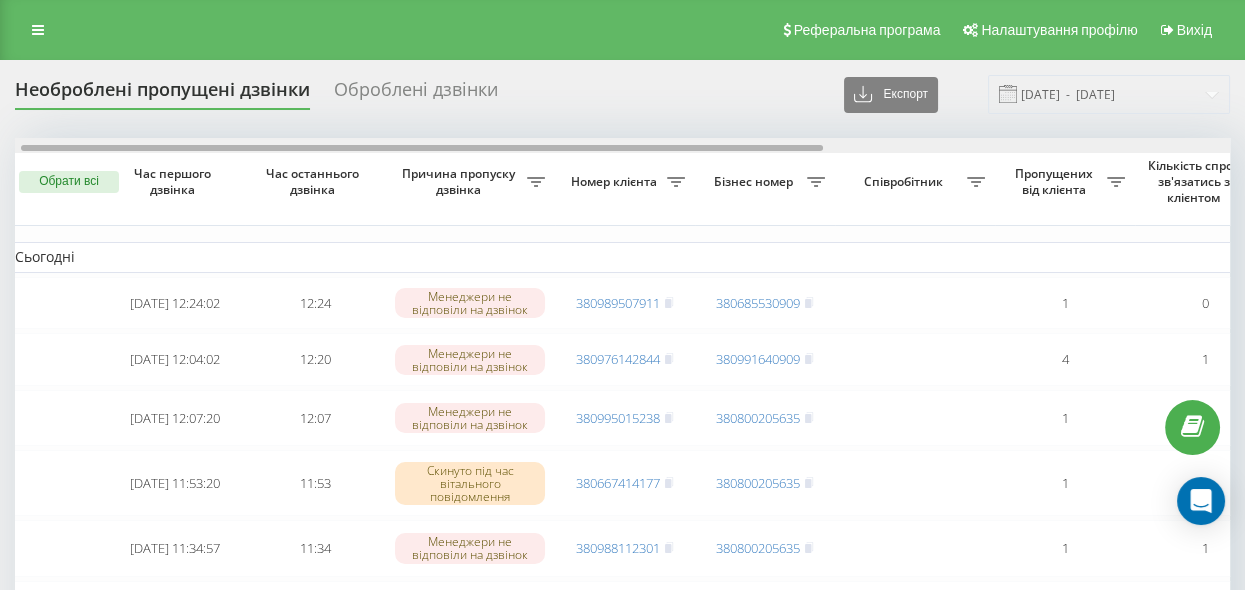 drag, startPoint x: 357, startPoint y: 146, endPoint x: 392, endPoint y: 164, distance: 39.357338 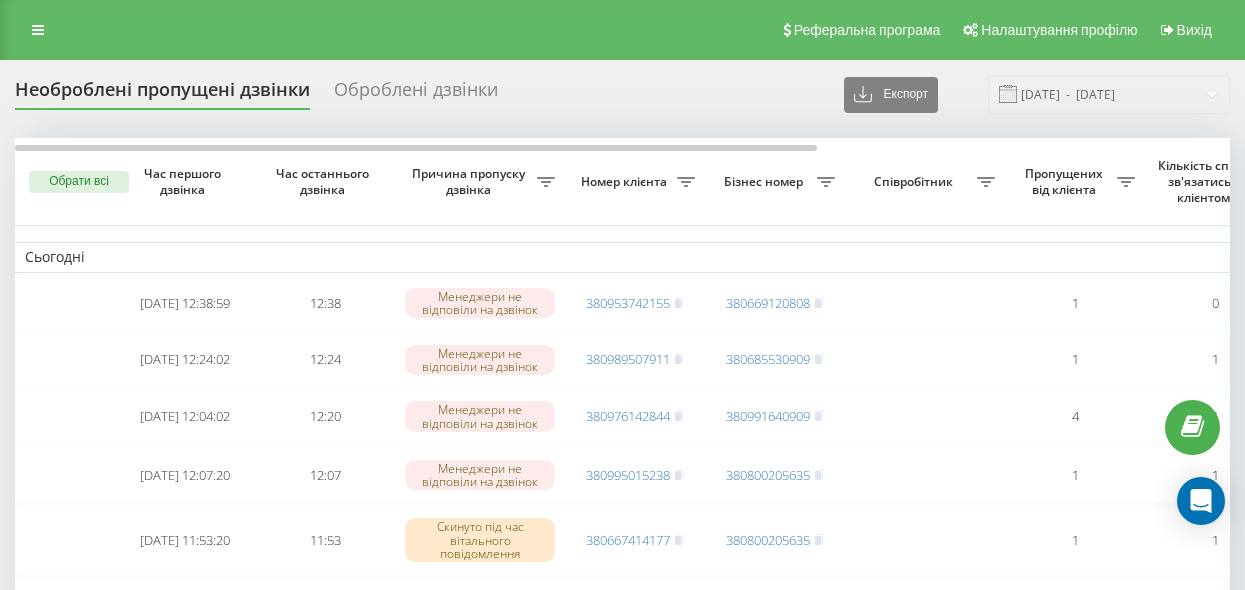 scroll, scrollTop: 0, scrollLeft: 0, axis: both 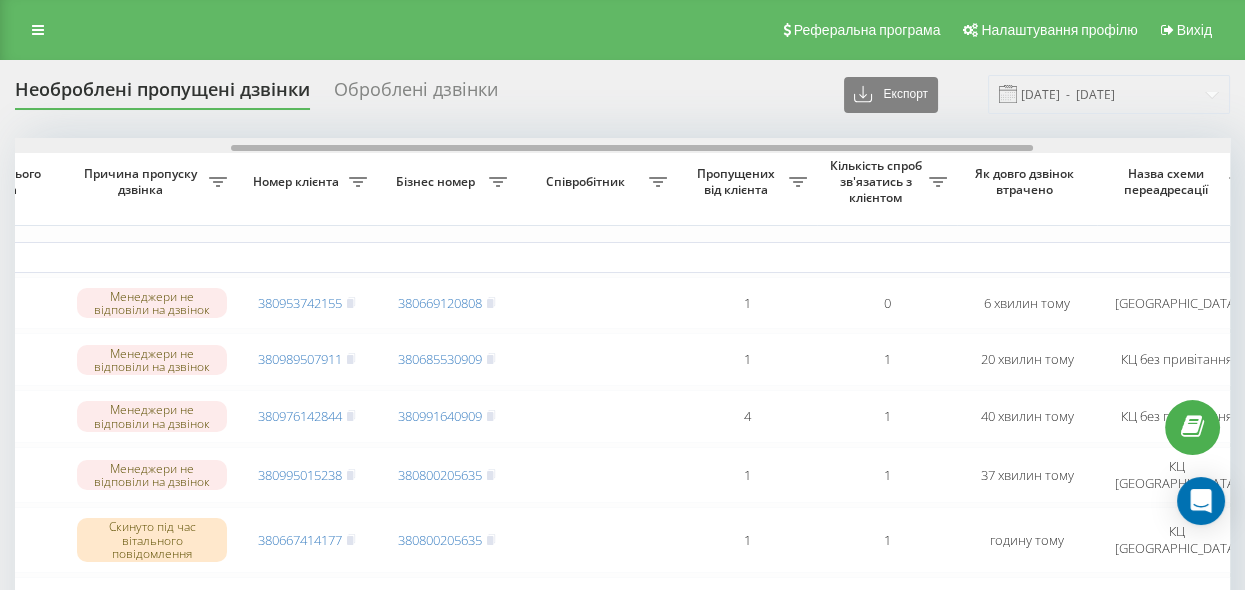 drag, startPoint x: 749, startPoint y: 148, endPoint x: 966, endPoint y: 184, distance: 219.96591 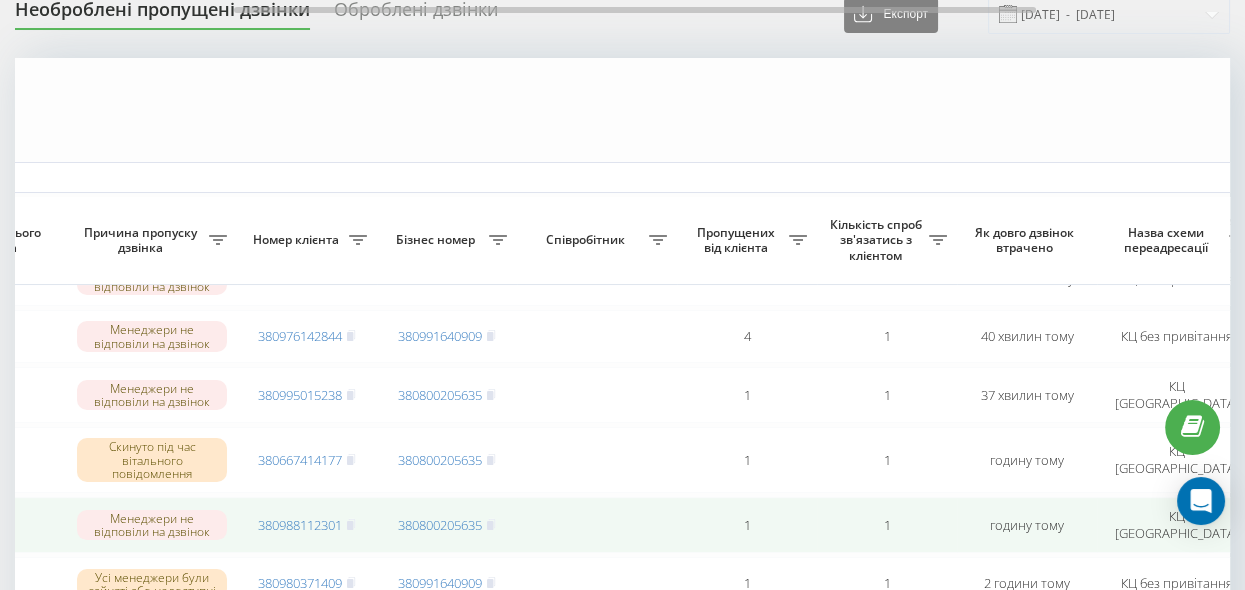 scroll, scrollTop: 272, scrollLeft: 0, axis: vertical 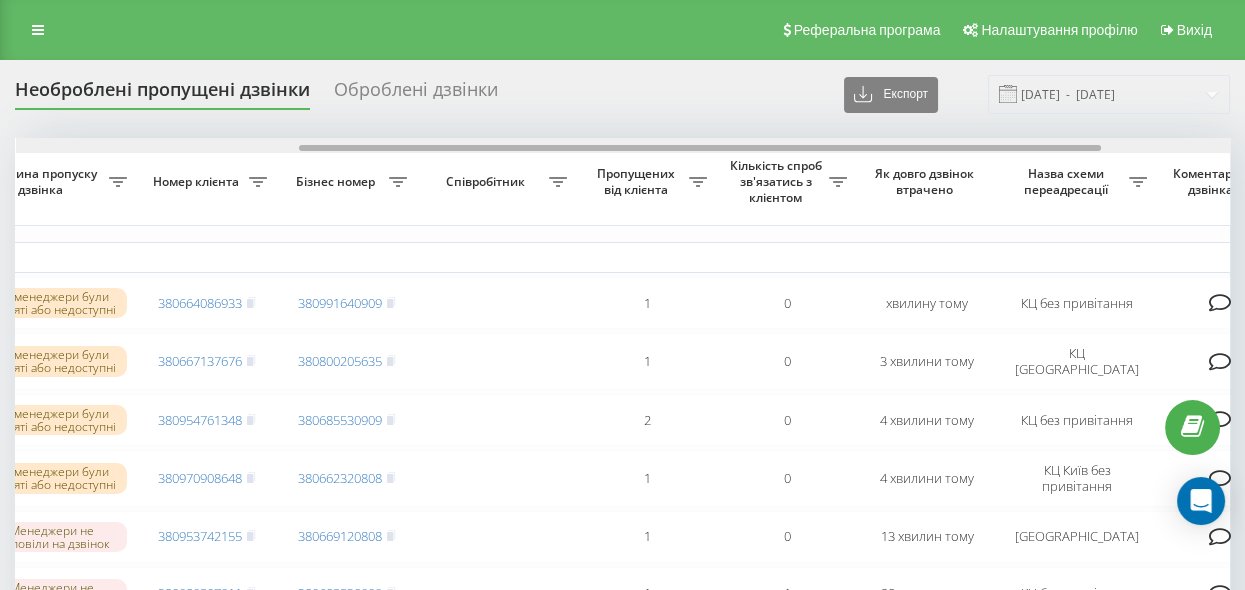 drag, startPoint x: 617, startPoint y: 144, endPoint x: 686, endPoint y: 238, distance: 116.60618 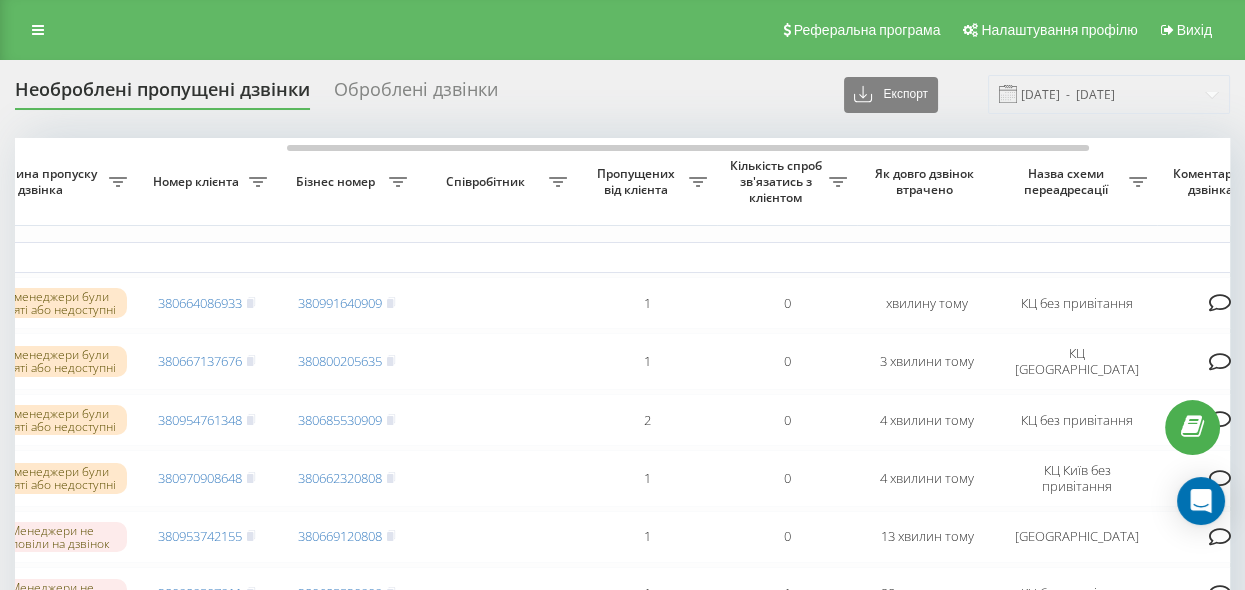 scroll, scrollTop: 0, scrollLeft: 421, axis: horizontal 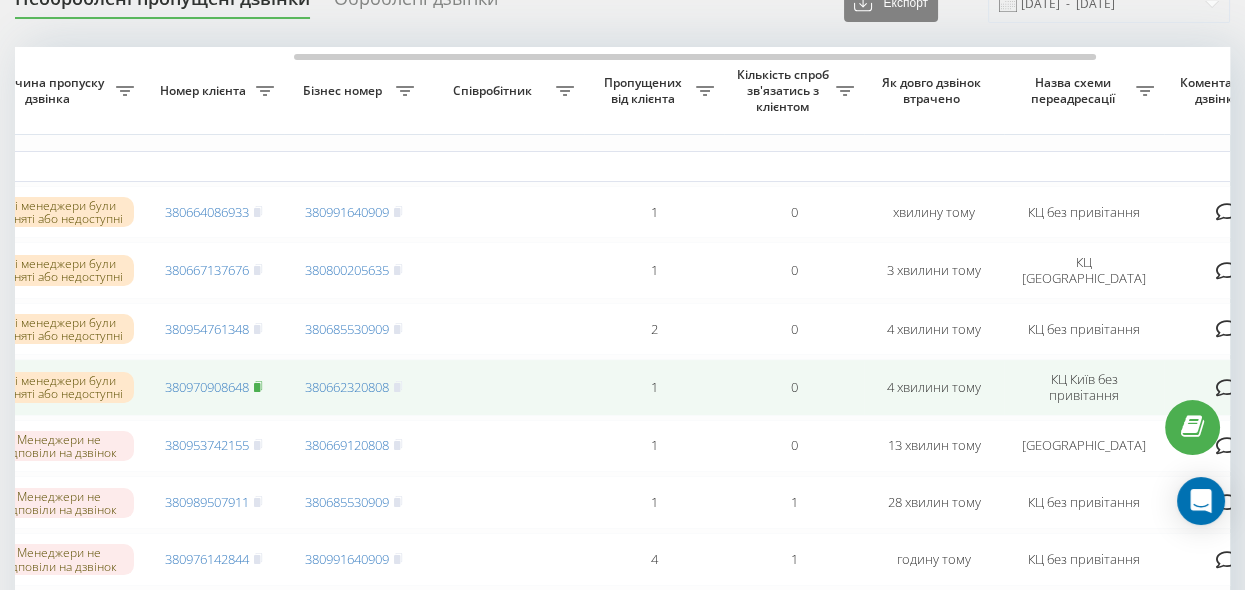 click 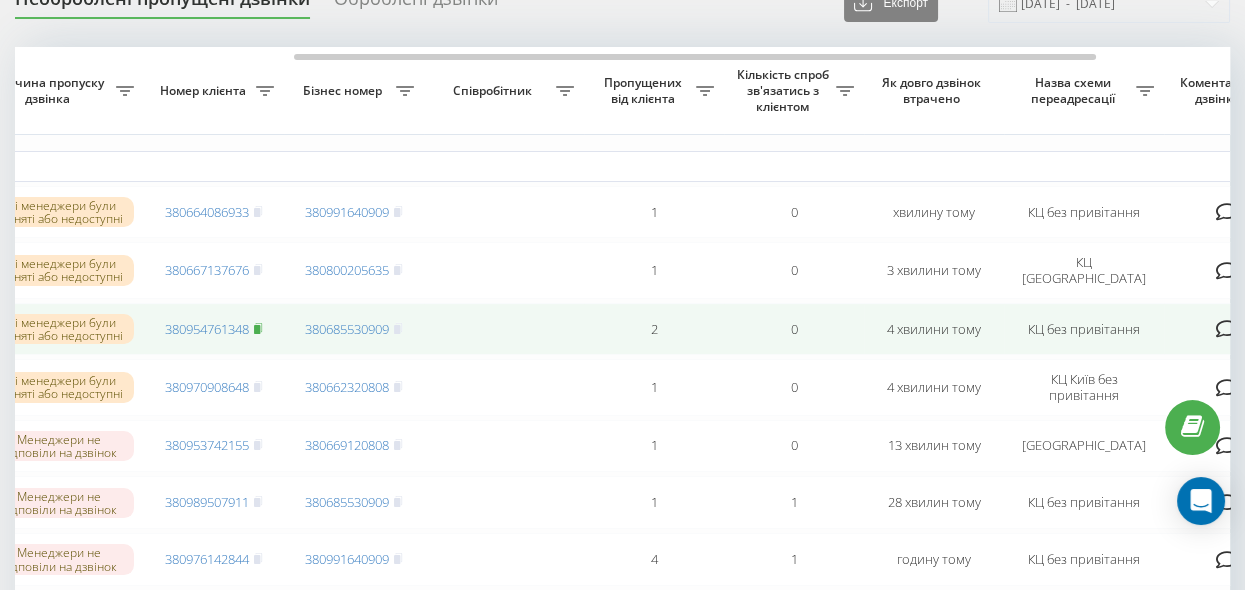 click 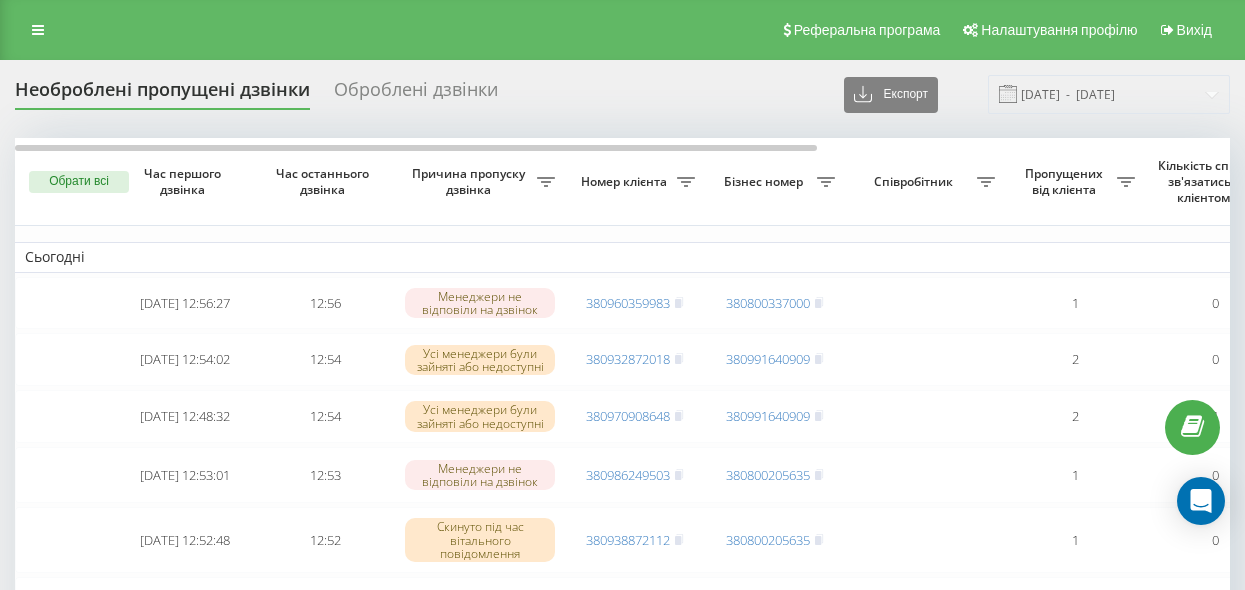 scroll, scrollTop: 0, scrollLeft: 0, axis: both 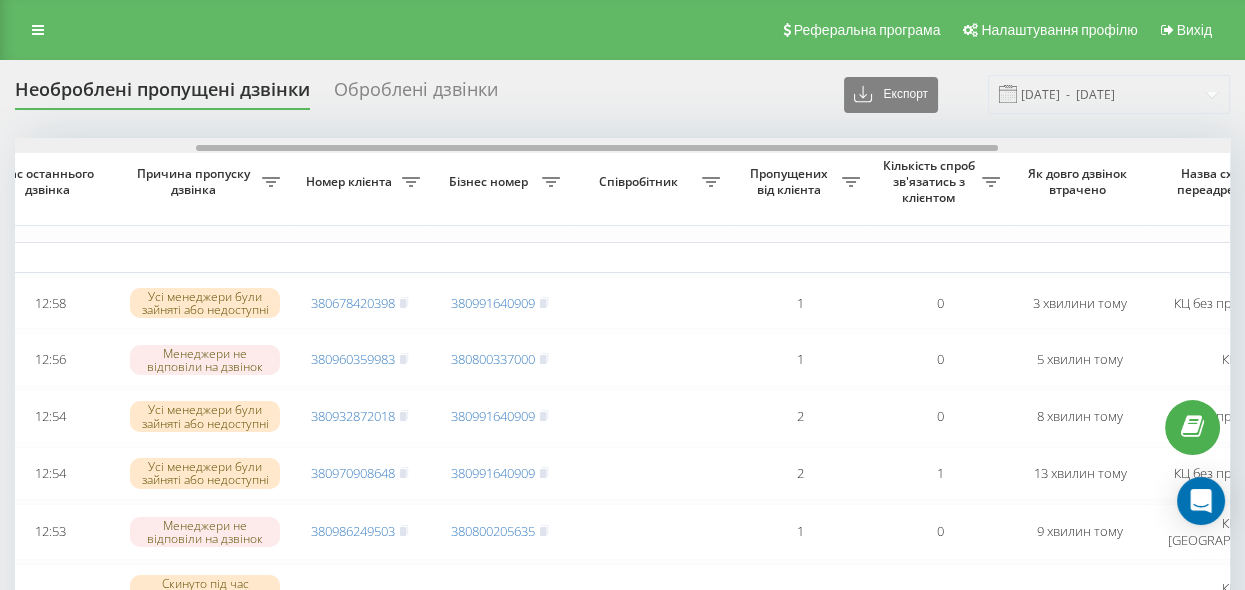 drag, startPoint x: 663, startPoint y: 146, endPoint x: 845, endPoint y: 167, distance: 183.20753 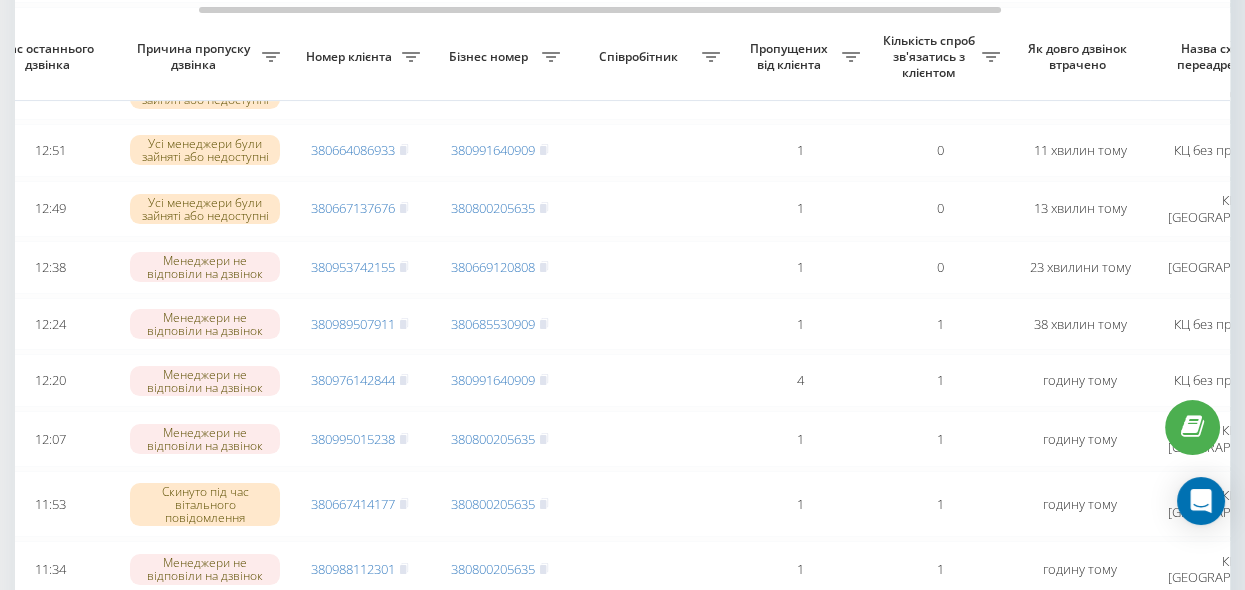 scroll, scrollTop: 636, scrollLeft: 0, axis: vertical 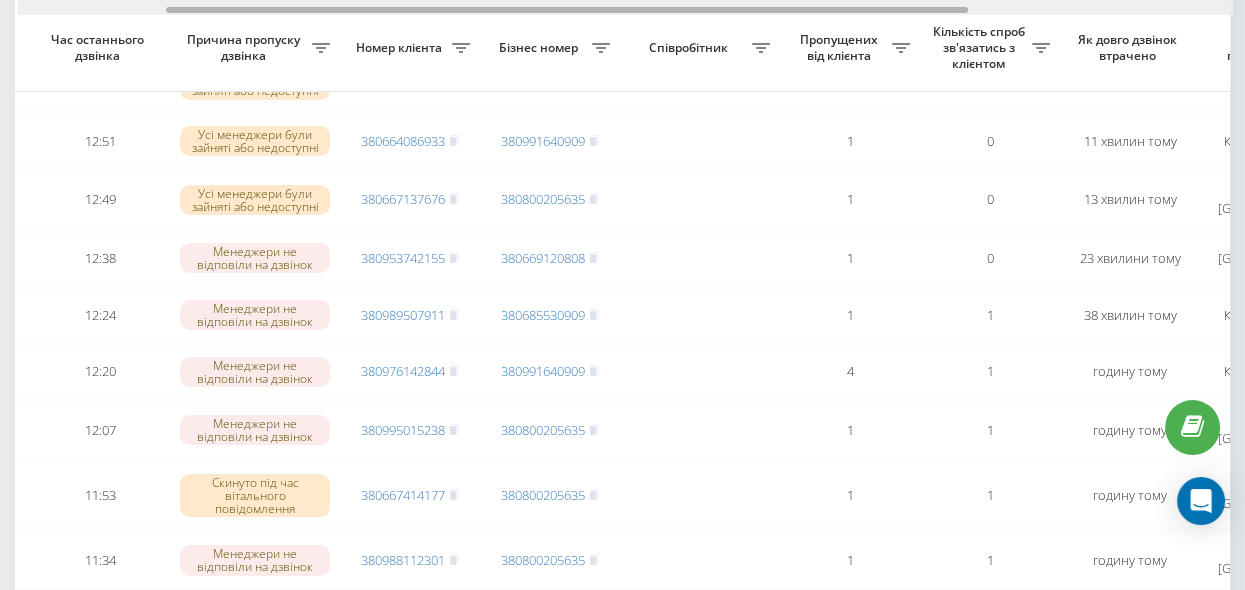 drag, startPoint x: 603, startPoint y: 8, endPoint x: 570, endPoint y: 35, distance: 42.638012 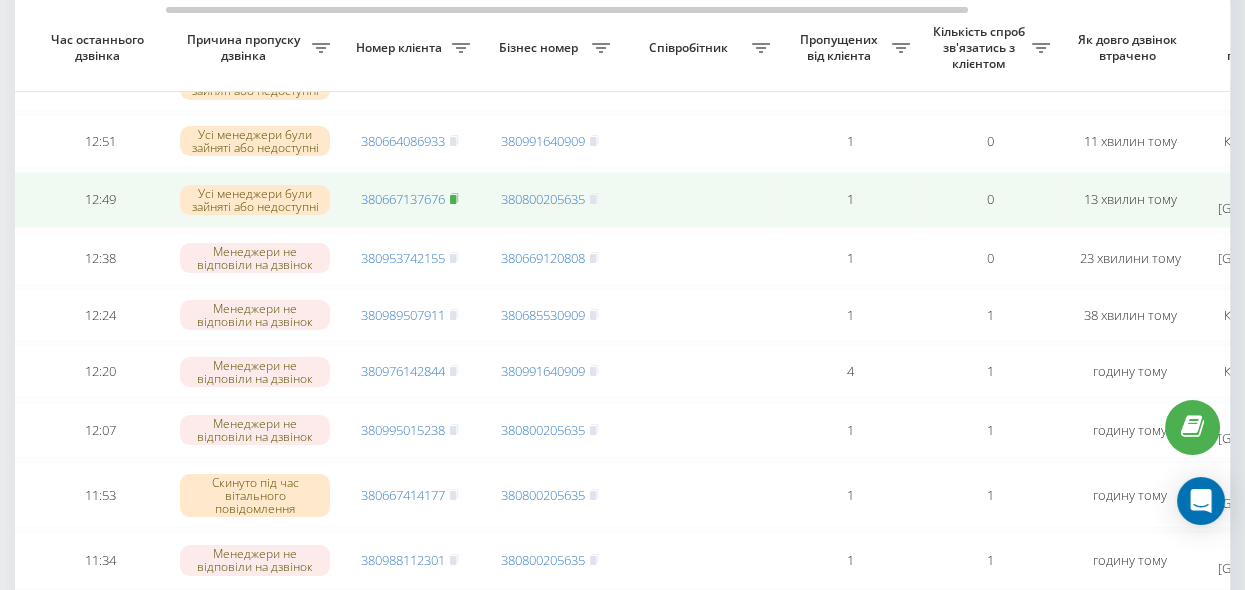 click 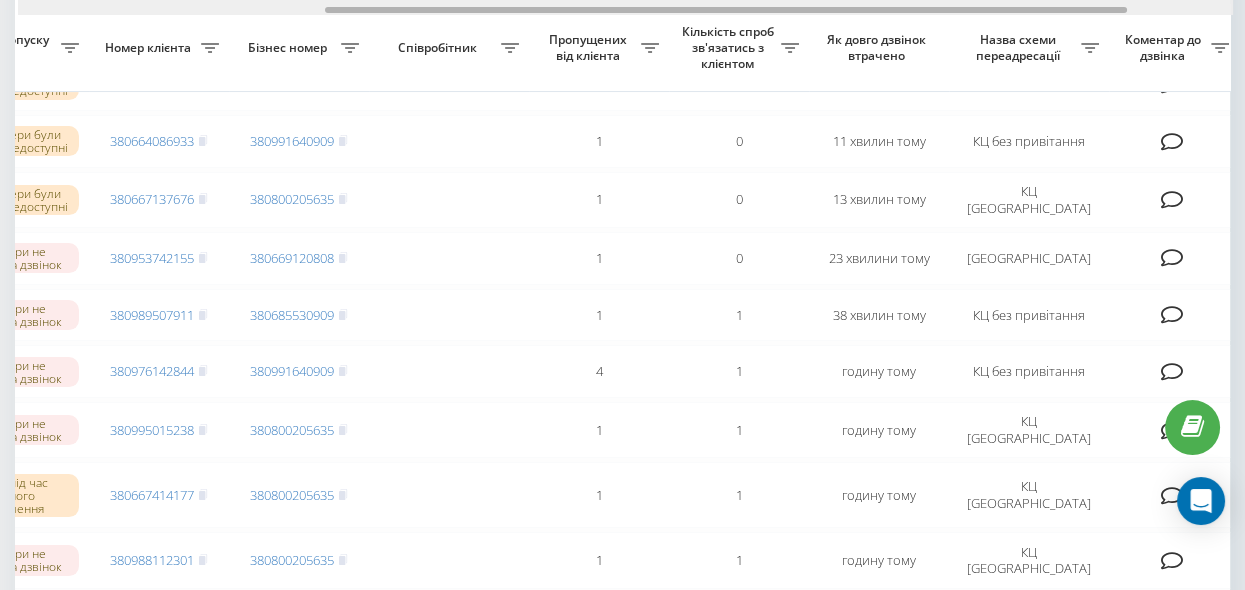 scroll, scrollTop: 0, scrollLeft: 465, axis: horizontal 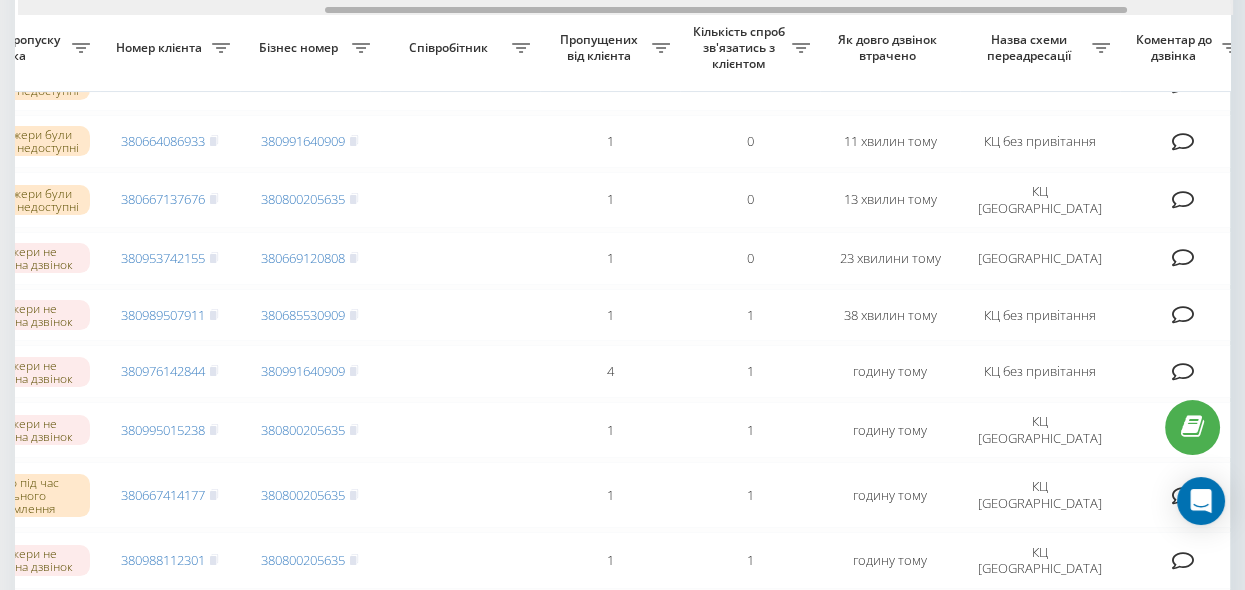 drag, startPoint x: 595, startPoint y: 10, endPoint x: 754, endPoint y: 42, distance: 162.18816 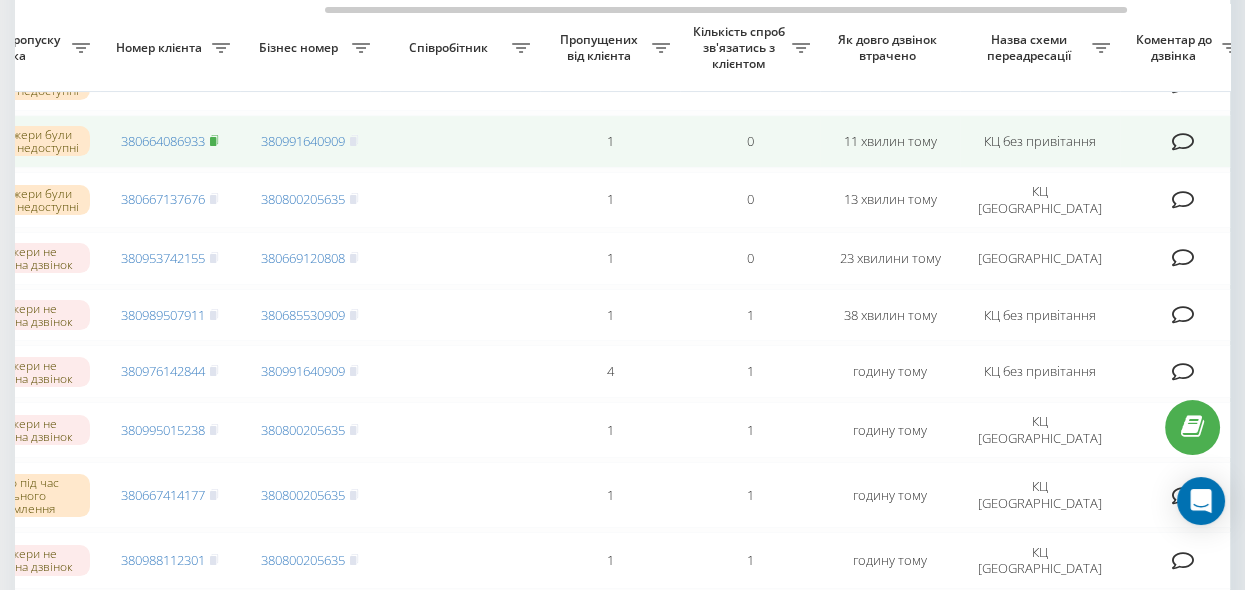 click 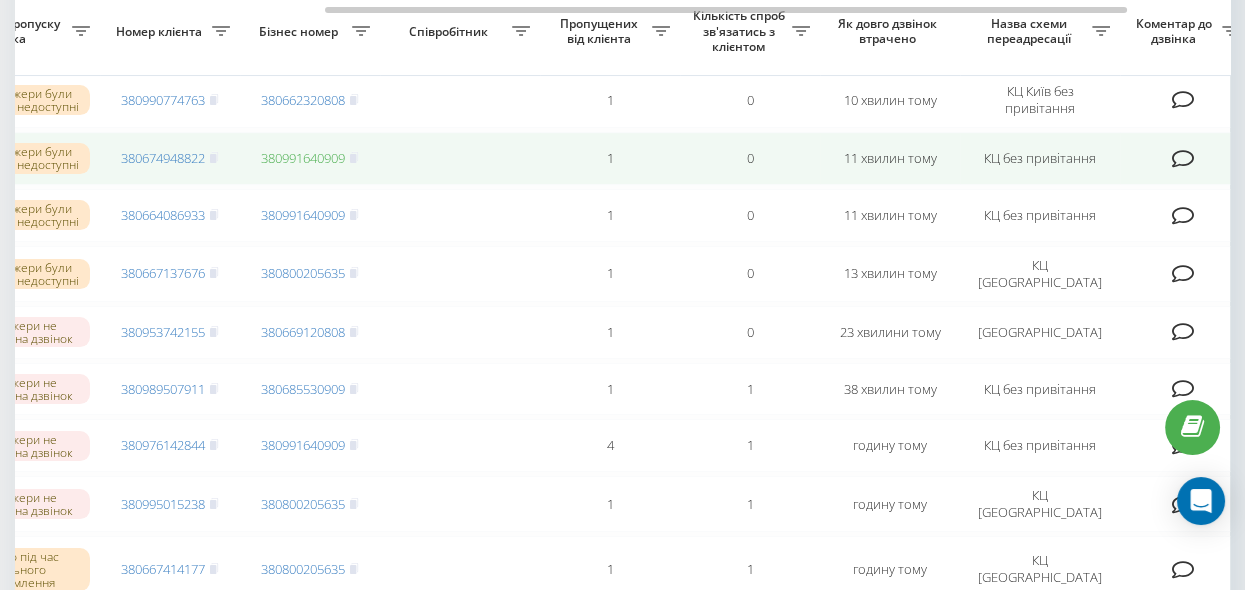 scroll, scrollTop: 545, scrollLeft: 0, axis: vertical 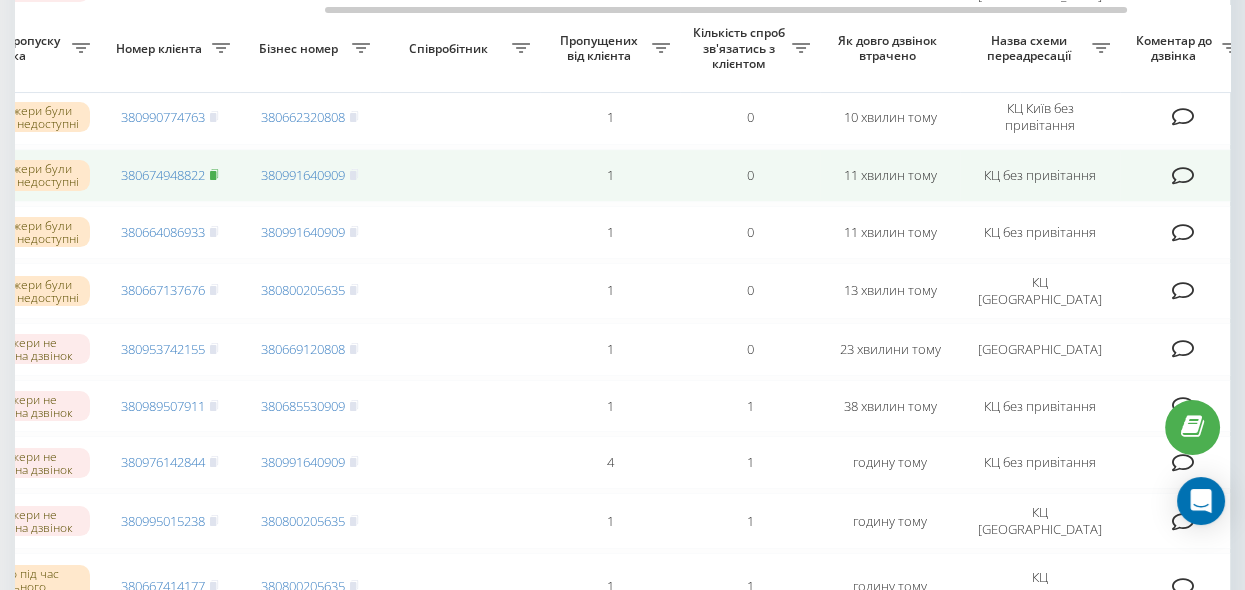 click 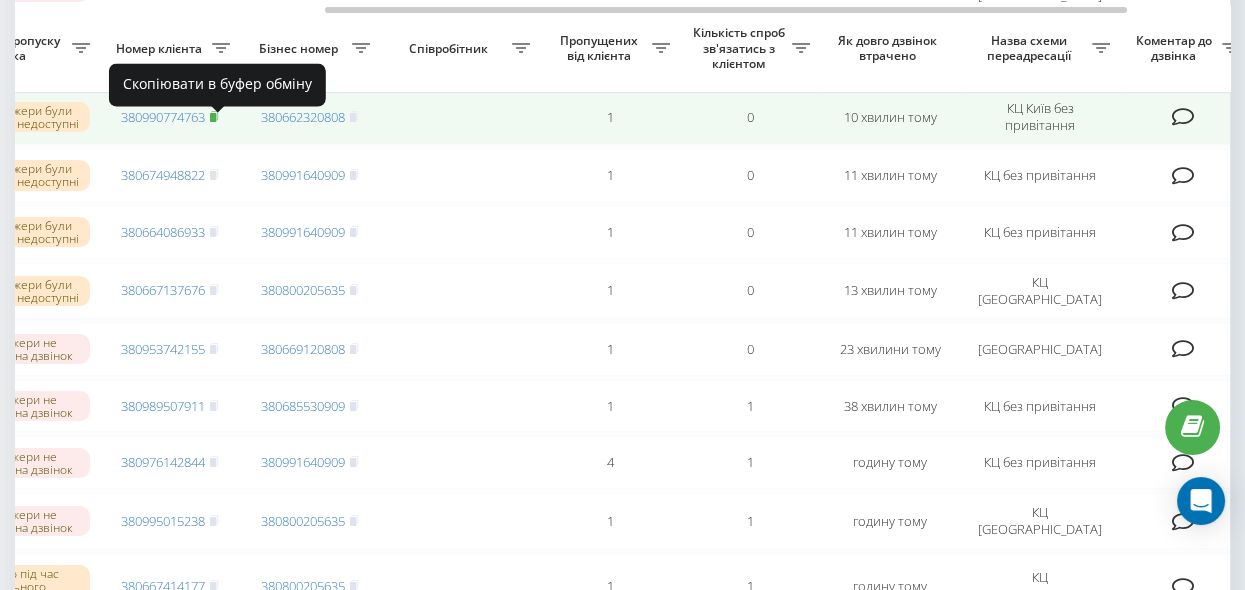 click 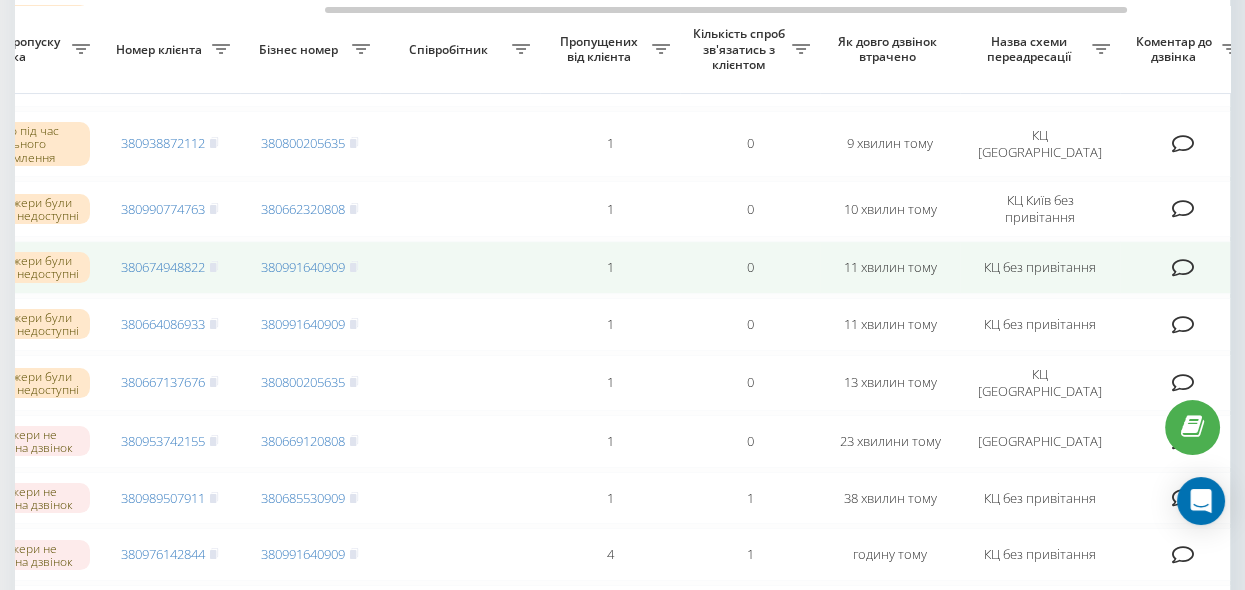 scroll, scrollTop: 454, scrollLeft: 0, axis: vertical 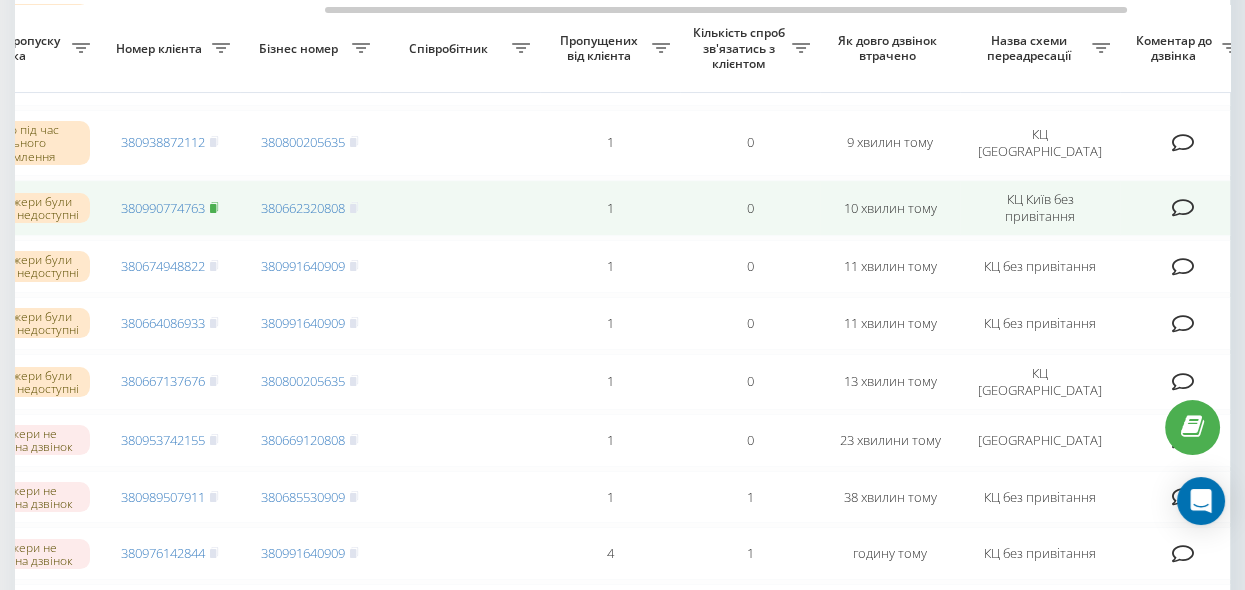 click 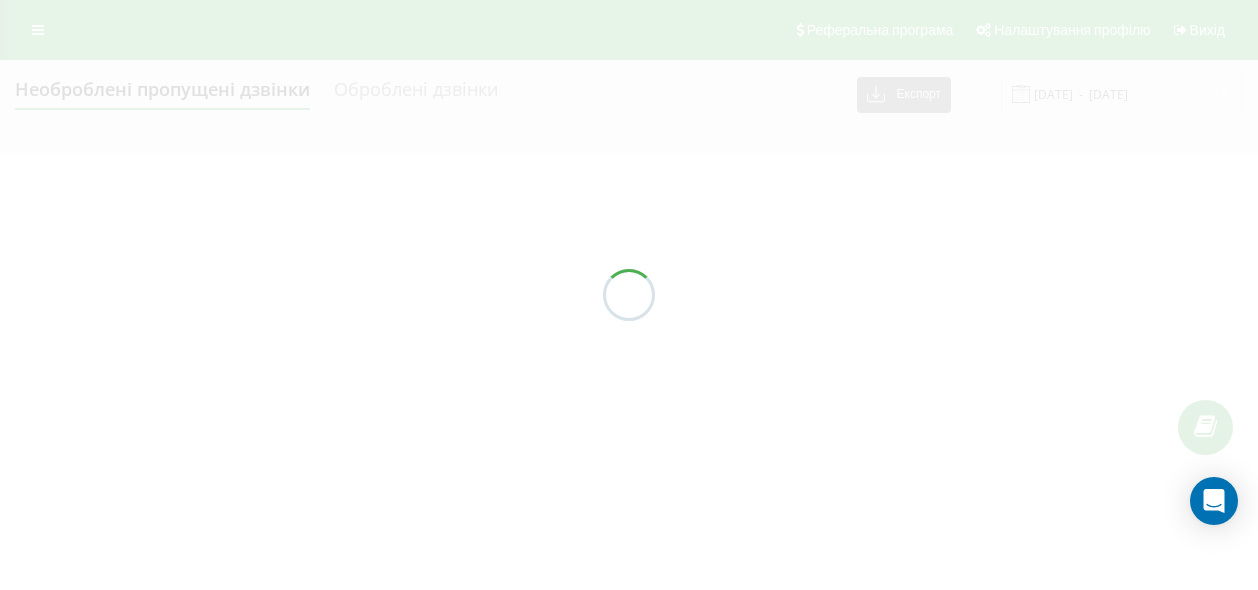 scroll, scrollTop: 0, scrollLeft: 0, axis: both 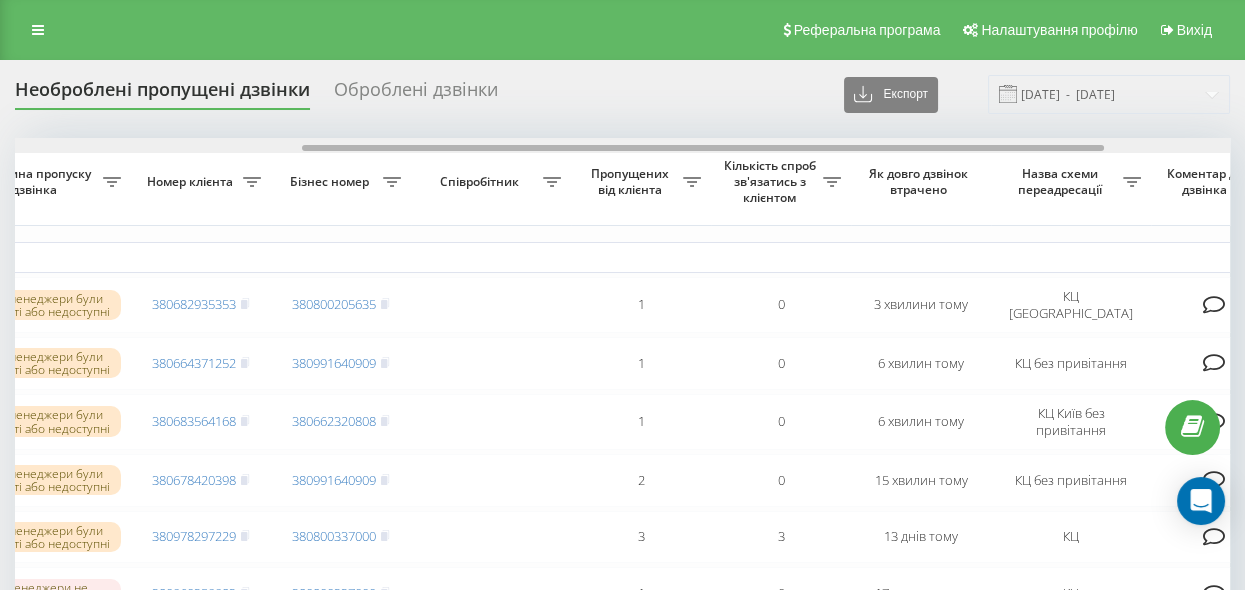 drag, startPoint x: 410, startPoint y: 146, endPoint x: 625, endPoint y: 197, distance: 220.96606 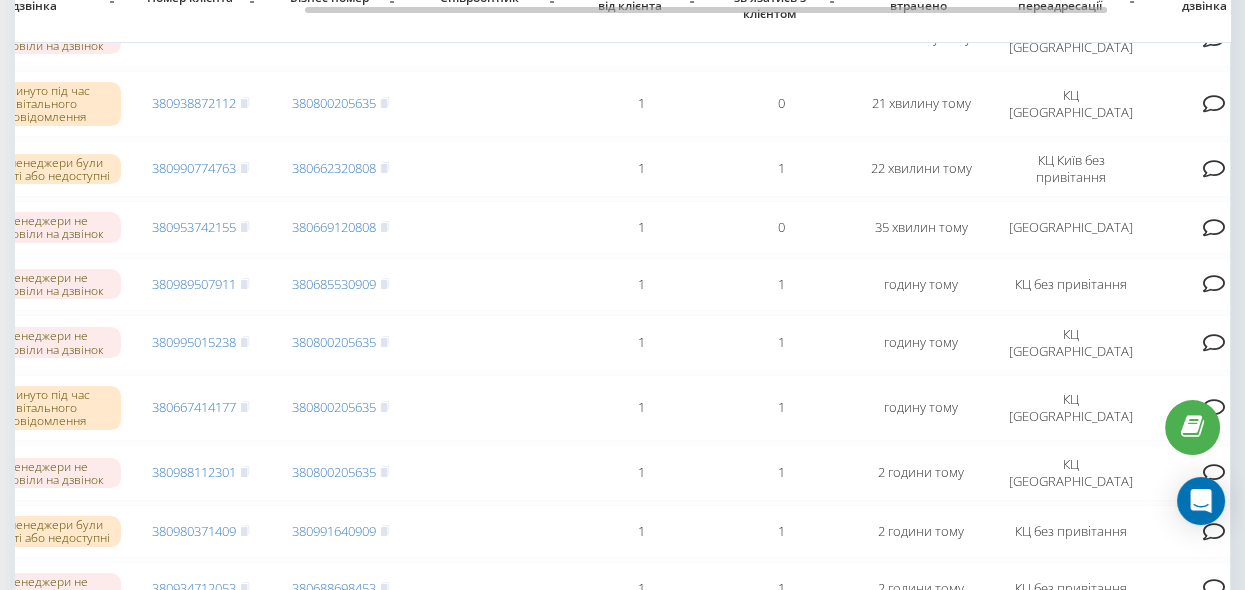 scroll, scrollTop: 636, scrollLeft: 0, axis: vertical 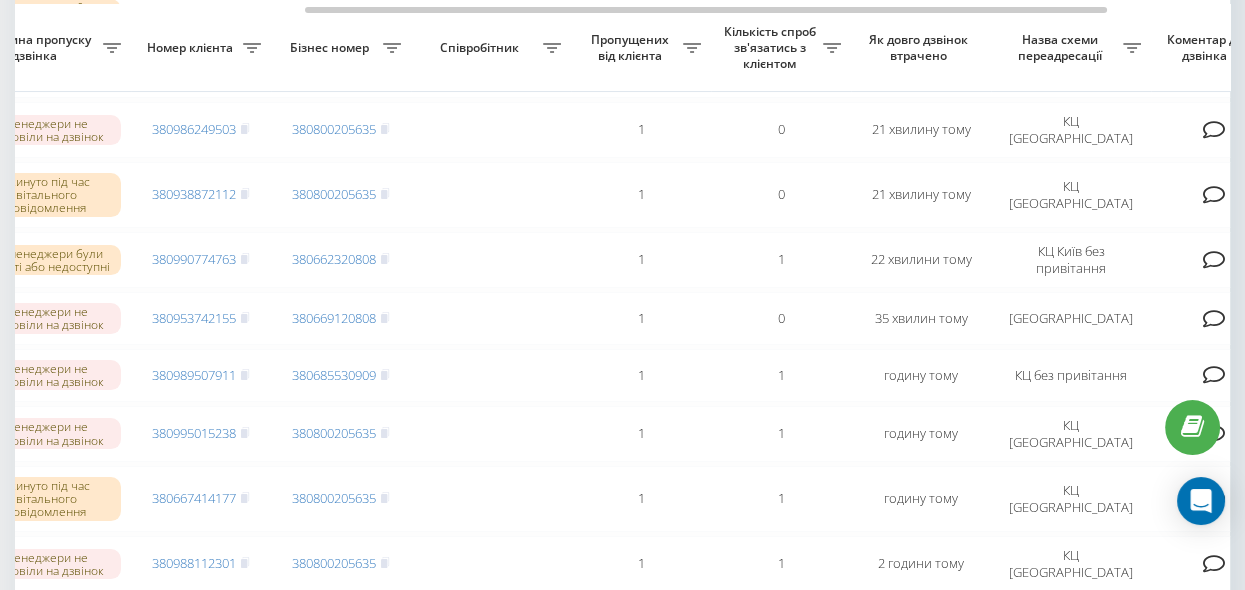 drag, startPoint x: 245, startPoint y: 206, endPoint x: 325, endPoint y: 241, distance: 87.32124 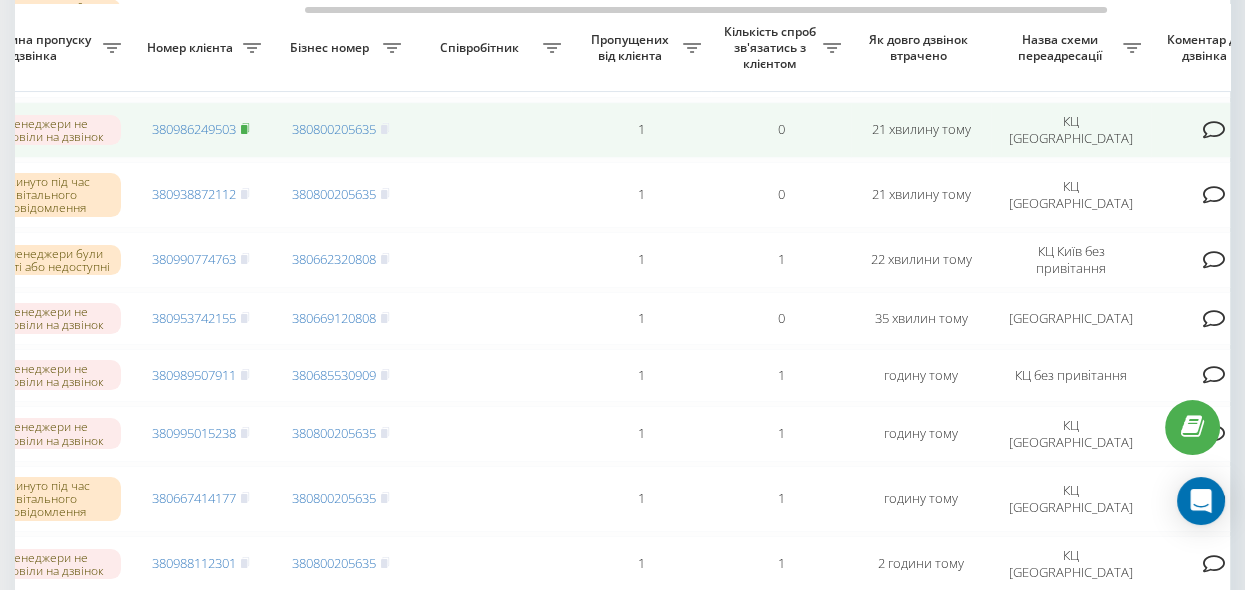 click 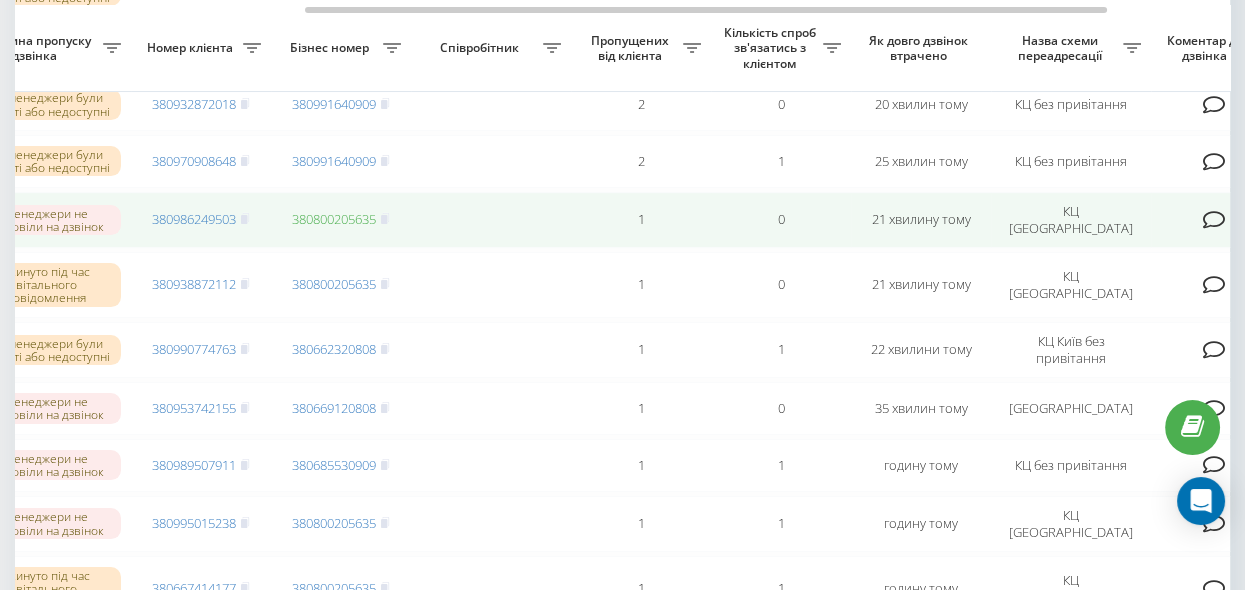 scroll, scrollTop: 545, scrollLeft: 0, axis: vertical 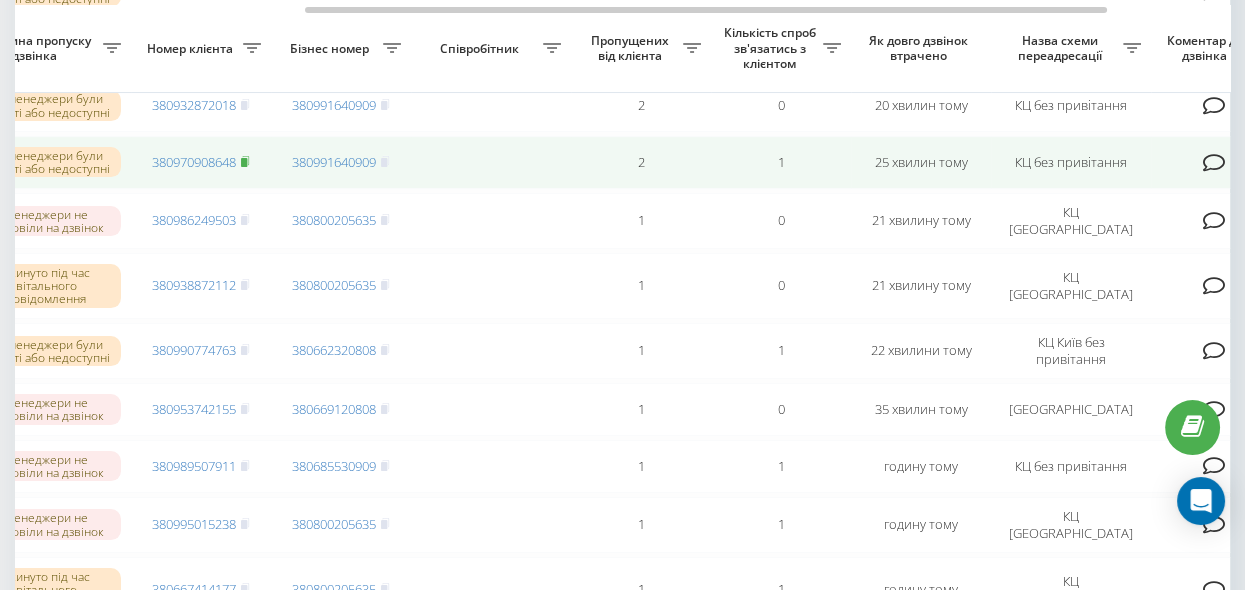 click 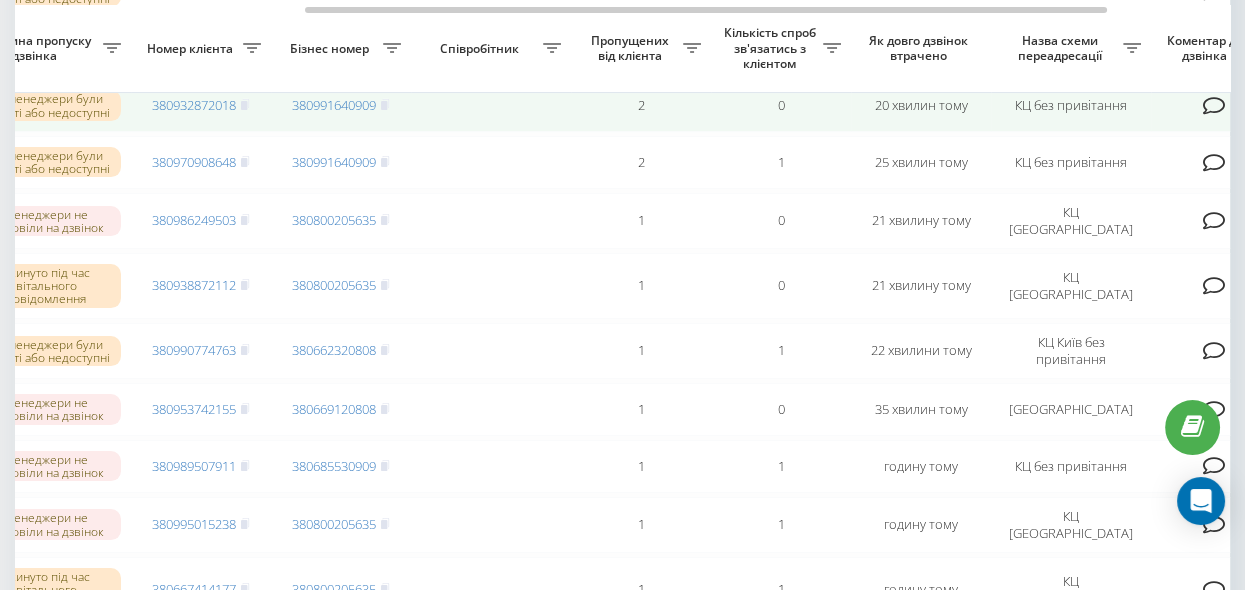 click on "380932872018" at bounding box center [201, 105] 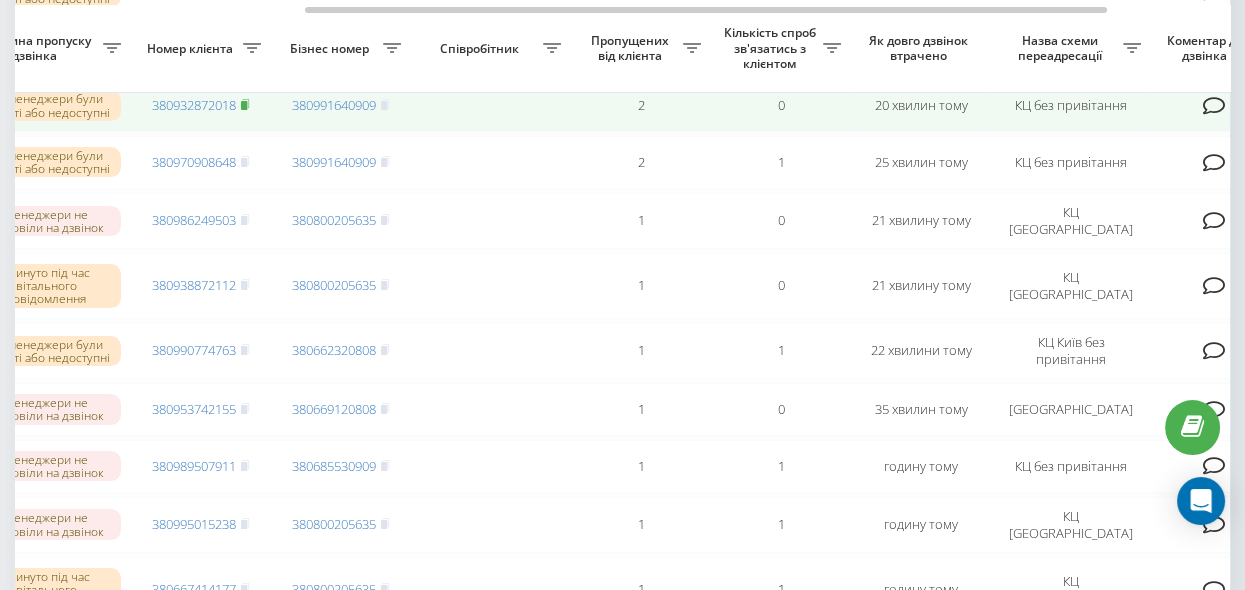 click 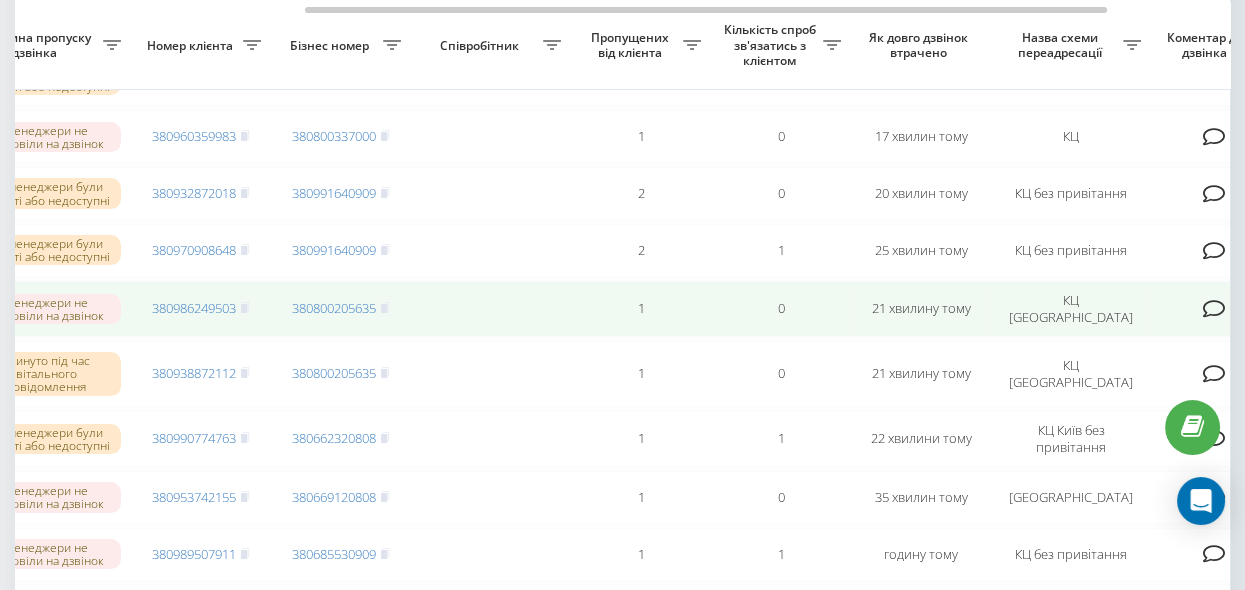 scroll, scrollTop: 454, scrollLeft: 0, axis: vertical 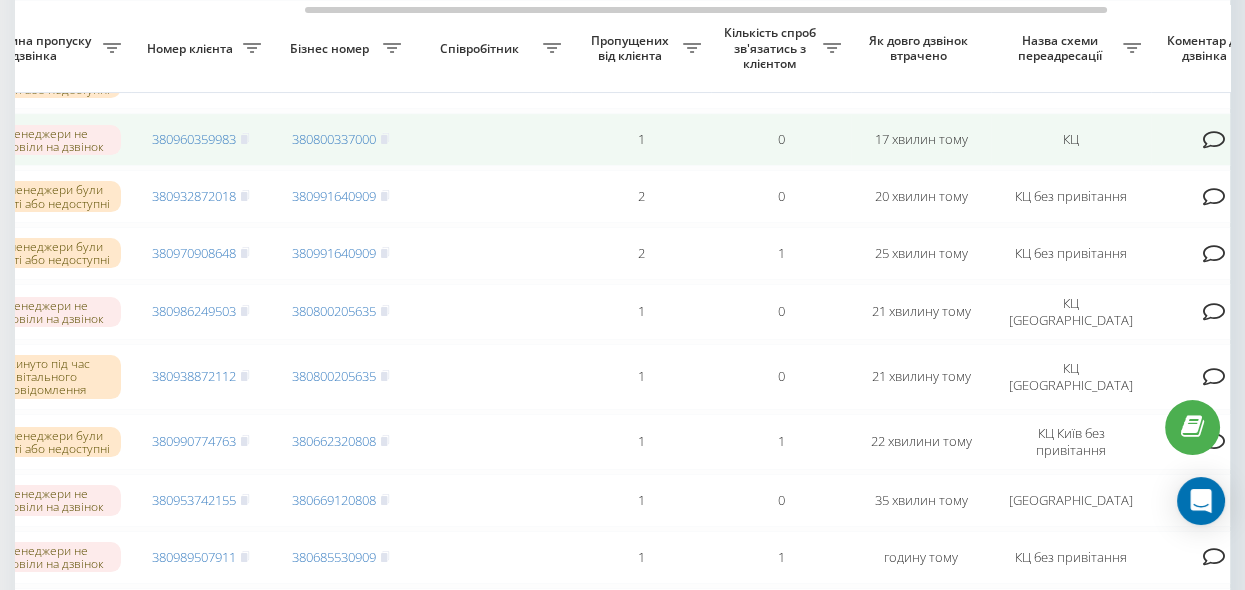 drag, startPoint x: 243, startPoint y: 144, endPoint x: 349, endPoint y: 167, distance: 108.46658 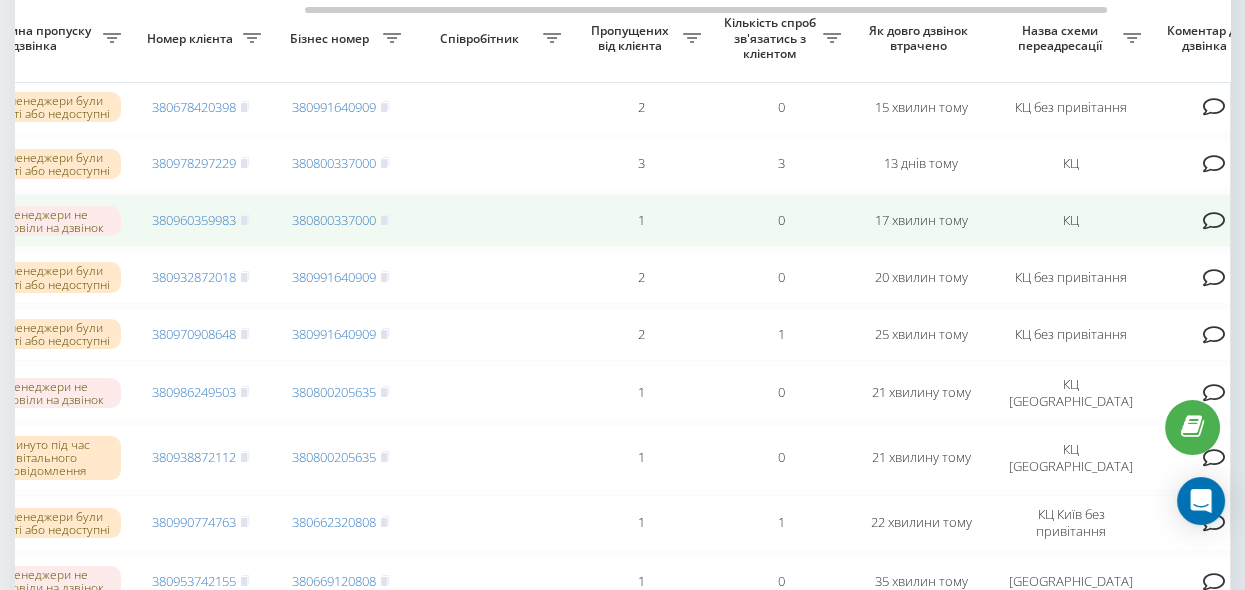 scroll, scrollTop: 363, scrollLeft: 0, axis: vertical 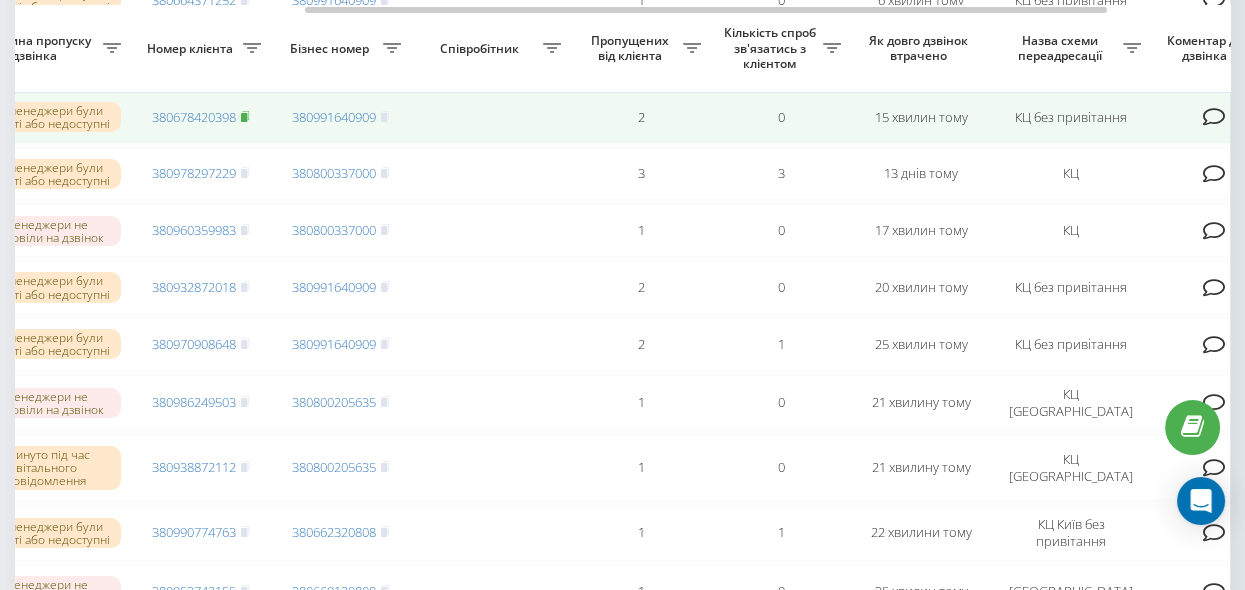 click 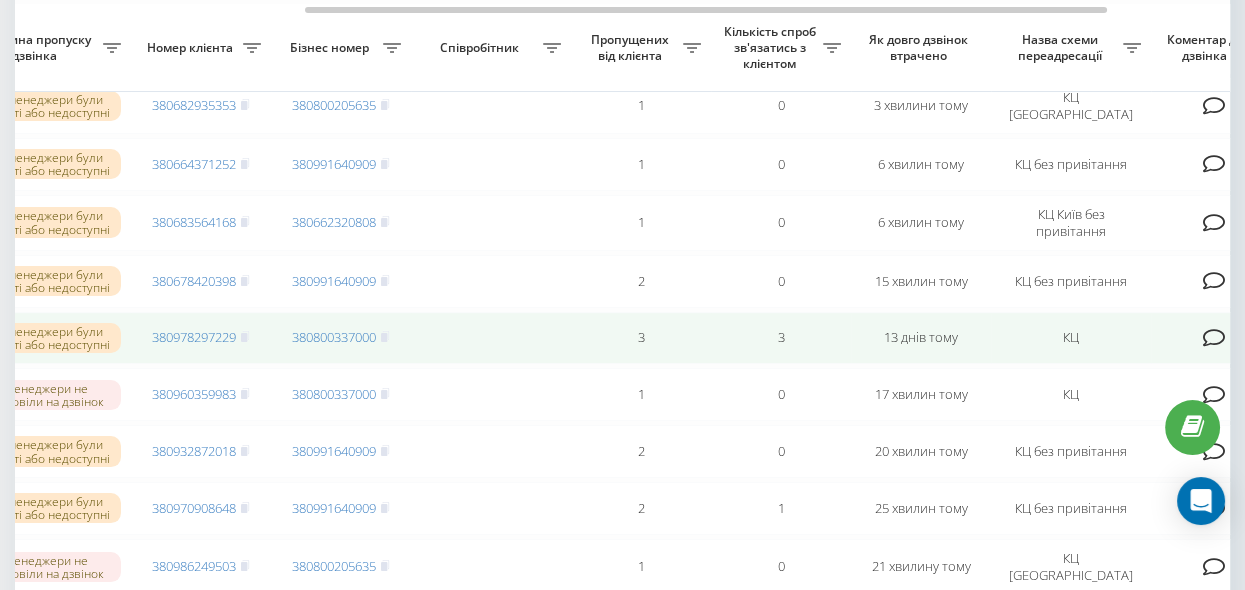 scroll, scrollTop: 182, scrollLeft: 0, axis: vertical 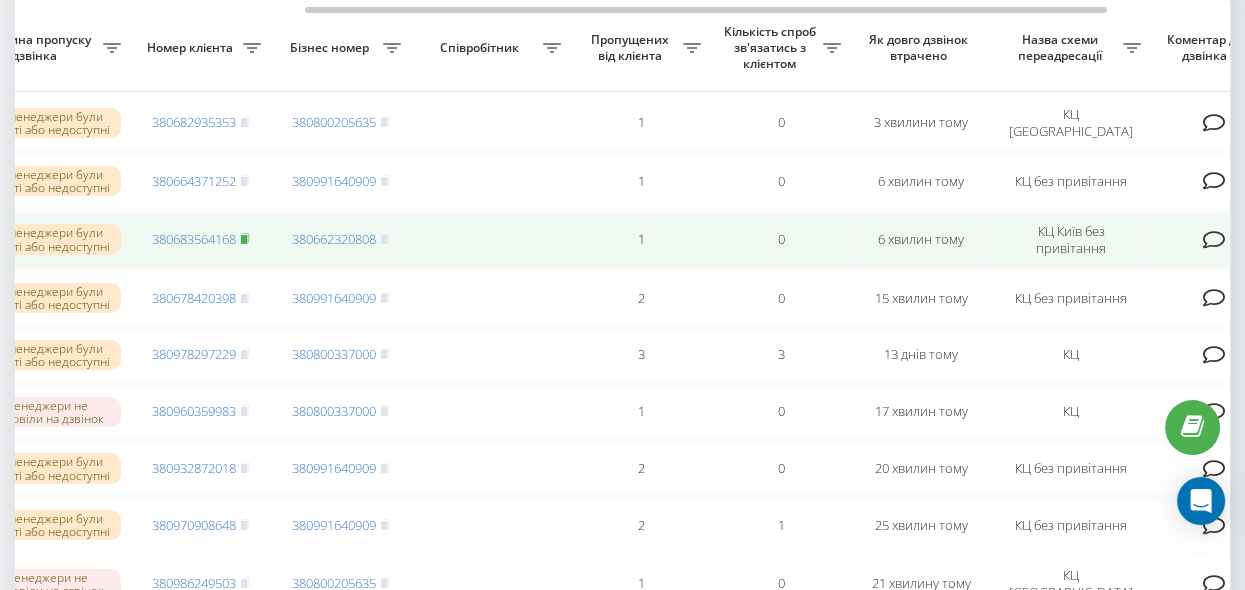 click 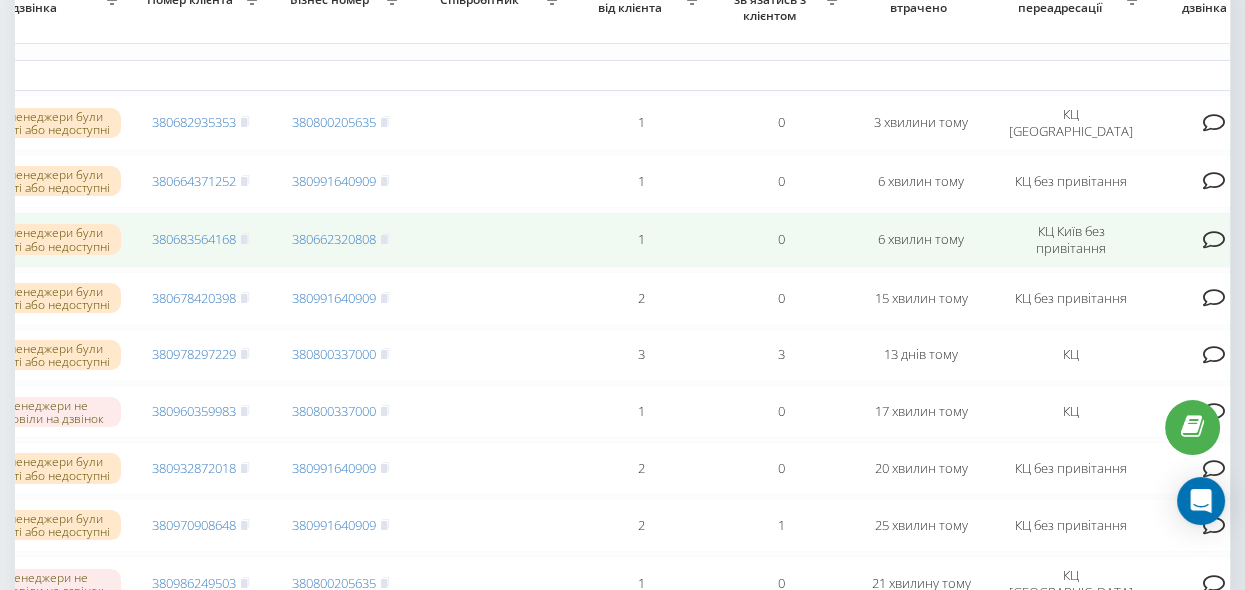 scroll, scrollTop: 0, scrollLeft: 0, axis: both 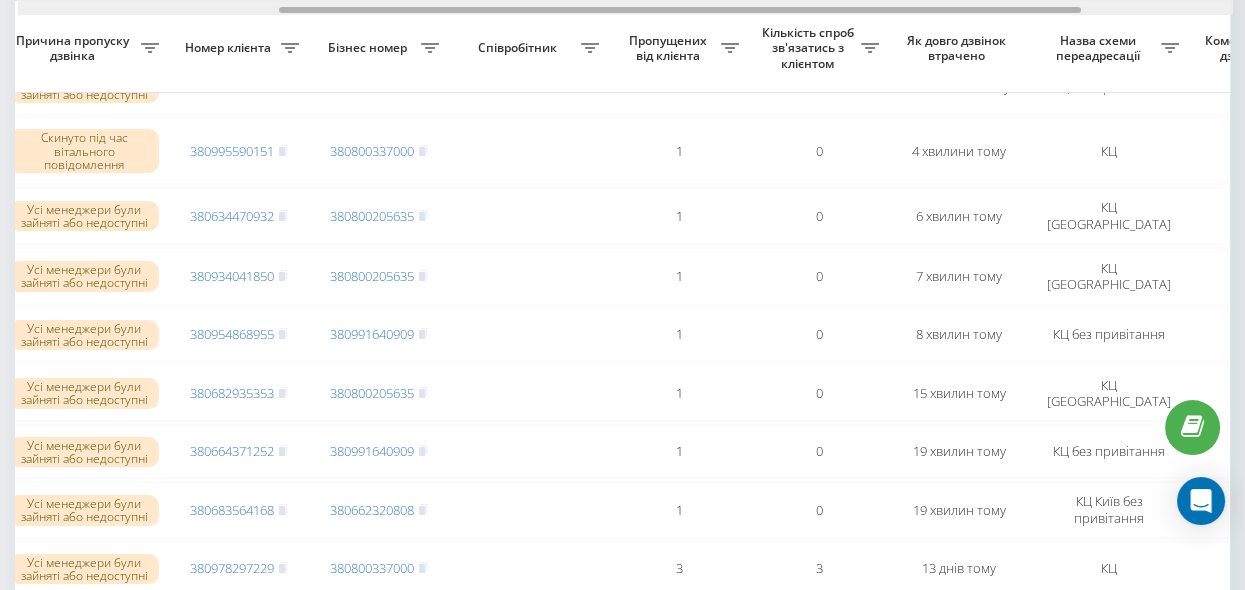 drag, startPoint x: 402, startPoint y: 11, endPoint x: 644, endPoint y: 76, distance: 250.57733 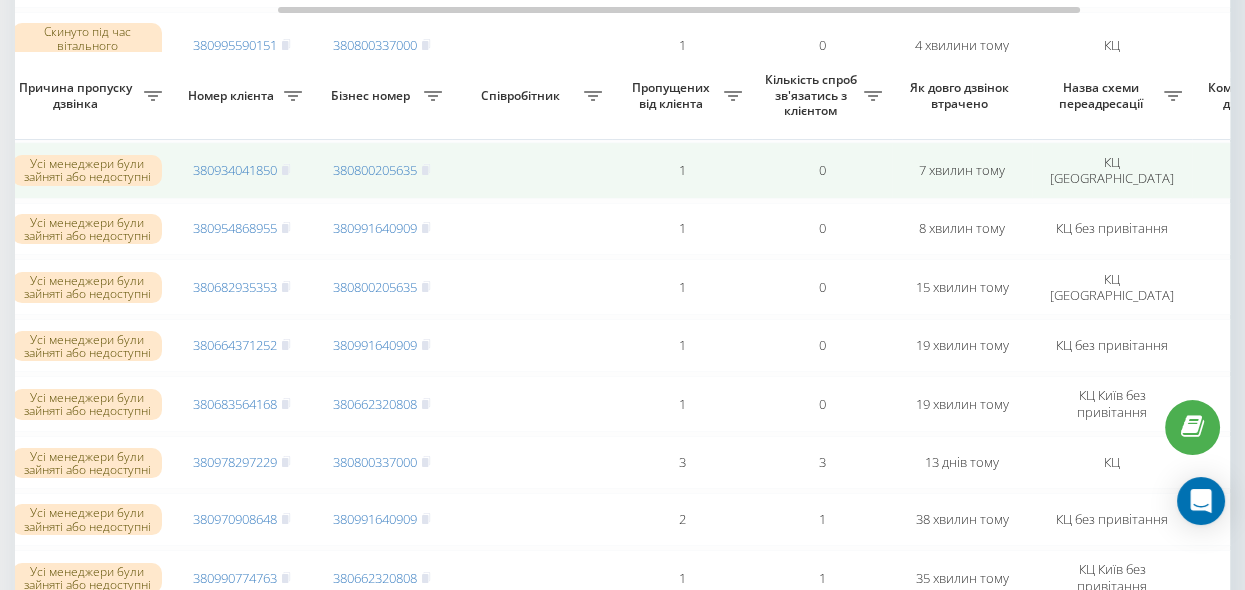 scroll, scrollTop: 454, scrollLeft: 0, axis: vertical 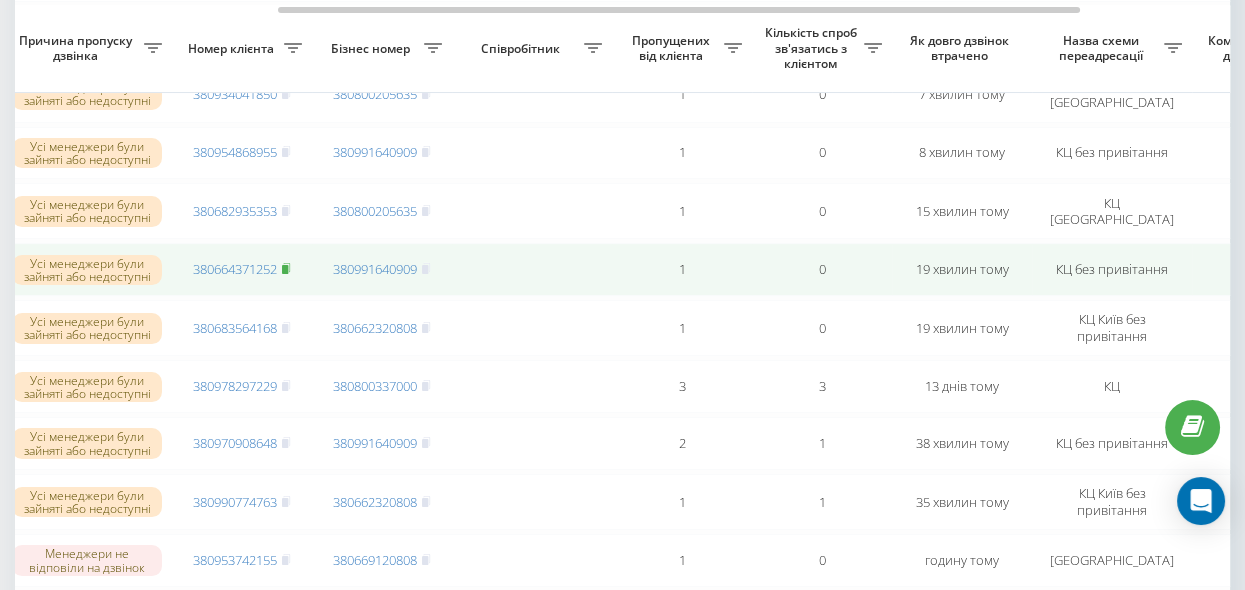 click 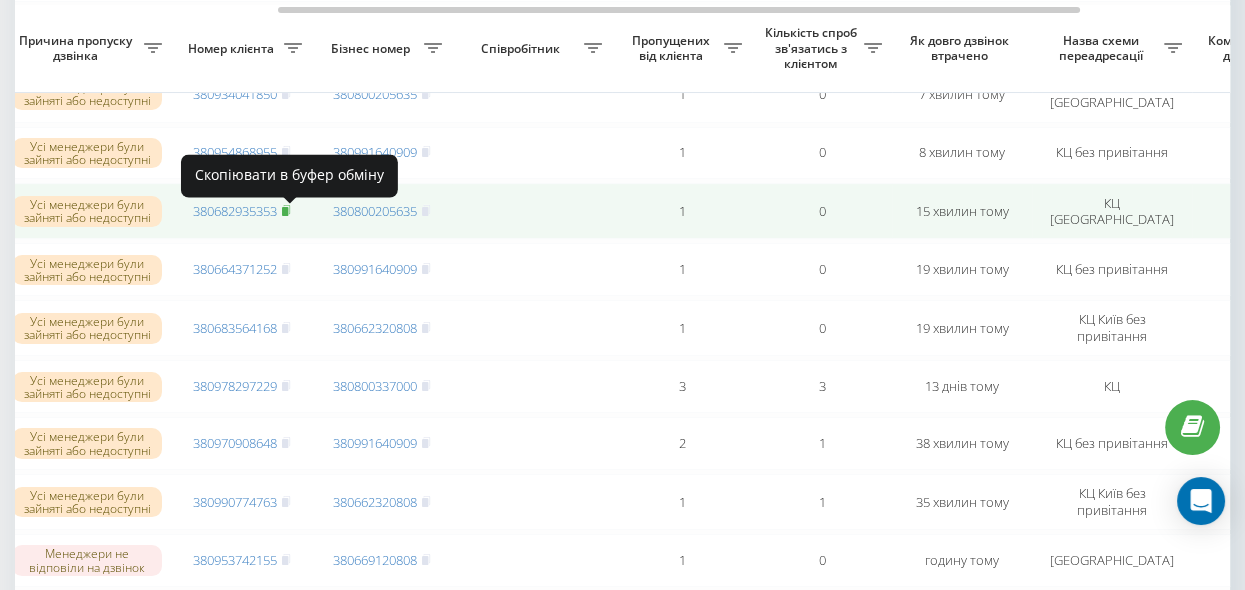 click 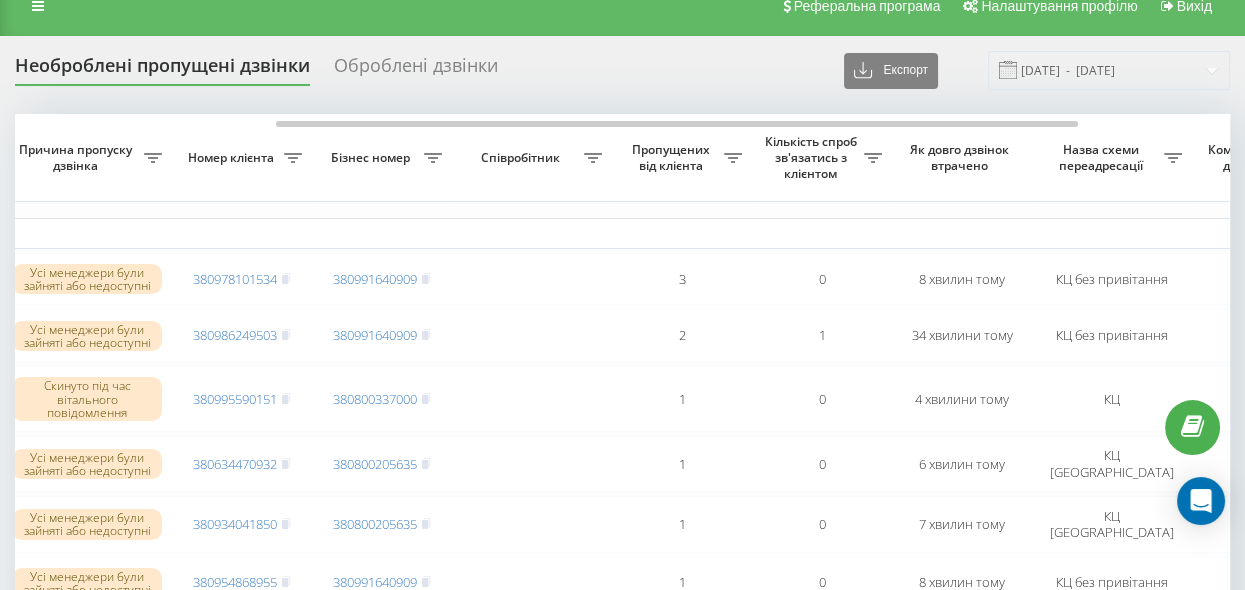 scroll, scrollTop: 0, scrollLeft: 0, axis: both 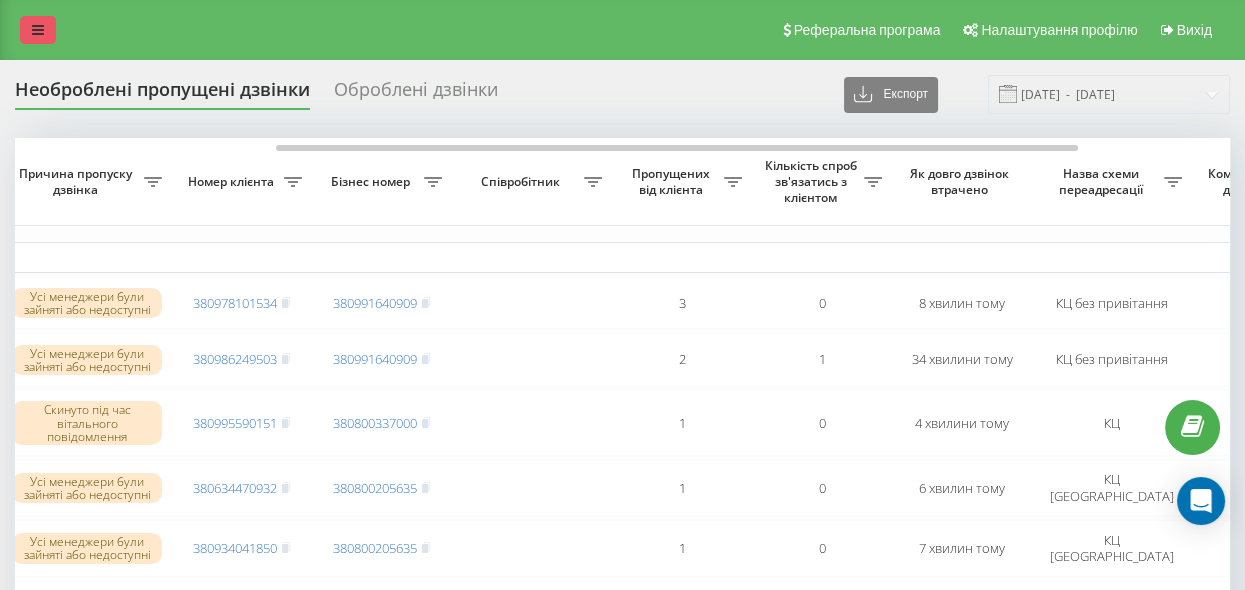 click at bounding box center (38, 30) 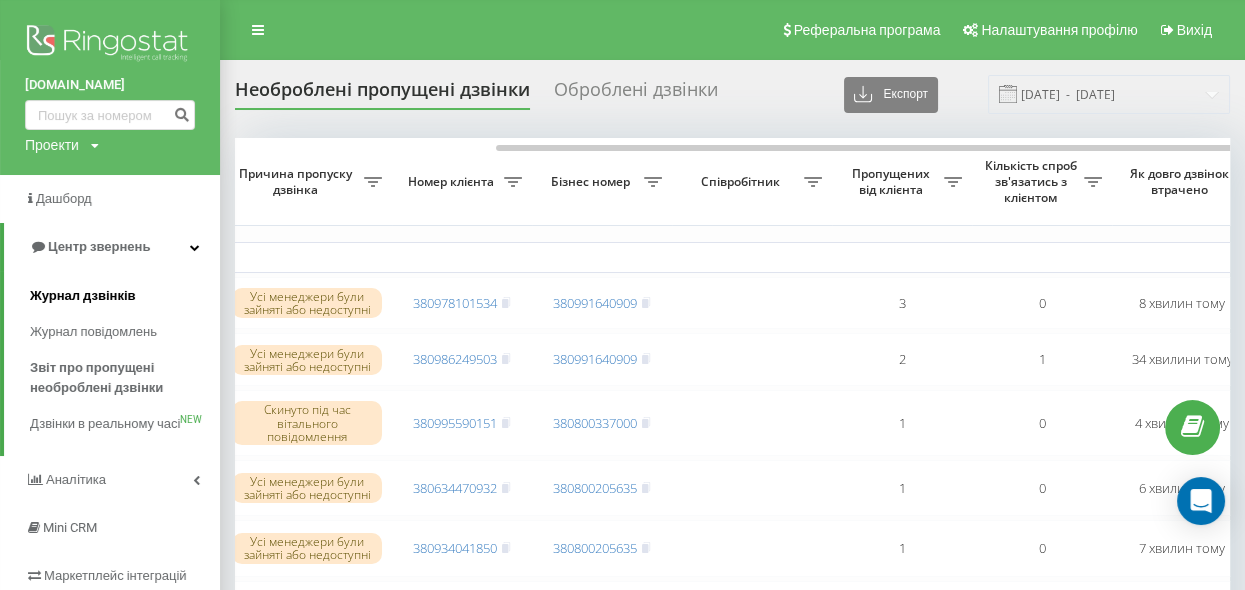 click on "Журнал дзвінків" at bounding box center (83, 296) 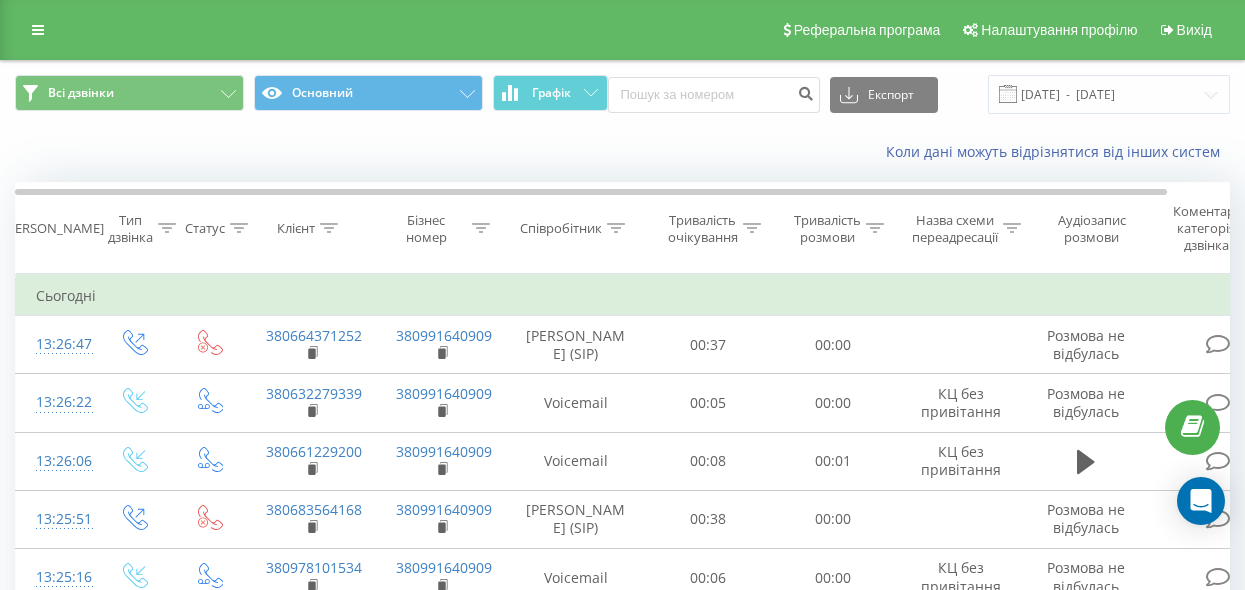 scroll, scrollTop: 0, scrollLeft: 0, axis: both 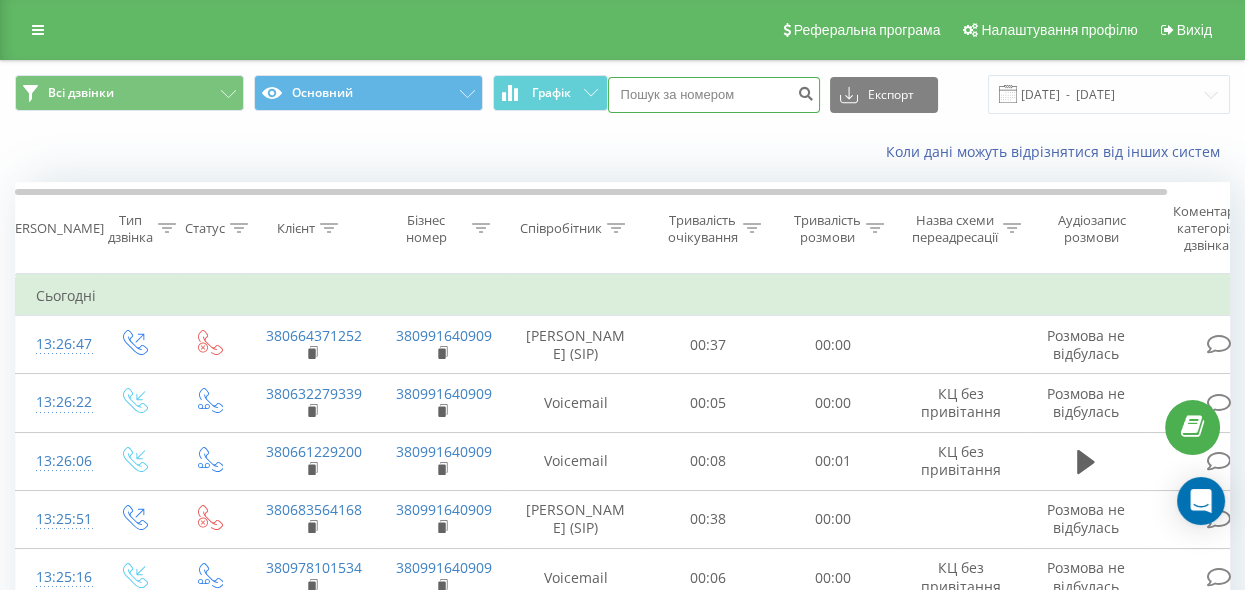click at bounding box center (714, 95) 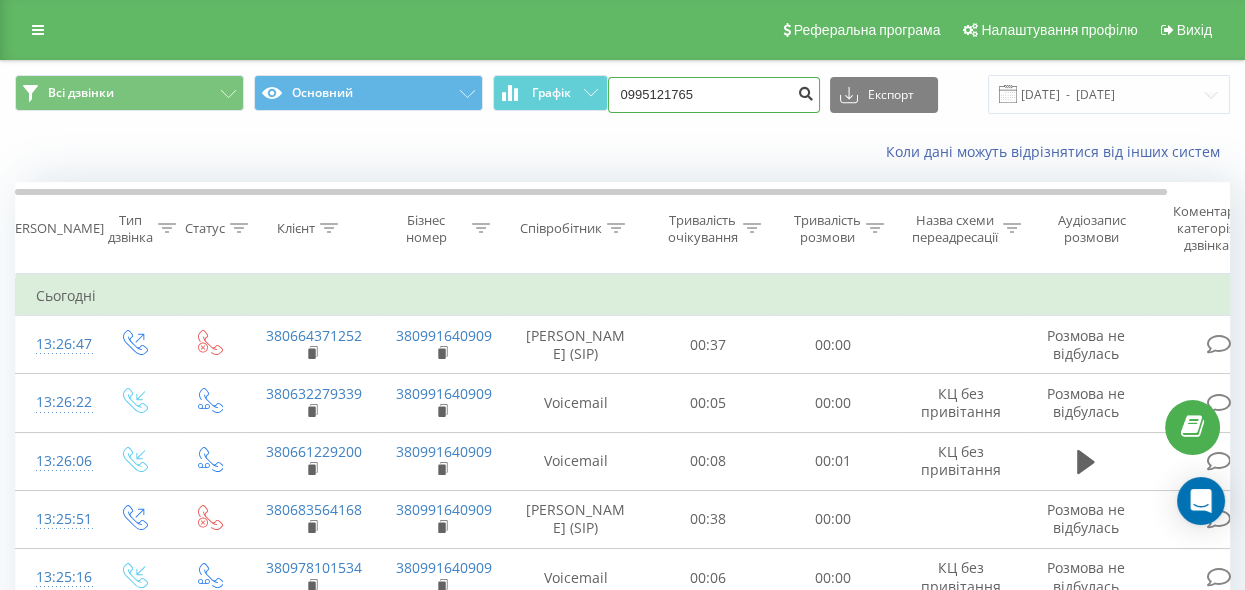 type on "0995121765" 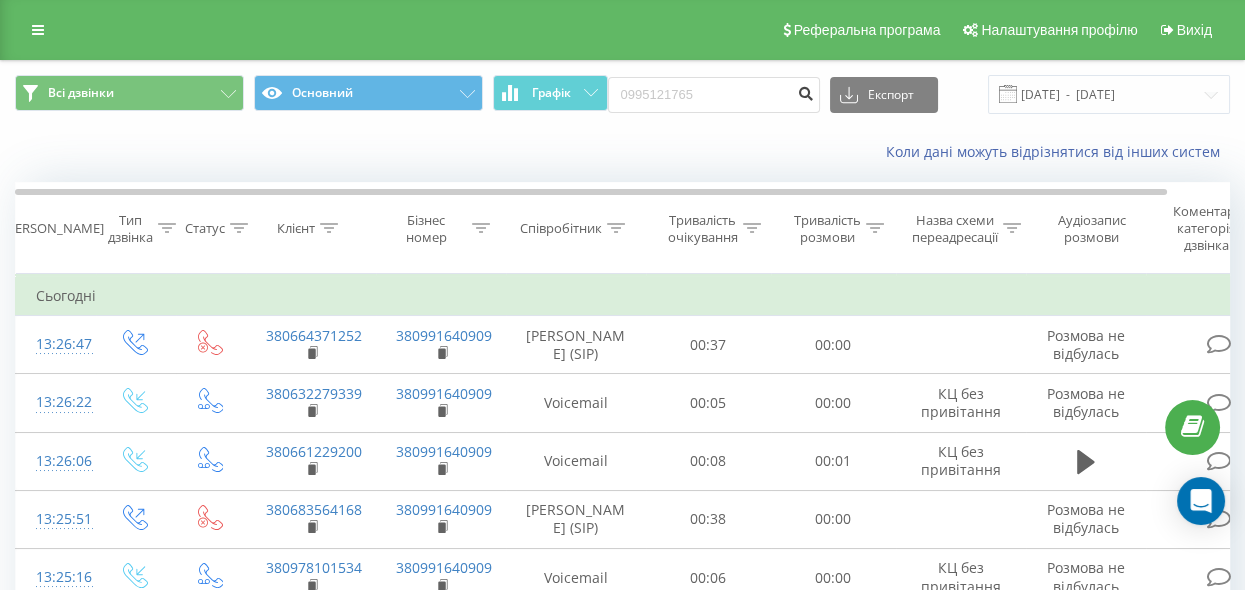 click at bounding box center [806, 91] 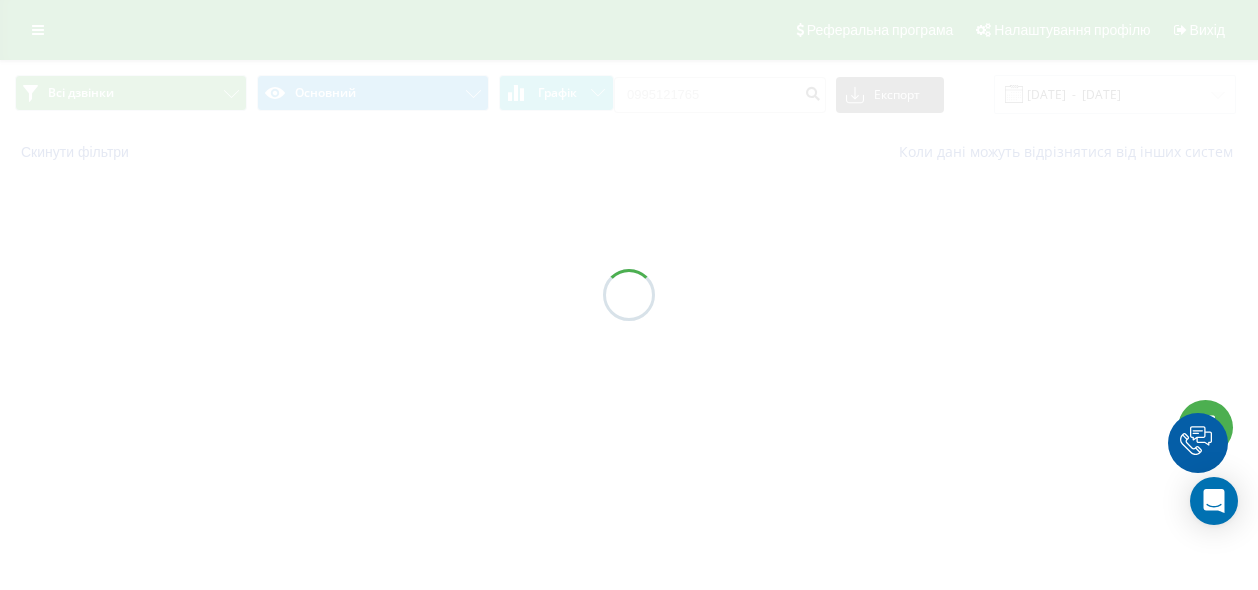 scroll, scrollTop: 0, scrollLeft: 0, axis: both 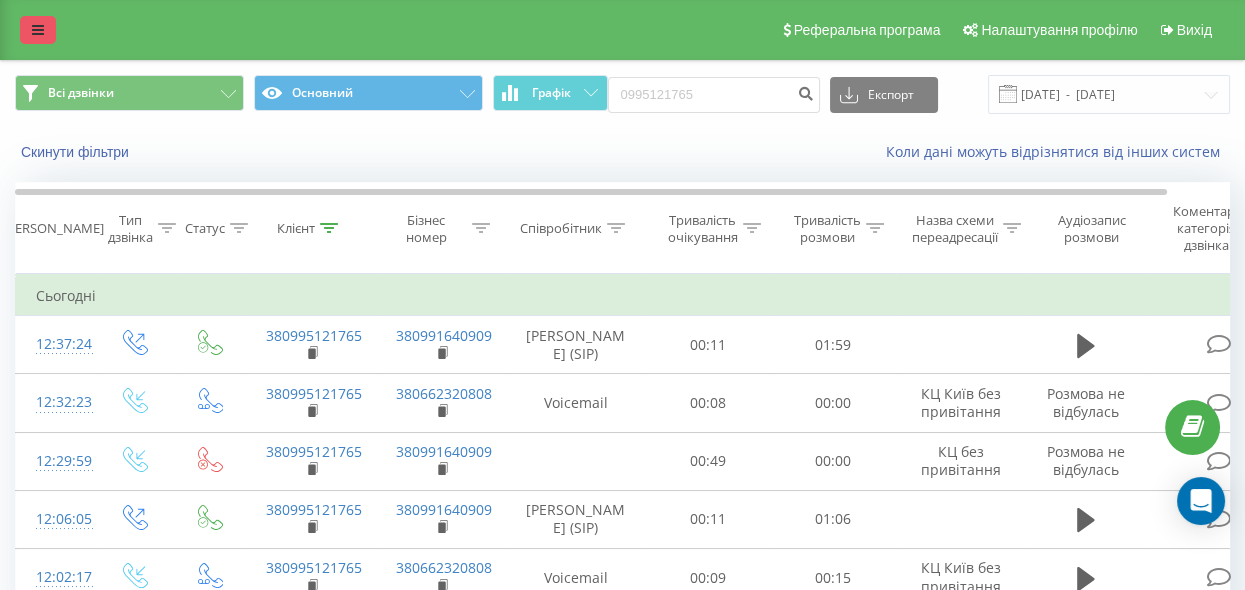 click at bounding box center (38, 30) 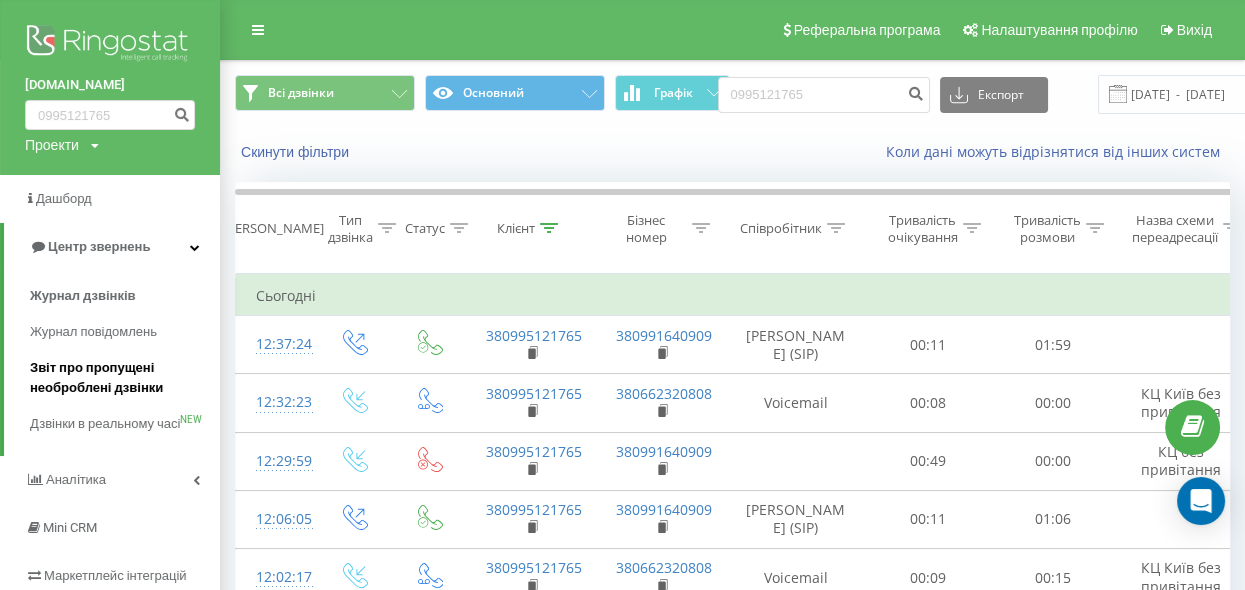 click on "Звіт про пропущені необроблені дзвінки" at bounding box center (120, 378) 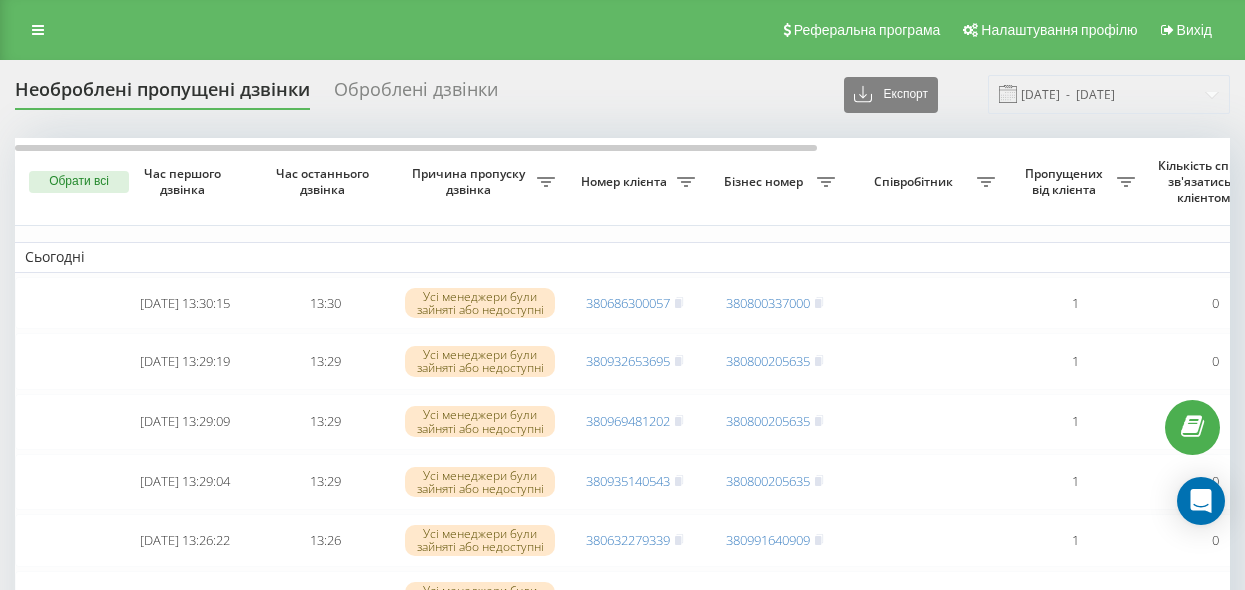 scroll, scrollTop: 0, scrollLeft: 0, axis: both 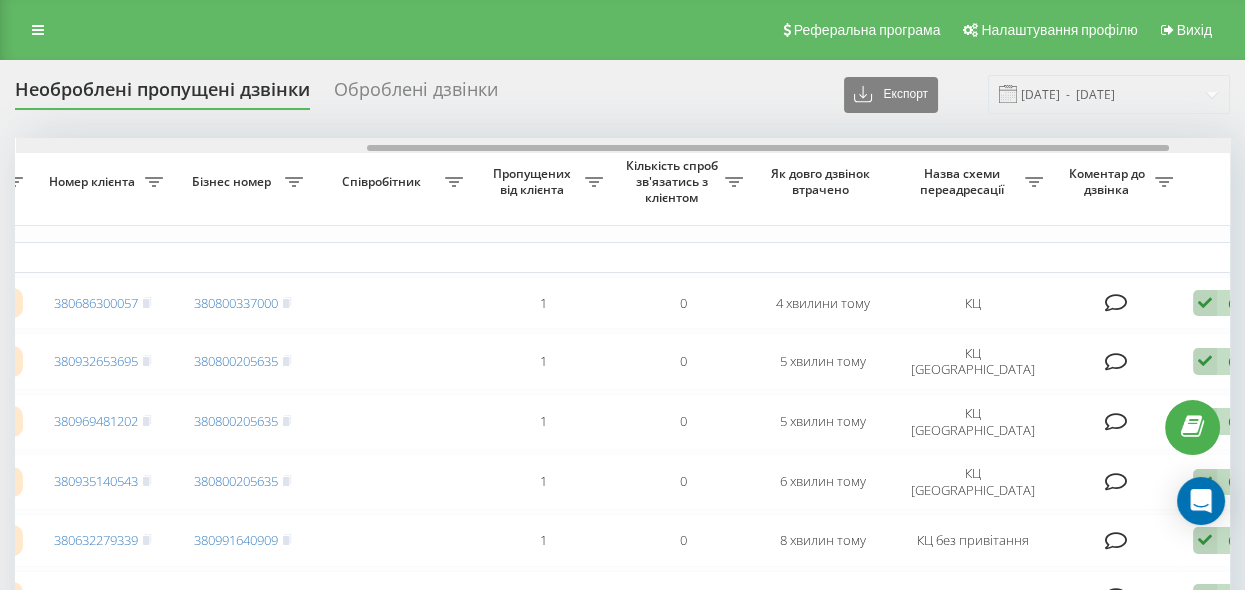 drag, startPoint x: 514, startPoint y: 146, endPoint x: 866, endPoint y: 182, distance: 353.83612 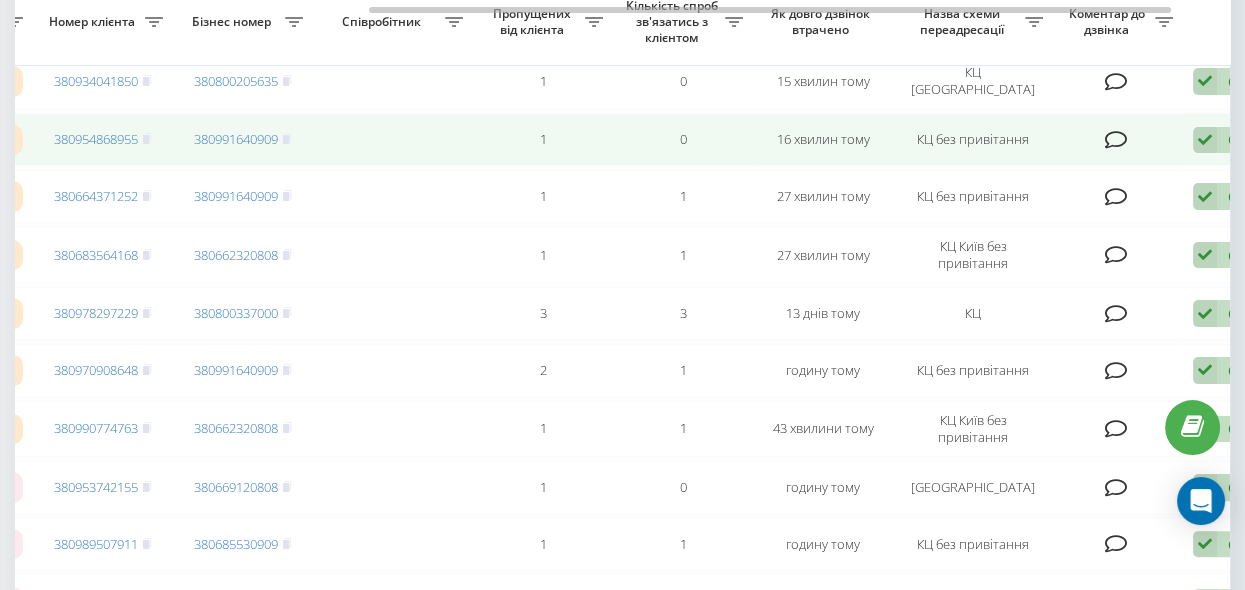 scroll, scrollTop: 727, scrollLeft: 0, axis: vertical 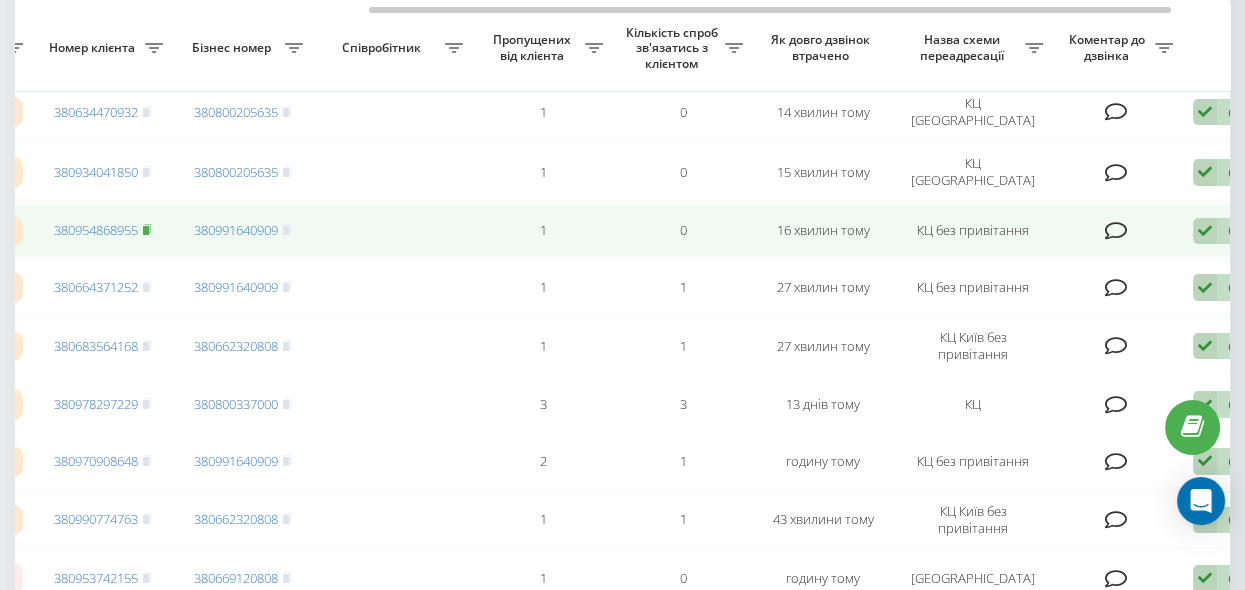 drag, startPoint x: 149, startPoint y: 236, endPoint x: 473, endPoint y: 266, distance: 325.38593 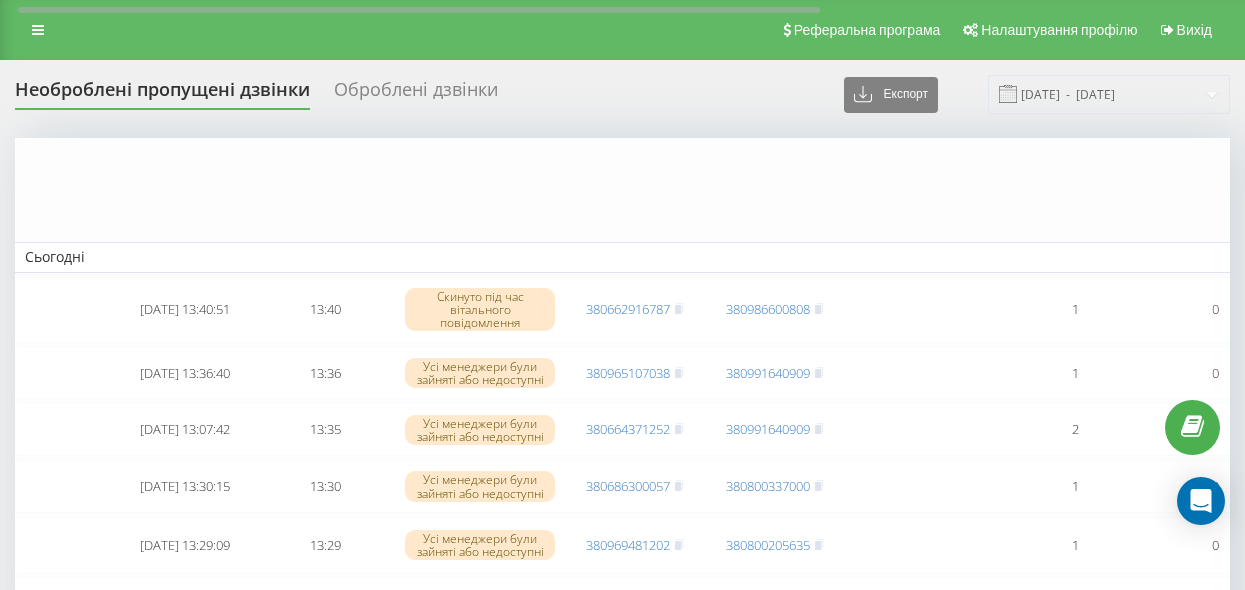 scroll, scrollTop: 727, scrollLeft: 0, axis: vertical 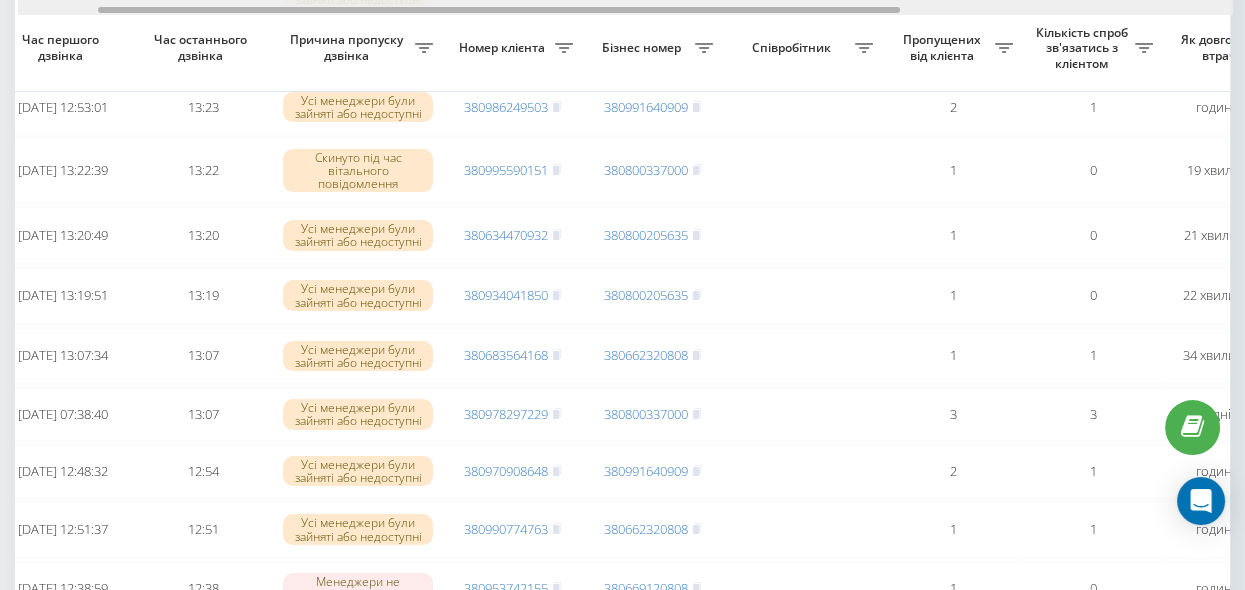 drag, startPoint x: 646, startPoint y: 11, endPoint x: 712, endPoint y: 27, distance: 67.911705 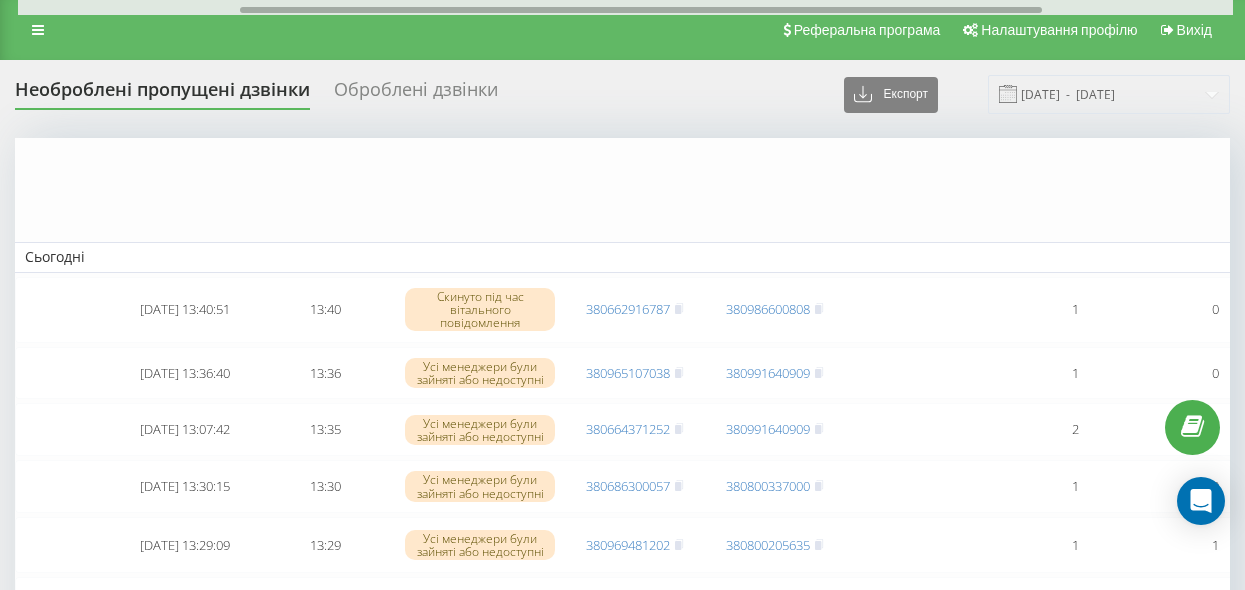 scroll, scrollTop: 727, scrollLeft: 0, axis: vertical 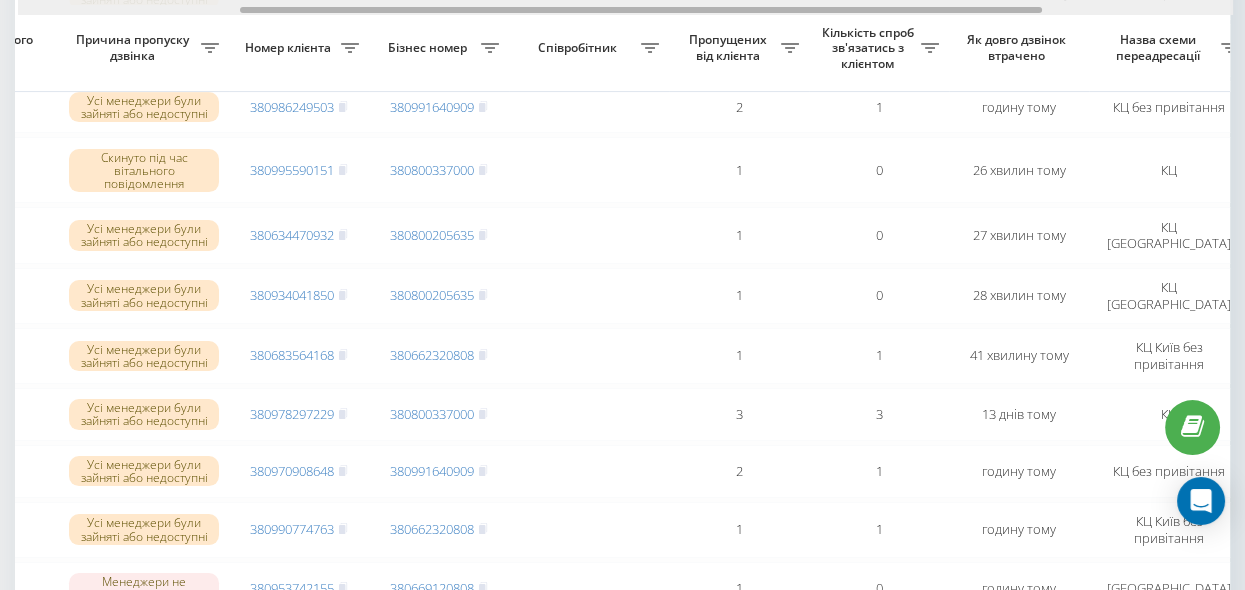 click on "Обрати всі Час першого дзвінка Час останнього дзвінка Причина пропуску дзвінка Номер клієнта Бізнес номер Співробітник Пропущених від клієнта Кількість спроб зв'язатись з клієнтом Як довго дзвінок втрачено Назва схеми переадресації Коментар до дзвінка Сьогодні 2025-07-11 13:40:51 13:40 Скинуто під час вітального повідомлення 380662916787 380986600808 1 0 7 хвилин тому Миколаїв Обробити Не вдалося зв'язатися Зв'язався з клієнтом за допомогою іншого каналу Клієнт передзвонив сам з іншого номера Інший варіант 2025-07-11 13:36:40 13:36 Усі менеджери були зайняті або недоступні 380965107038 1 0 2" at bounding box center [622, 300] 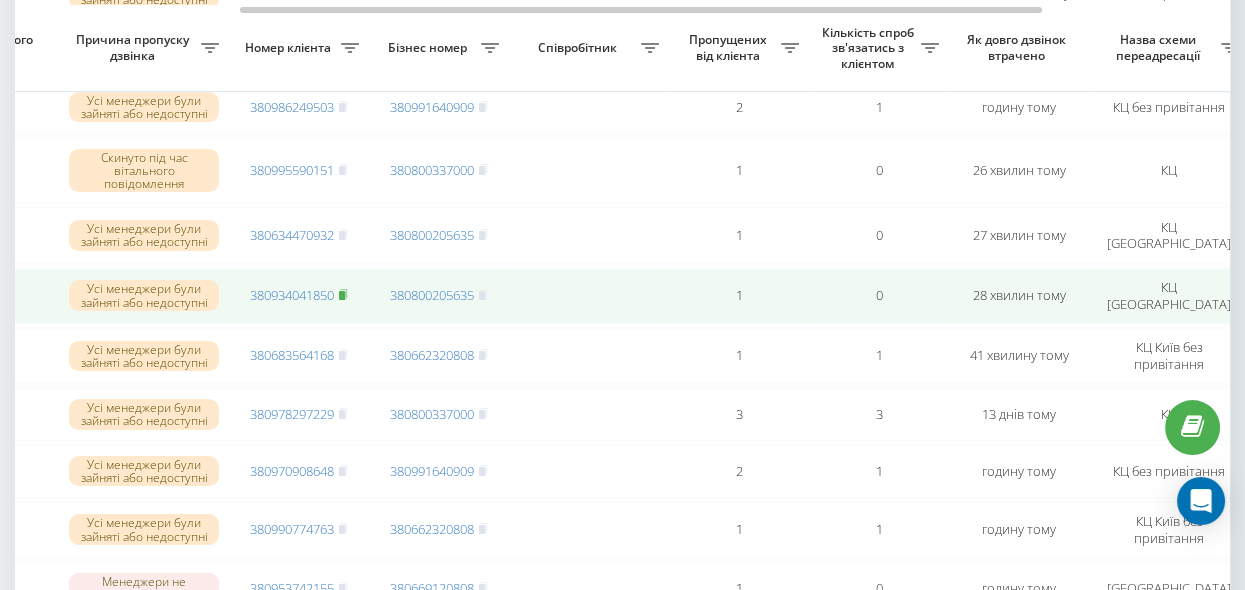 click 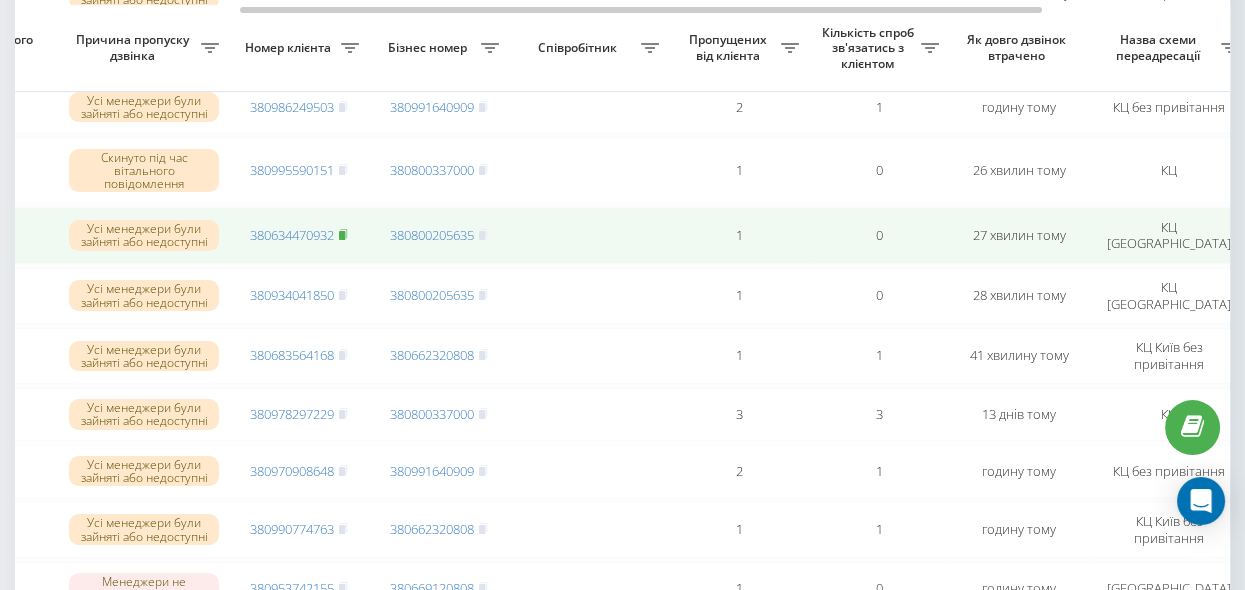 click 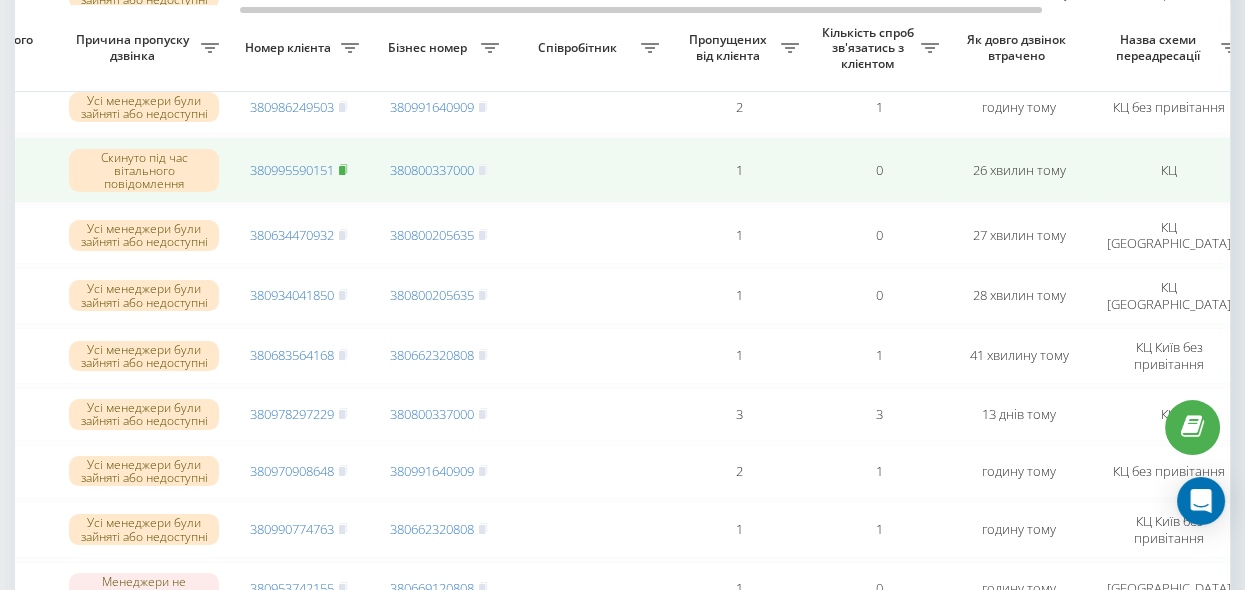 click 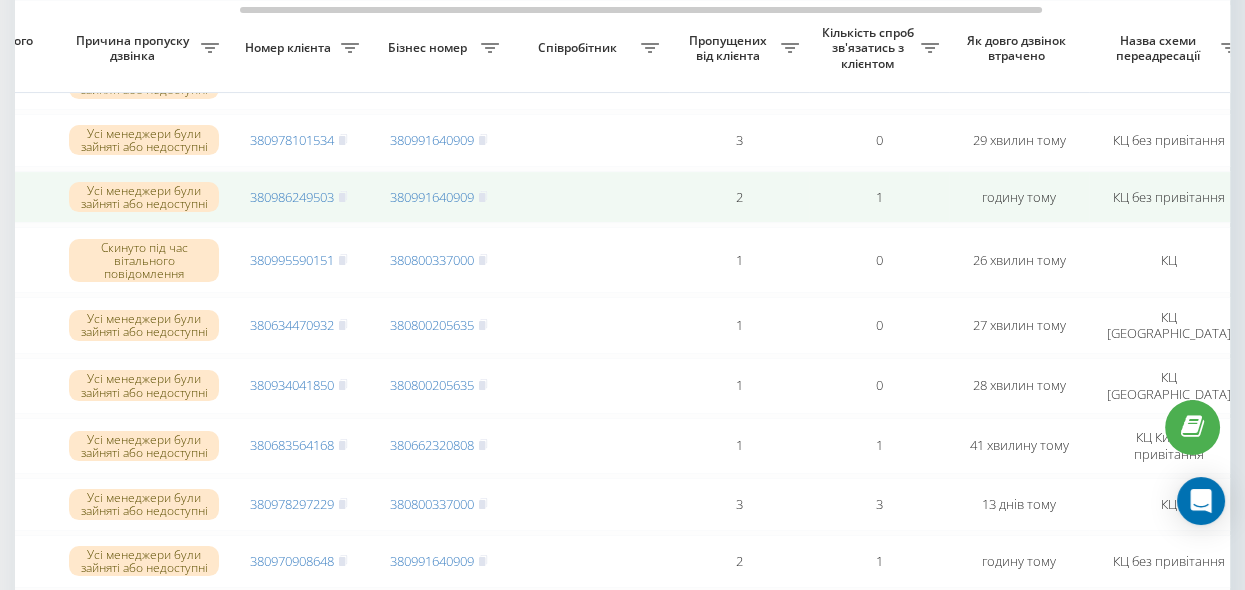 scroll, scrollTop: 636, scrollLeft: 0, axis: vertical 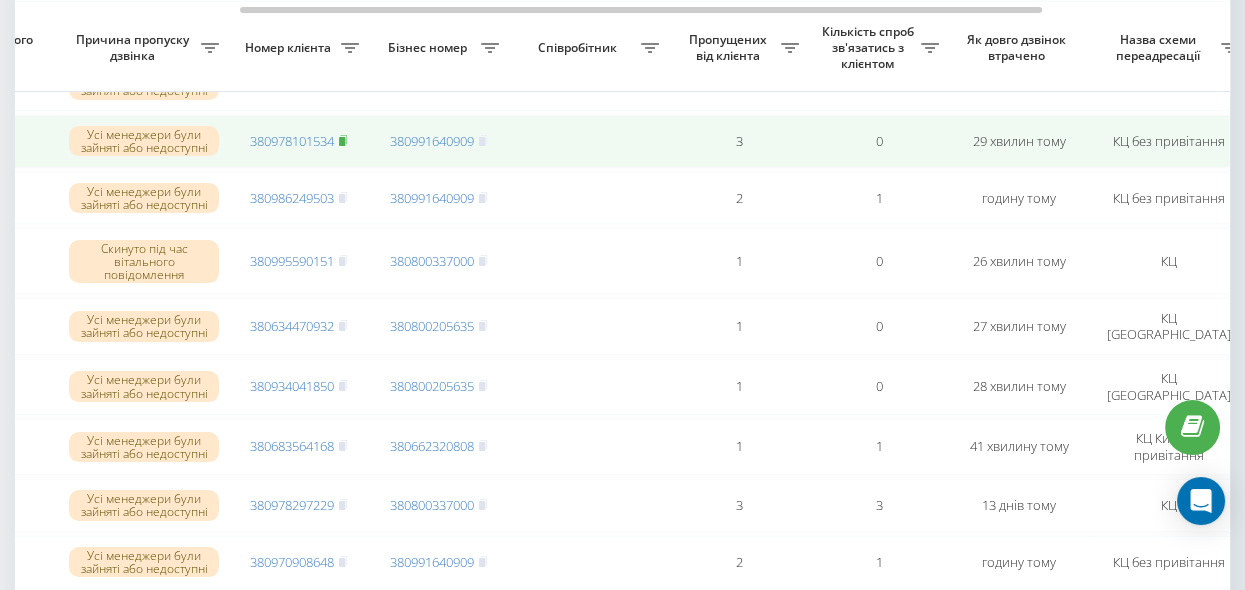 click 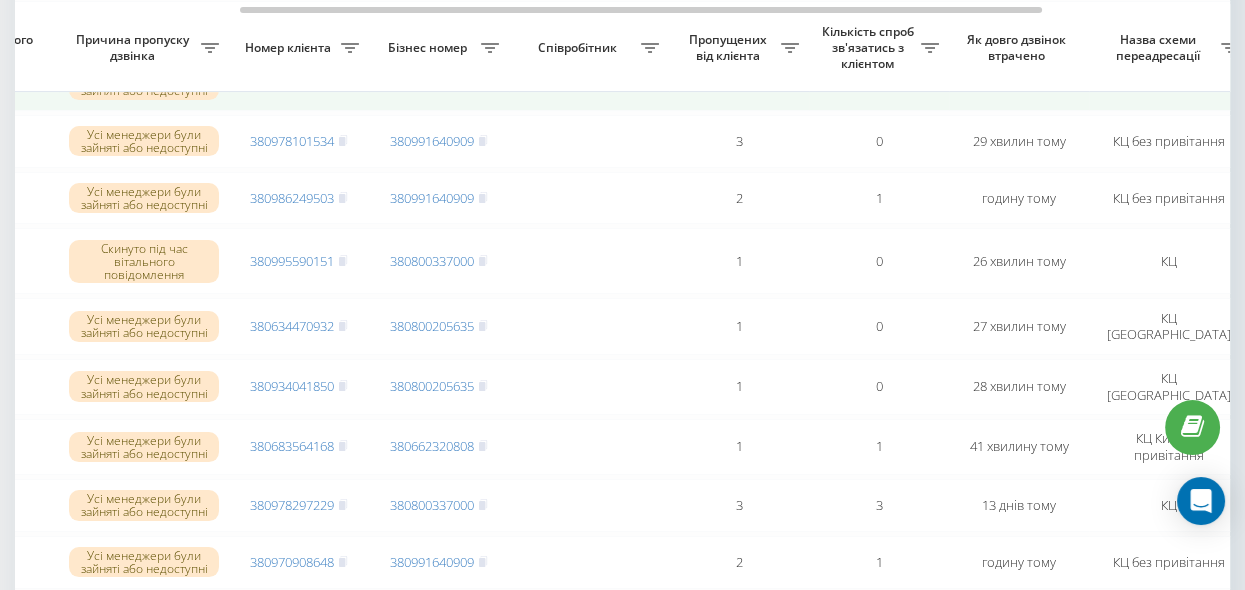 click 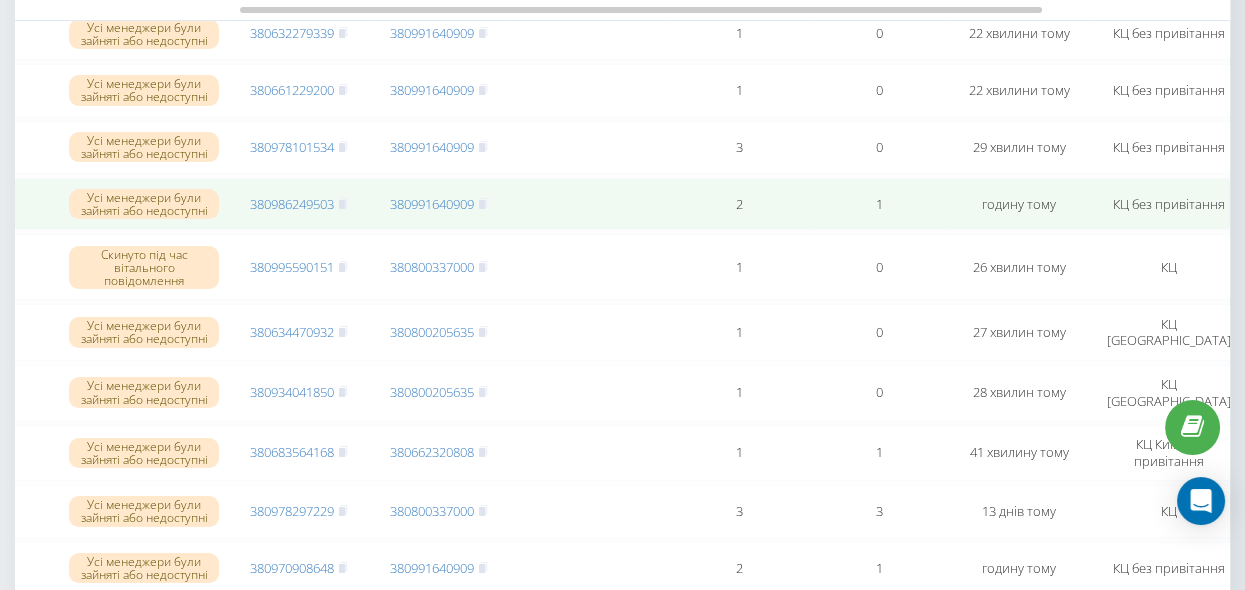 scroll, scrollTop: 545, scrollLeft: 0, axis: vertical 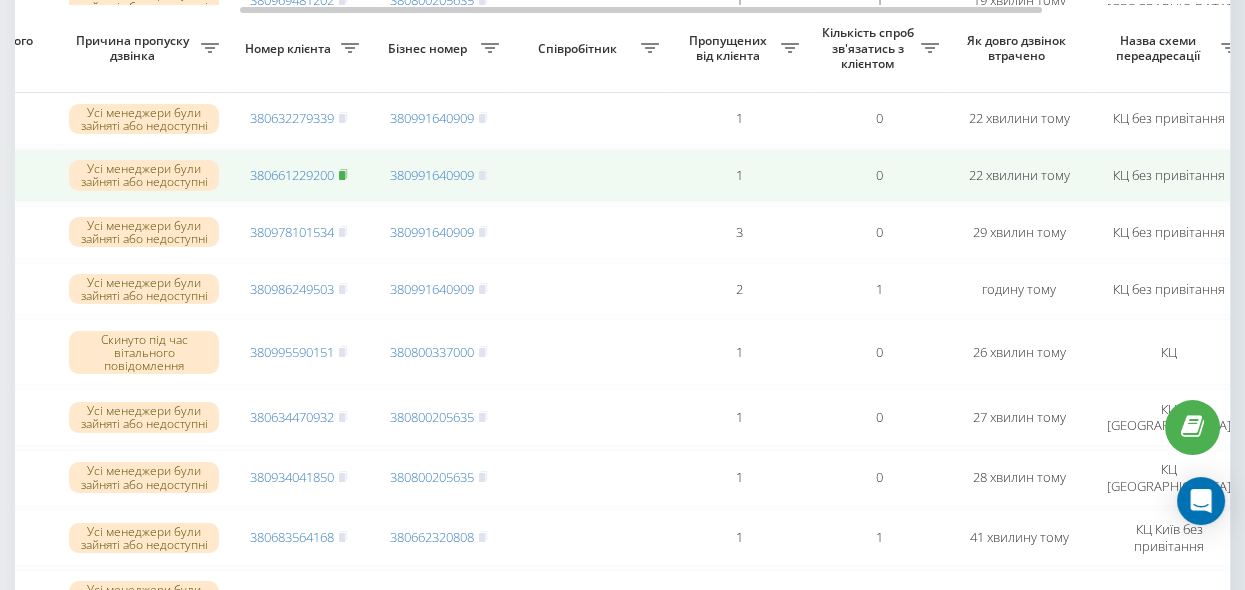 click 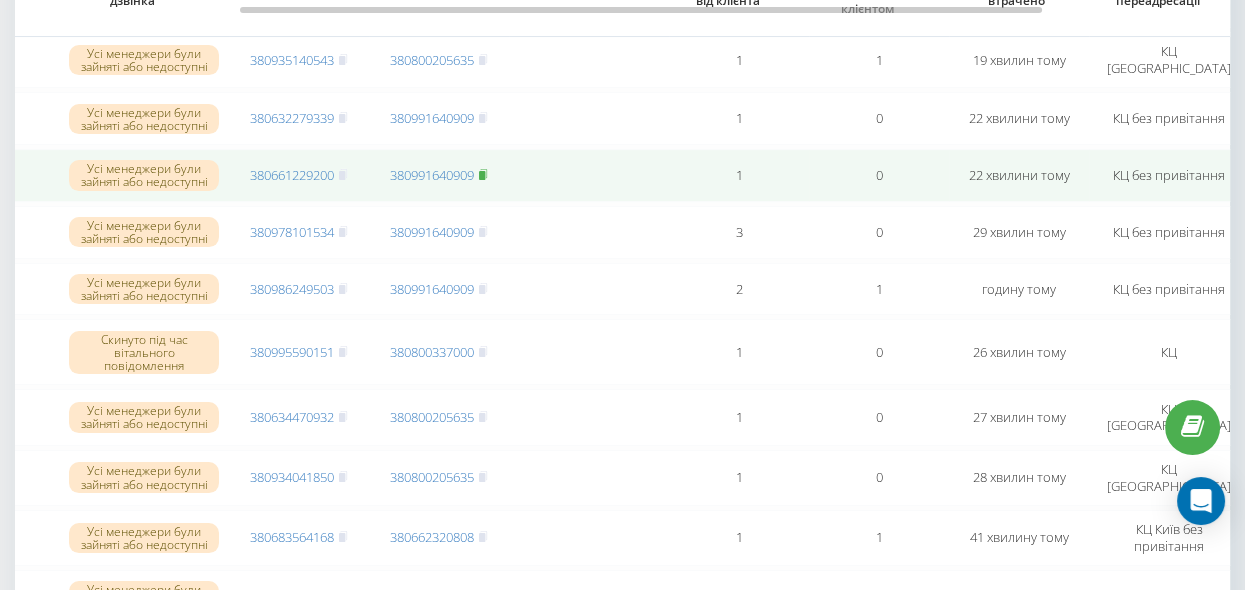 scroll, scrollTop: 454, scrollLeft: 0, axis: vertical 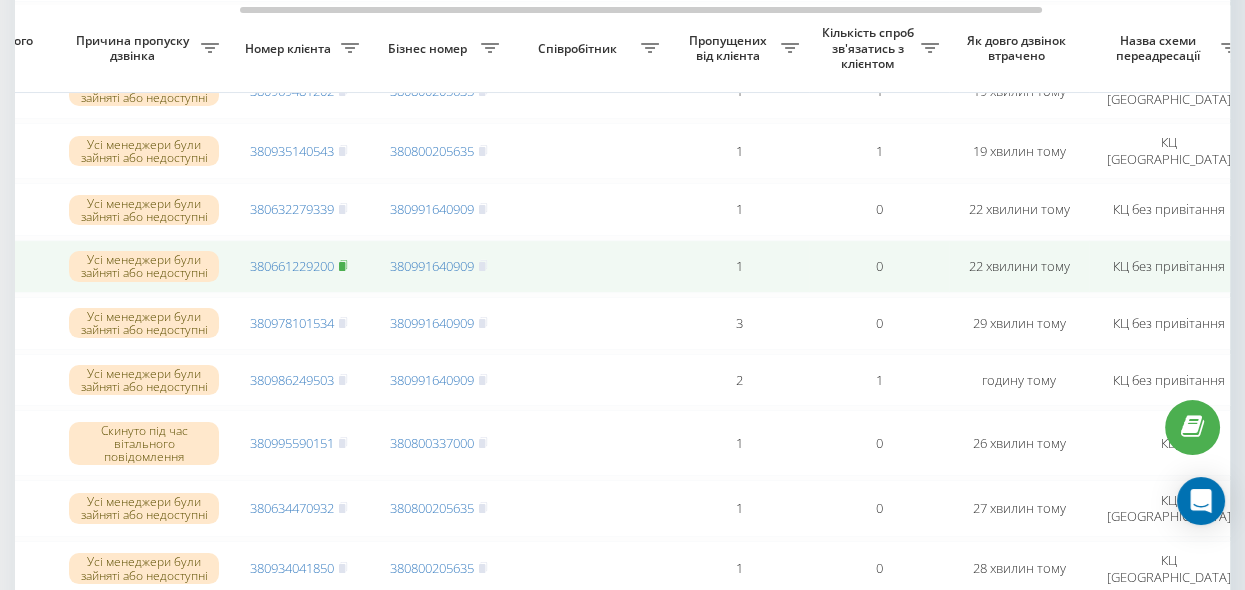 click 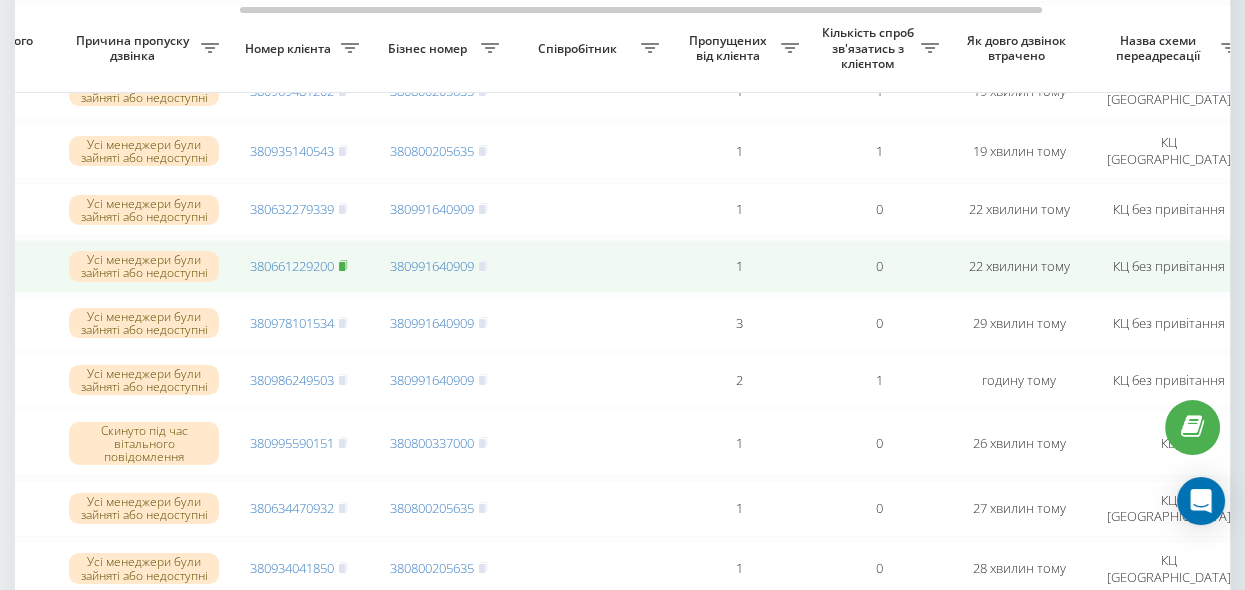 click 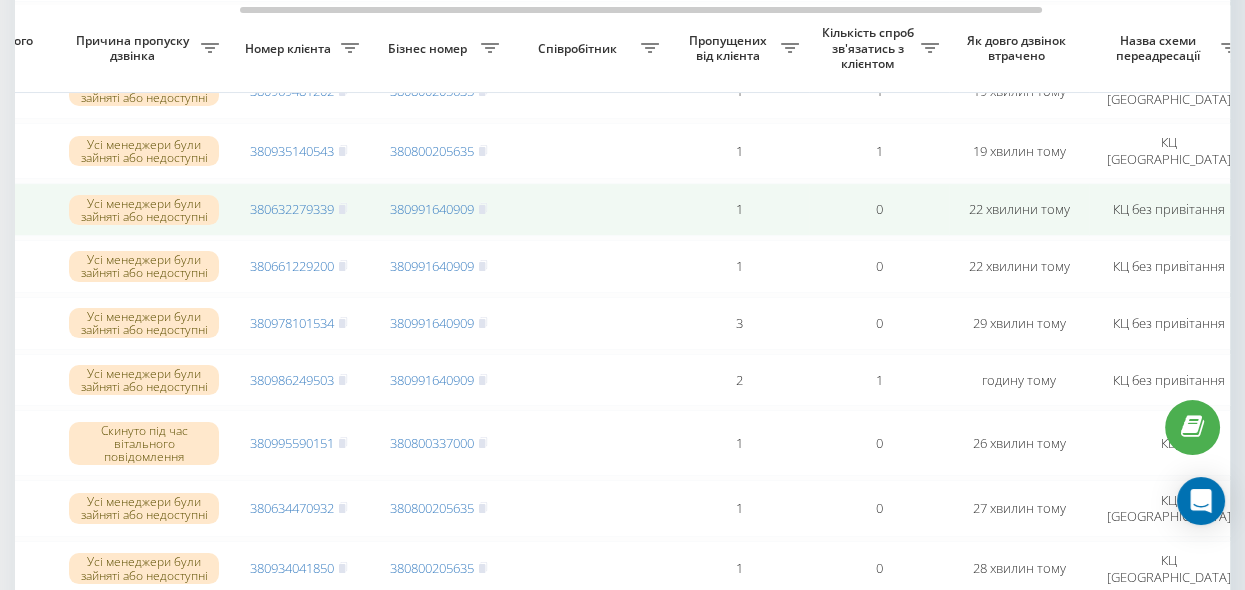 drag, startPoint x: 345, startPoint y: 213, endPoint x: 356, endPoint y: 211, distance: 11.18034 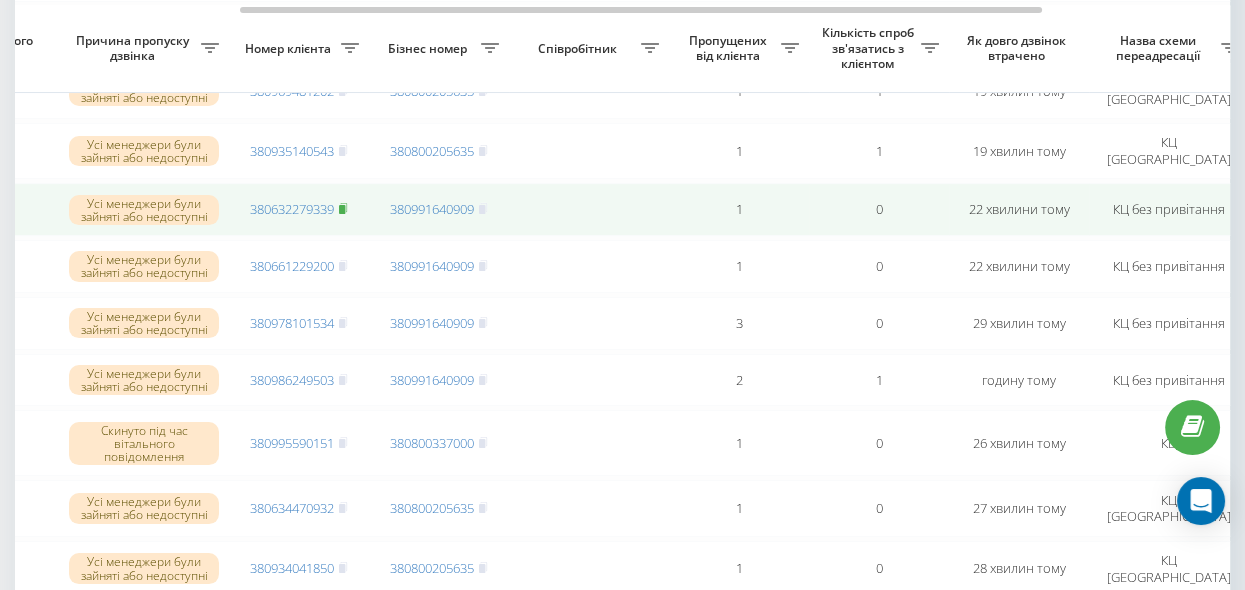 click 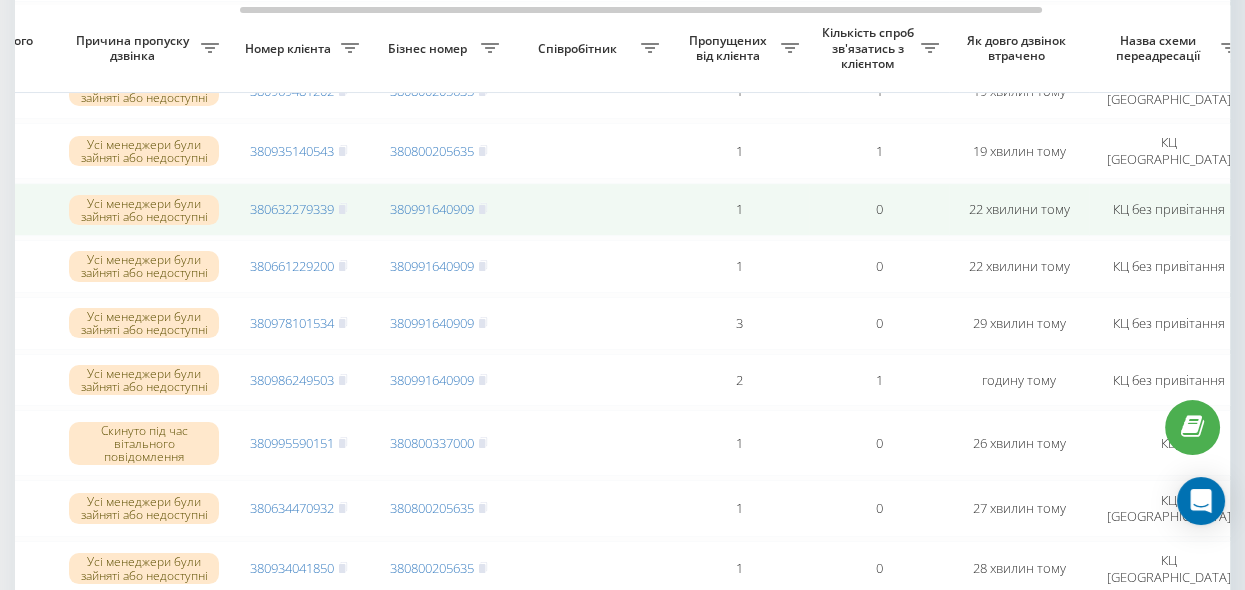 click 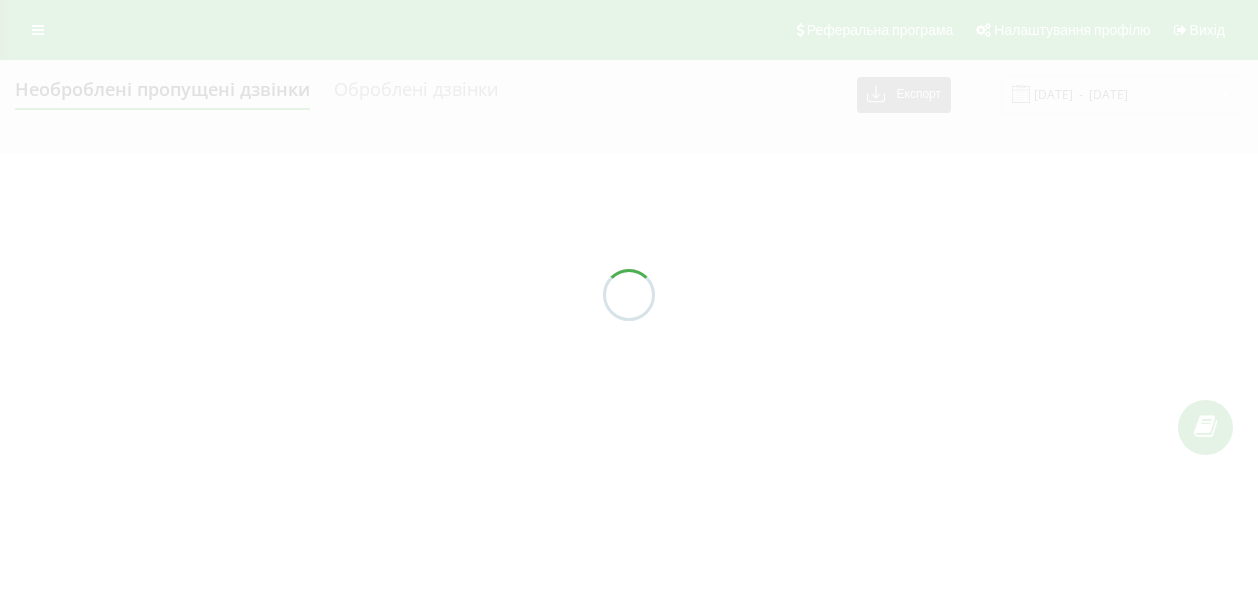 scroll, scrollTop: 0, scrollLeft: 0, axis: both 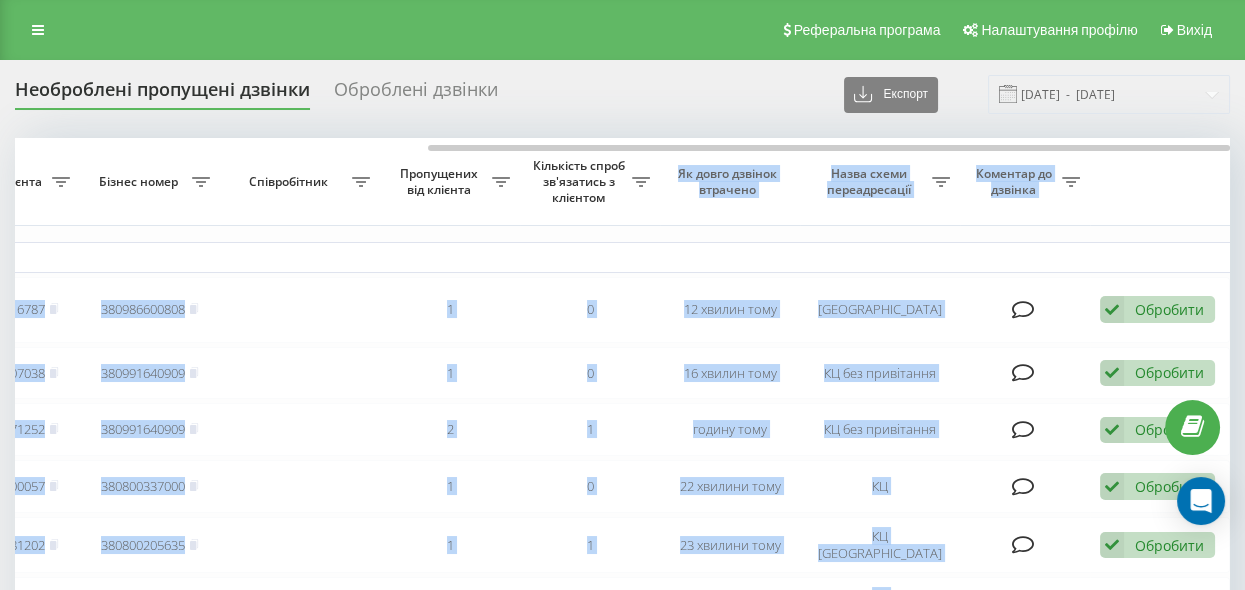 drag, startPoint x: 500, startPoint y: 150, endPoint x: 632, endPoint y: 166, distance: 132.96616 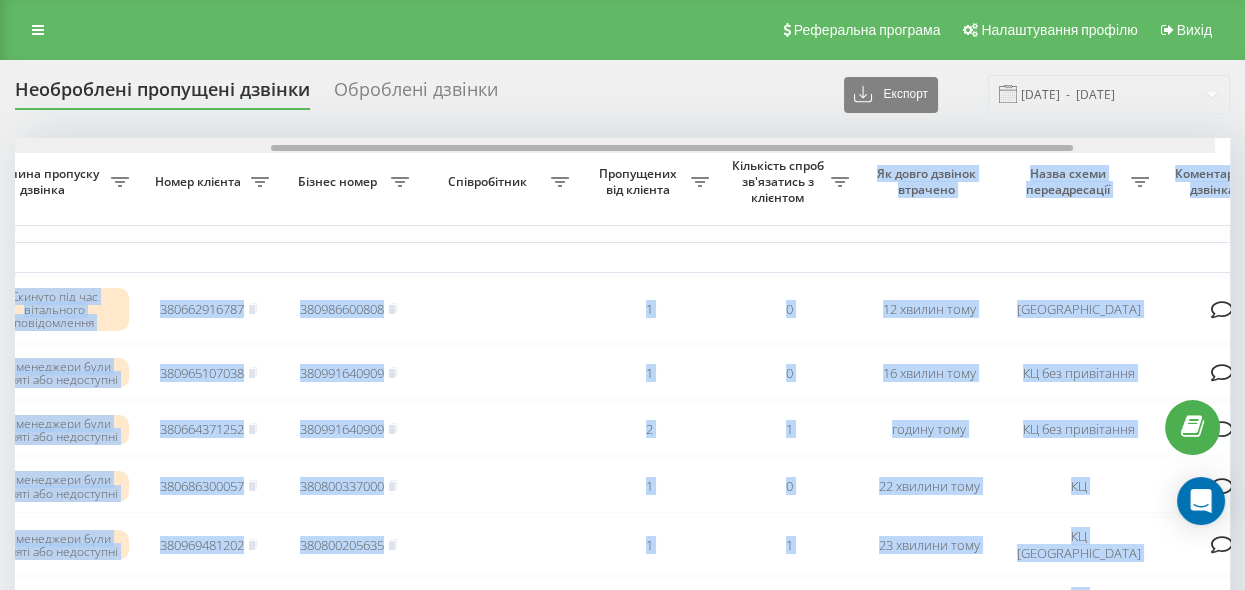 scroll, scrollTop: 0, scrollLeft: 410, axis: horizontal 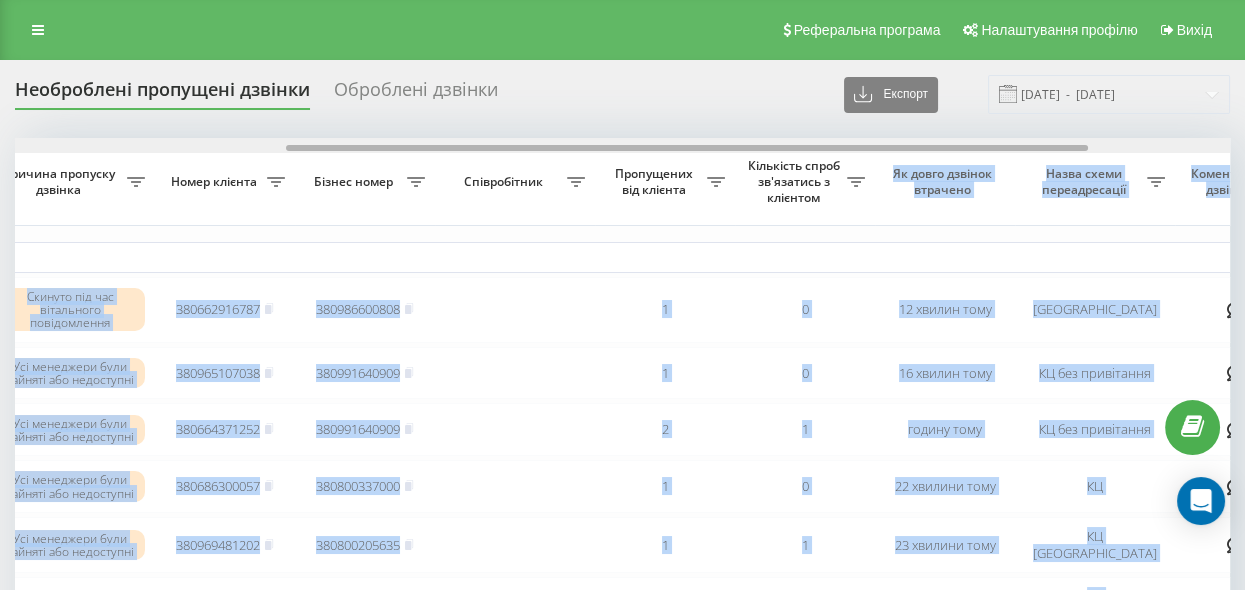 drag, startPoint x: 560, startPoint y: 149, endPoint x: 418, endPoint y: 158, distance: 142.28493 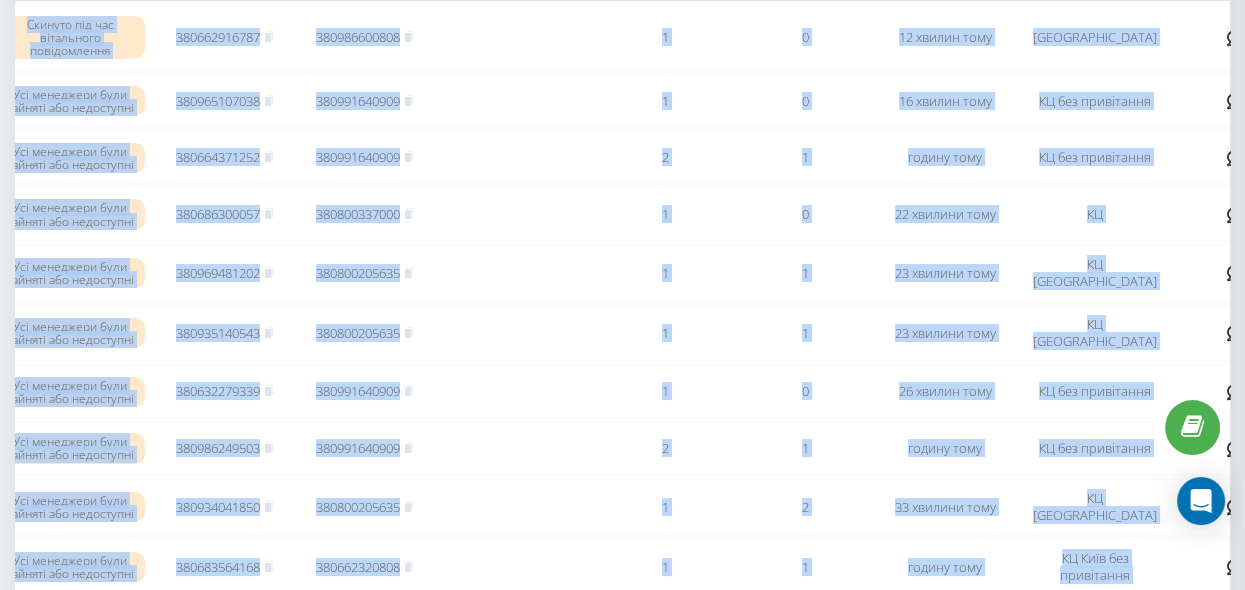 scroll, scrollTop: 0, scrollLeft: 0, axis: both 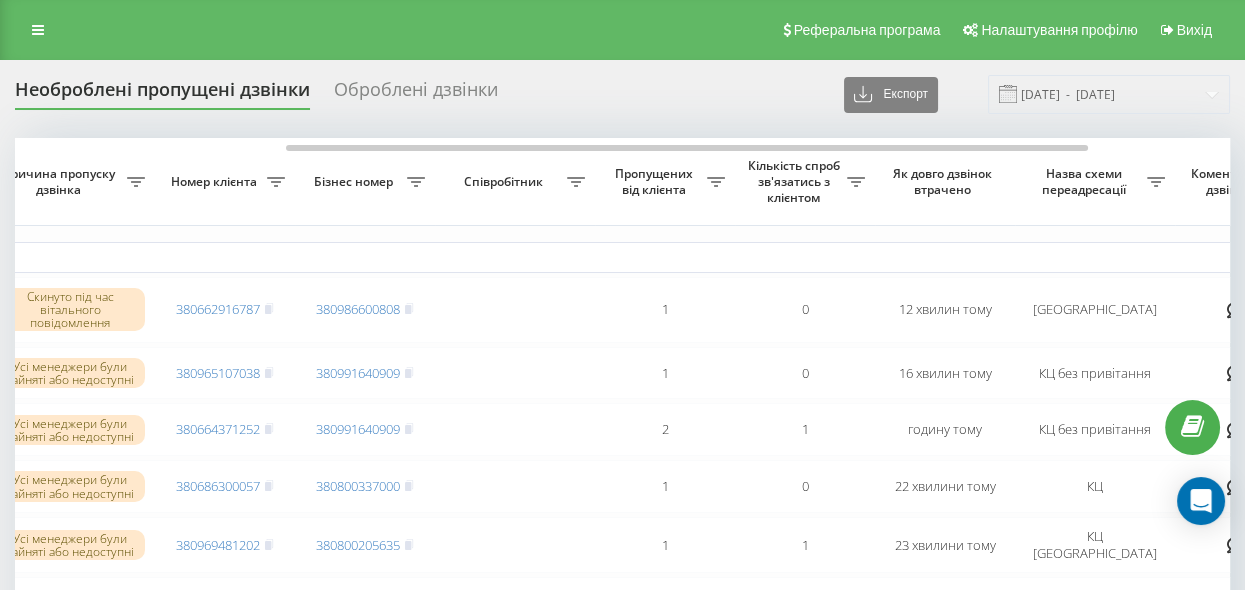 click on "Реферальна програма Налаштування профілю Вихід" at bounding box center [622, 30] 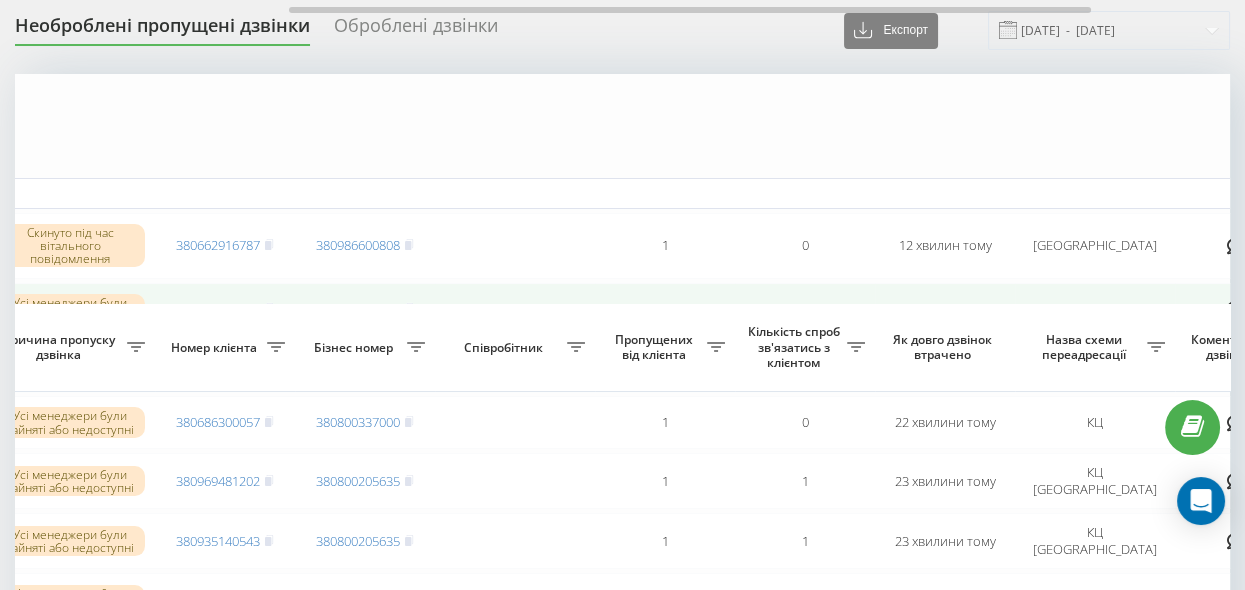 scroll, scrollTop: 363, scrollLeft: 0, axis: vertical 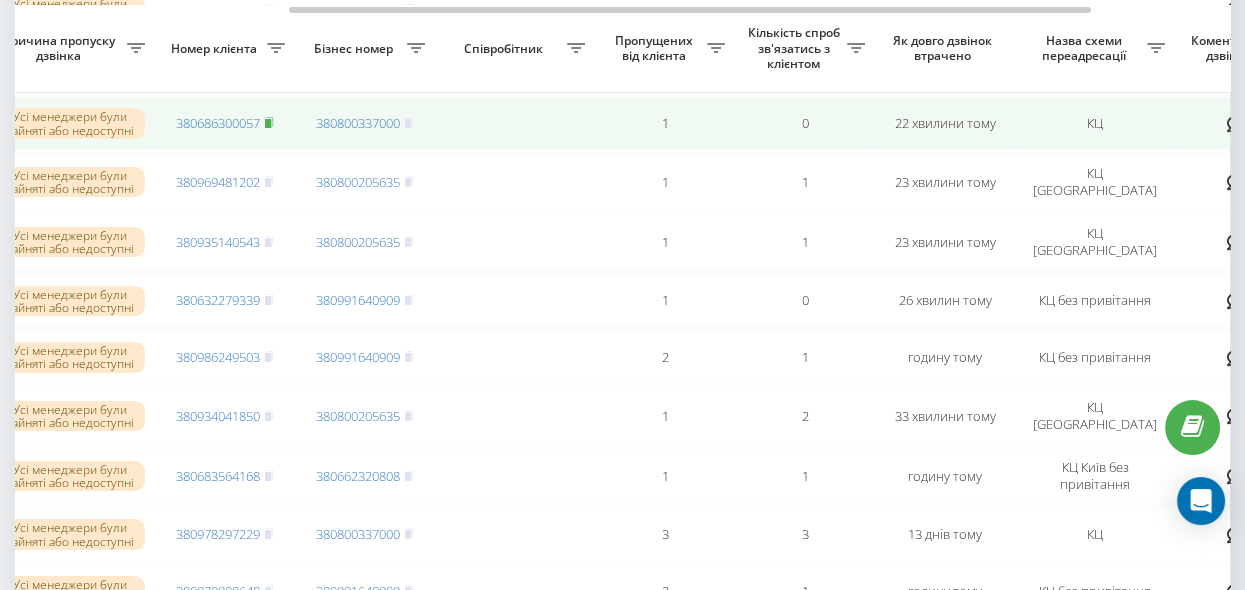 drag, startPoint x: 272, startPoint y: 125, endPoint x: 554, endPoint y: 217, distance: 296.62772 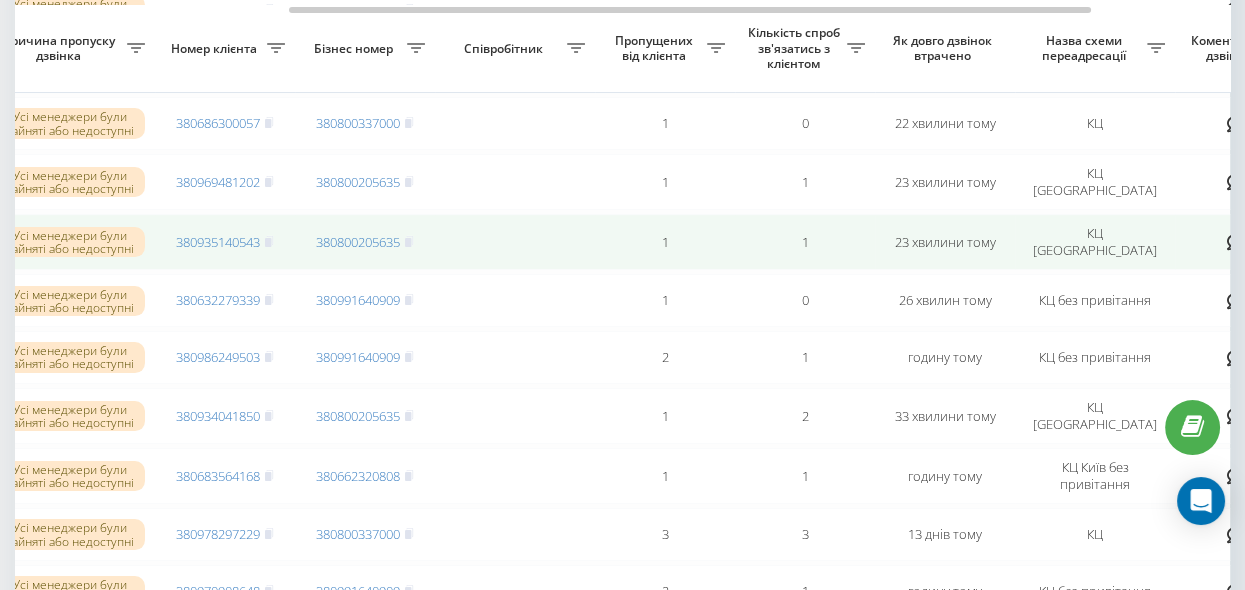 click 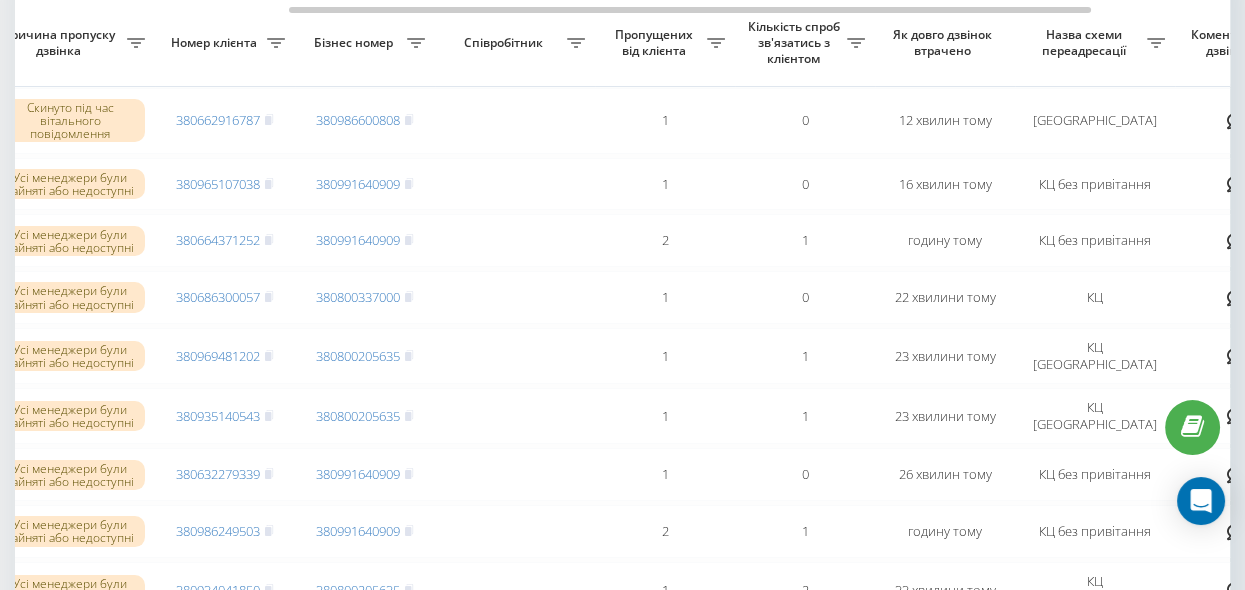 scroll, scrollTop: 182, scrollLeft: 0, axis: vertical 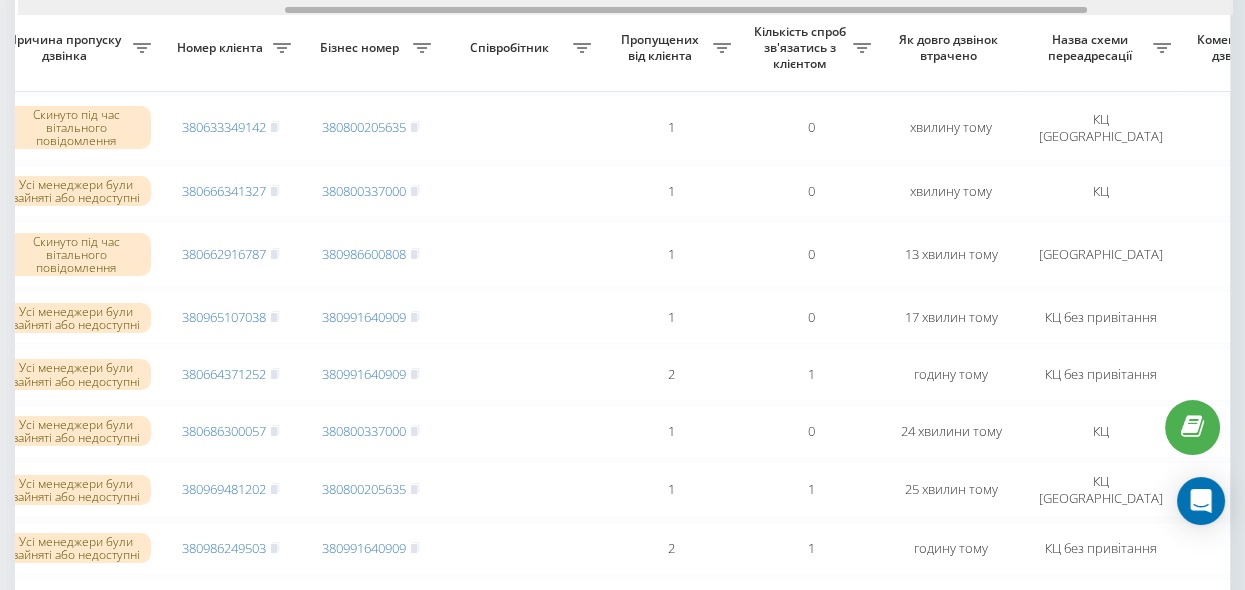 drag, startPoint x: 330, startPoint y: 6, endPoint x: 597, endPoint y: 34, distance: 268.46414 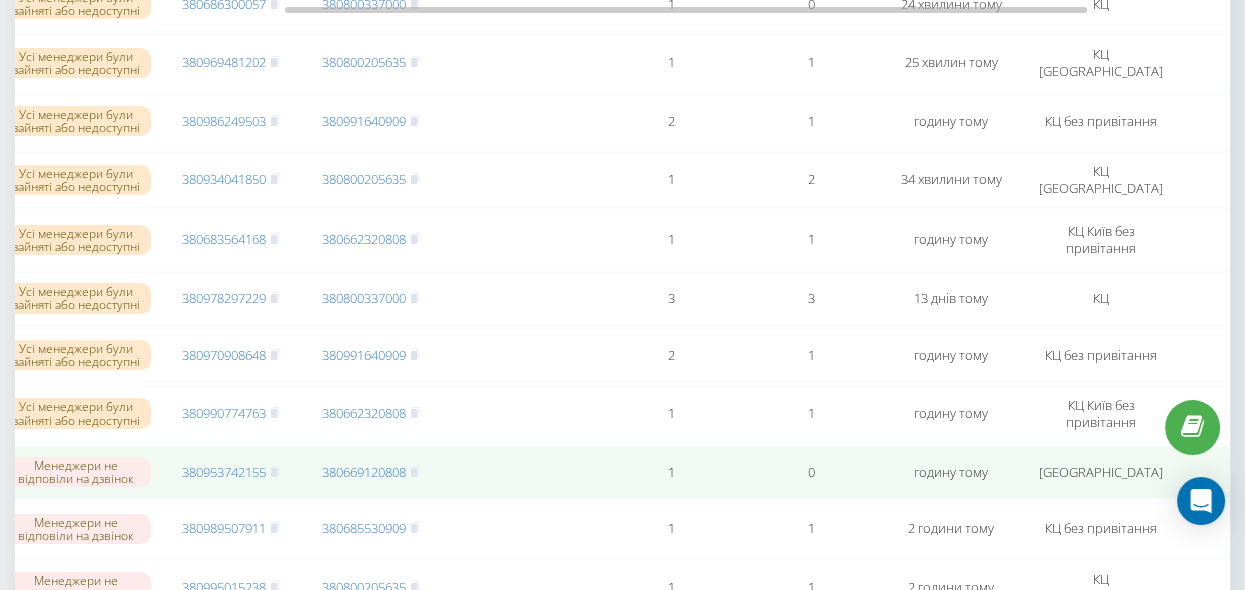 scroll, scrollTop: 364, scrollLeft: 0, axis: vertical 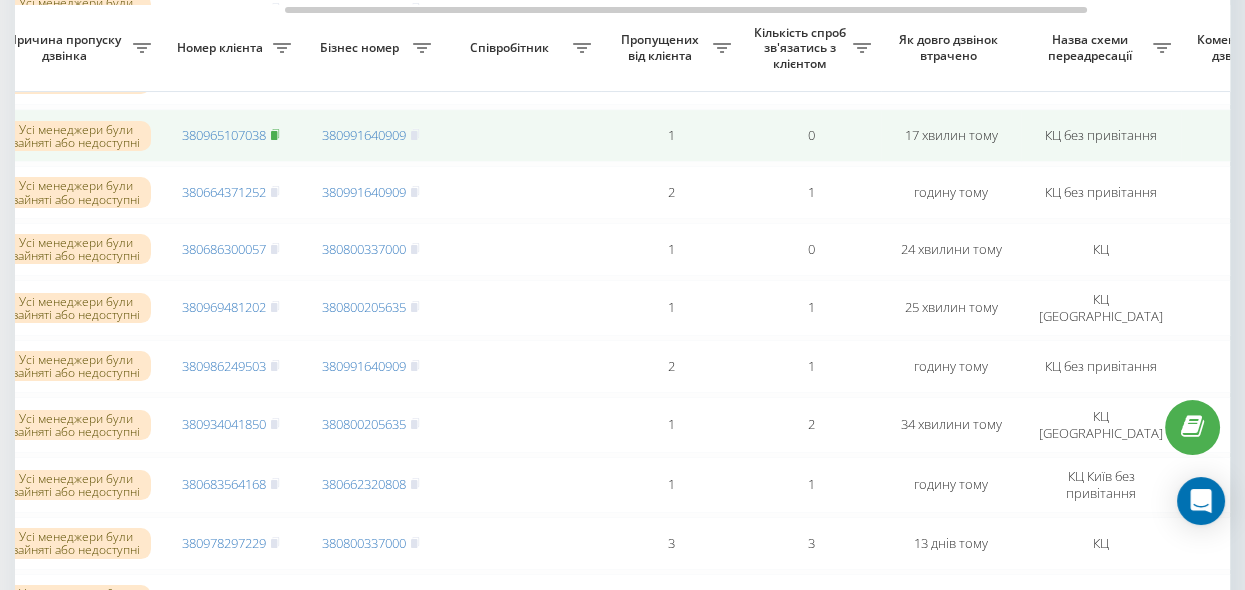 click 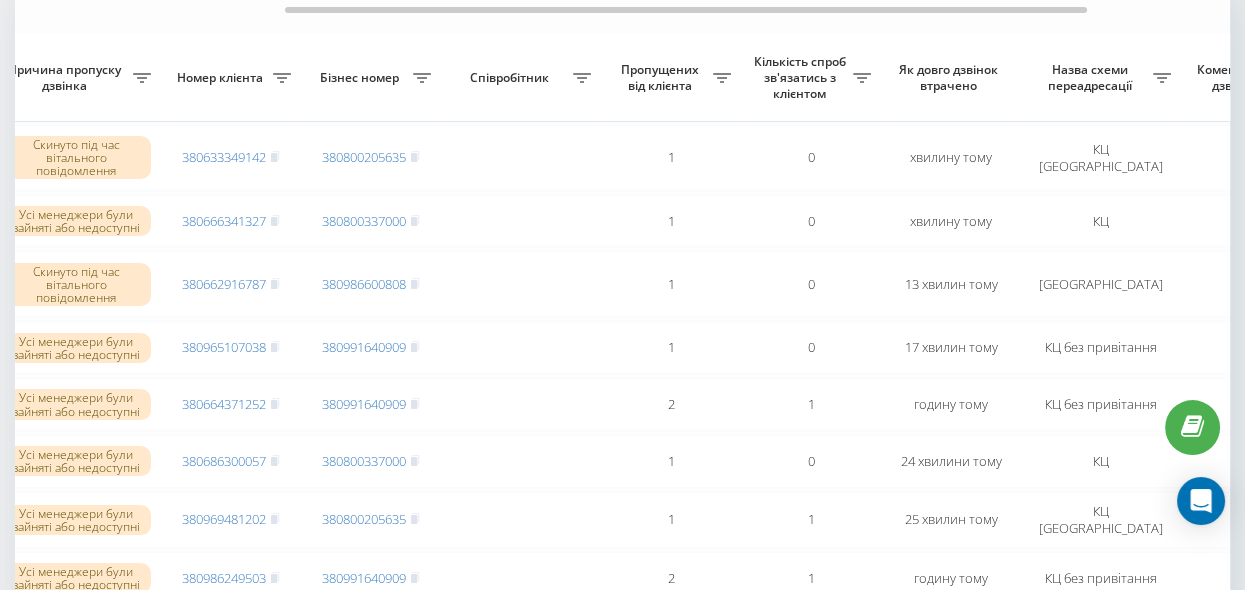scroll, scrollTop: 182, scrollLeft: 0, axis: vertical 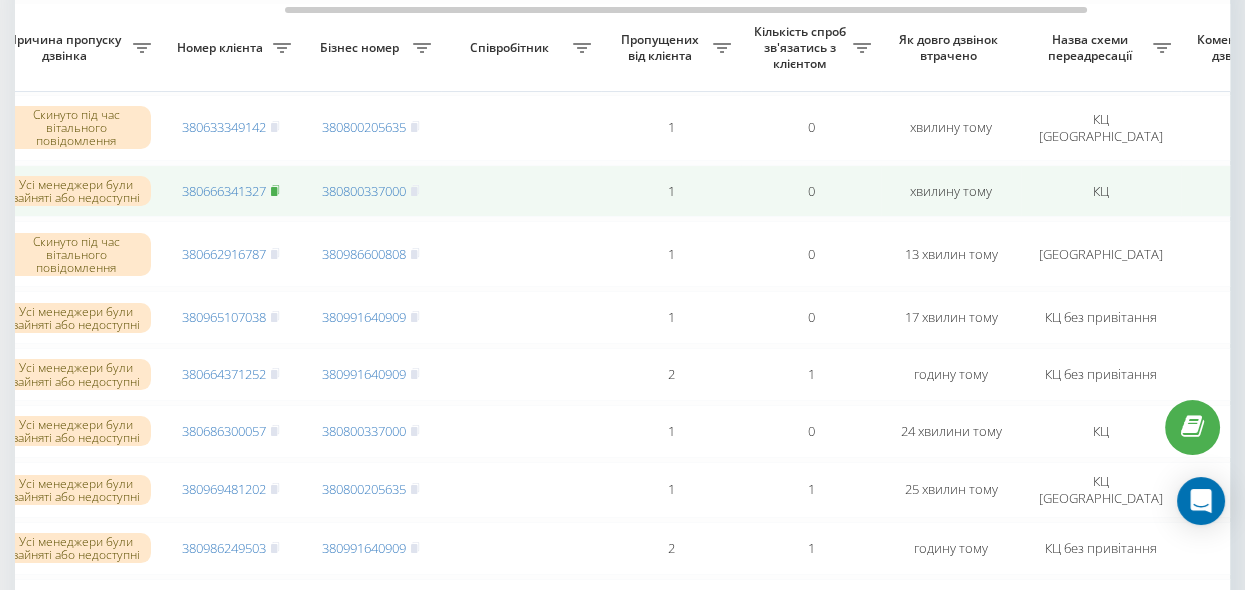 click 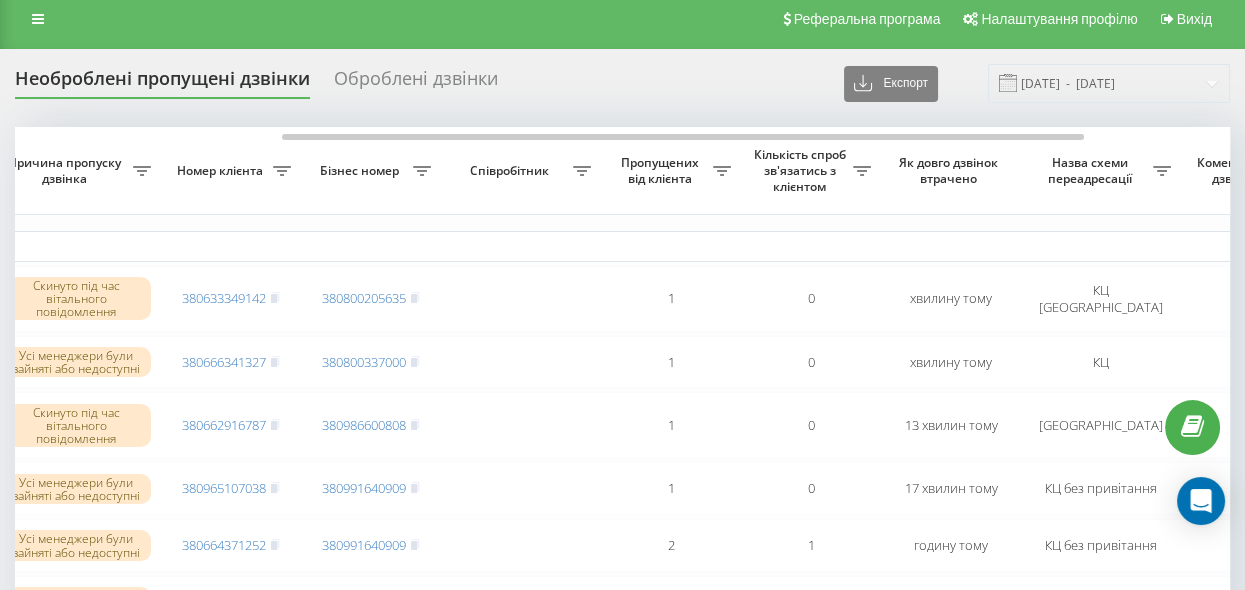 scroll, scrollTop: 0, scrollLeft: 0, axis: both 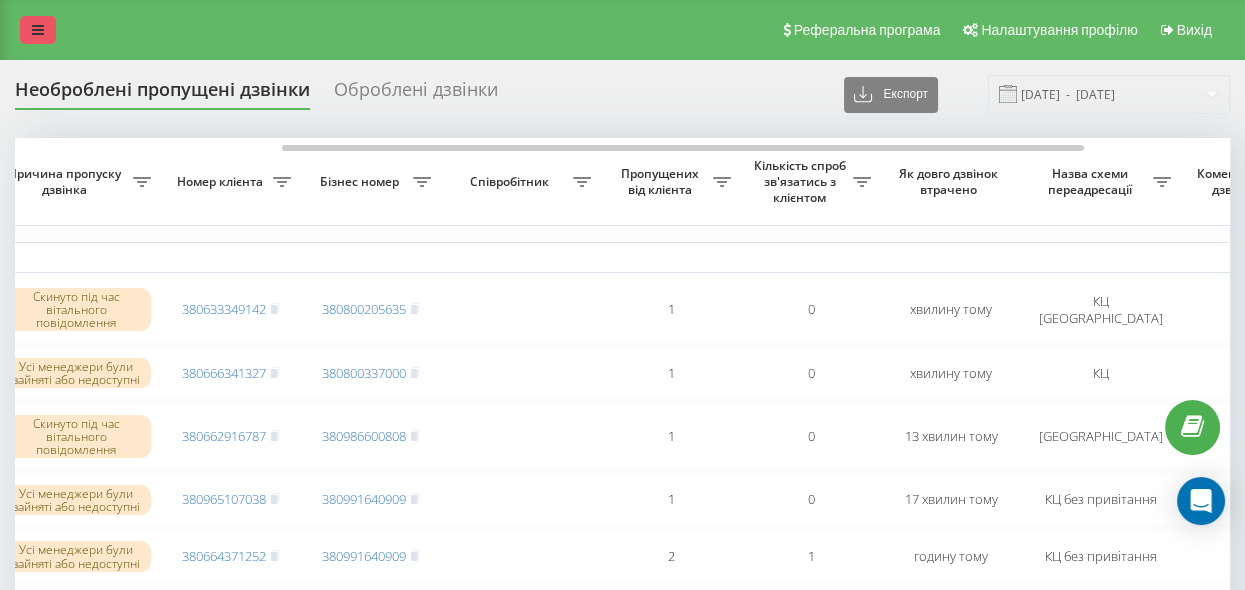 click at bounding box center (38, 30) 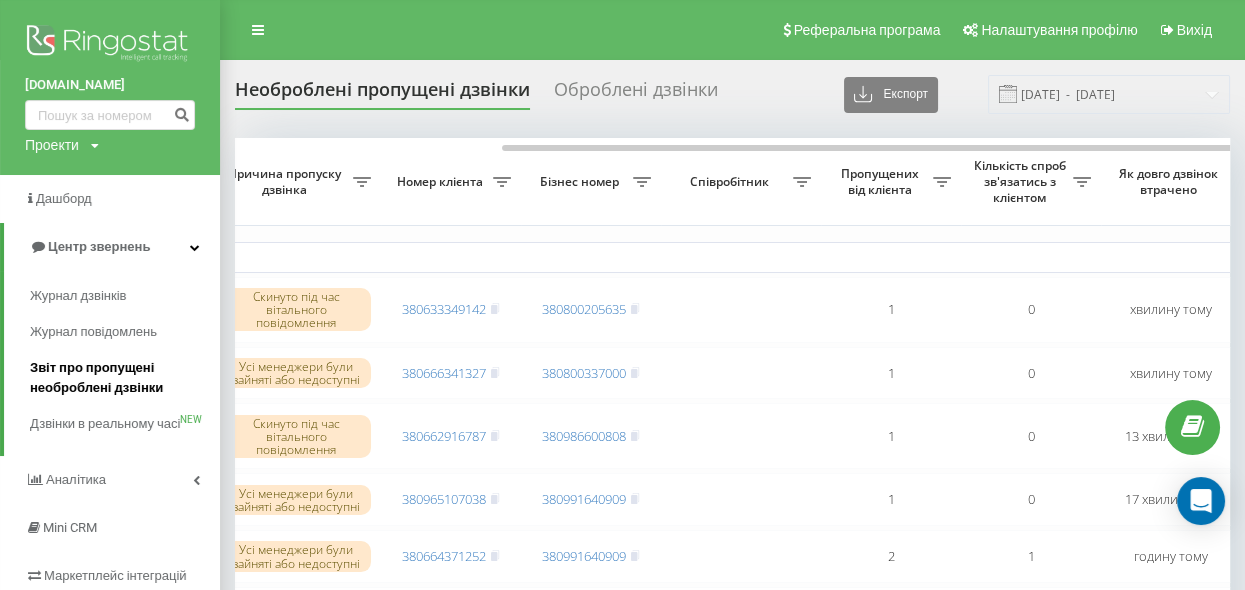 click on "Звіт про пропущені необроблені дзвінки" at bounding box center [120, 378] 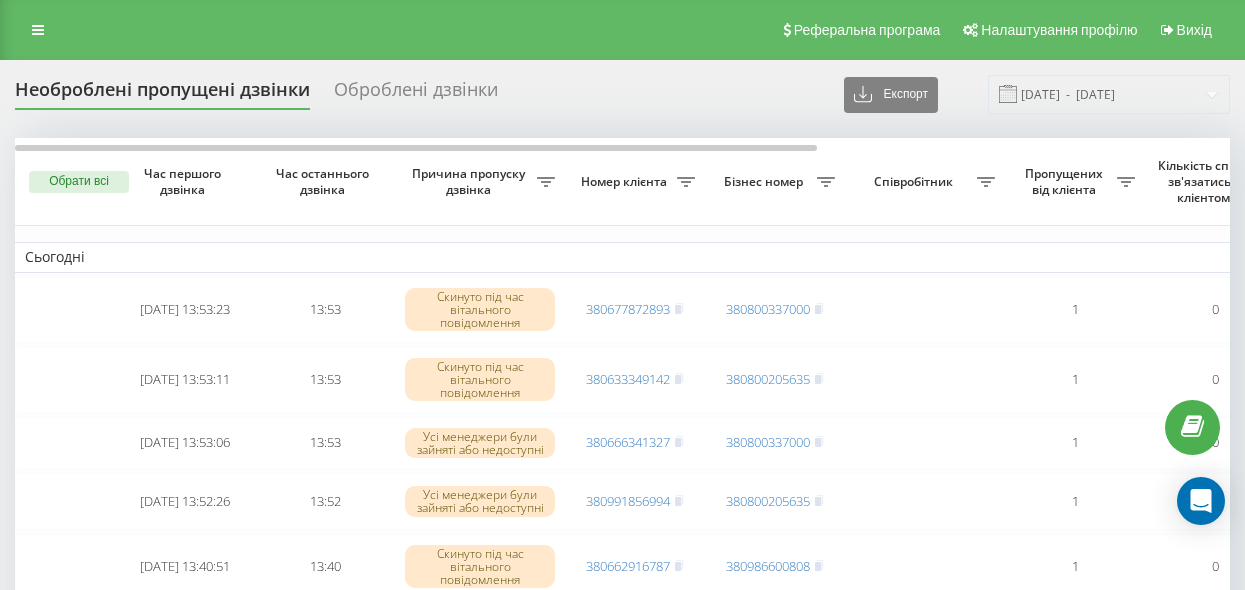 scroll, scrollTop: 0, scrollLeft: 0, axis: both 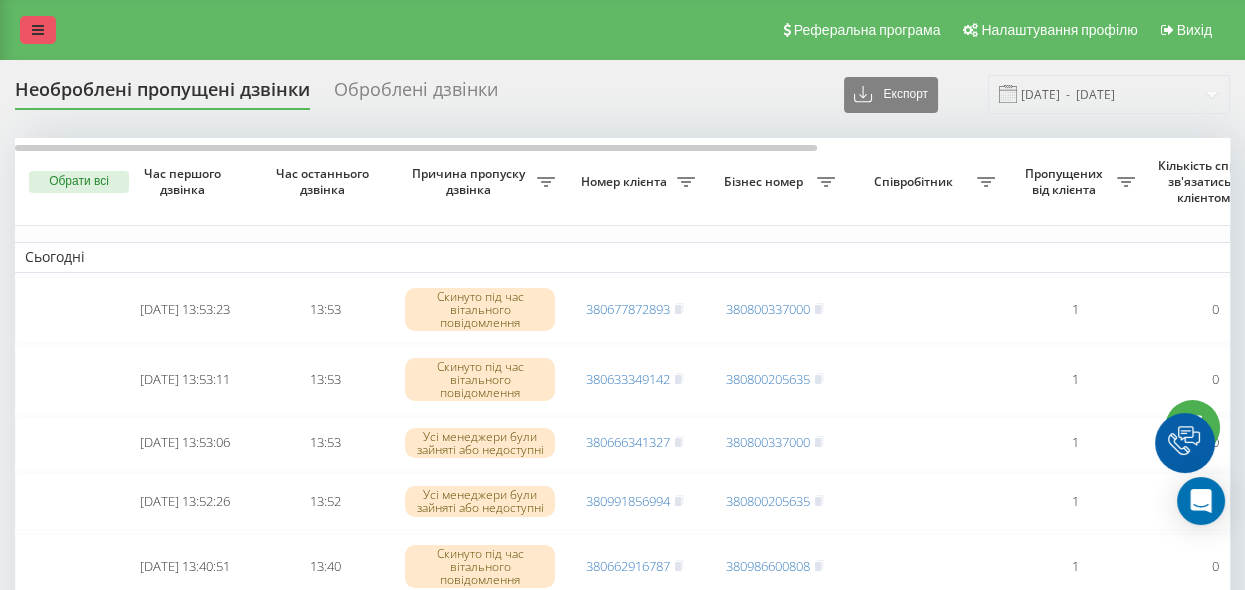 click at bounding box center [38, 30] 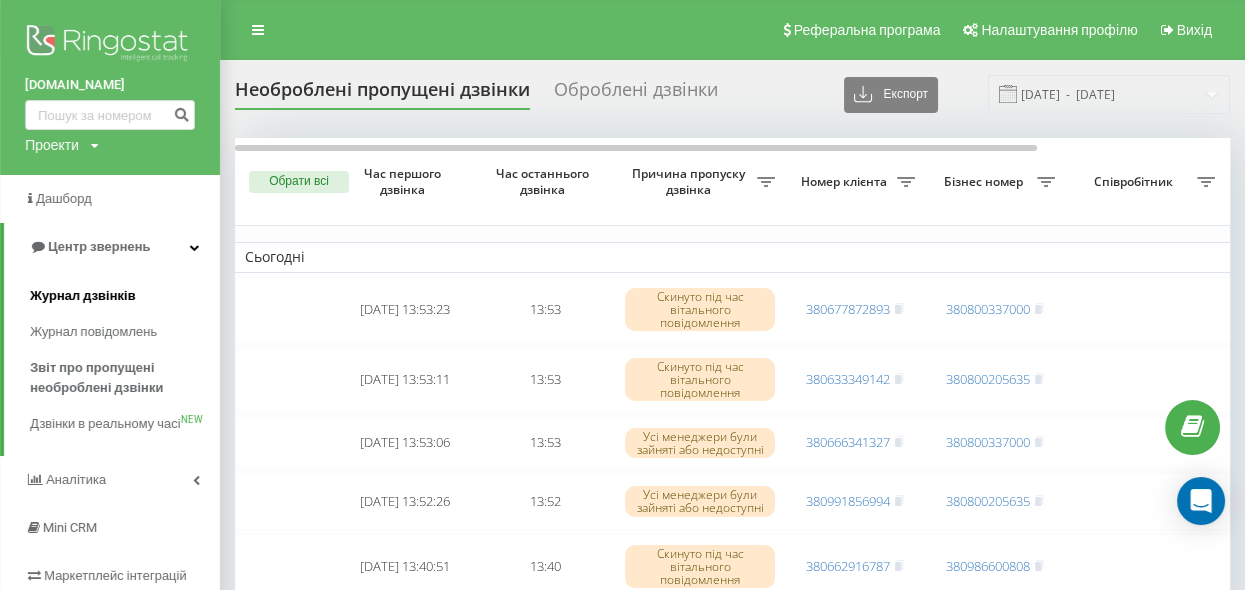 click on "Журнал дзвінків" at bounding box center [83, 296] 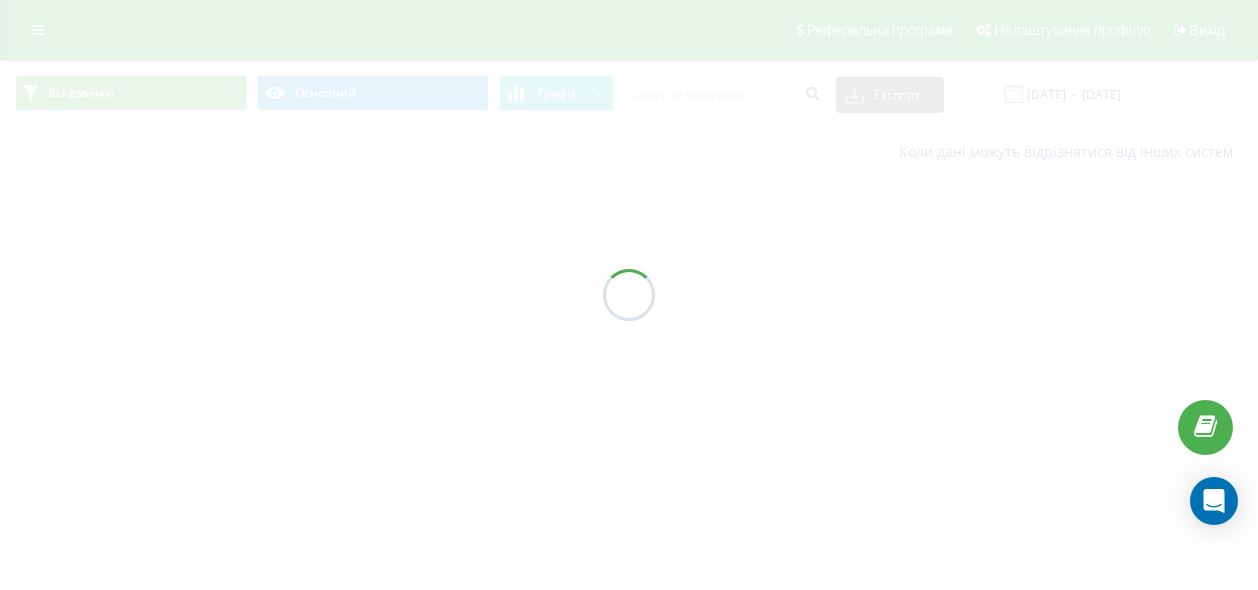 scroll, scrollTop: 0, scrollLeft: 0, axis: both 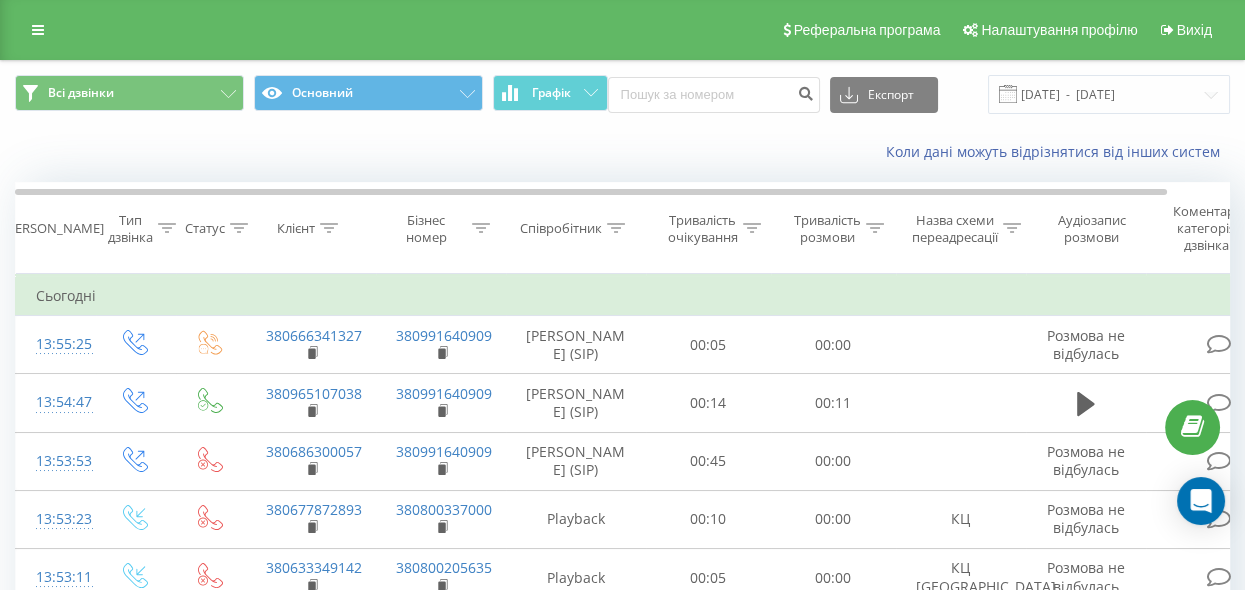 click at bounding box center [714, 95] 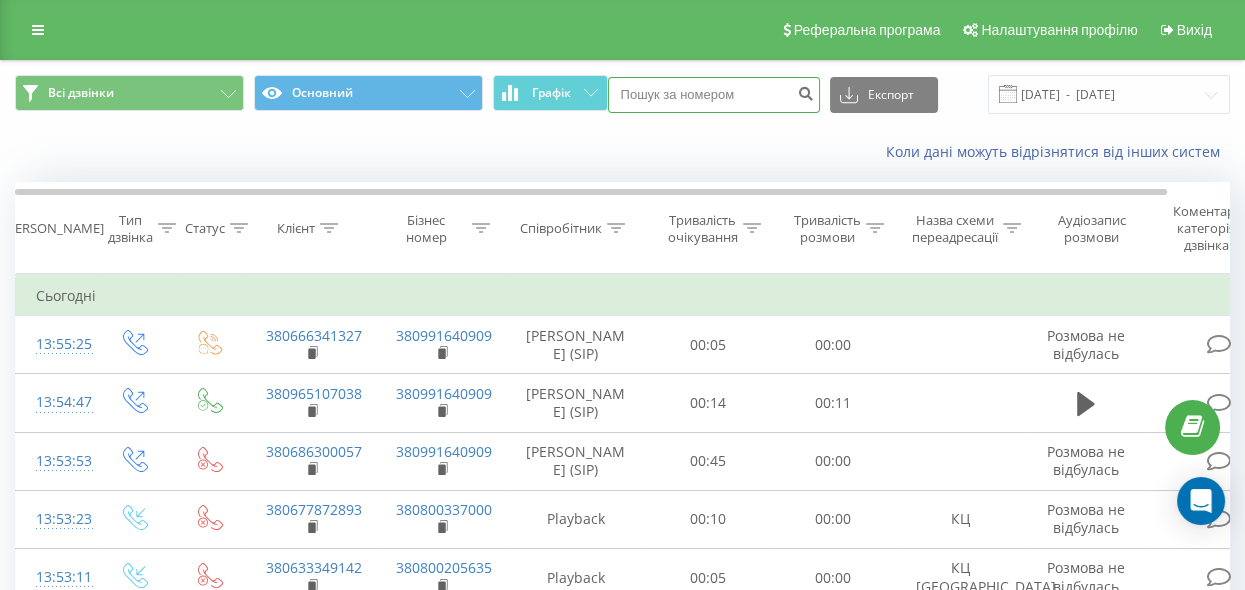 click at bounding box center [714, 95] 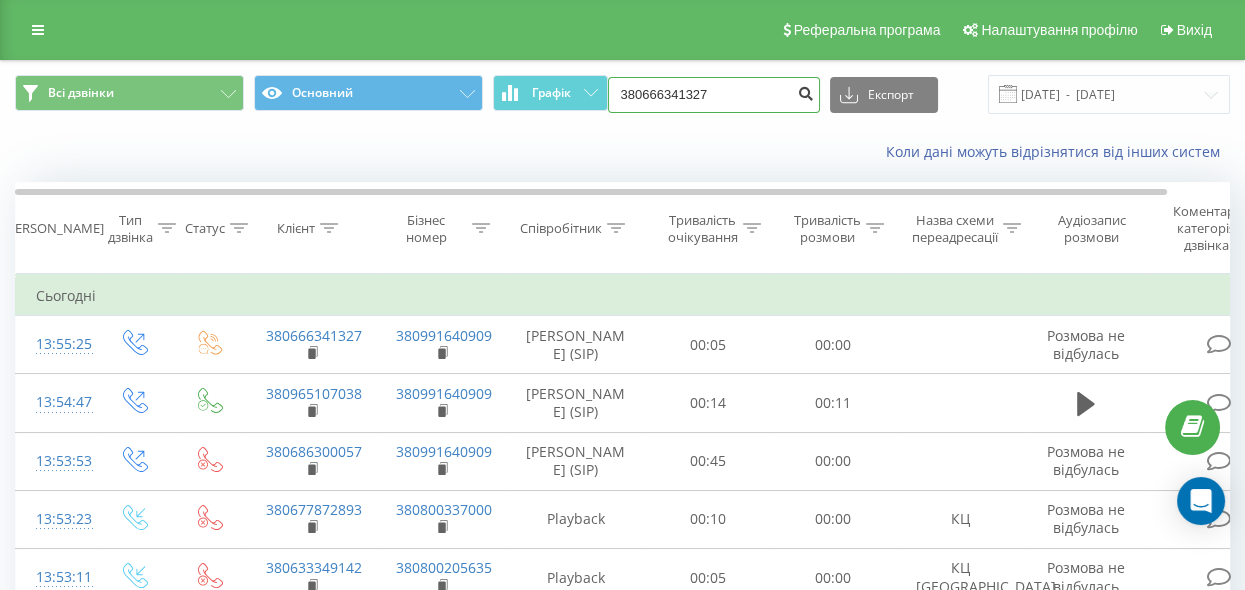 type on "380666341327" 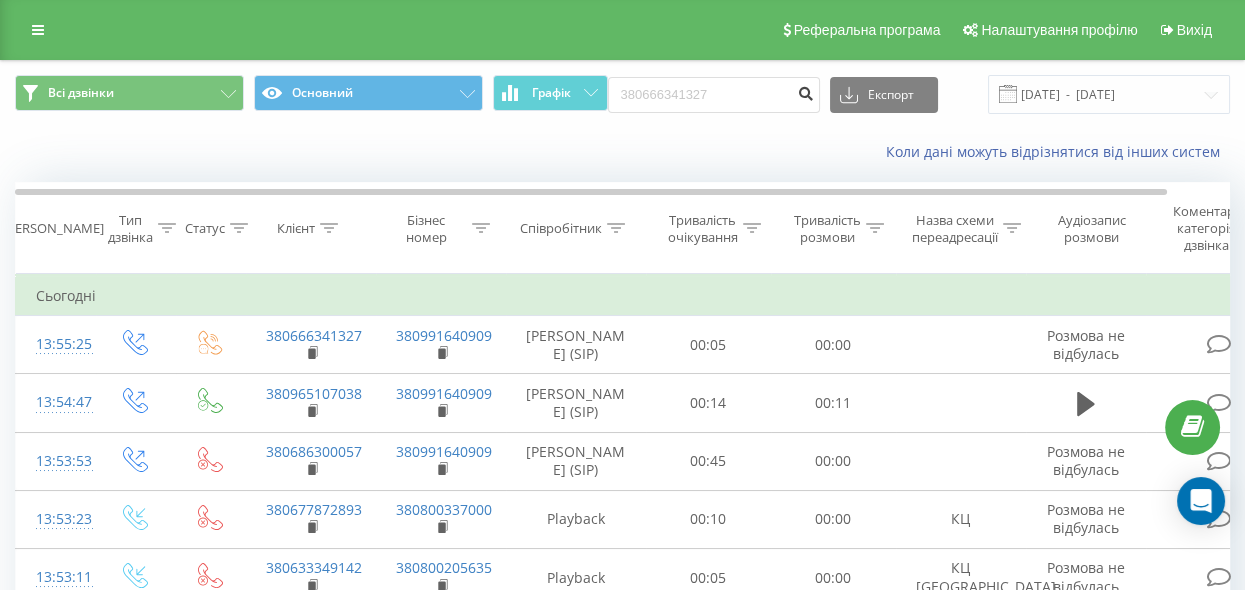 click at bounding box center [806, 91] 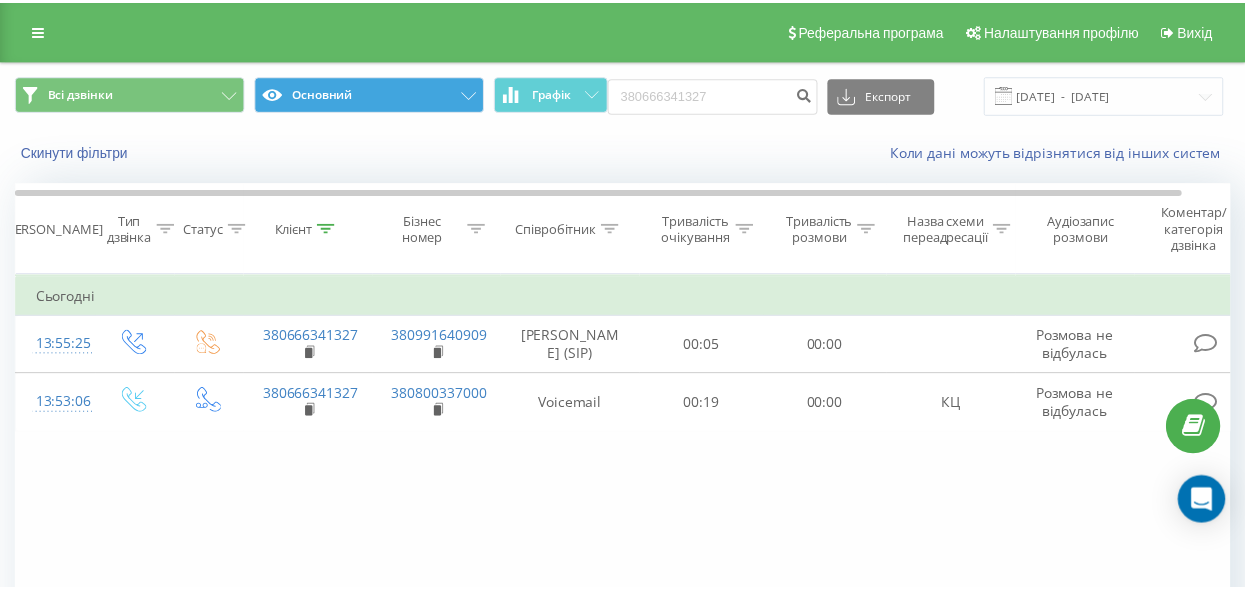 scroll, scrollTop: 0, scrollLeft: 0, axis: both 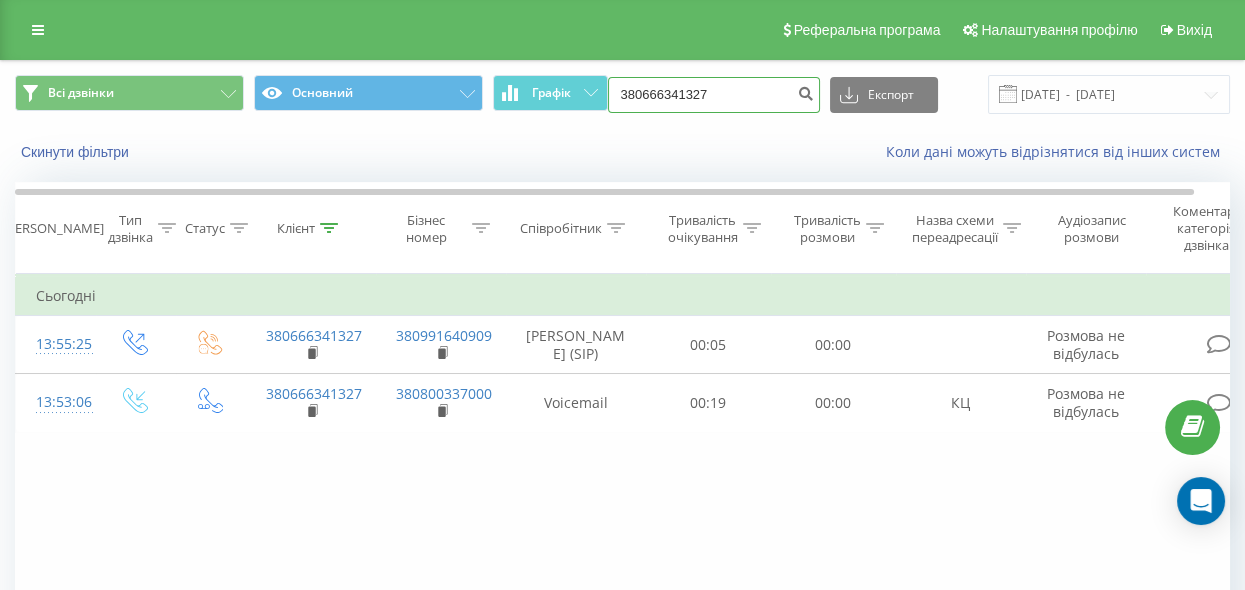 click on "380666341327" at bounding box center (714, 95) 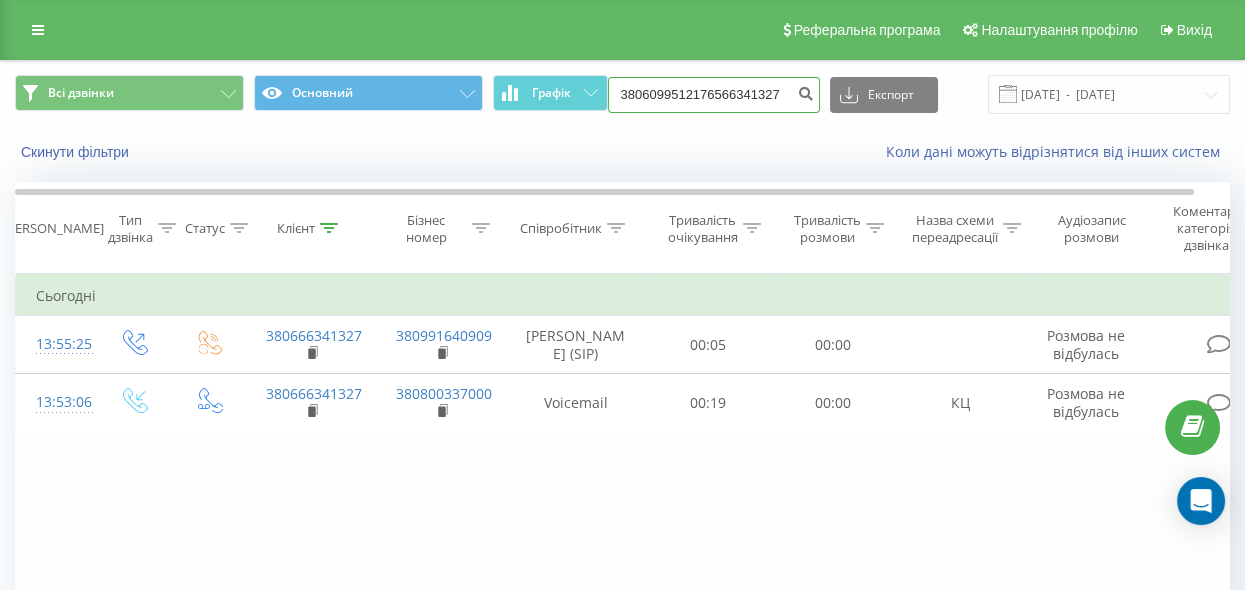 drag, startPoint x: 619, startPoint y: 92, endPoint x: 1208, endPoint y: 199, distance: 598.64014 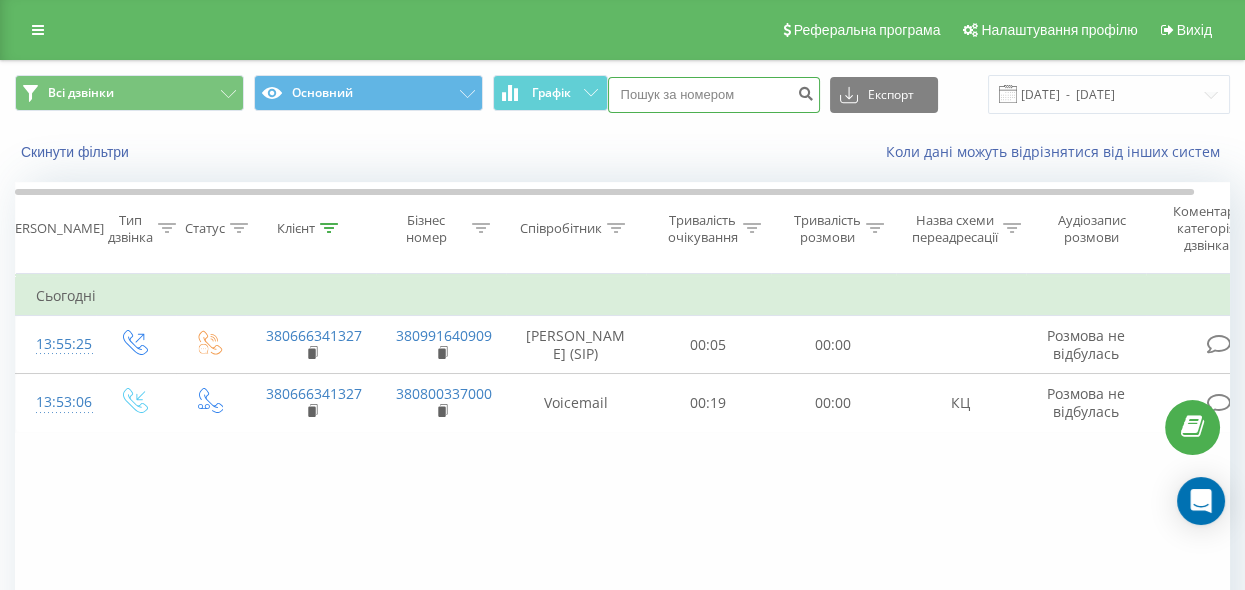 paste on "0995121765" 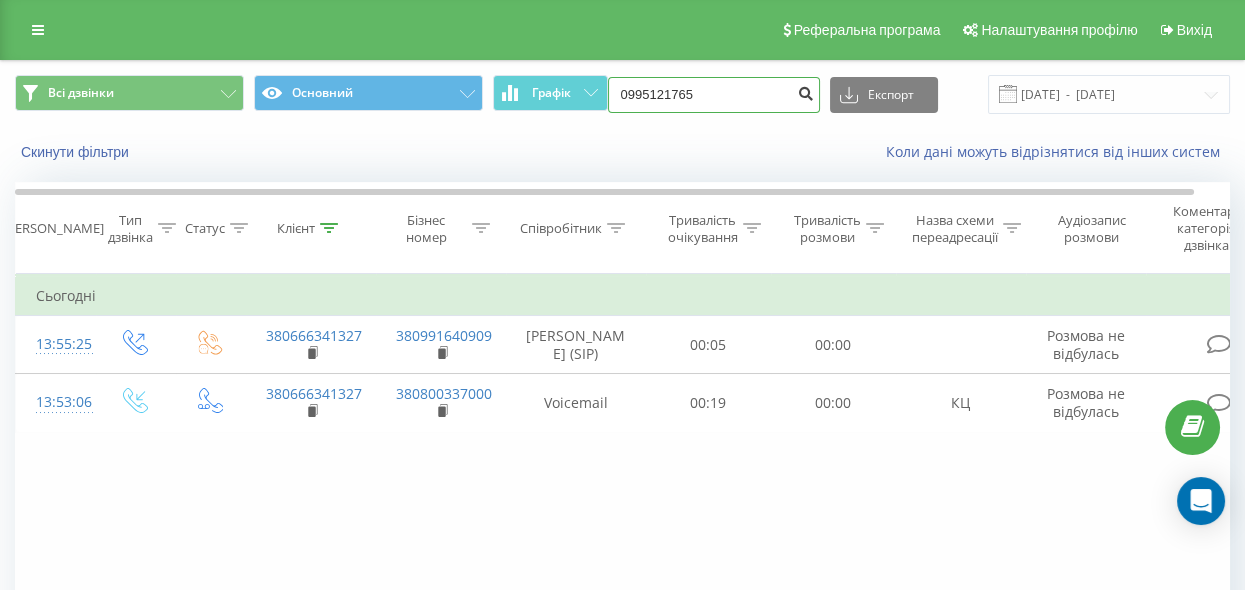 type on "0995121765" 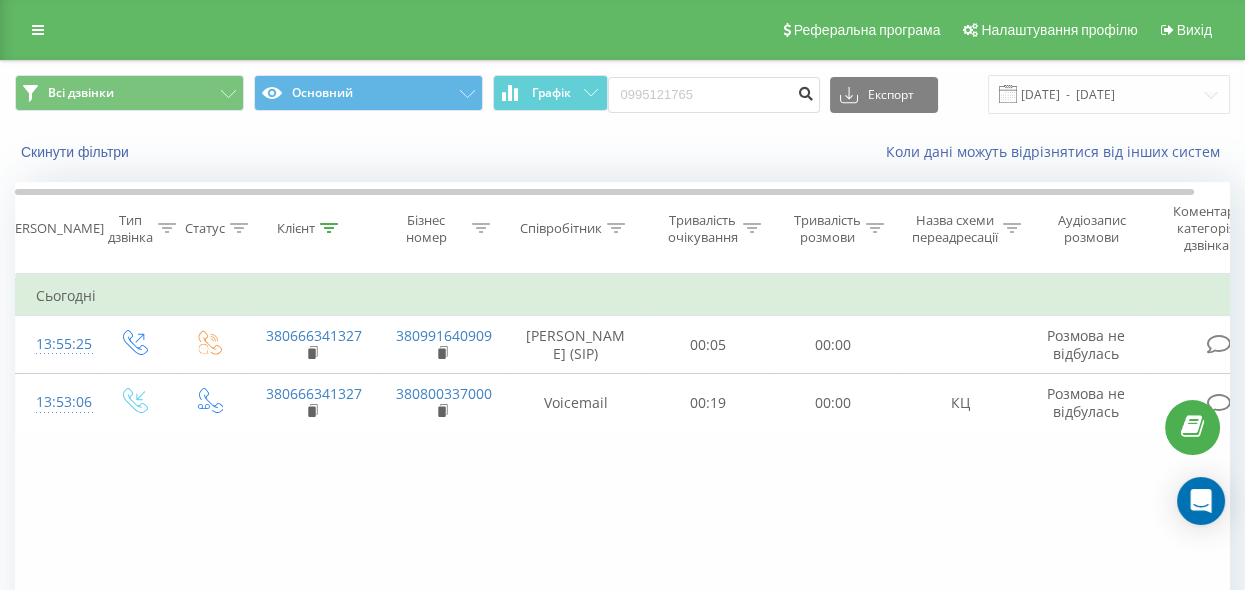 click at bounding box center (806, 91) 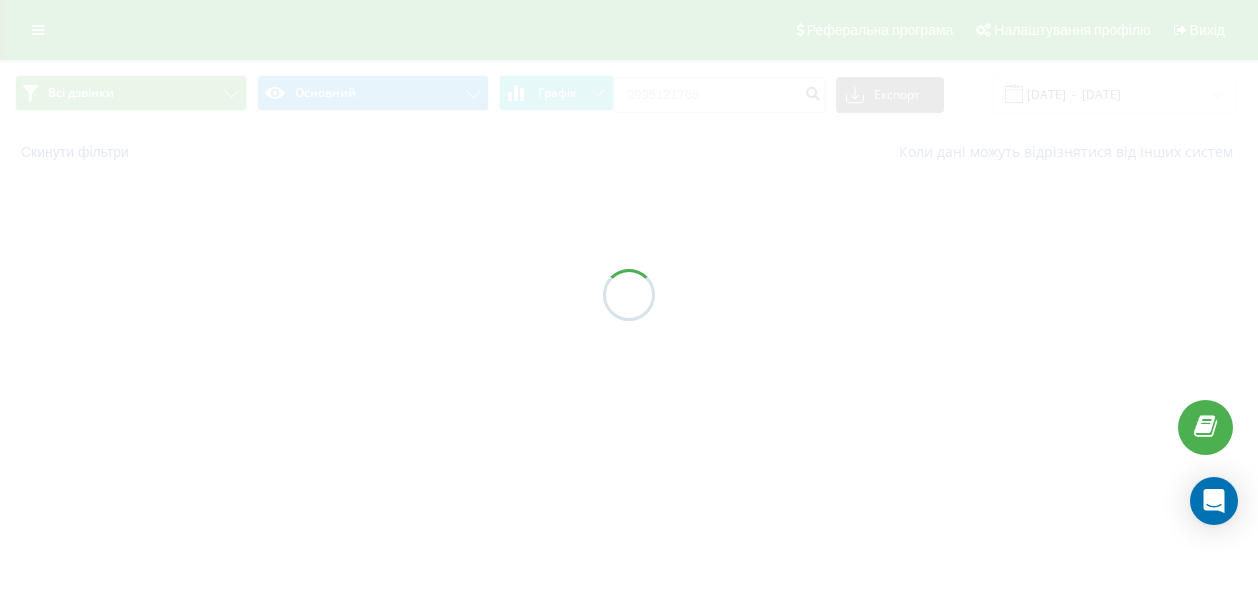 scroll, scrollTop: 0, scrollLeft: 0, axis: both 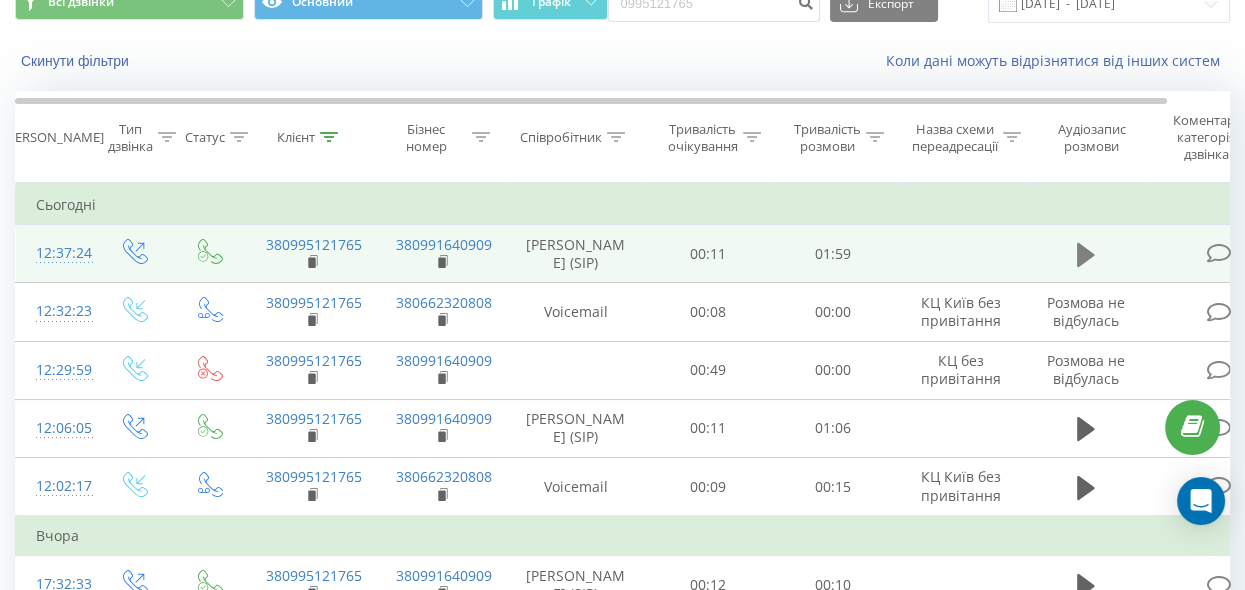 click 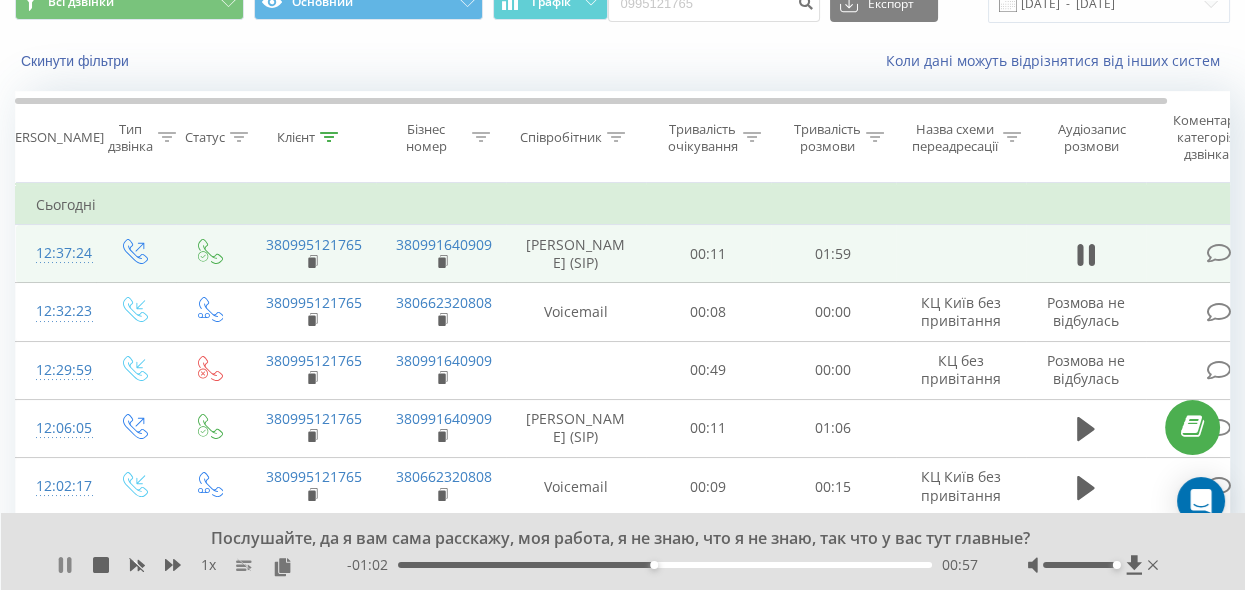 click 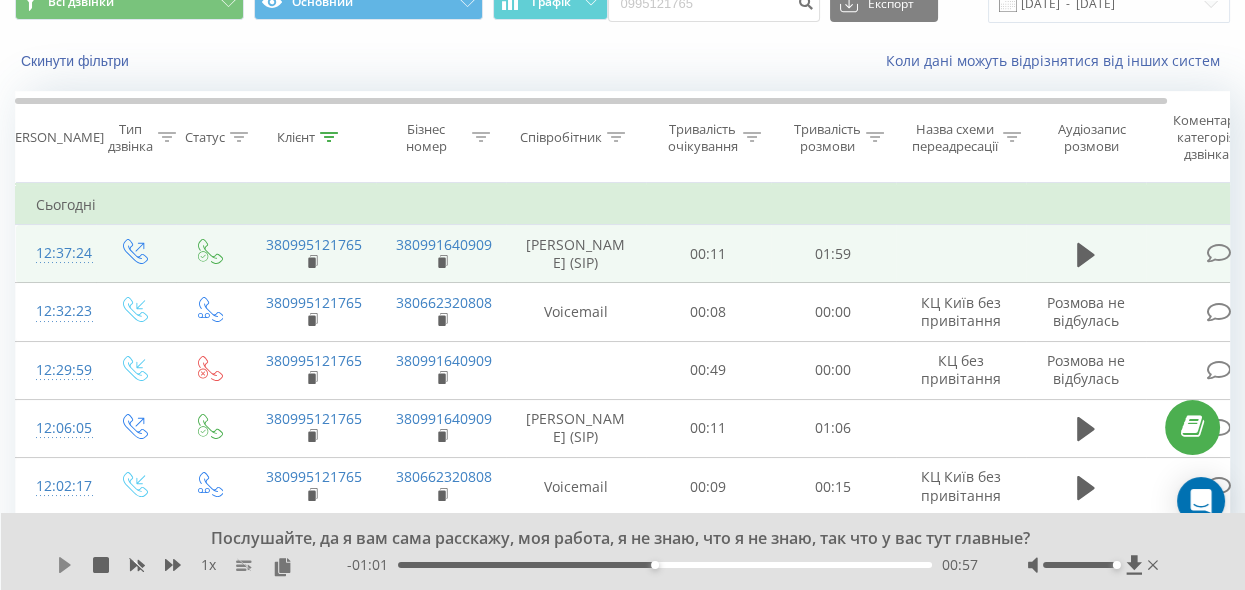 click 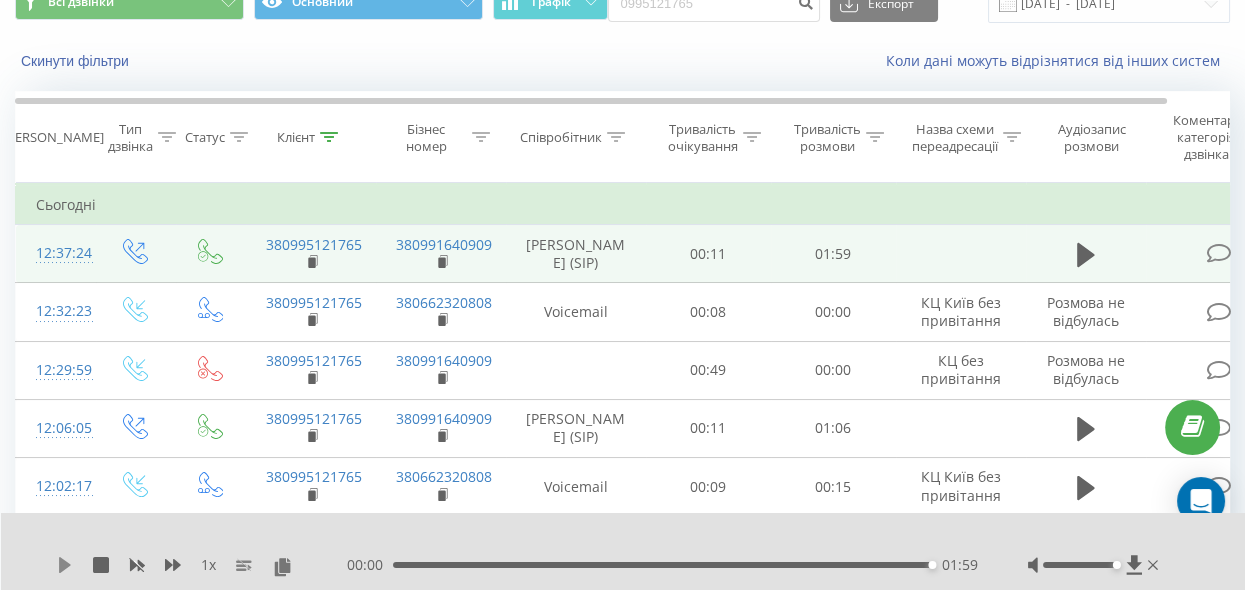 click 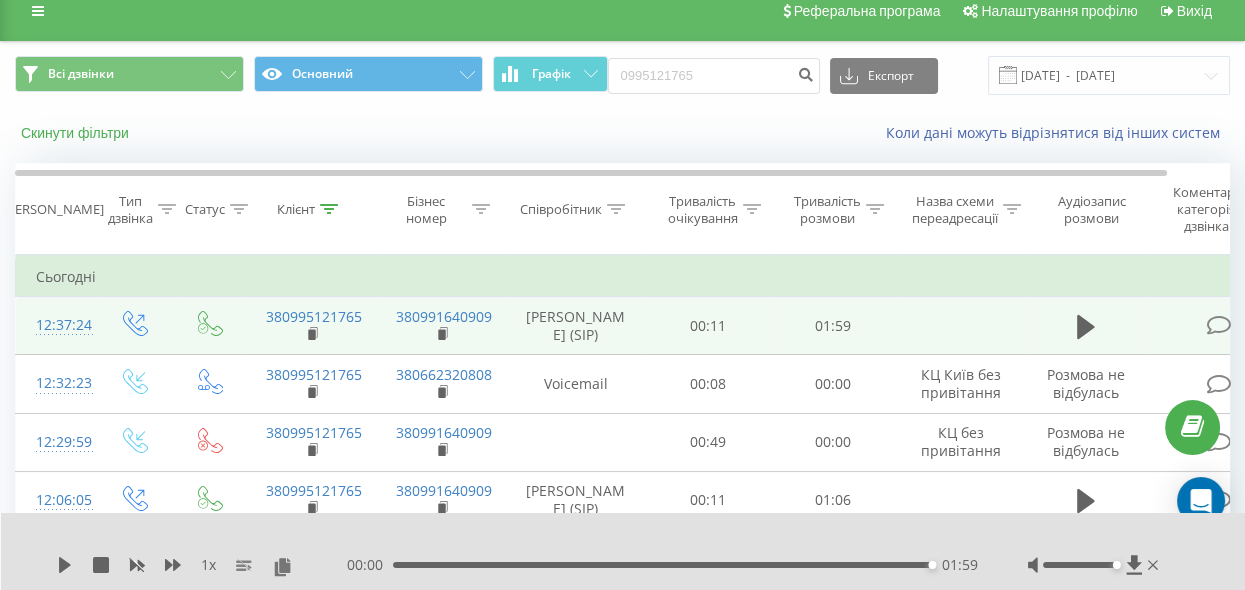 scroll, scrollTop: 0, scrollLeft: 0, axis: both 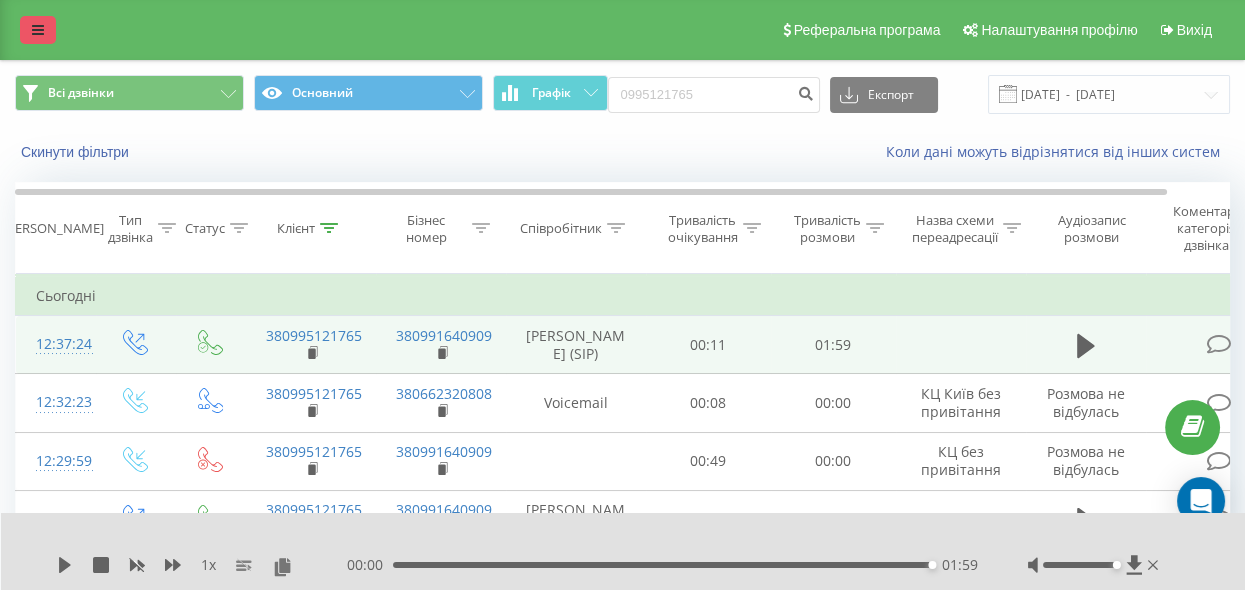 click at bounding box center [38, 30] 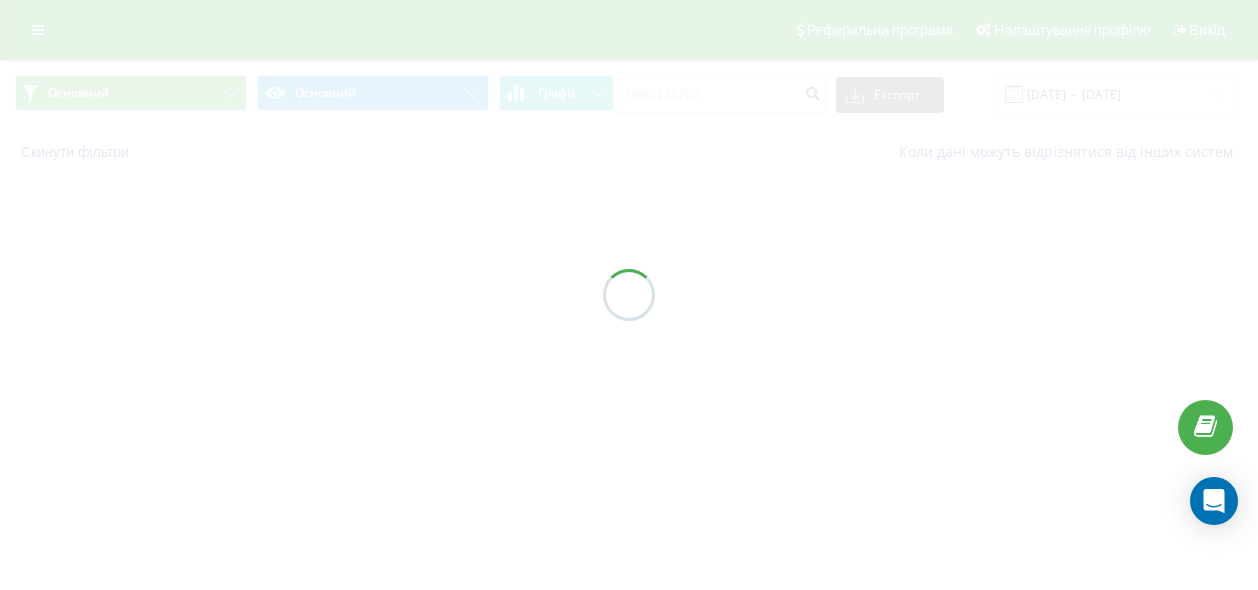 scroll, scrollTop: 0, scrollLeft: 0, axis: both 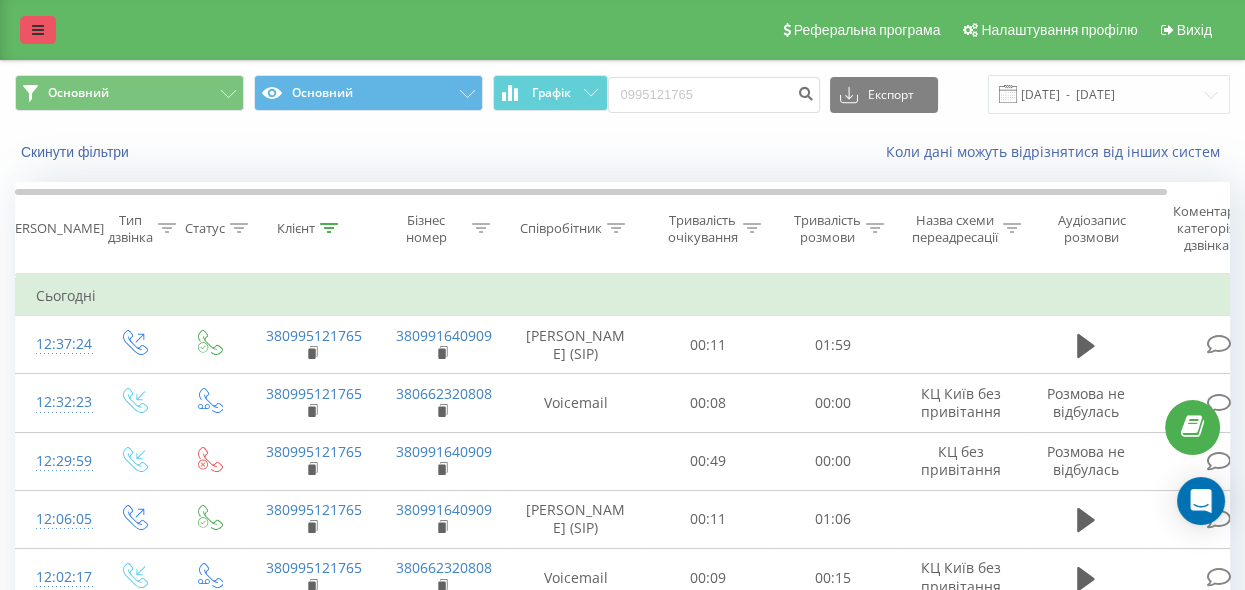 click at bounding box center (38, 30) 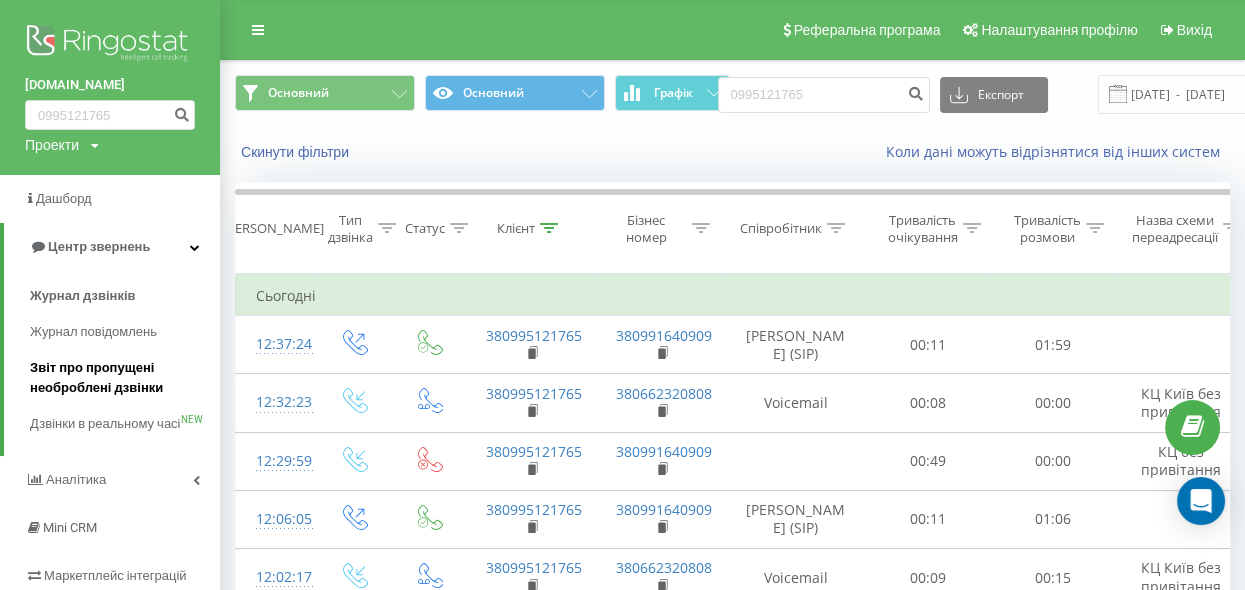click on "Звіт про пропущені необроблені дзвінки" at bounding box center [120, 378] 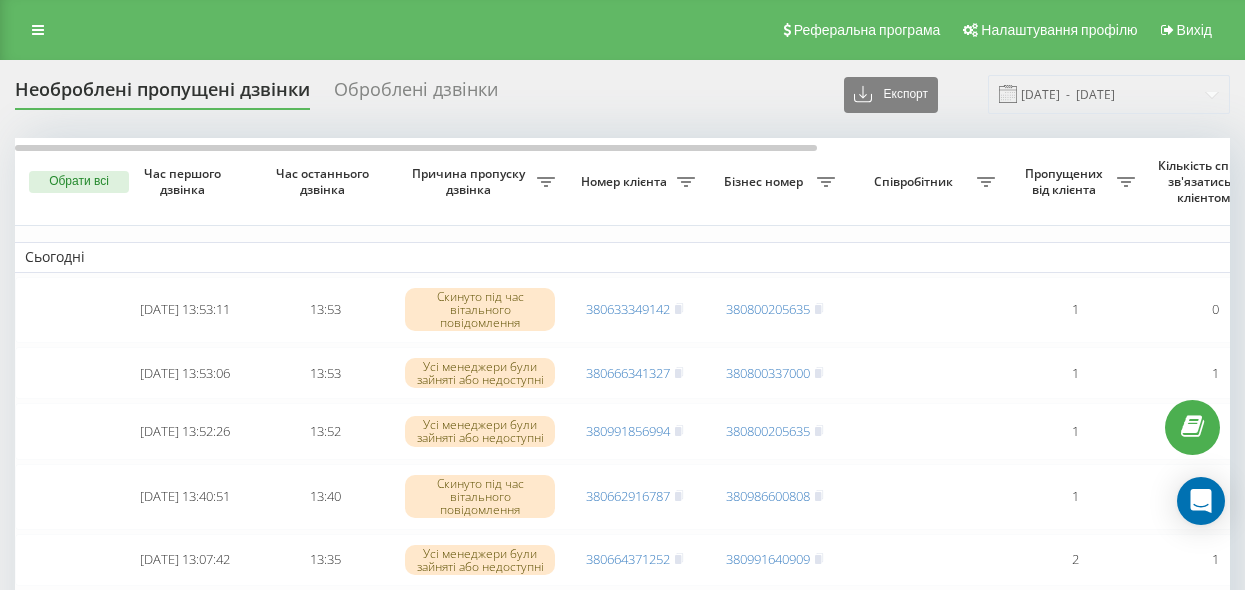scroll, scrollTop: 0, scrollLeft: 0, axis: both 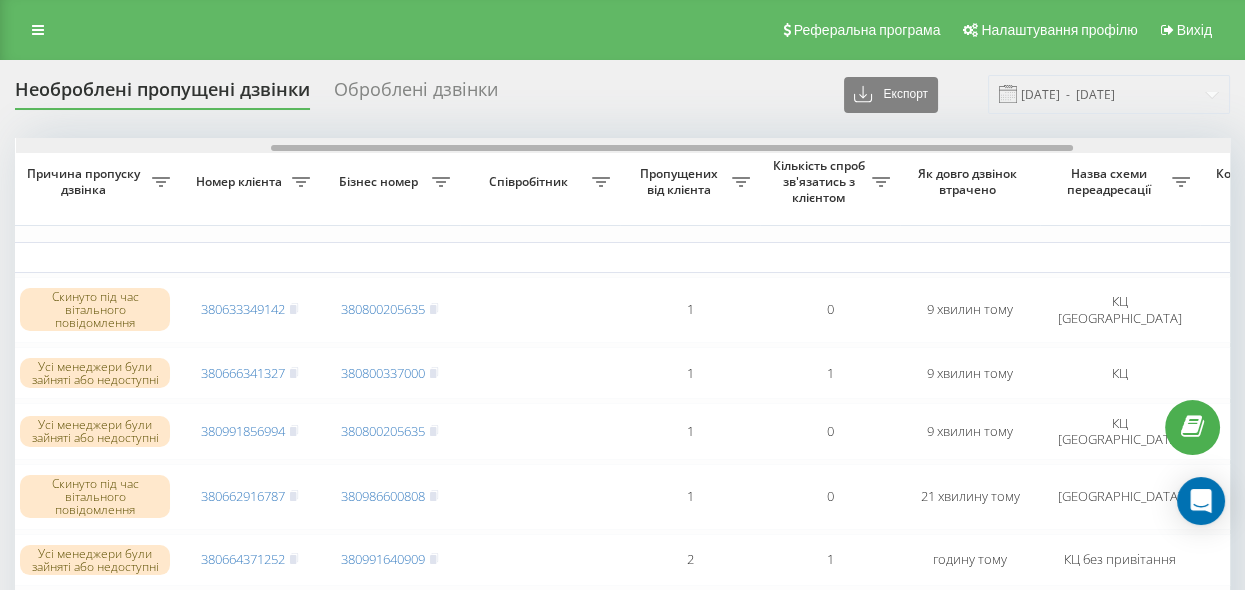 drag, startPoint x: 504, startPoint y: 146, endPoint x: 758, endPoint y: 192, distance: 258.13174 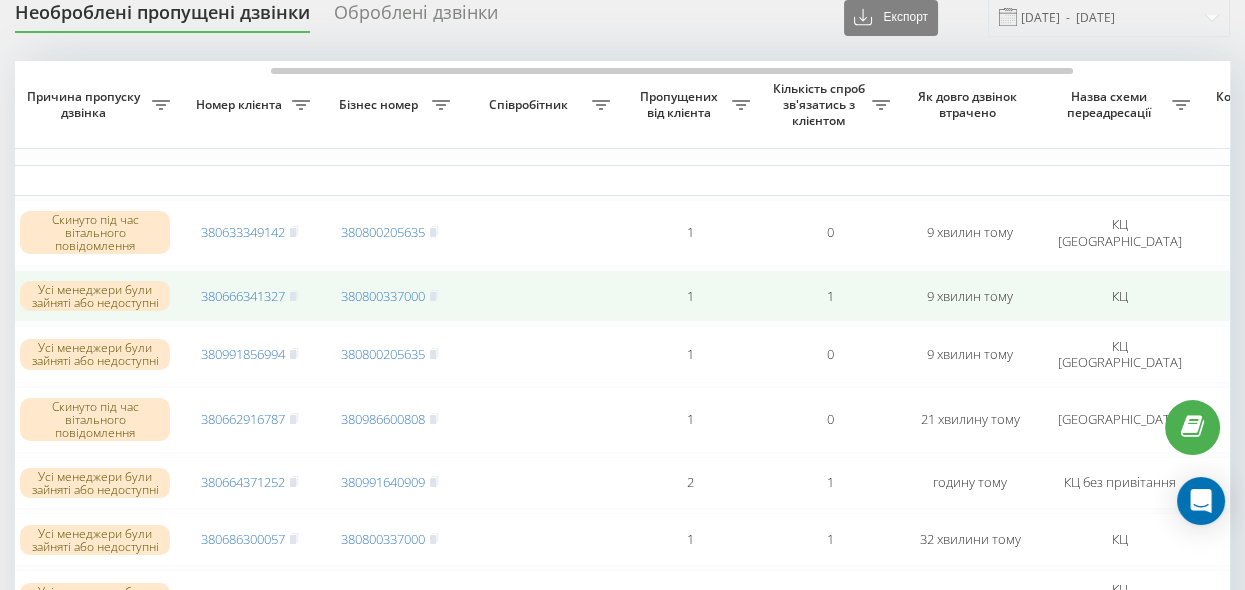 scroll, scrollTop: 91, scrollLeft: 0, axis: vertical 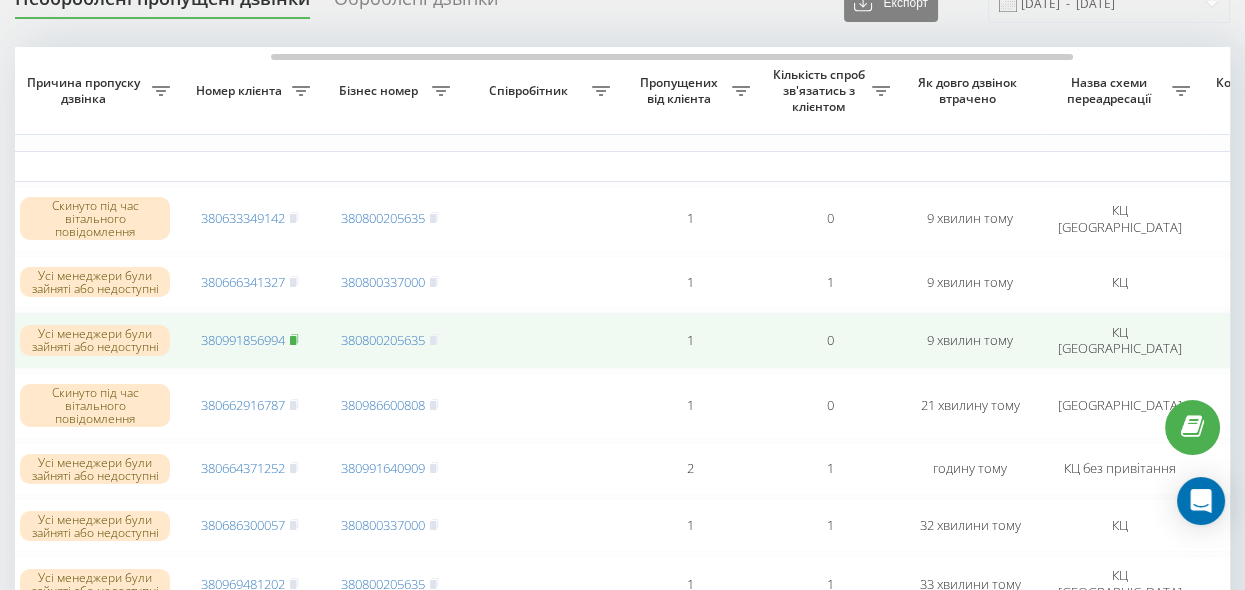 click 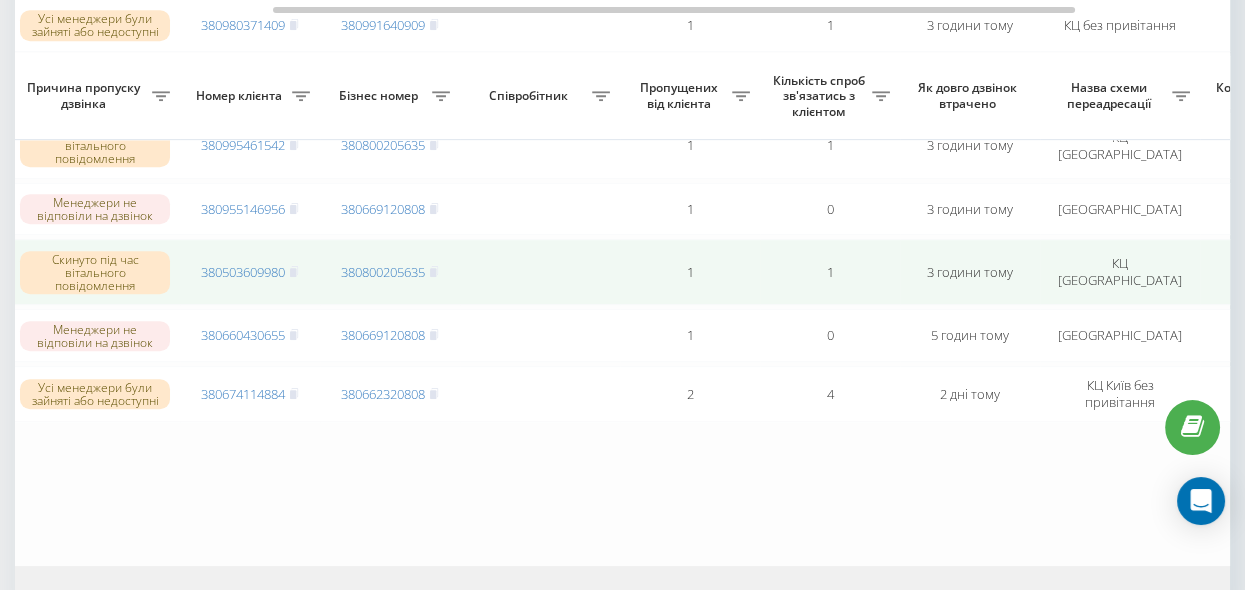 scroll, scrollTop: 1532, scrollLeft: 0, axis: vertical 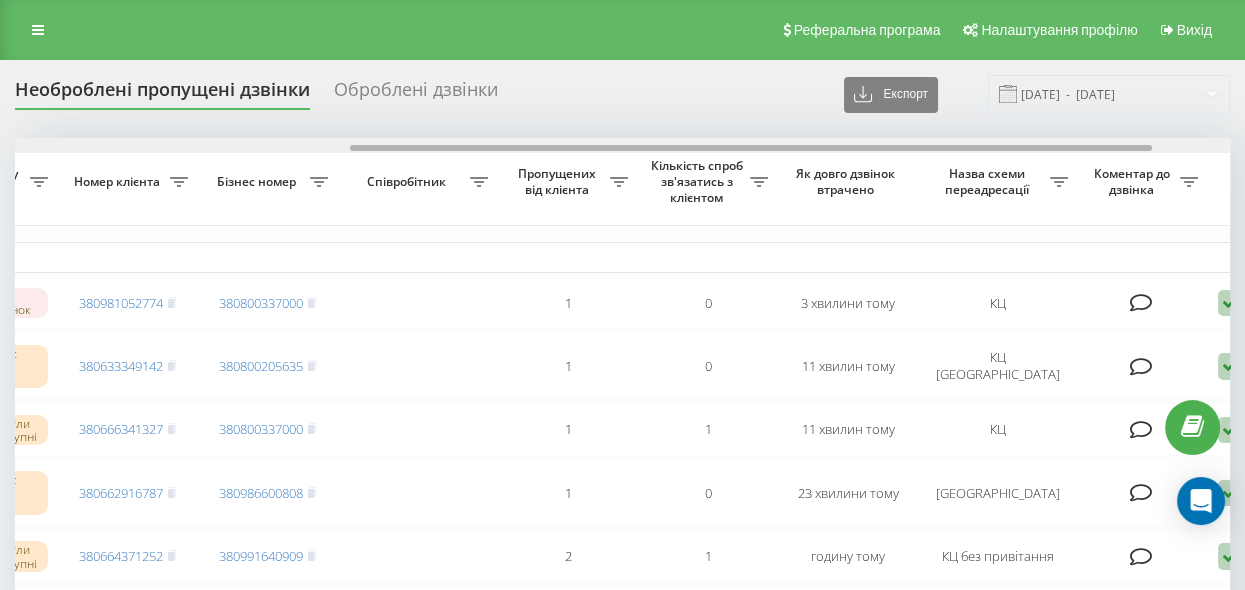 drag, startPoint x: 615, startPoint y: 146, endPoint x: 950, endPoint y: 175, distance: 336.25287 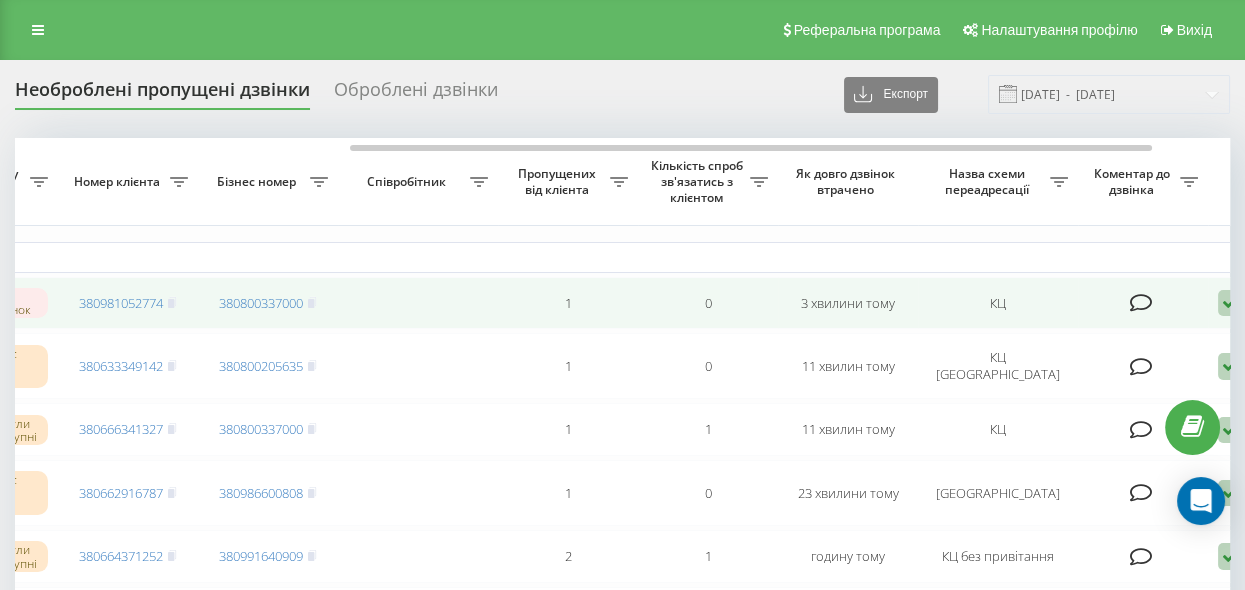 drag, startPoint x: 171, startPoint y: 300, endPoint x: 466, endPoint y: 277, distance: 295.89526 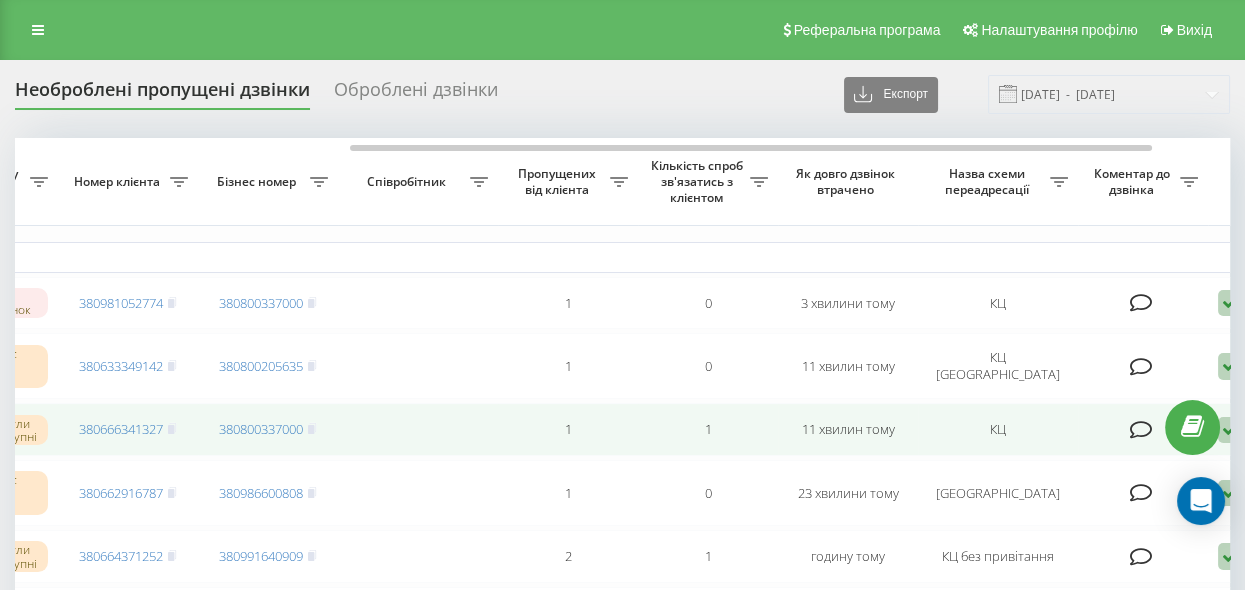 scroll, scrollTop: 0, scrollLeft: 0, axis: both 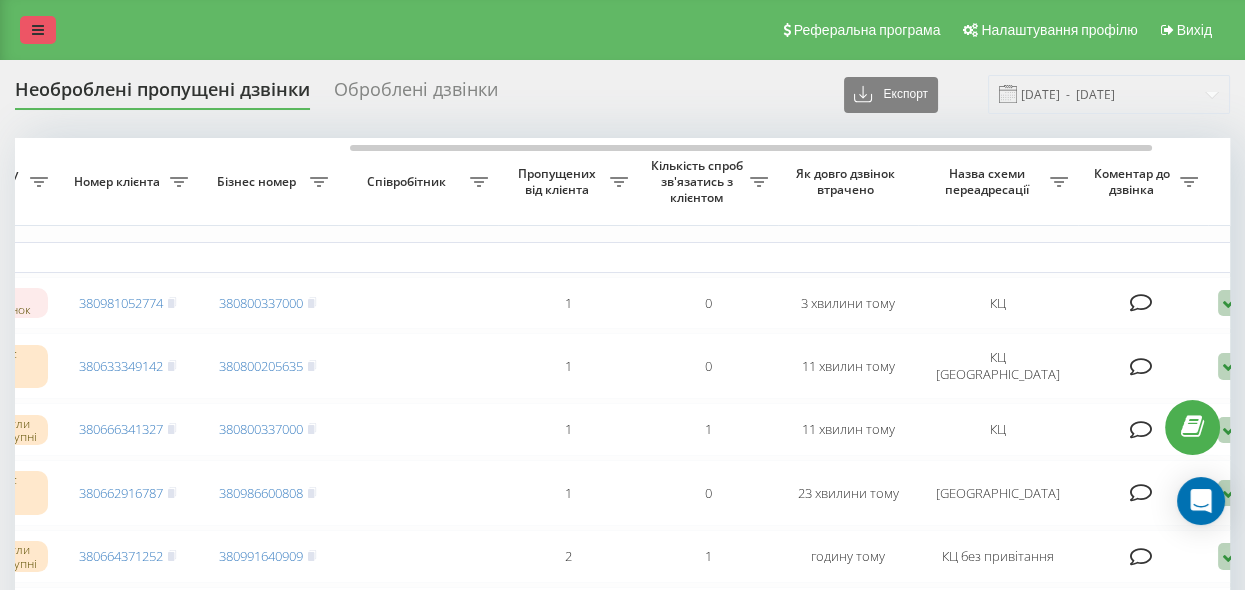 click at bounding box center (38, 30) 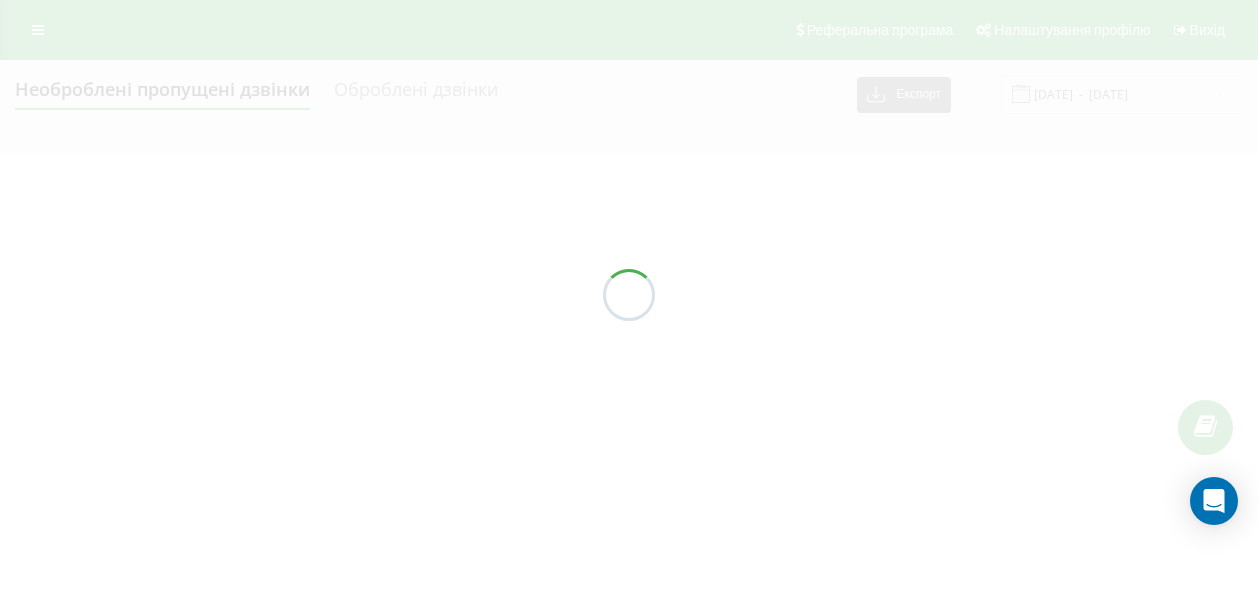 scroll, scrollTop: 0, scrollLeft: 0, axis: both 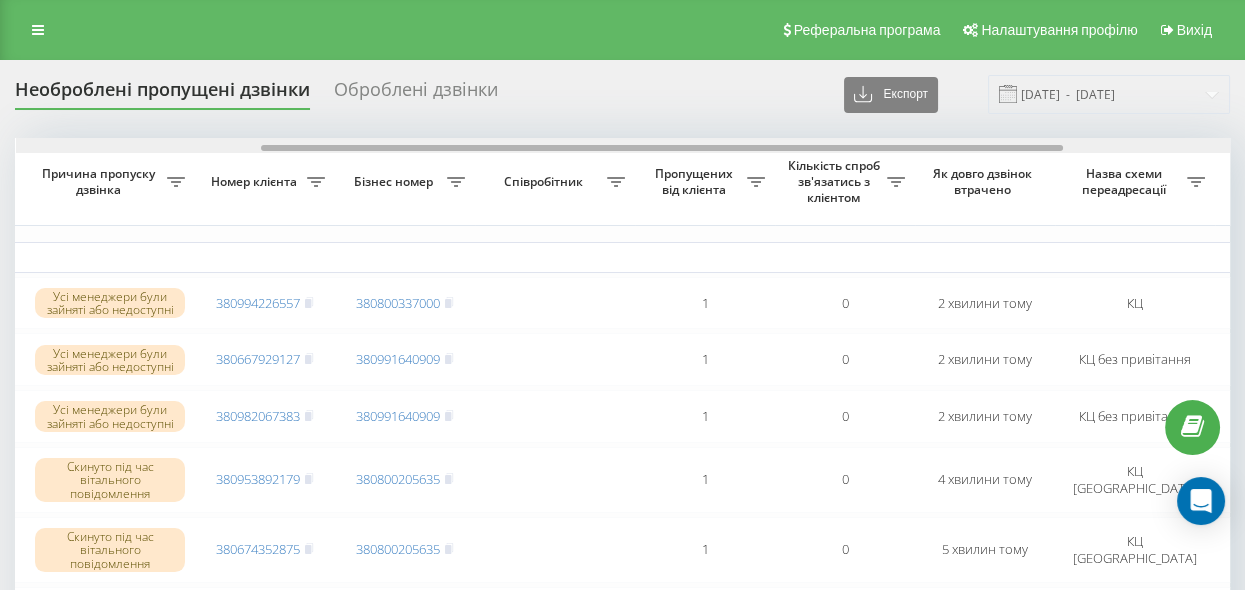 drag, startPoint x: 480, startPoint y: 146, endPoint x: 657, endPoint y: 198, distance: 184.48035 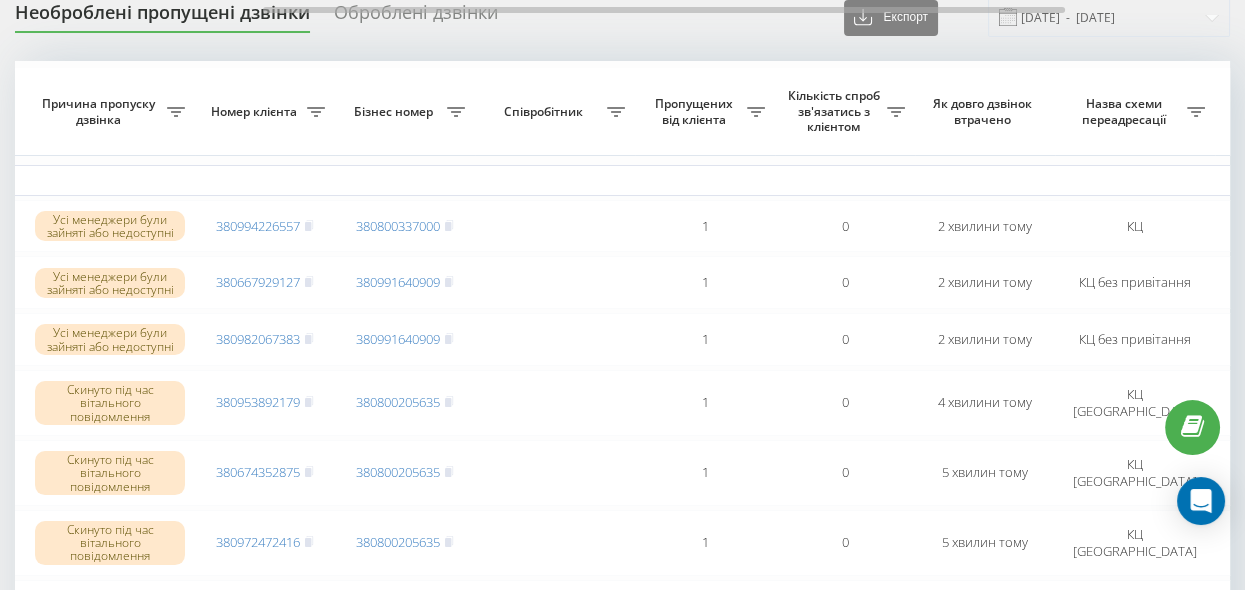 scroll, scrollTop: 182, scrollLeft: 0, axis: vertical 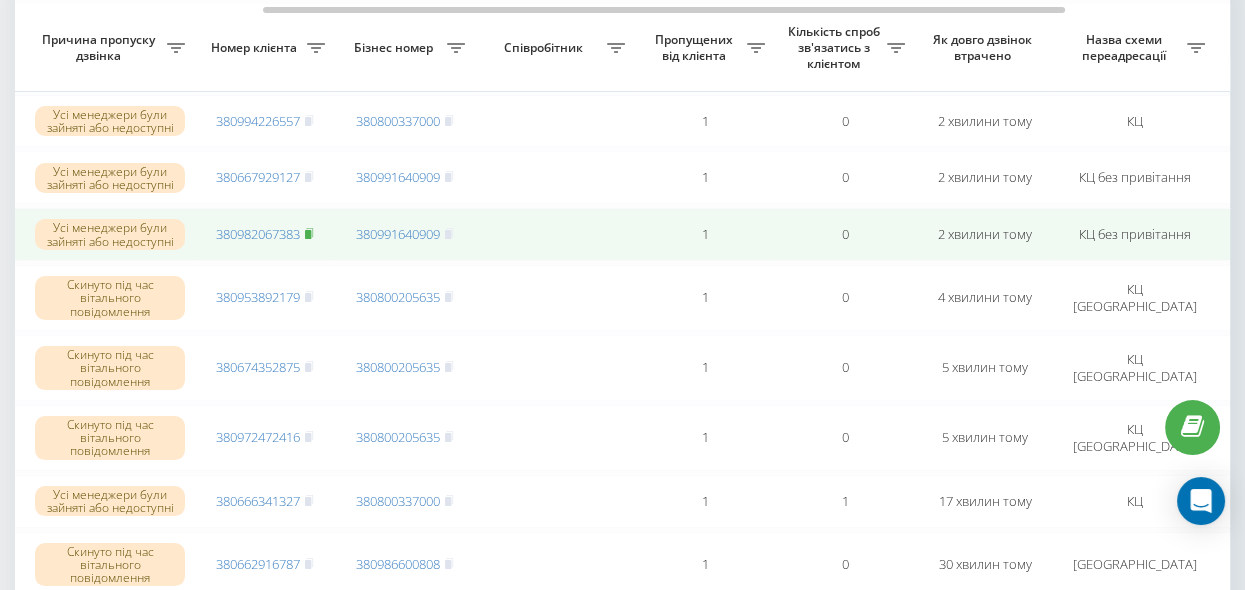 click 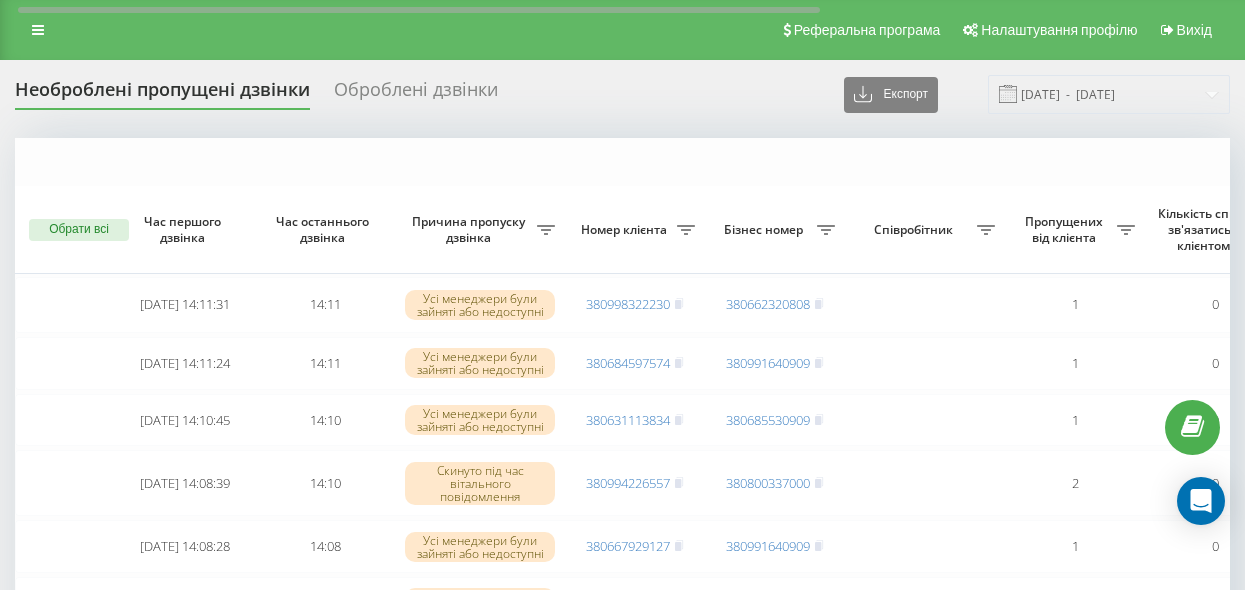 scroll, scrollTop: 182, scrollLeft: 0, axis: vertical 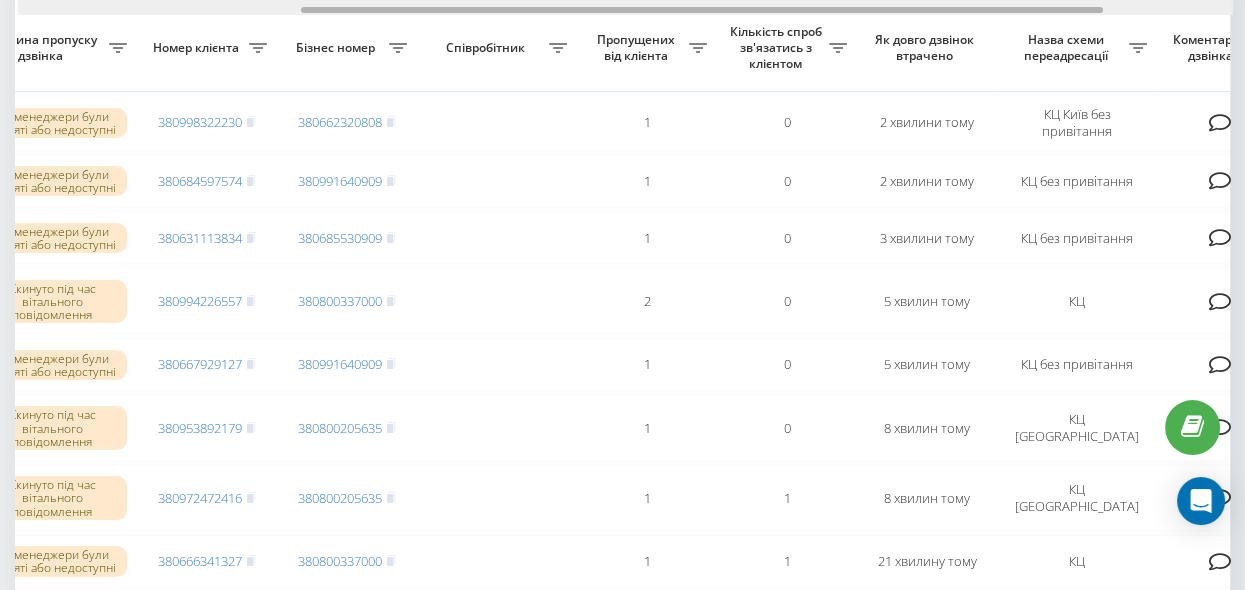 drag, startPoint x: 429, startPoint y: 8, endPoint x: 712, endPoint y: 72, distance: 290.1465 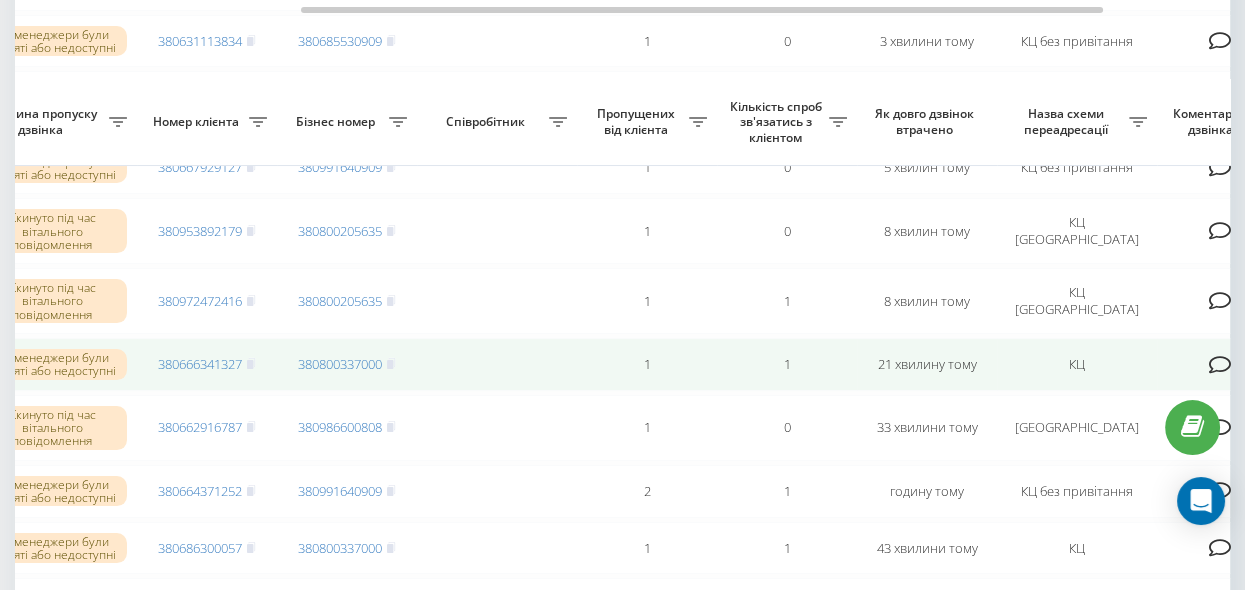 scroll, scrollTop: 363, scrollLeft: 0, axis: vertical 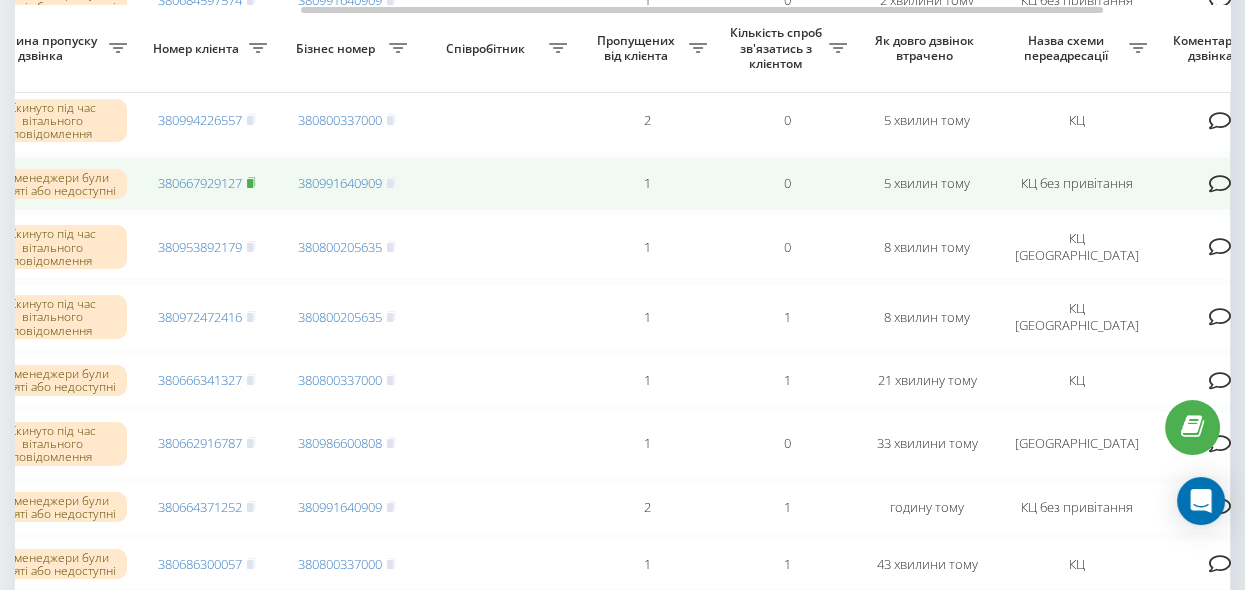 click 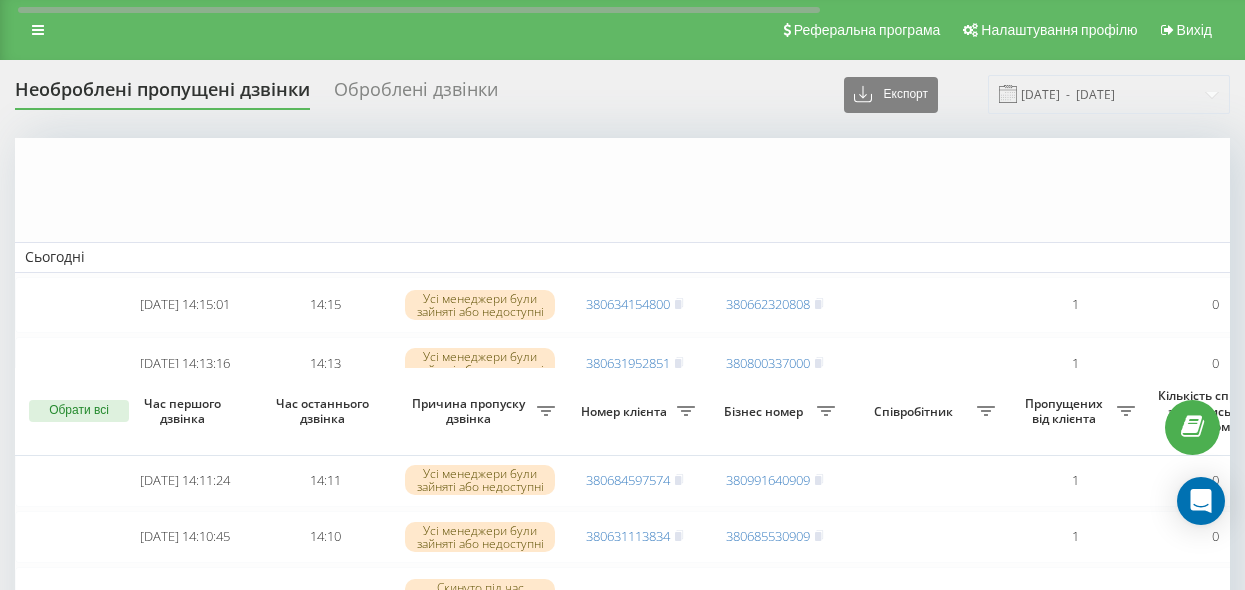 scroll, scrollTop: 363, scrollLeft: 0, axis: vertical 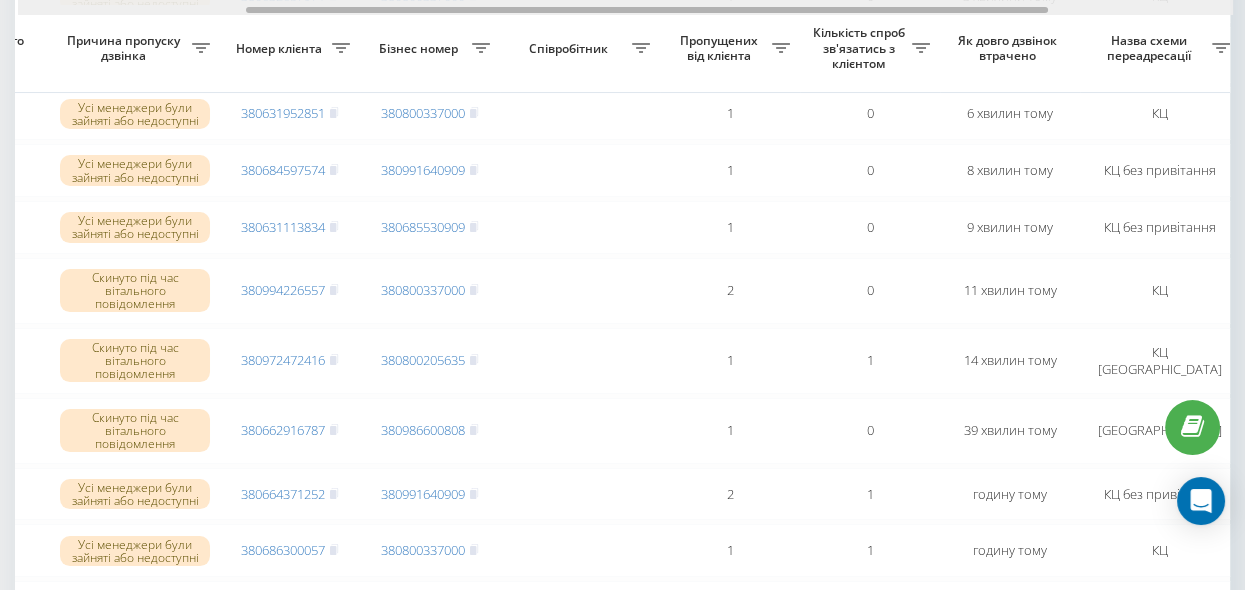 drag, startPoint x: 521, startPoint y: 12, endPoint x: 749, endPoint y: 48, distance: 230.82462 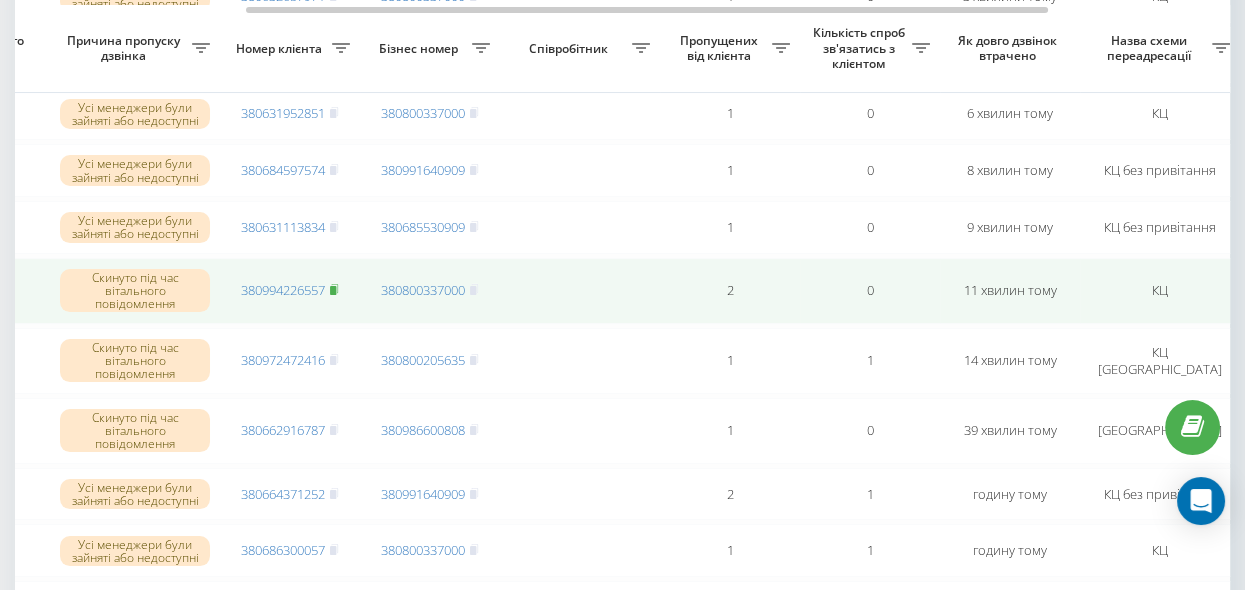 click 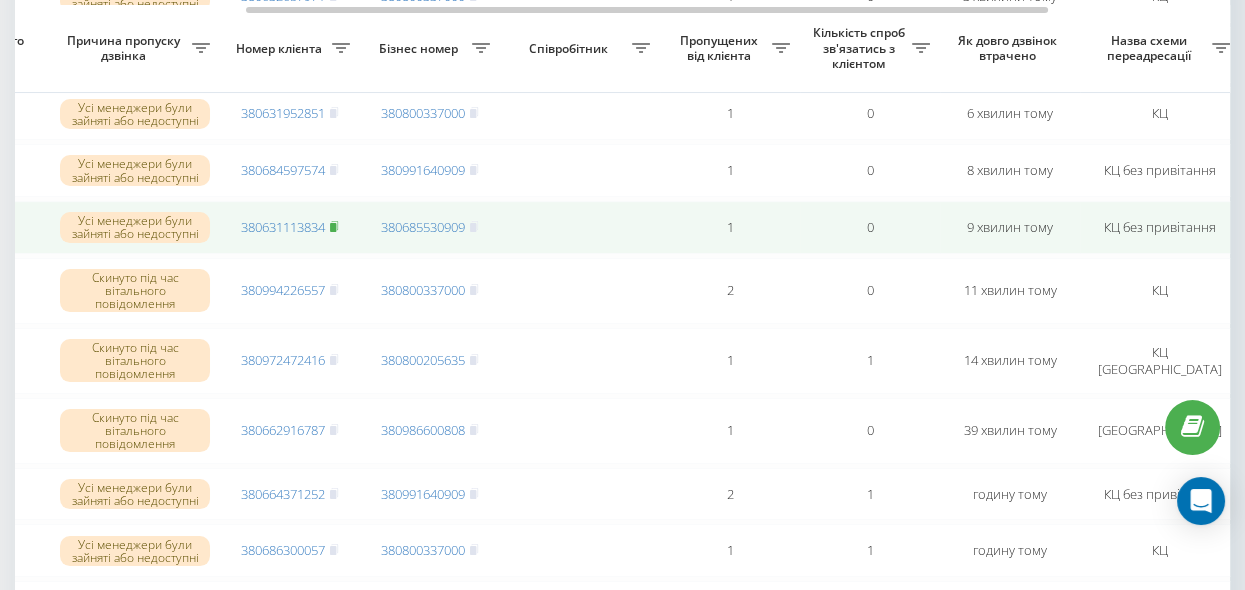 click 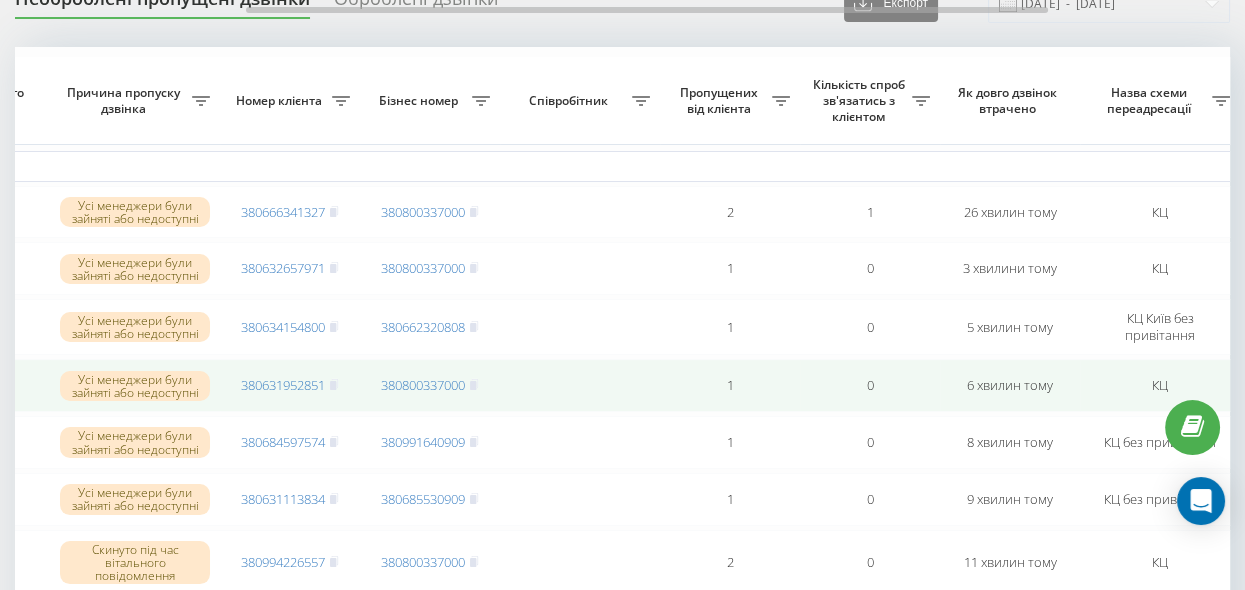 scroll, scrollTop: 182, scrollLeft: 0, axis: vertical 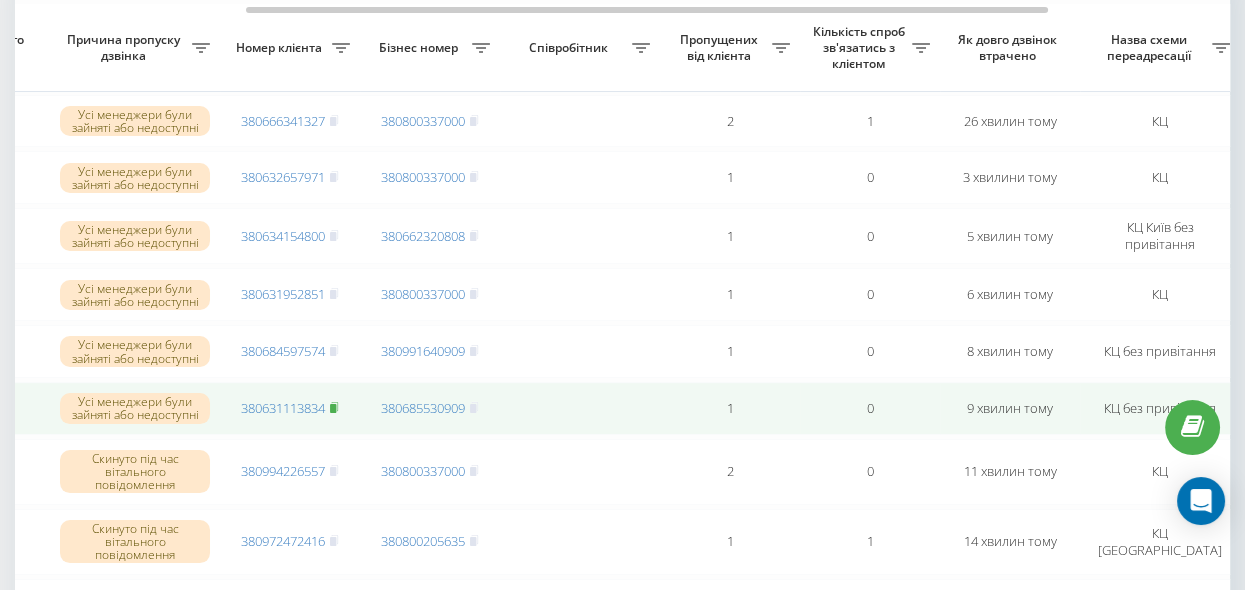 click 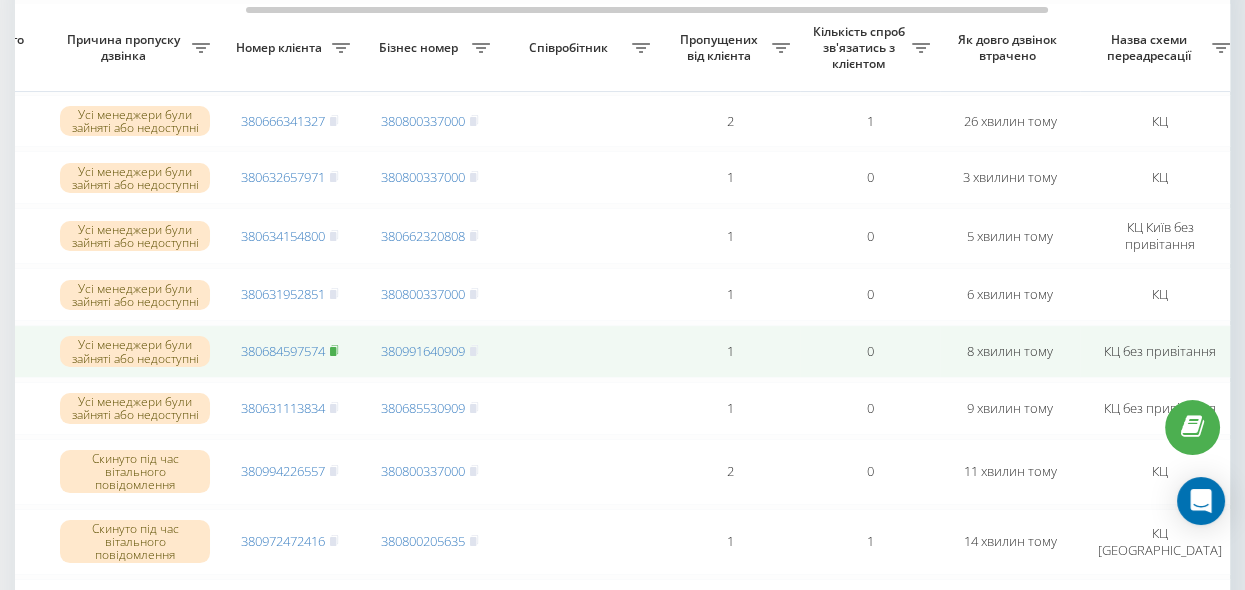 click 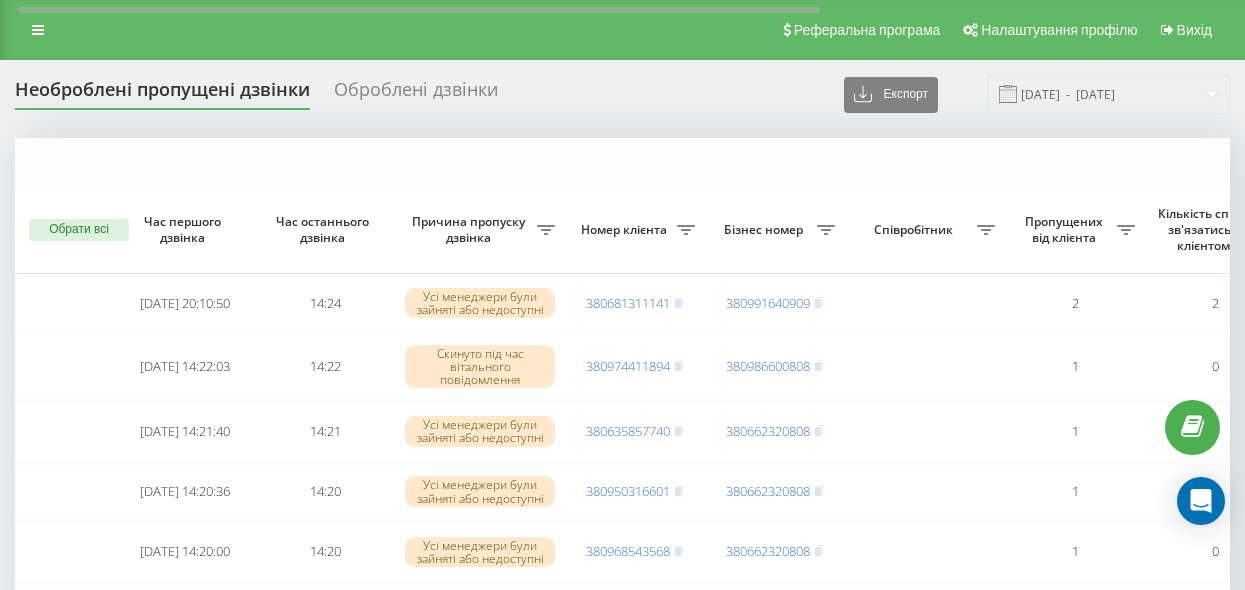 scroll, scrollTop: 182, scrollLeft: 0, axis: vertical 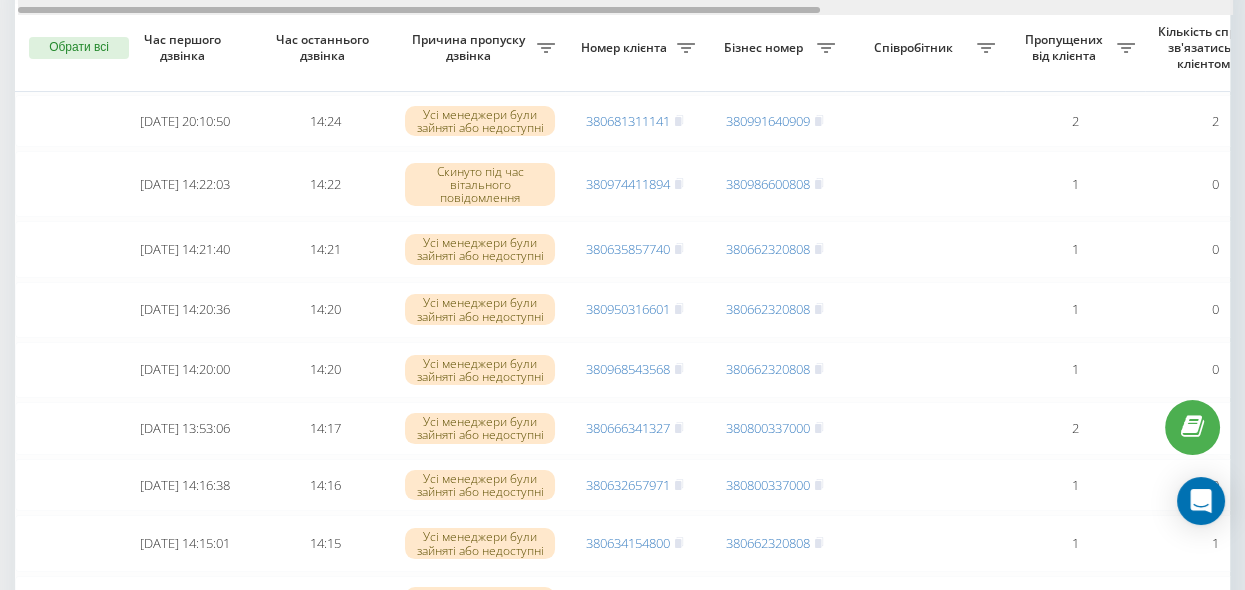 drag, startPoint x: 549, startPoint y: 8, endPoint x: 468, endPoint y: 8, distance: 81 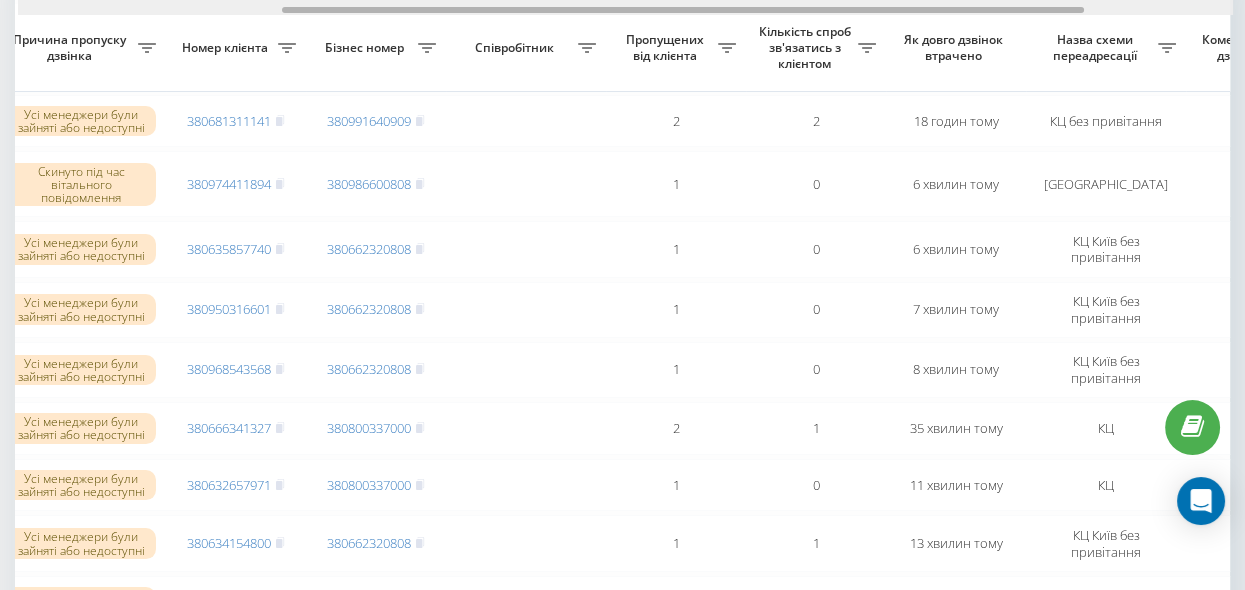 scroll, scrollTop: 0, scrollLeft: 400, axis: horizontal 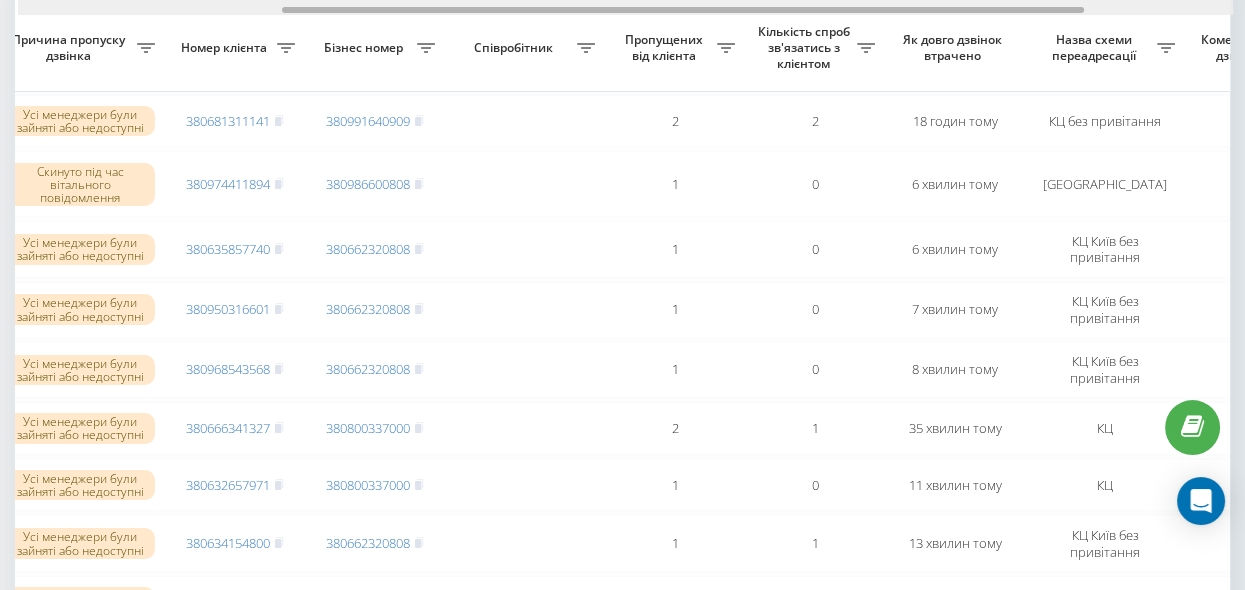 drag, startPoint x: 468, startPoint y: 8, endPoint x: 733, endPoint y: 74, distance: 273.0952 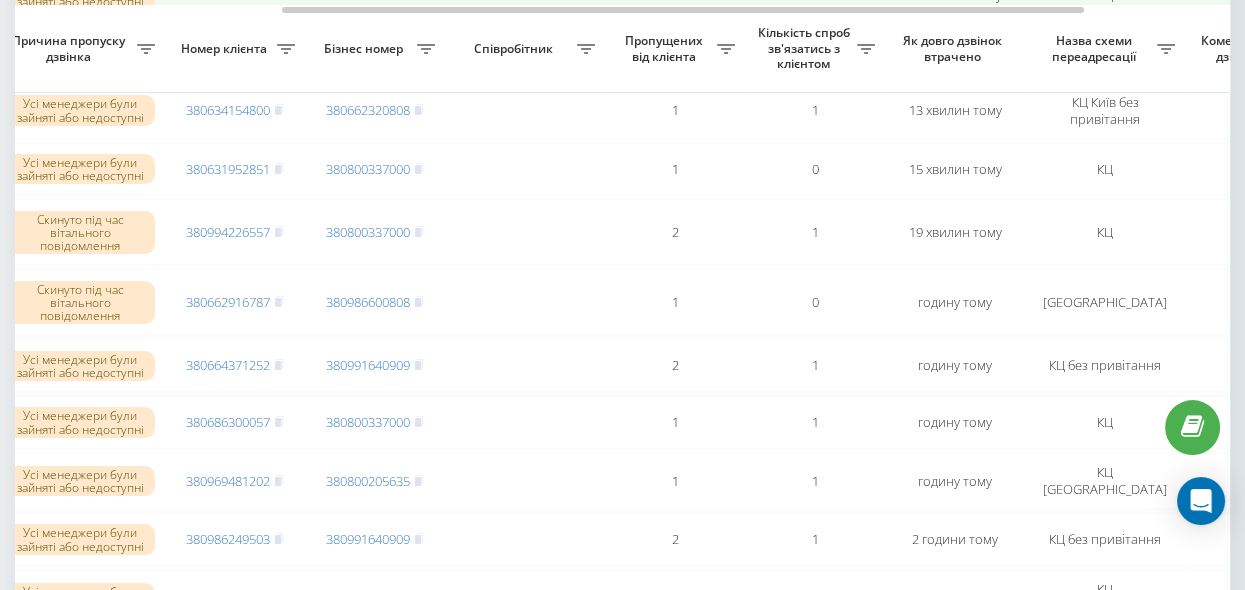 scroll, scrollTop: 636, scrollLeft: 0, axis: vertical 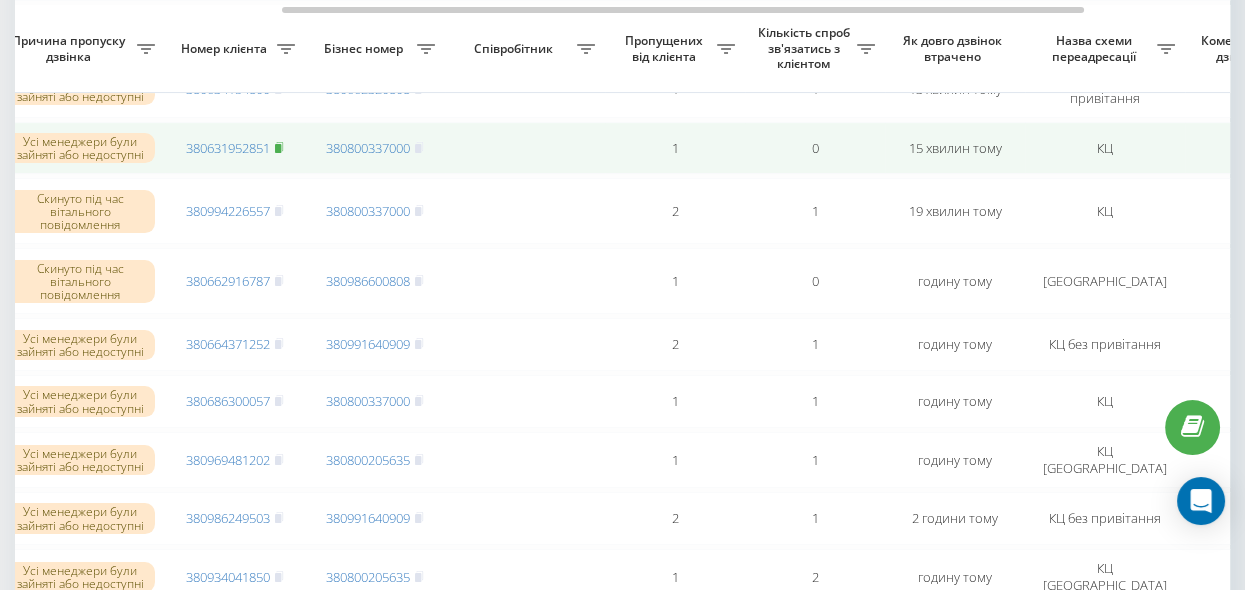 click 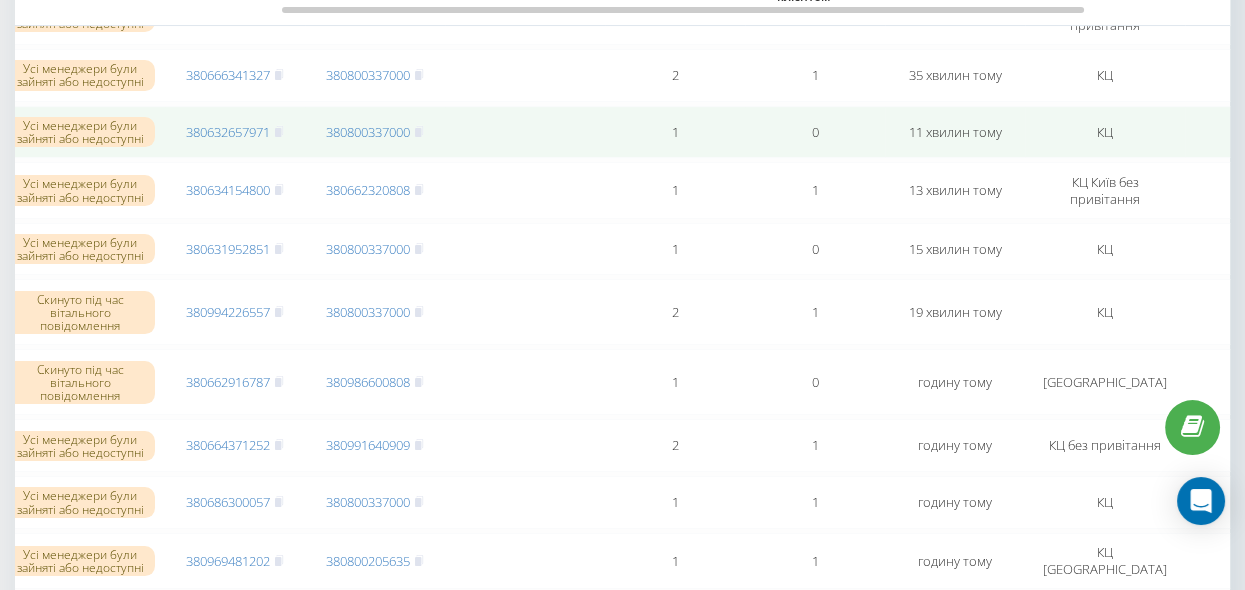 scroll, scrollTop: 454, scrollLeft: 0, axis: vertical 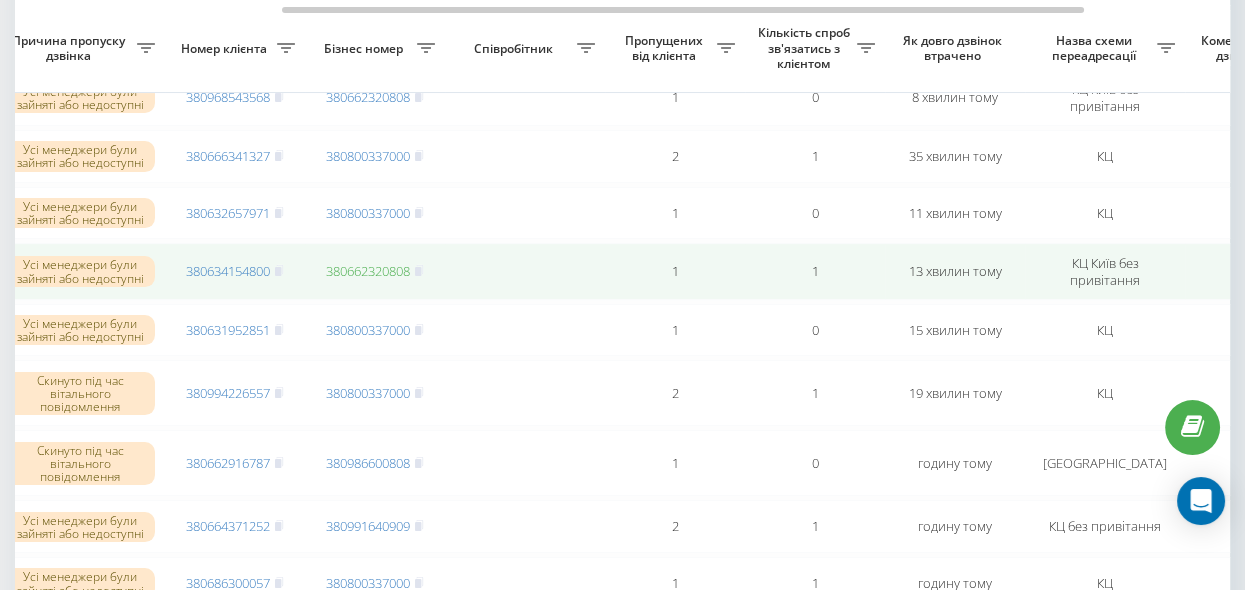 drag, startPoint x: 280, startPoint y: 214, endPoint x: 400, endPoint y: 279, distance: 136.47343 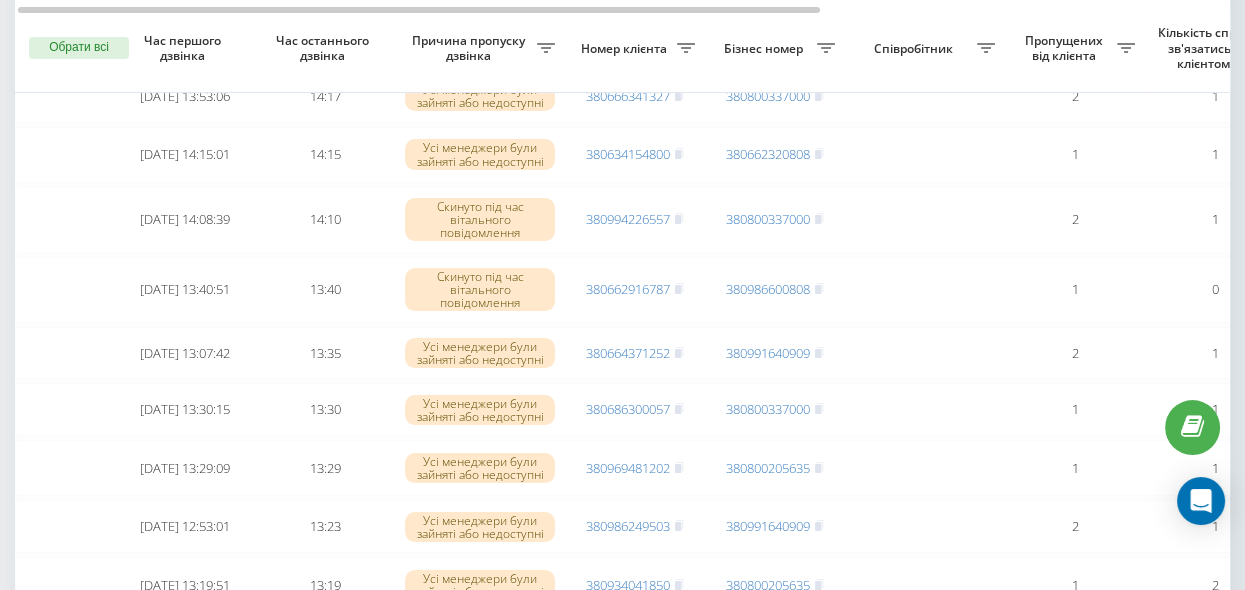 scroll, scrollTop: 454, scrollLeft: 0, axis: vertical 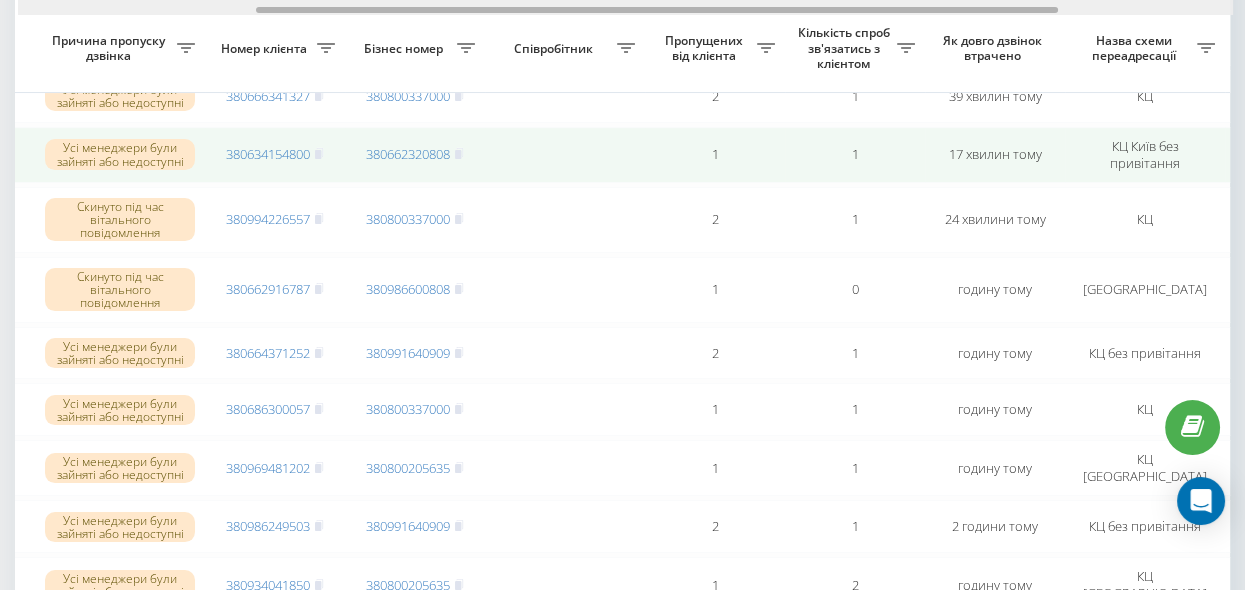 drag, startPoint x: 529, startPoint y: 7, endPoint x: 703, endPoint y: 130, distance: 213.08449 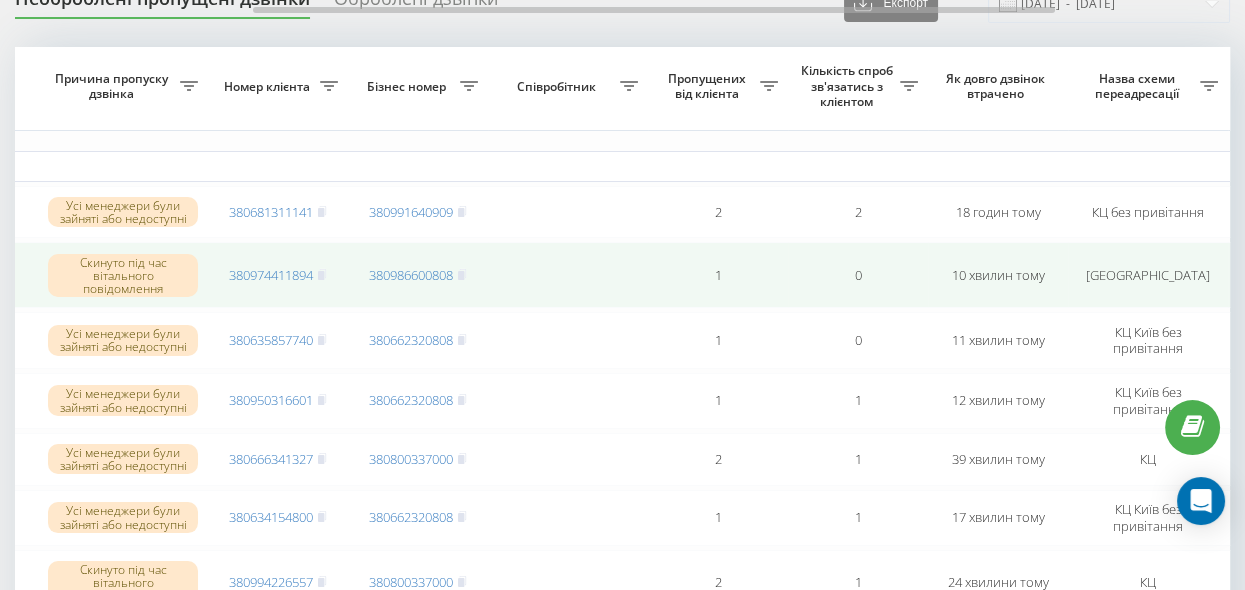 scroll, scrollTop: 182, scrollLeft: 0, axis: vertical 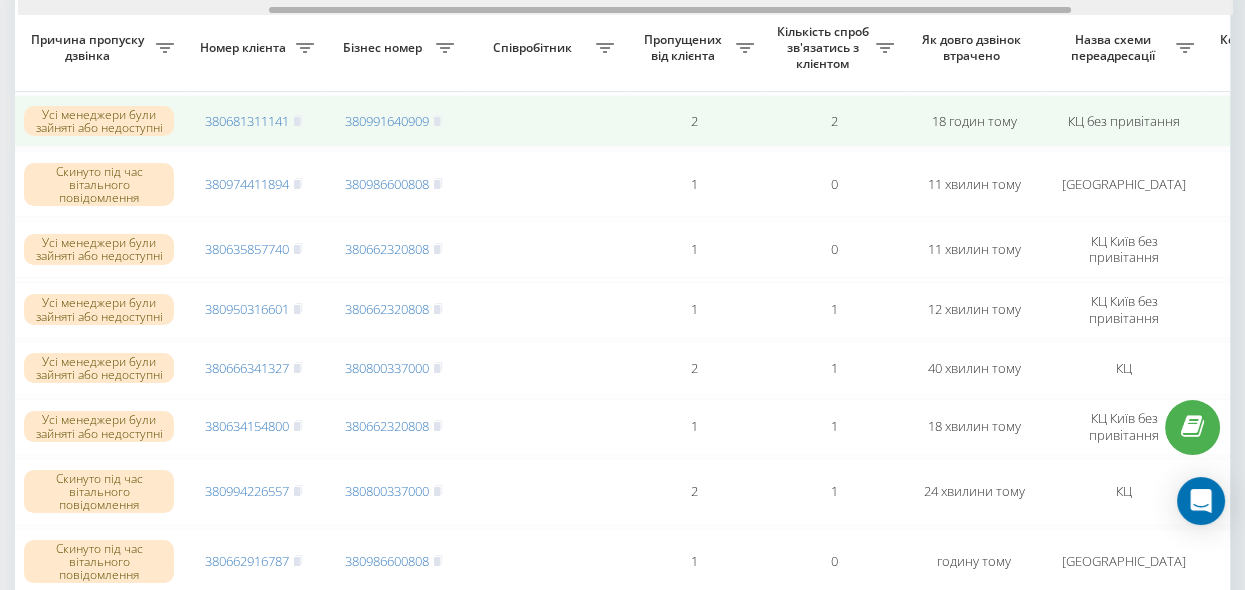 drag, startPoint x: 490, startPoint y: 12, endPoint x: 653, endPoint y: 103, distance: 186.68155 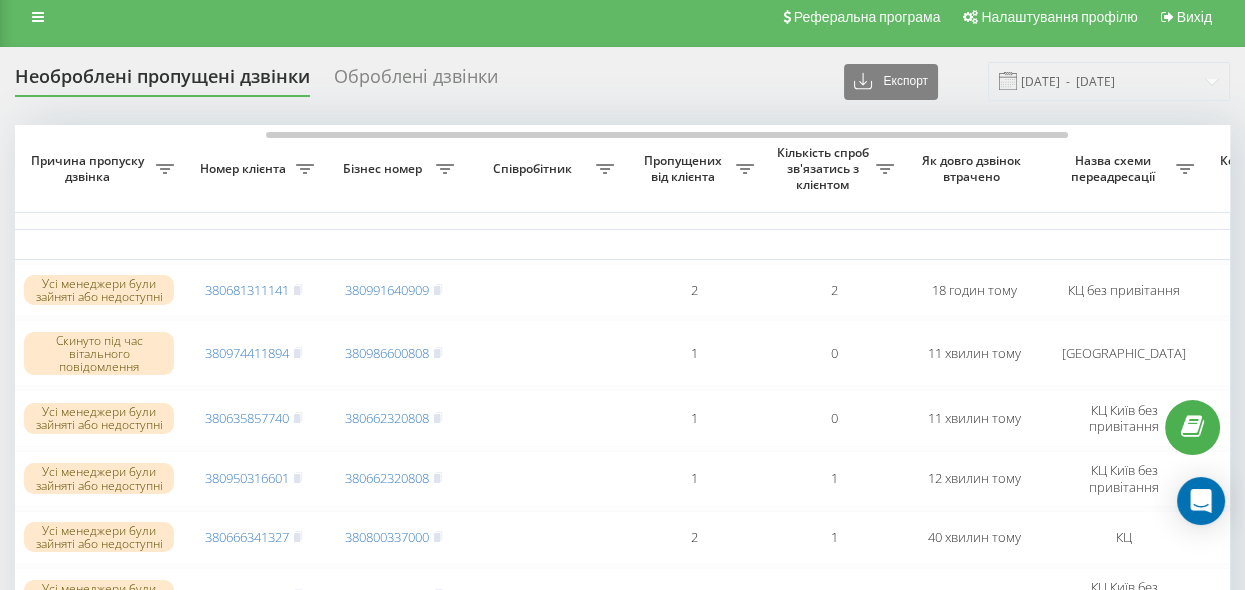 scroll, scrollTop: 0, scrollLeft: 0, axis: both 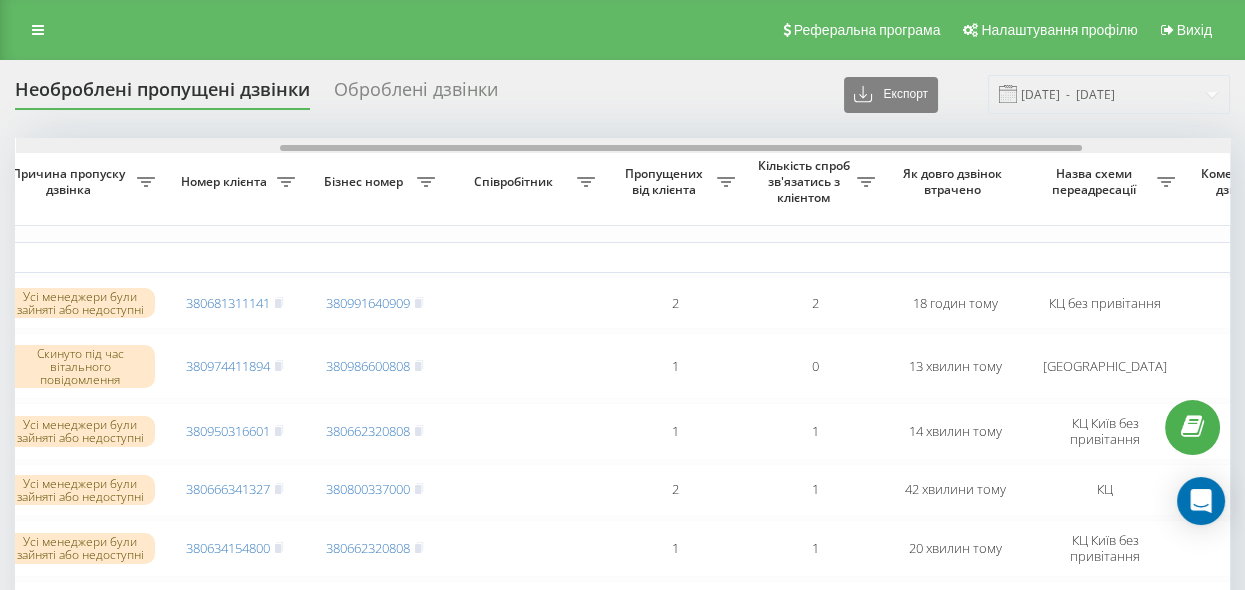 drag, startPoint x: 358, startPoint y: 147, endPoint x: 623, endPoint y: 228, distance: 277.10287 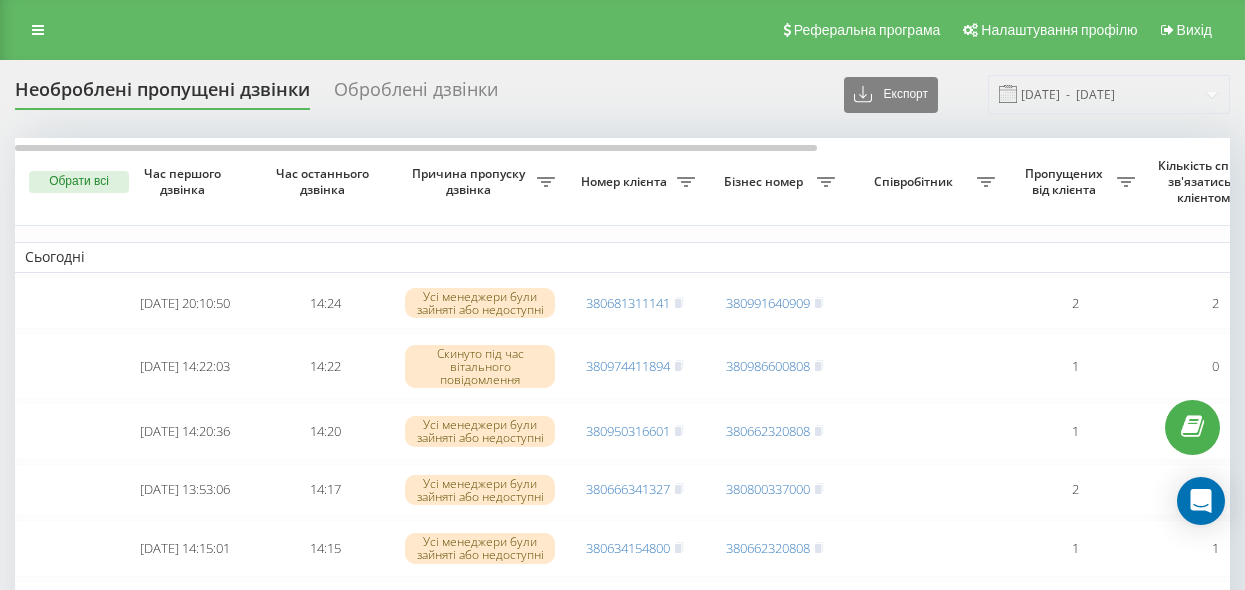 scroll, scrollTop: 0, scrollLeft: 0, axis: both 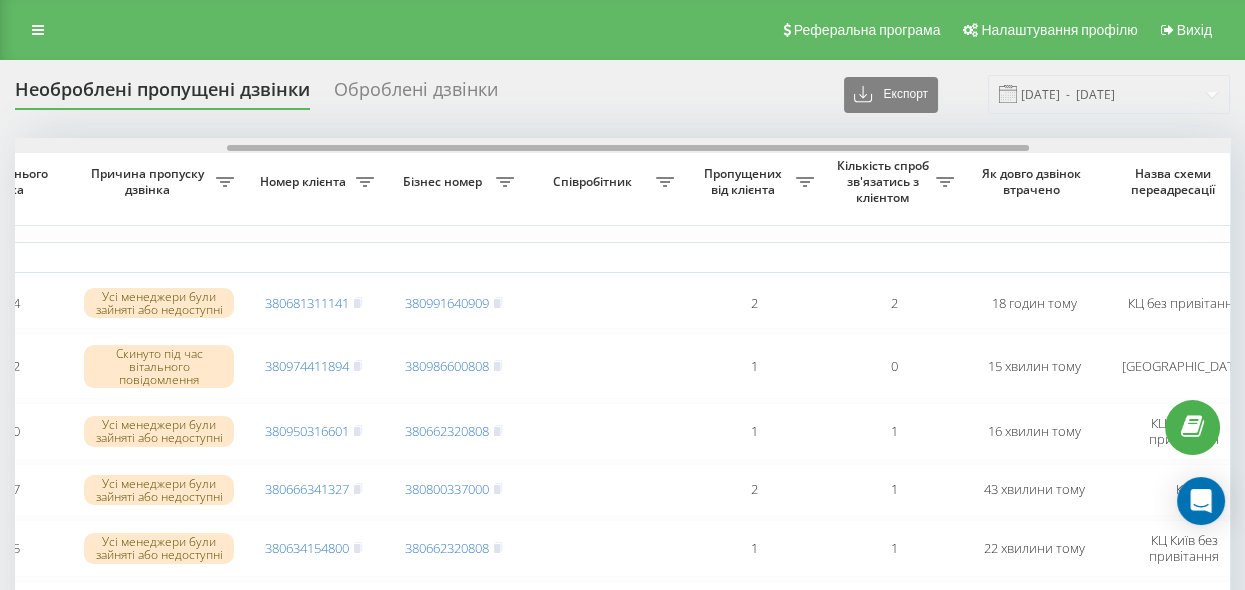 drag, startPoint x: 730, startPoint y: 147, endPoint x: 859, endPoint y: 148, distance: 129.00388 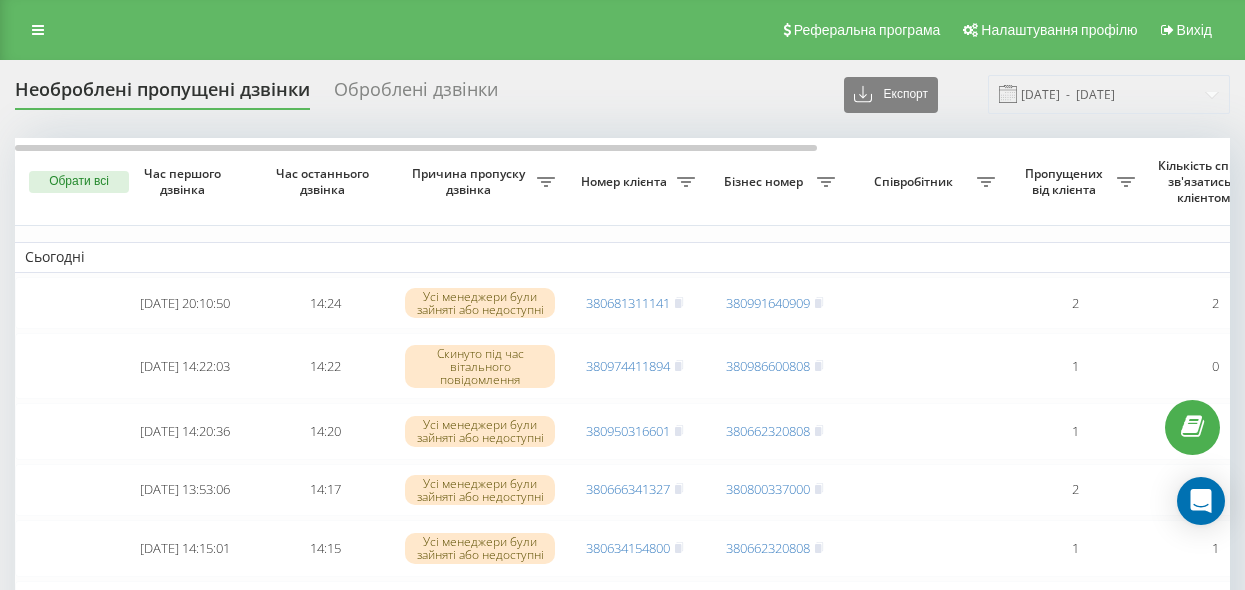 scroll, scrollTop: 0, scrollLeft: 0, axis: both 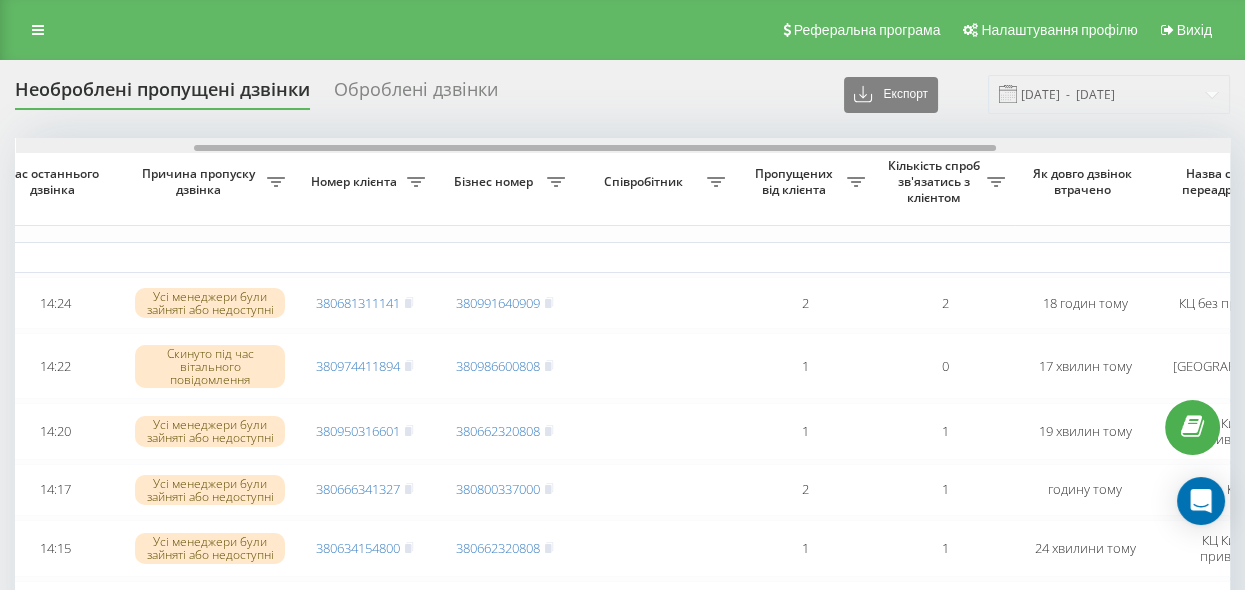 drag, startPoint x: 556, startPoint y: 145, endPoint x: 735, endPoint y: 157, distance: 179.40178 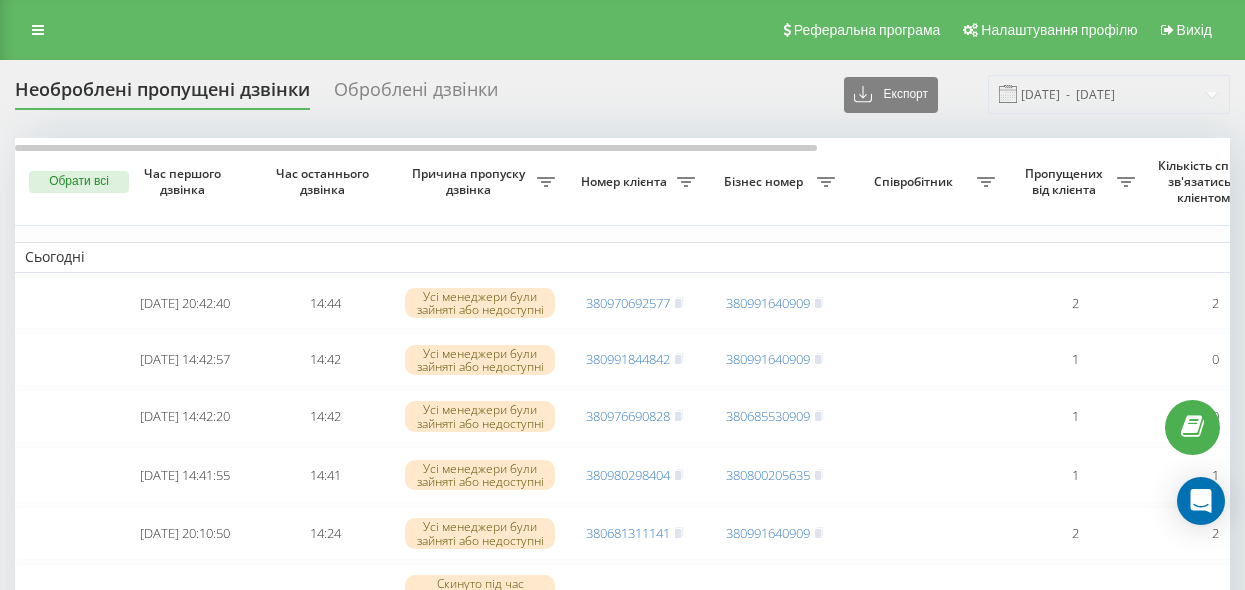 scroll, scrollTop: 0, scrollLeft: 0, axis: both 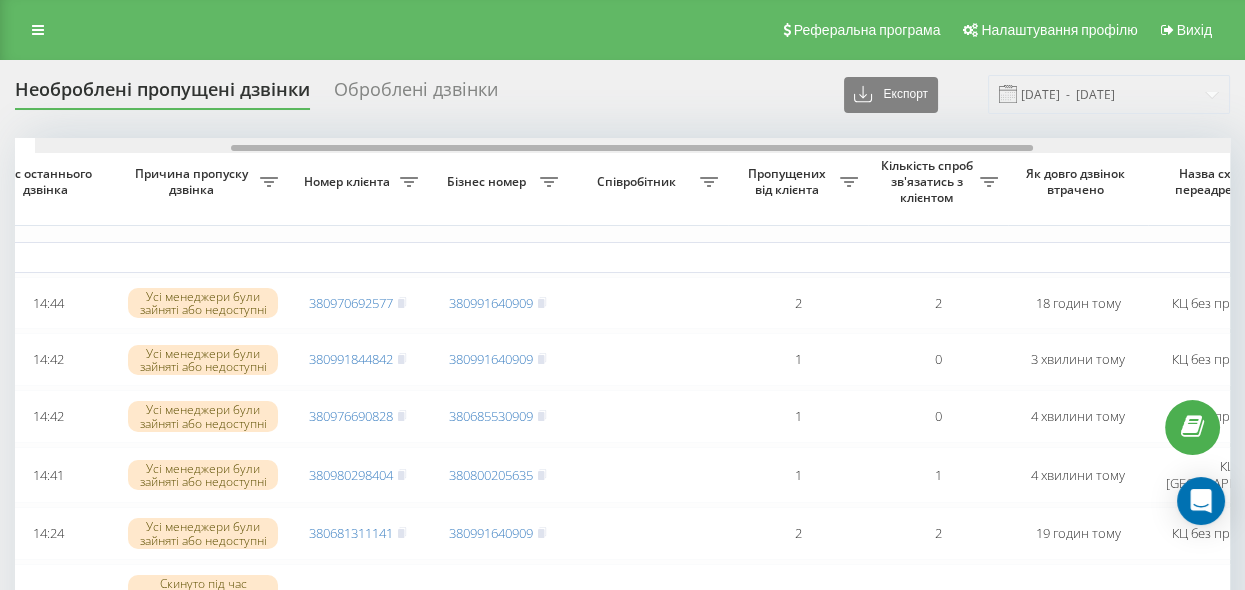drag, startPoint x: 562, startPoint y: 146, endPoint x: 744, endPoint y: 181, distance: 185.33484 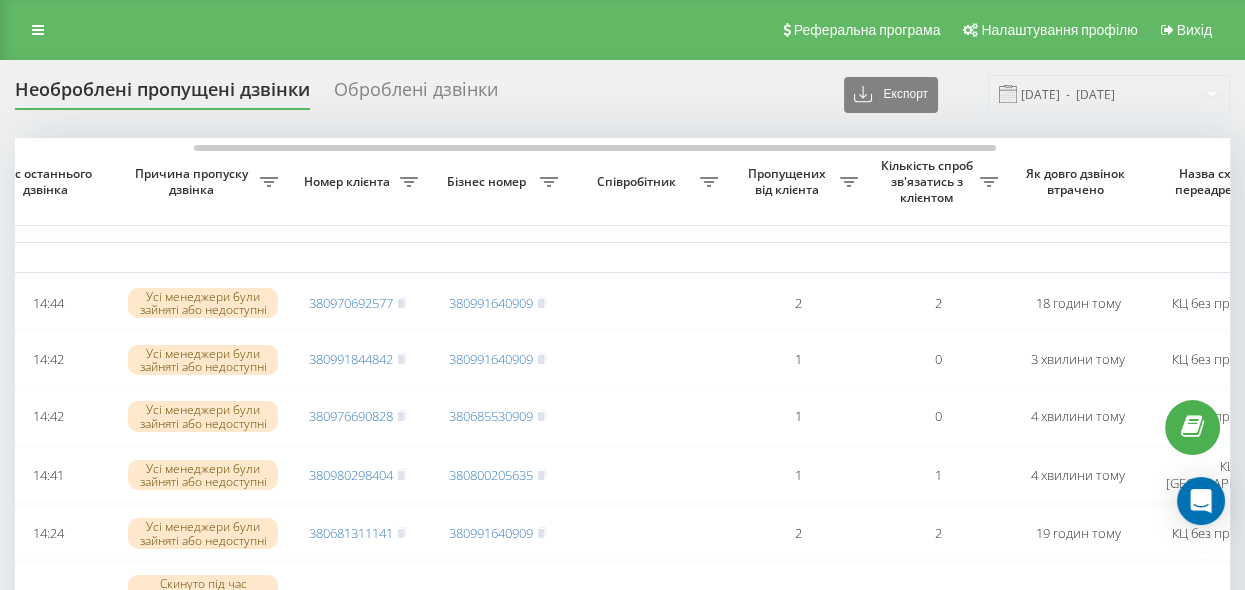 scroll, scrollTop: 0, scrollLeft: 275, axis: horizontal 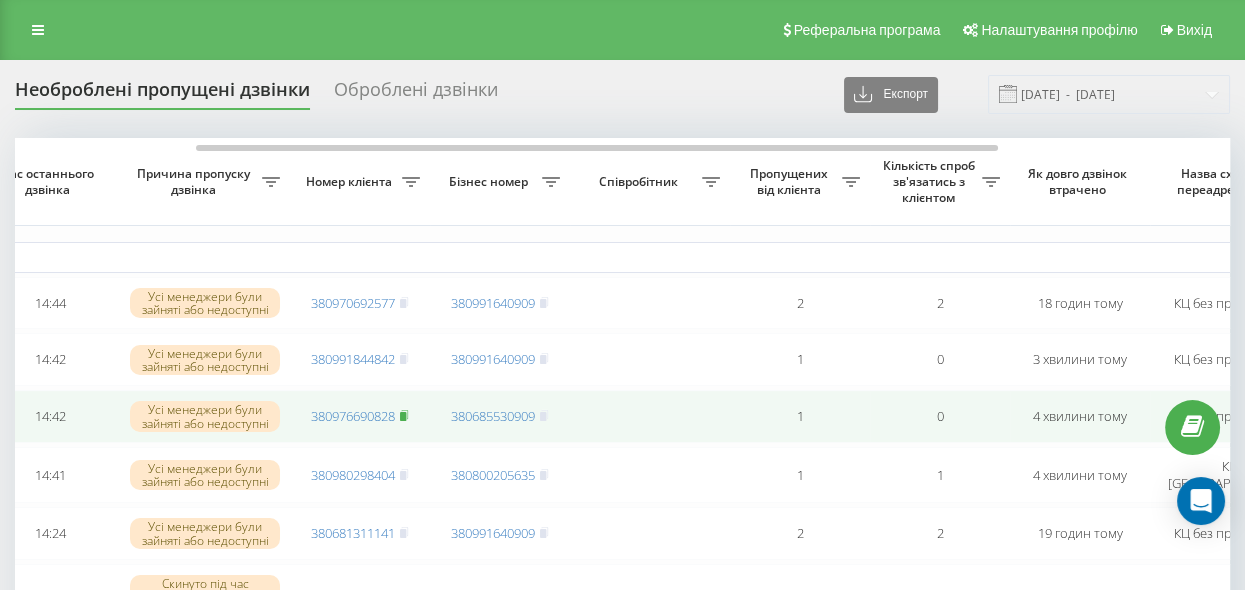 click 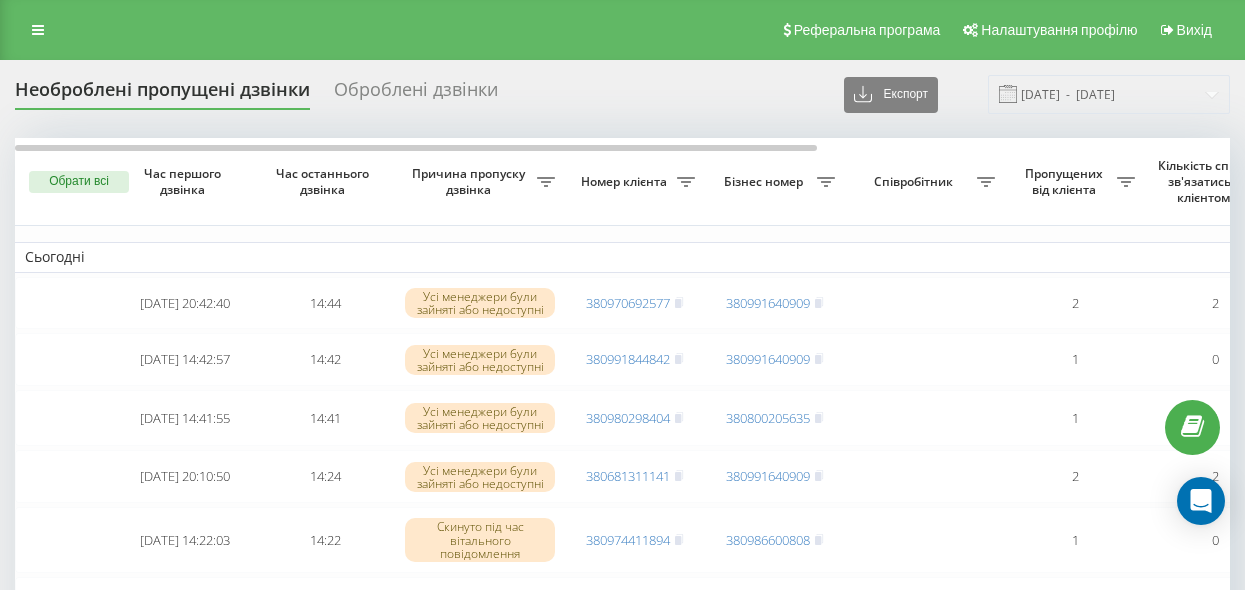 scroll, scrollTop: 0, scrollLeft: 0, axis: both 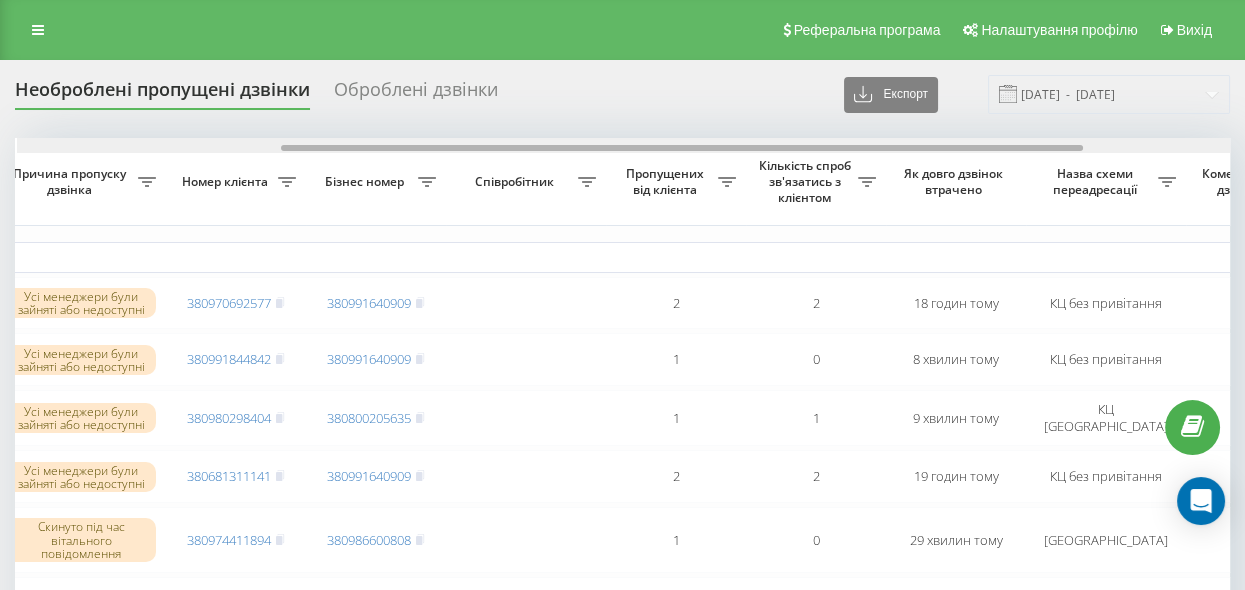 drag, startPoint x: 712, startPoint y: 147, endPoint x: 962, endPoint y: 227, distance: 262.4881 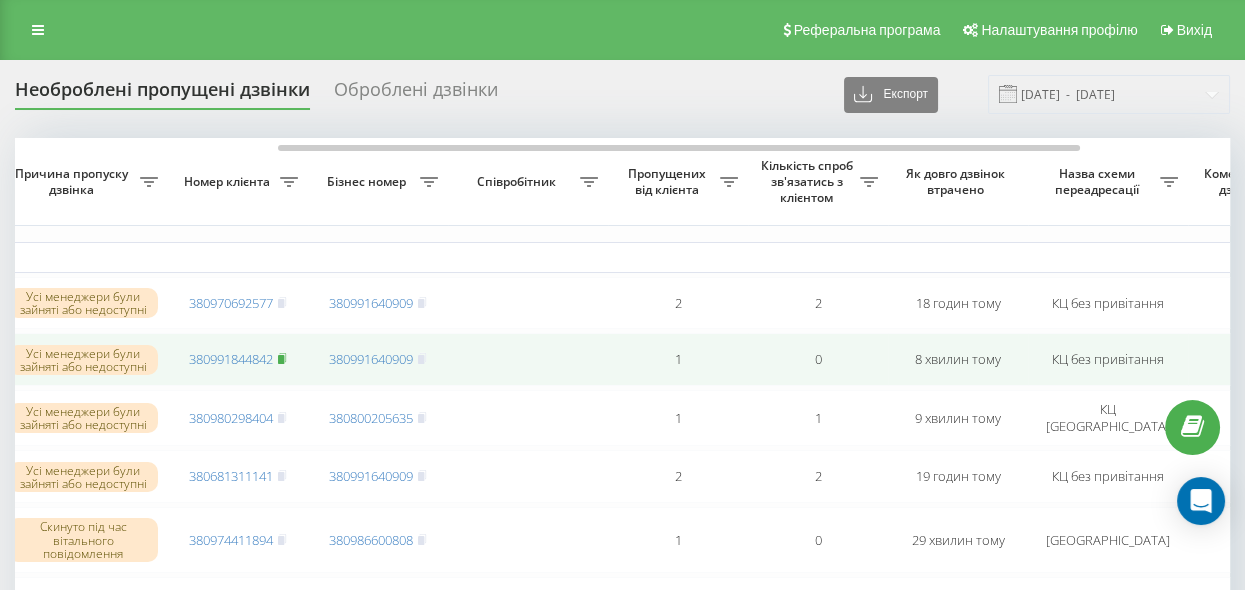 click 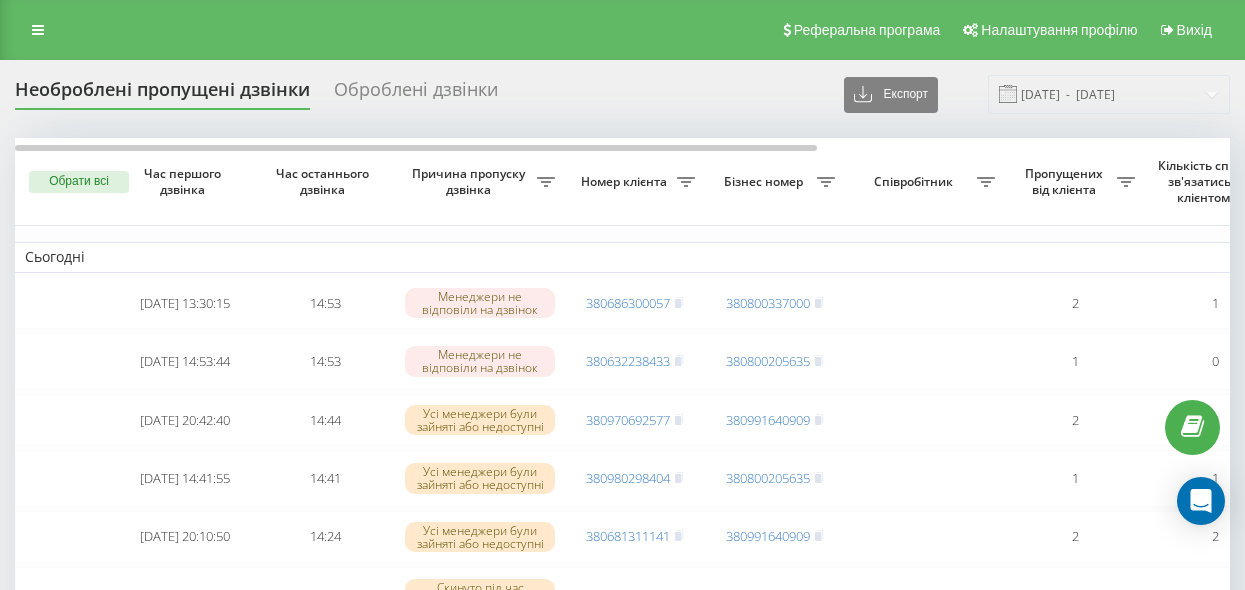 scroll, scrollTop: 0, scrollLeft: 0, axis: both 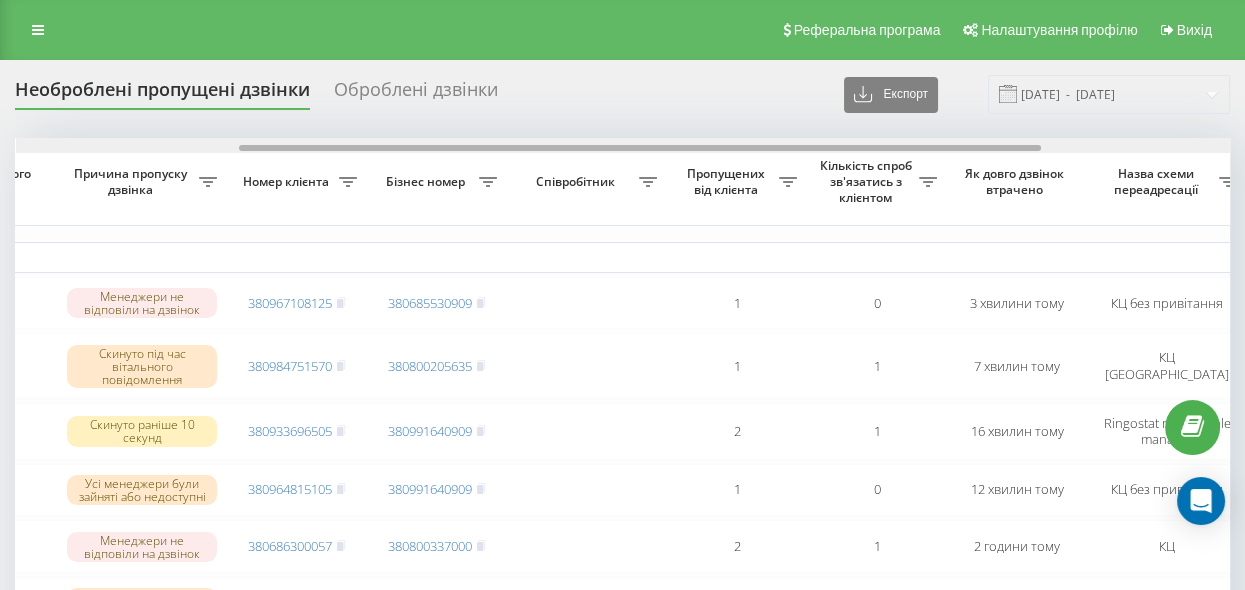 click on "Обрати всі Час першого дзвінка Час останнього дзвінка Причина пропуску дзвінка Номер клієнта Бізнес номер Співробітник Пропущених від клієнта Кількість спроб зв'язатись з клієнтом Як довго дзвінок втрачено Назва схеми переадресації Коментар до дзвінка Сьогодні [DATE] 15:09:24 15:09 Менеджери не відповіли на дзвінок 380967108125 380685530909 1 0 3 хвилини тому КЦ без привітання Обробити Не вдалося зв'язатися Зв'язався з клієнтом за допомогою іншого каналу Клієнт передзвонив сам з іншого номера Інший варіант [DATE] 15:05:55 15:05 Скинуто під час вітального повідомлення 380984751570 1 1" at bounding box center [622, 1030] 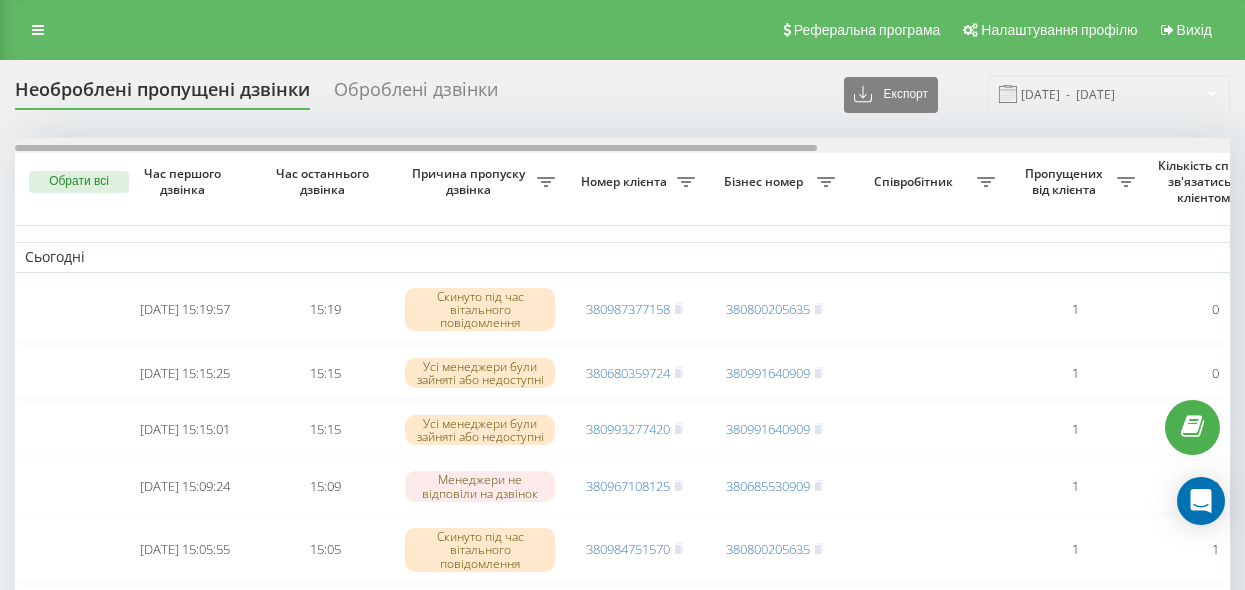 scroll, scrollTop: 0, scrollLeft: 0, axis: both 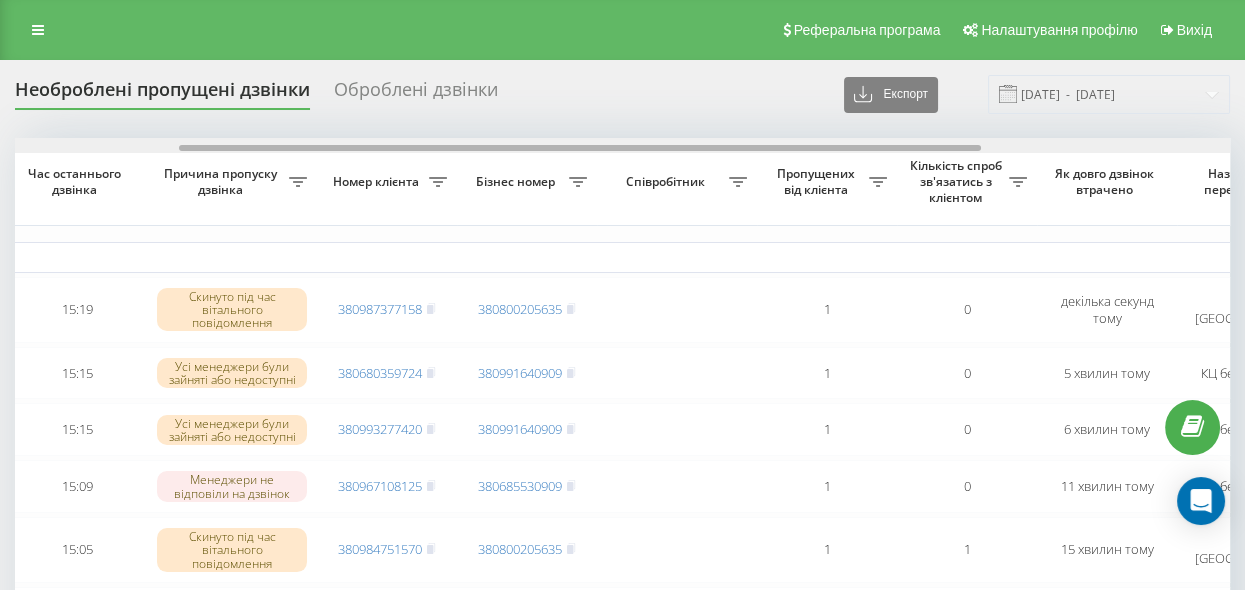 drag, startPoint x: 641, startPoint y: 146, endPoint x: 805, endPoint y: 161, distance: 164.68454 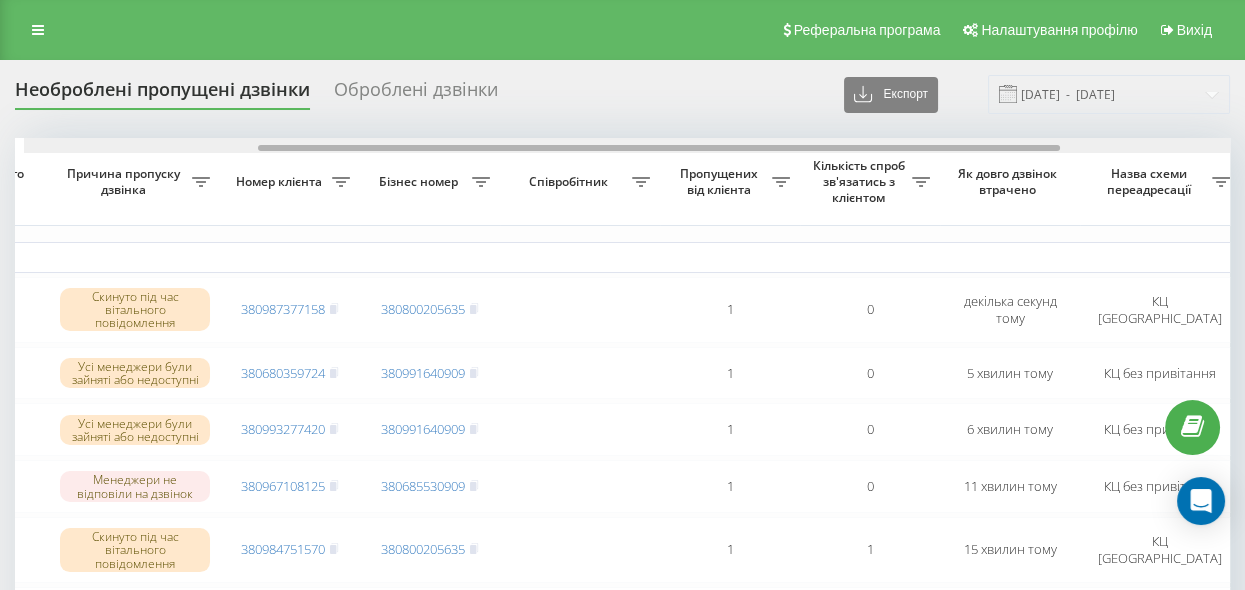 scroll, scrollTop: 0, scrollLeft: 354, axis: horizontal 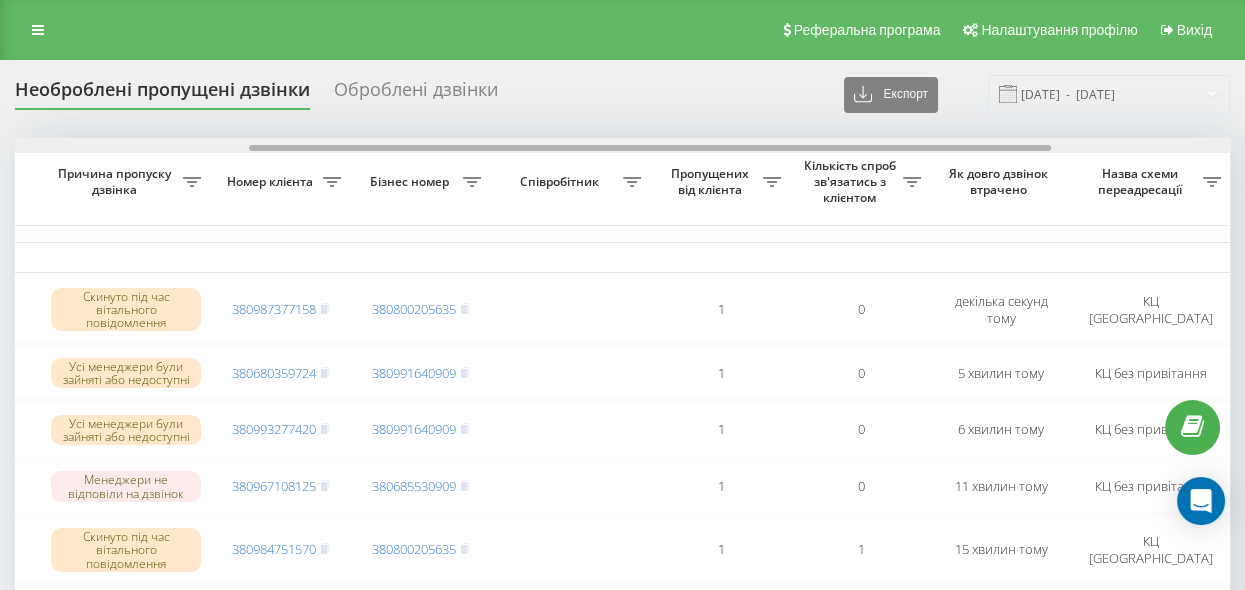 drag, startPoint x: 716, startPoint y: 144, endPoint x: 786, endPoint y: 156, distance: 71.021126 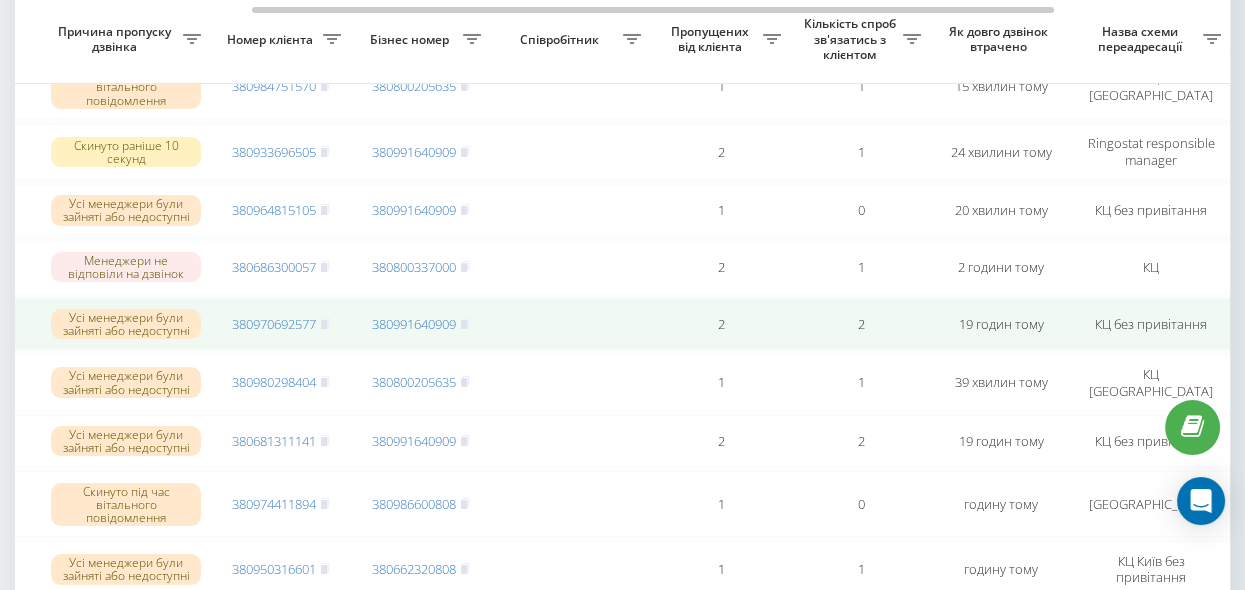 scroll, scrollTop: 454, scrollLeft: 0, axis: vertical 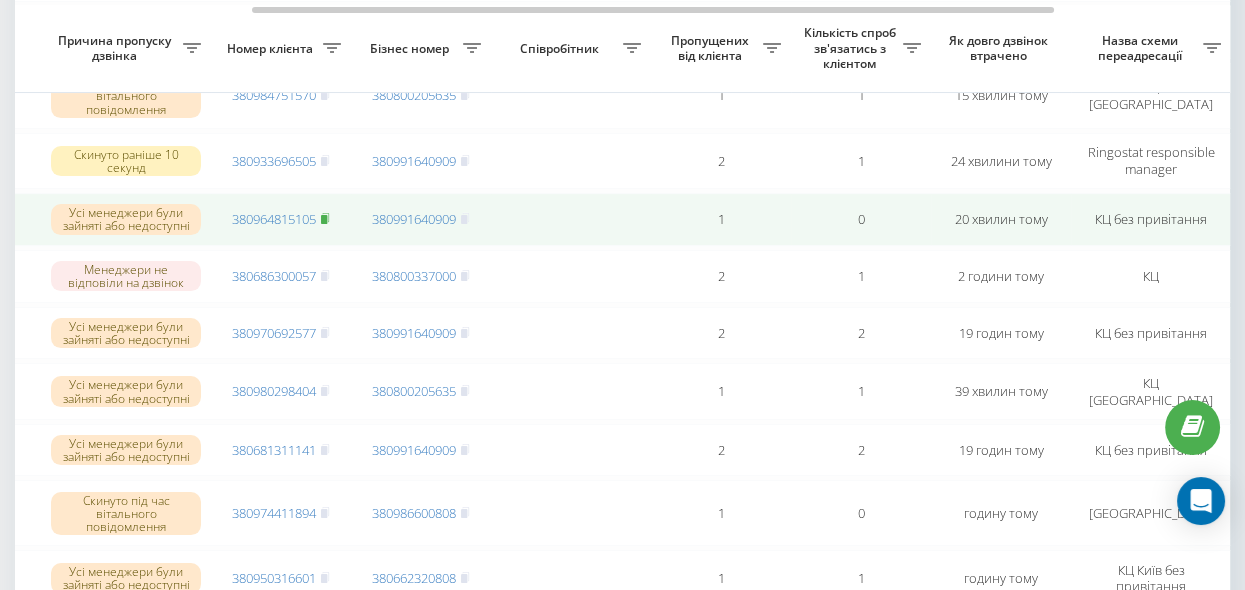 click 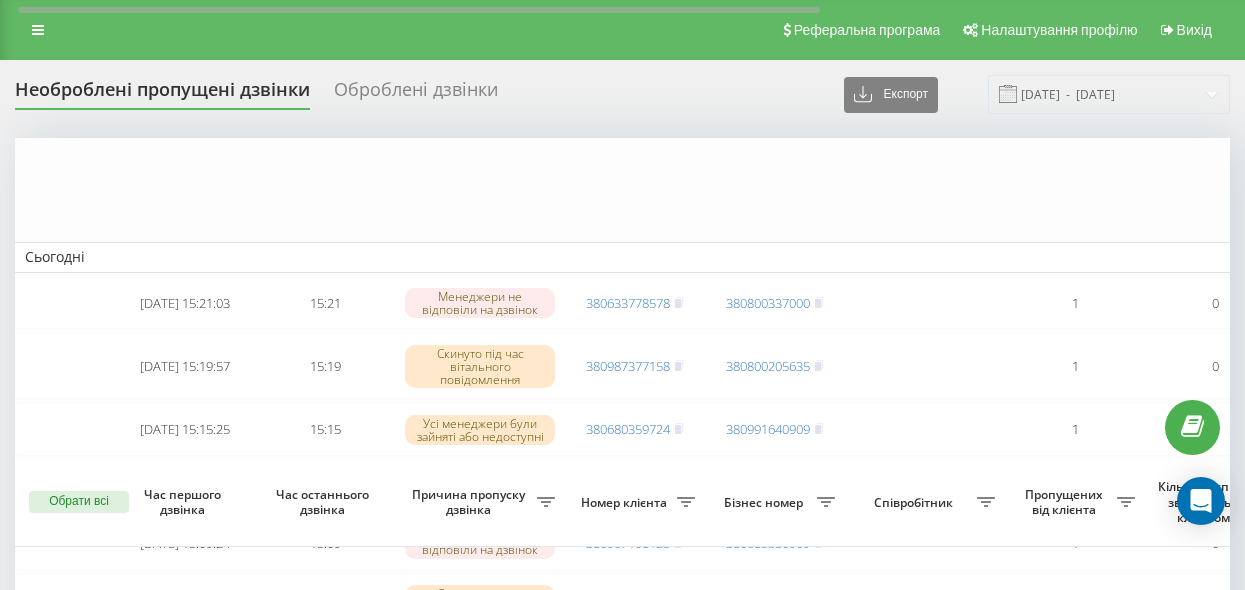 scroll, scrollTop: 454, scrollLeft: 0, axis: vertical 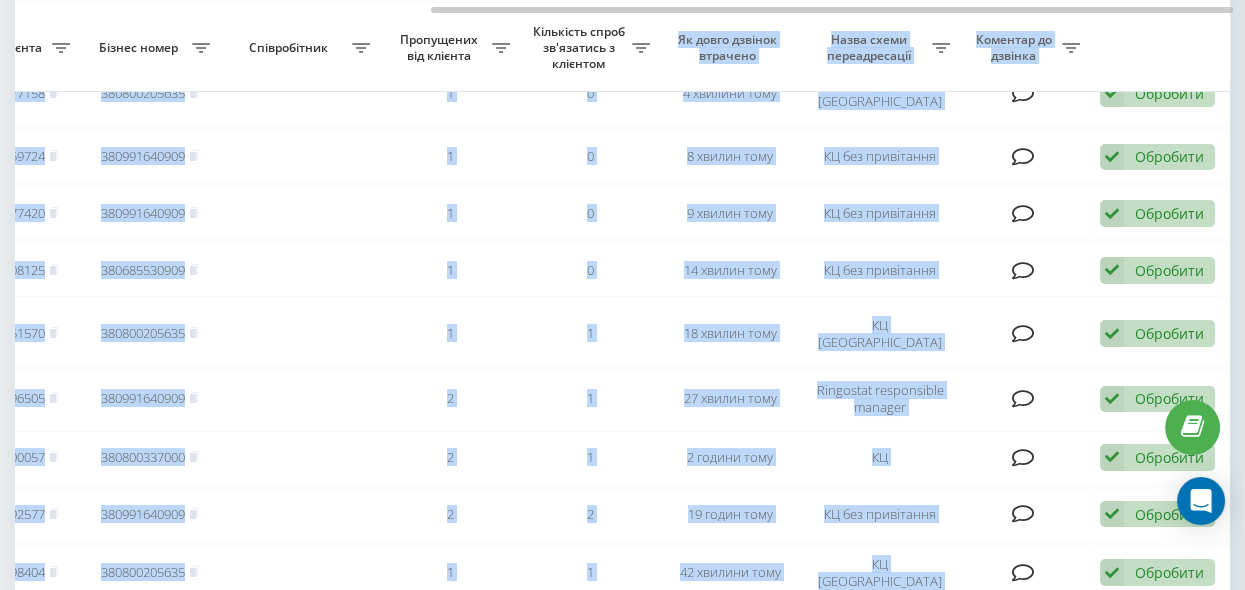 drag, startPoint x: 590, startPoint y: 6, endPoint x: 662, endPoint y: 17, distance: 72.835434 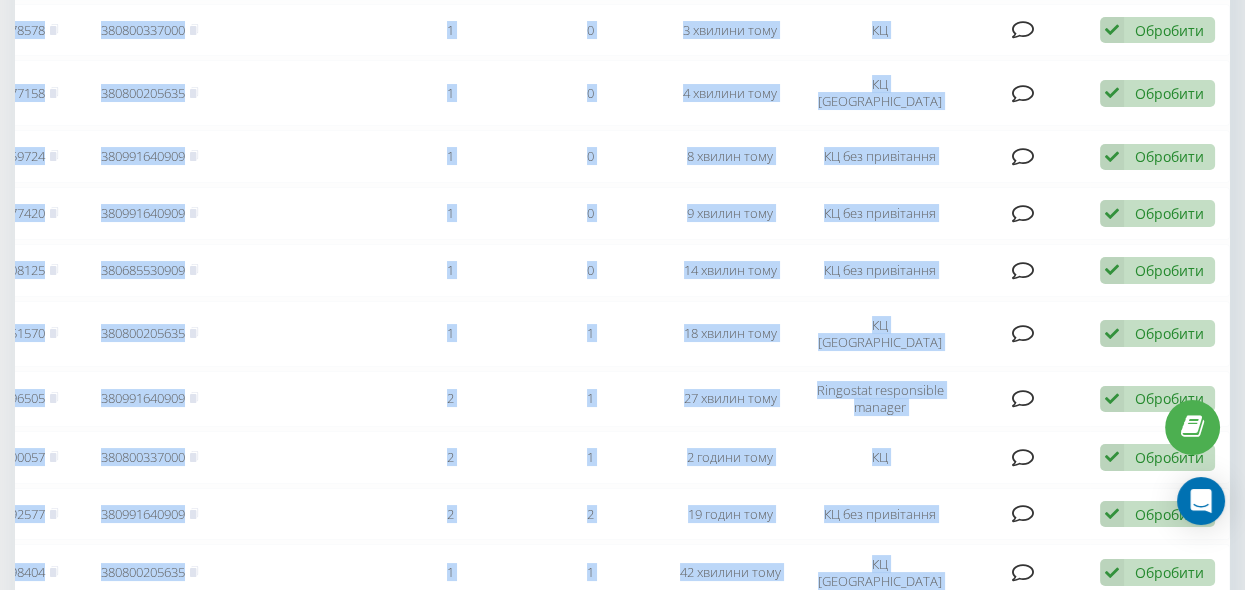 scroll, scrollTop: 0, scrollLeft: 0, axis: both 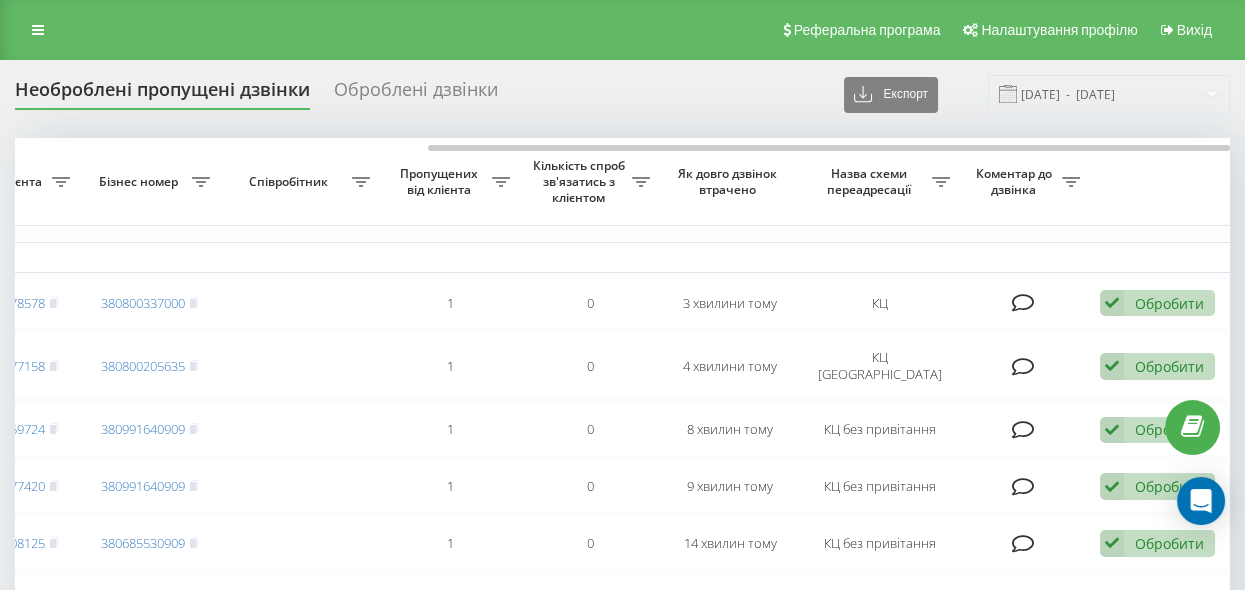click on "Реферальна програма Налаштування профілю Вихід" at bounding box center [622, 30] 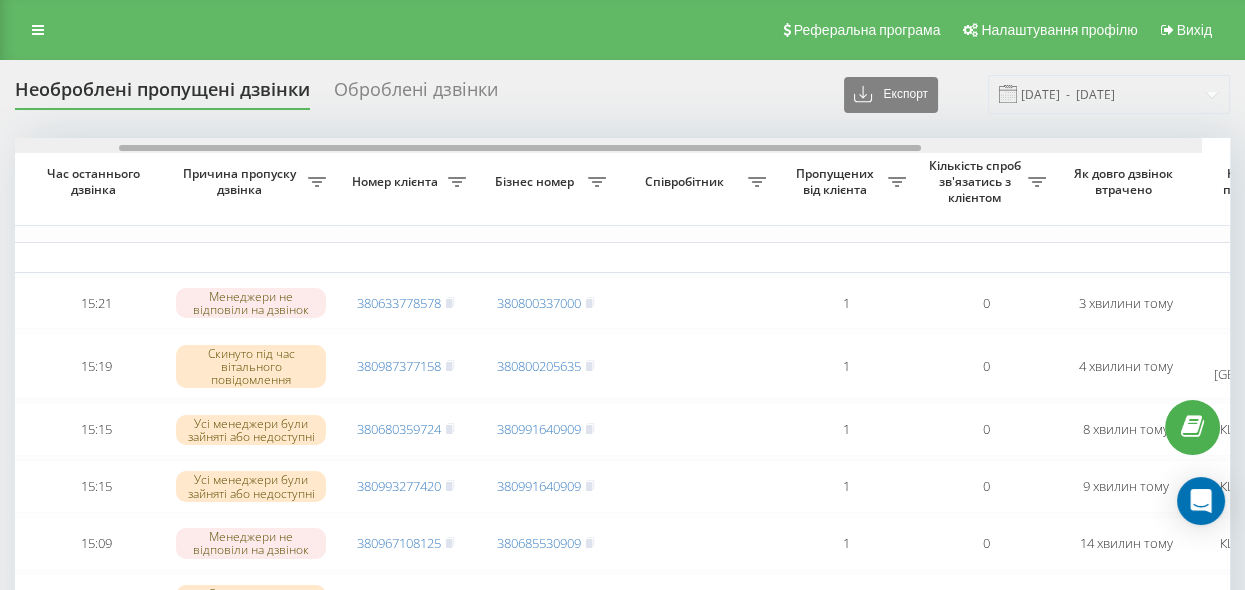 scroll, scrollTop: 0, scrollLeft: 201, axis: horizontal 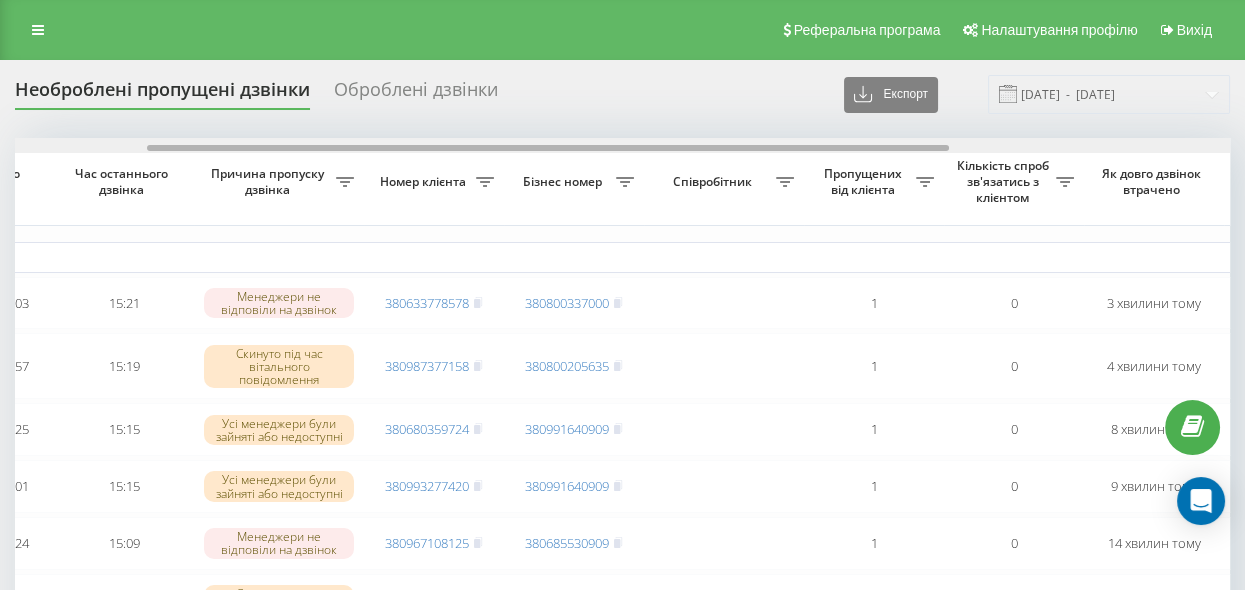 drag, startPoint x: 587, startPoint y: 148, endPoint x: 307, endPoint y: 134, distance: 280.3498 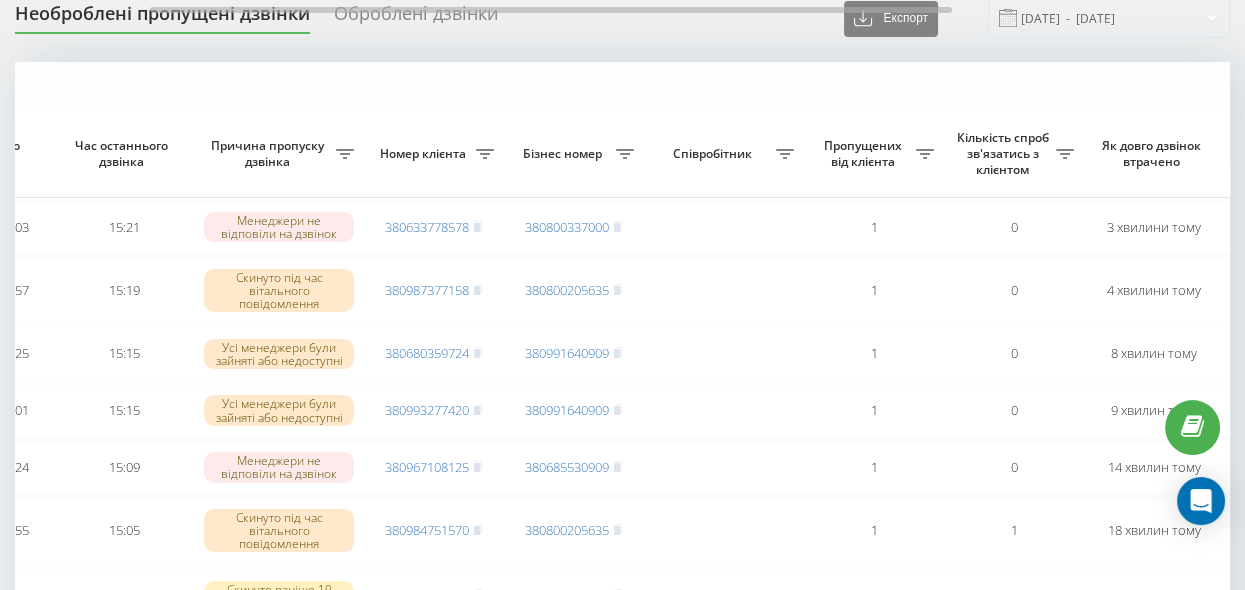 scroll, scrollTop: 182, scrollLeft: 0, axis: vertical 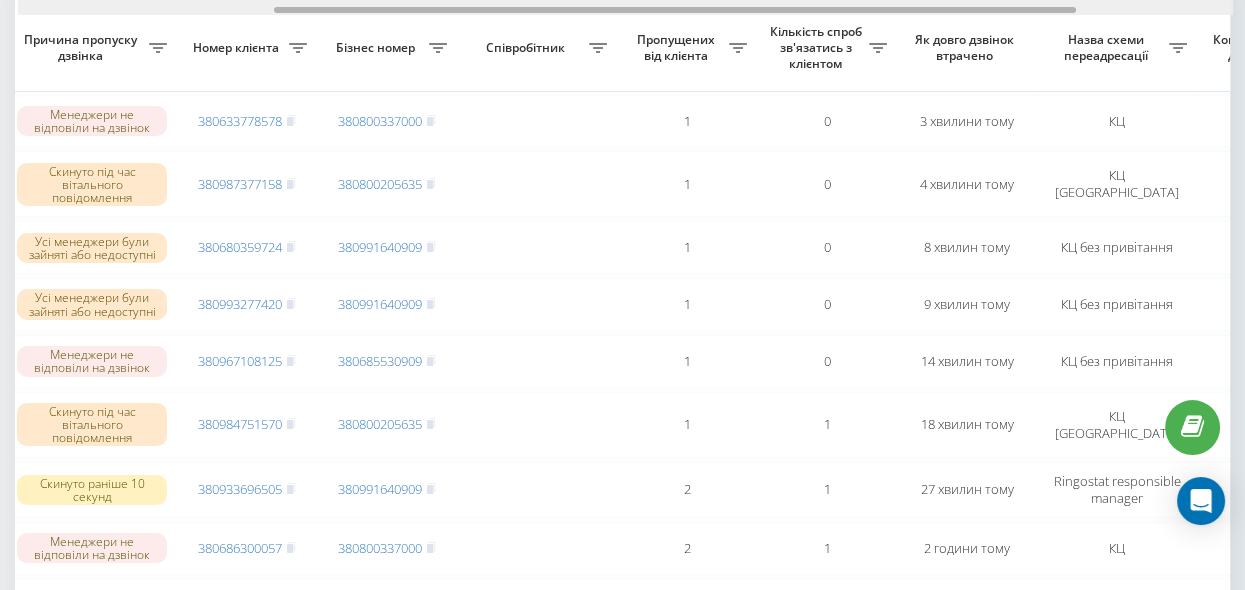 drag, startPoint x: 630, startPoint y: 10, endPoint x: 754, endPoint y: 36, distance: 126.69649 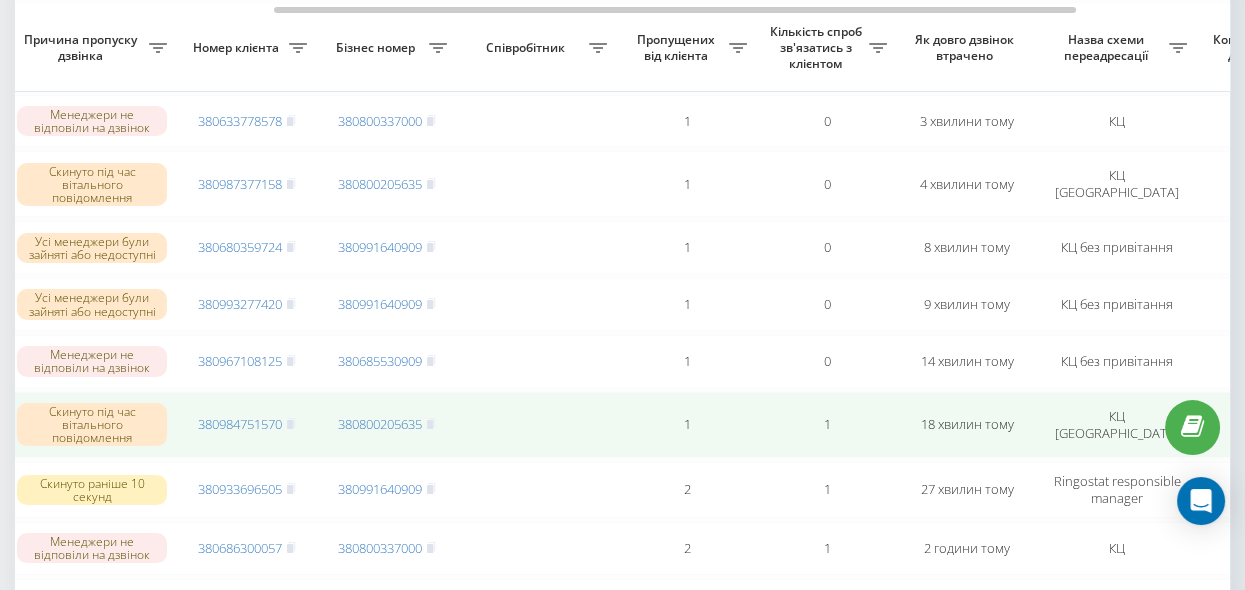 drag, startPoint x: 292, startPoint y: 366, endPoint x: 353, endPoint y: 403, distance: 71.34424 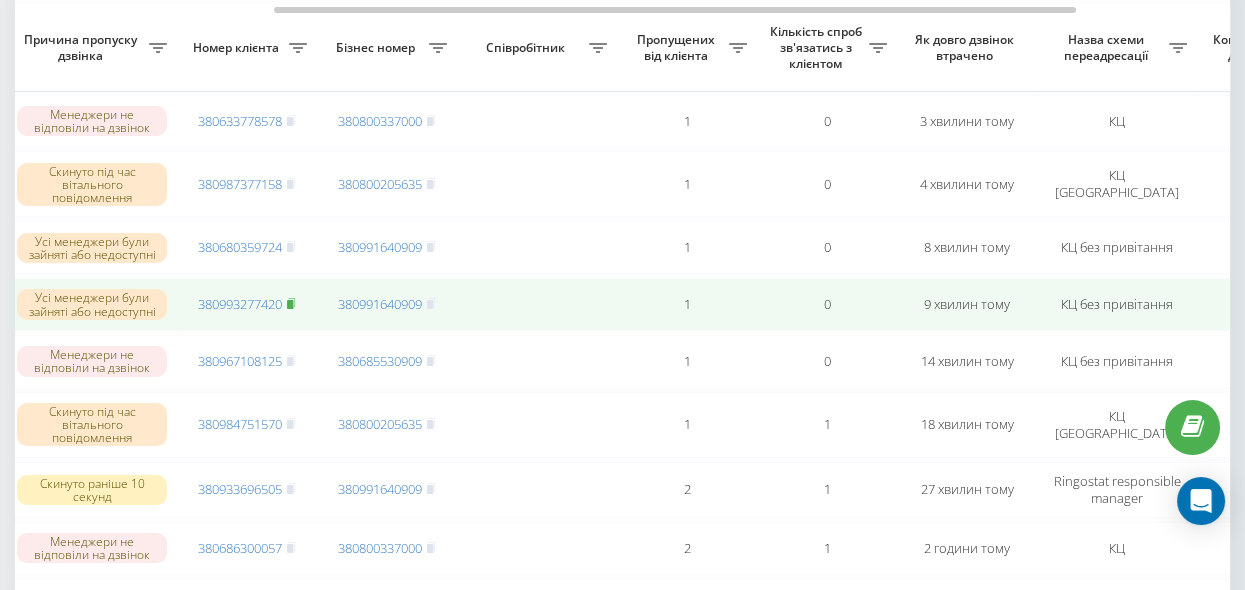 click 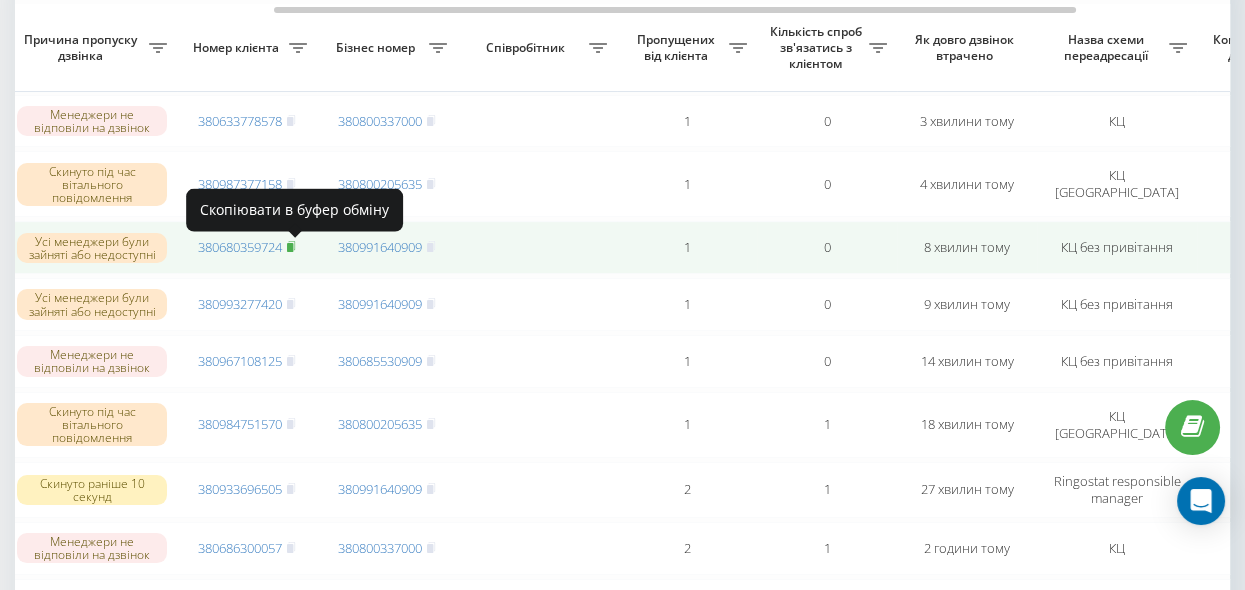 click 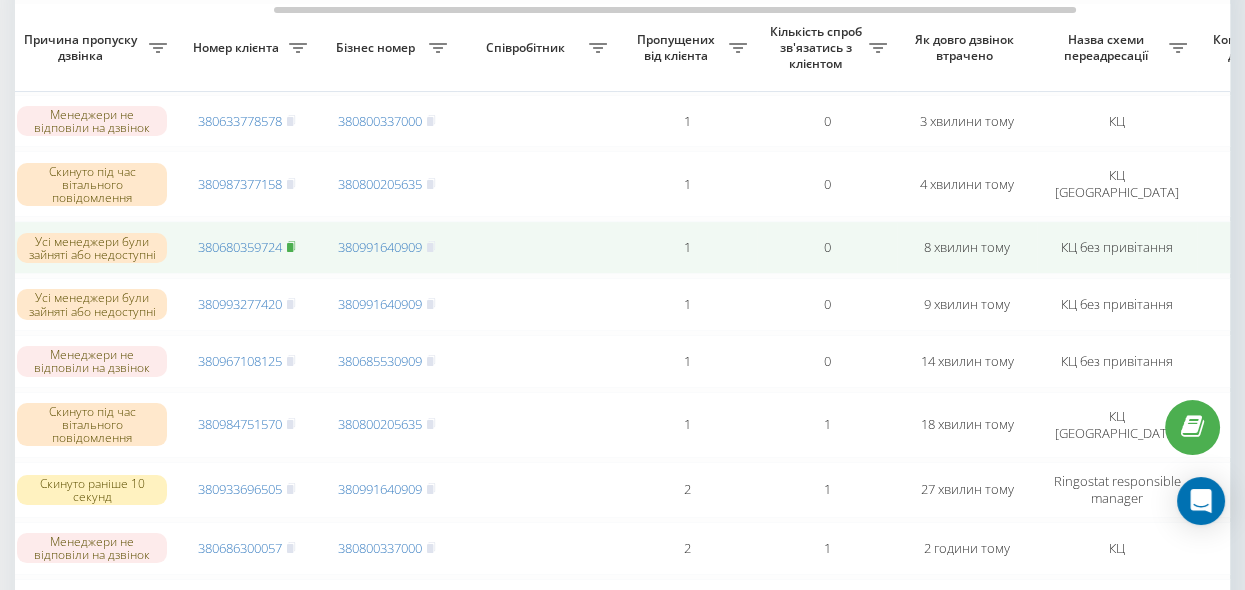 click 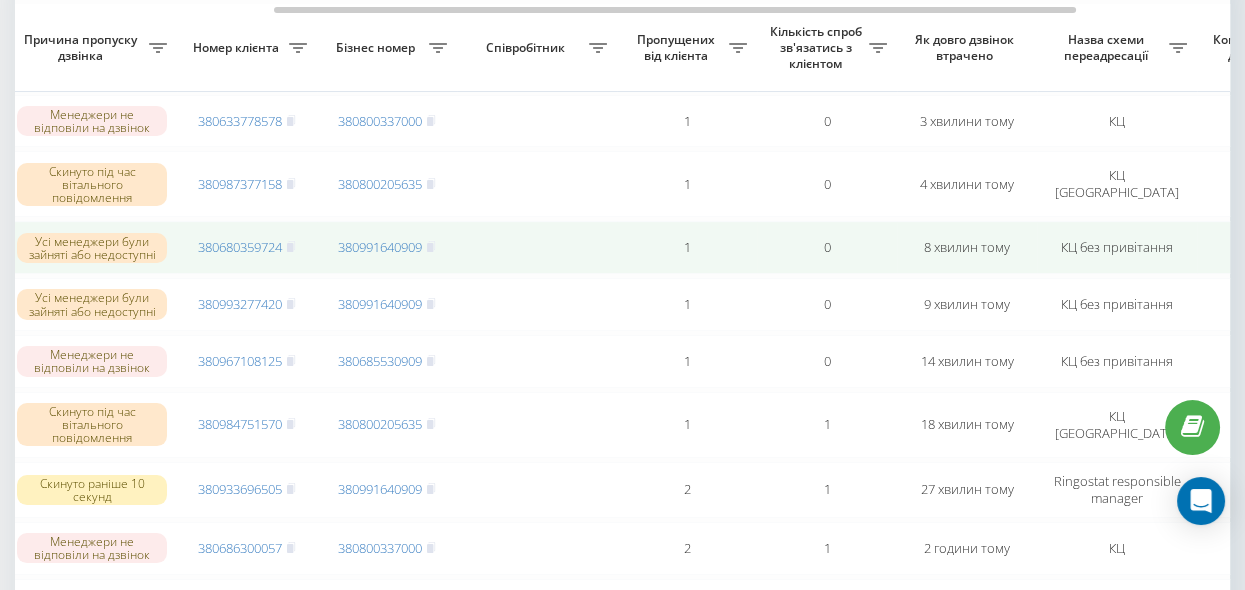 click 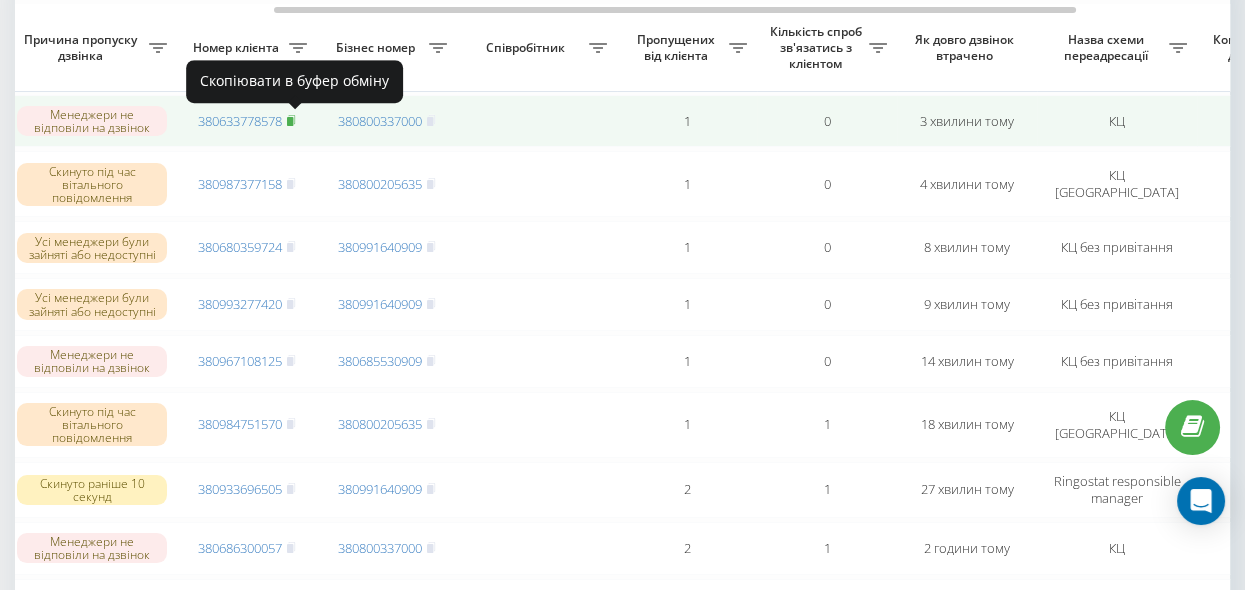 click 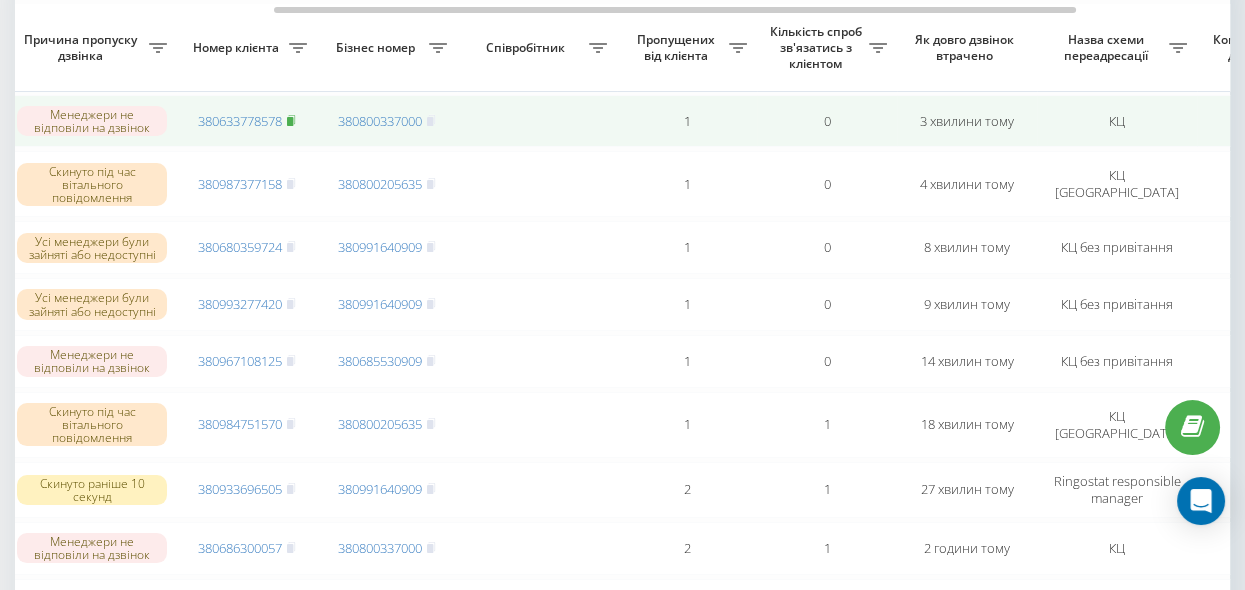 click 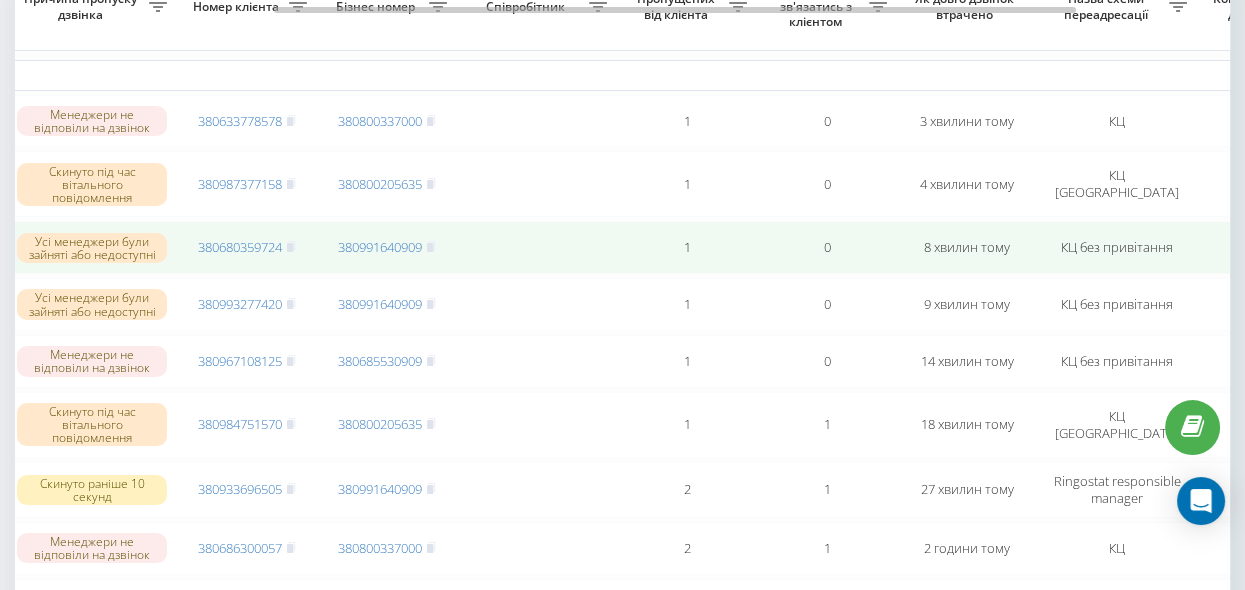 scroll, scrollTop: 91, scrollLeft: 0, axis: vertical 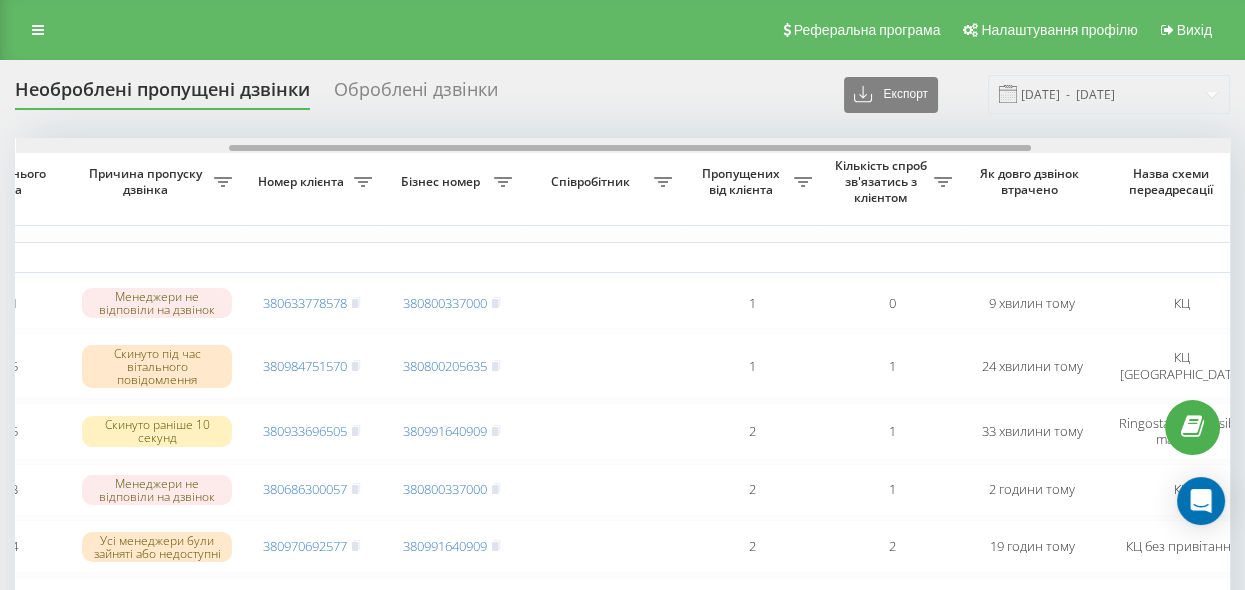 drag, startPoint x: 332, startPoint y: 144, endPoint x: 546, endPoint y: 183, distance: 217.5247 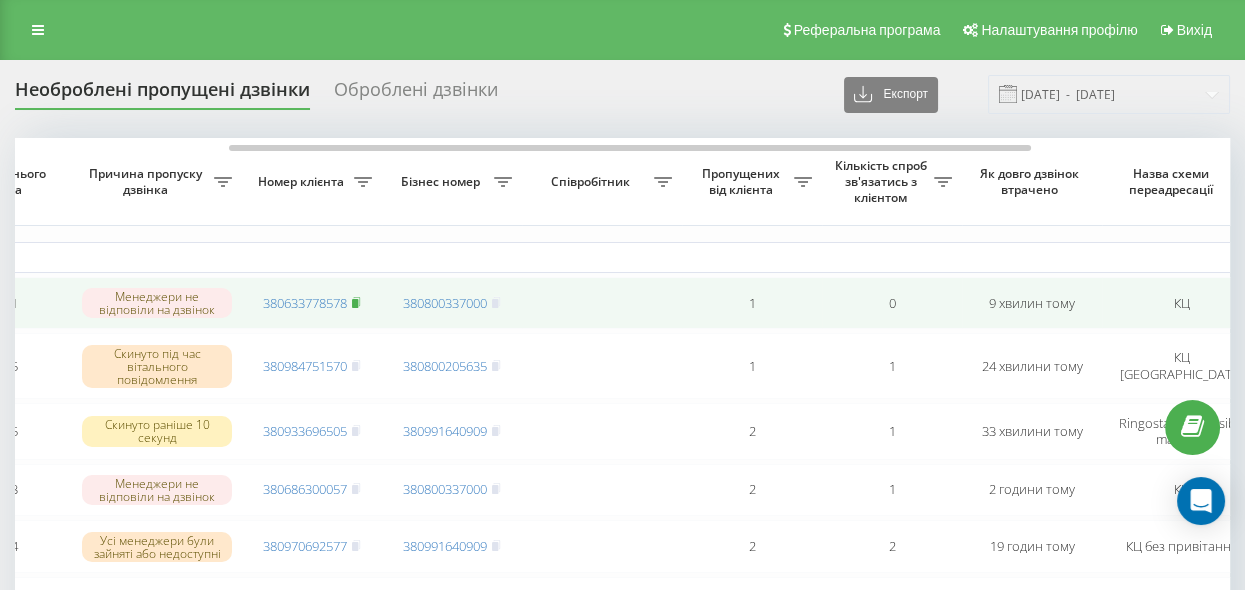 click 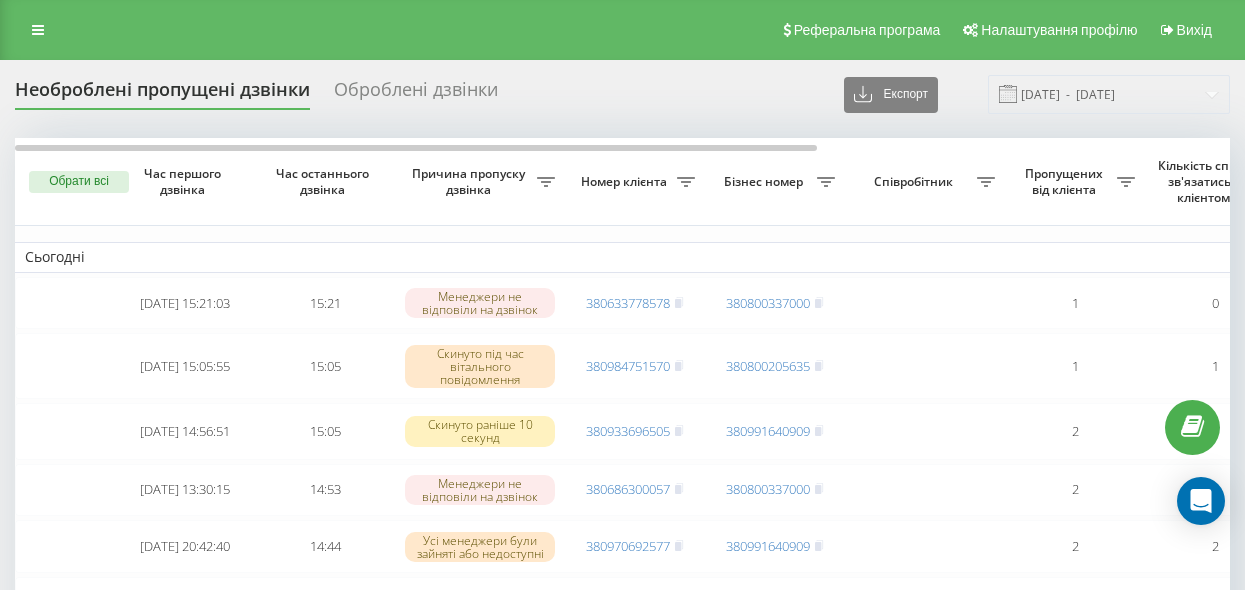 scroll, scrollTop: 0, scrollLeft: 0, axis: both 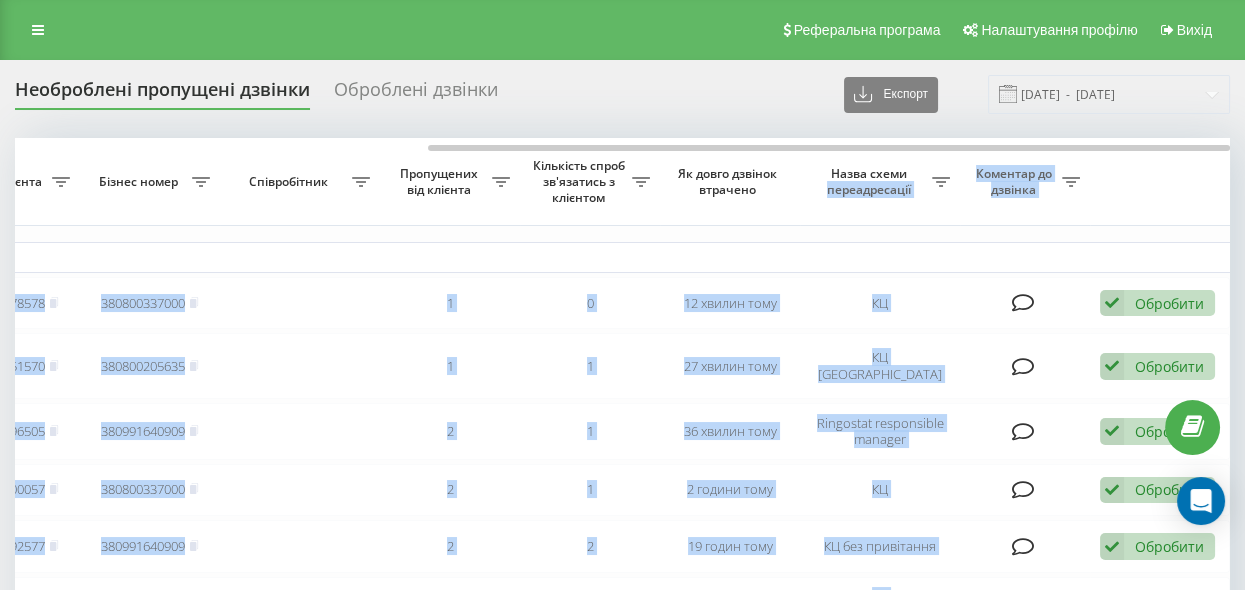 drag, startPoint x: 735, startPoint y: 150, endPoint x: 906, endPoint y: 170, distance: 172.16562 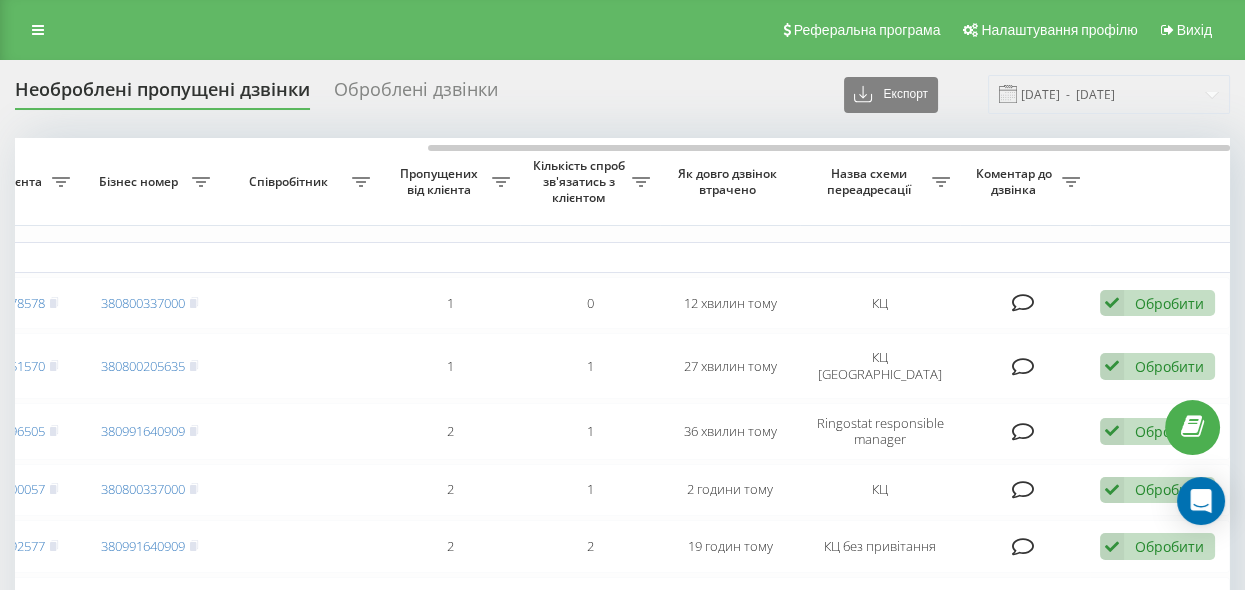 click on "Необроблені пропущені дзвінки Оброблені дзвінки Експорт .csv .xlsx 11.06.2025  -  11.07.2025" at bounding box center (622, 94) 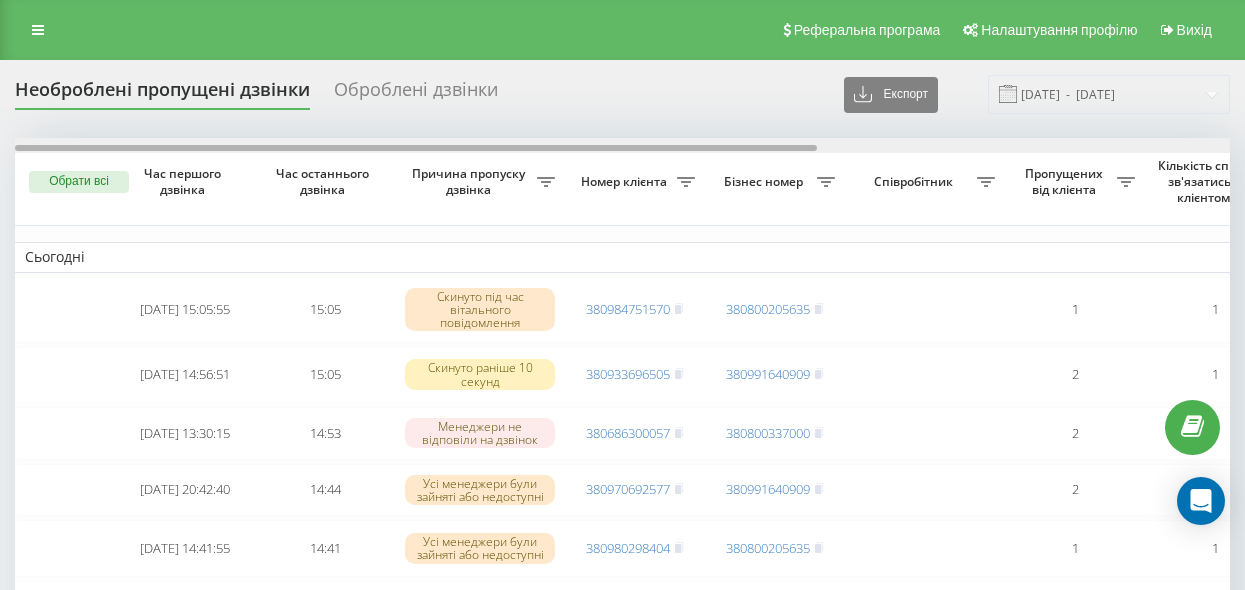 scroll, scrollTop: 0, scrollLeft: 0, axis: both 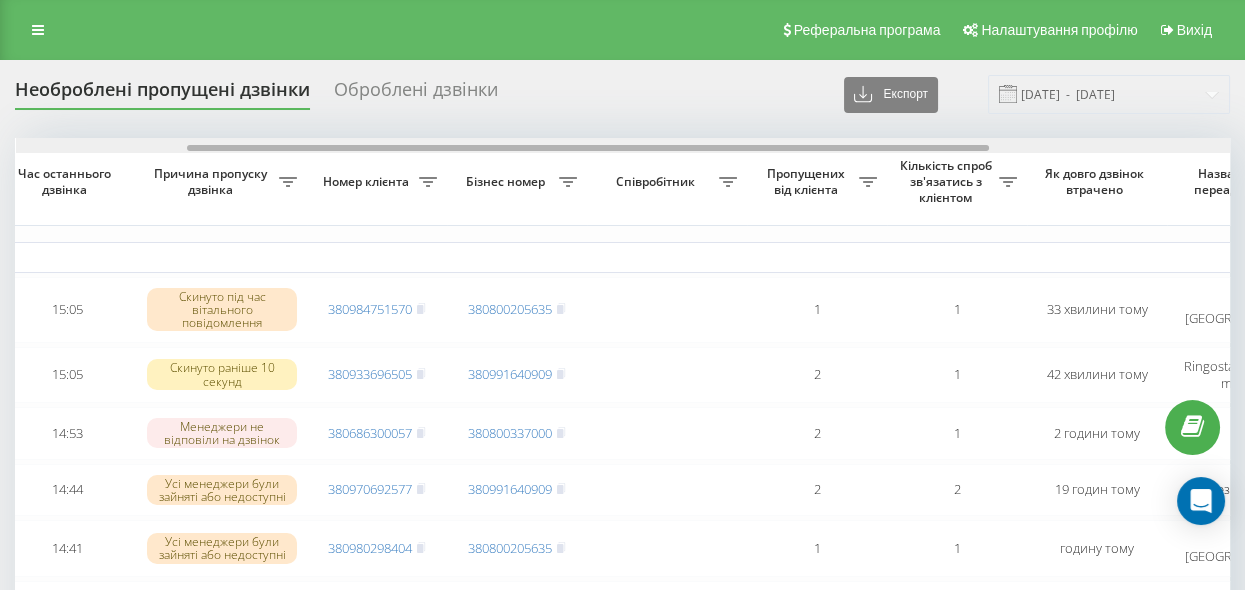 drag, startPoint x: 721, startPoint y: 144, endPoint x: 892, endPoint y: 176, distance: 173.96838 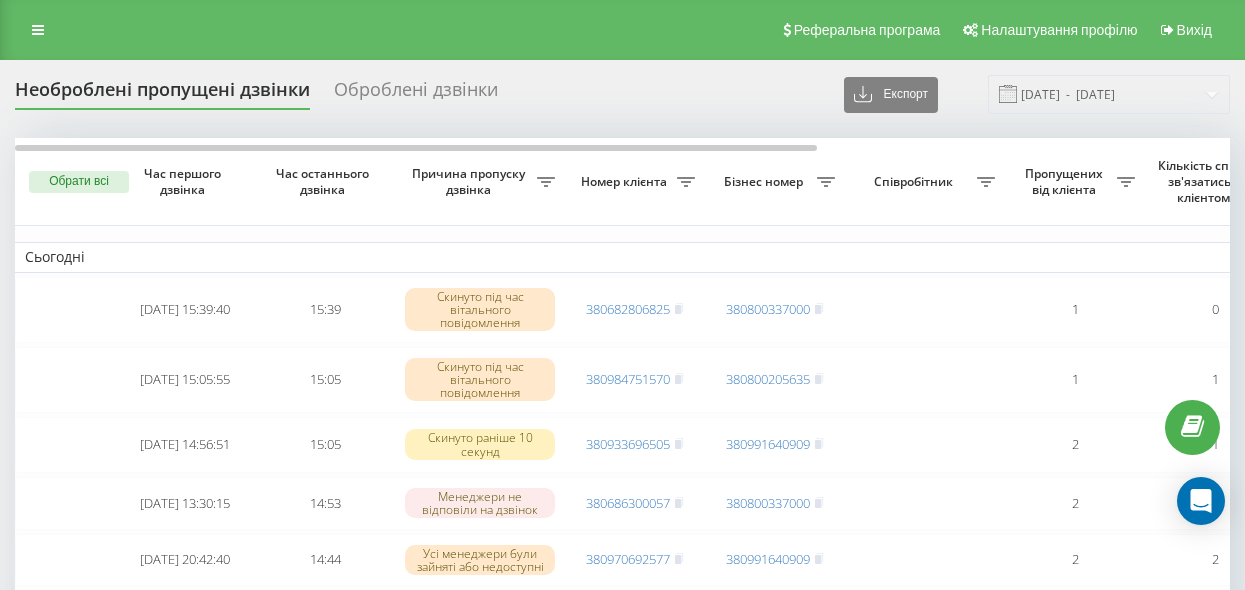 scroll, scrollTop: 0, scrollLeft: 0, axis: both 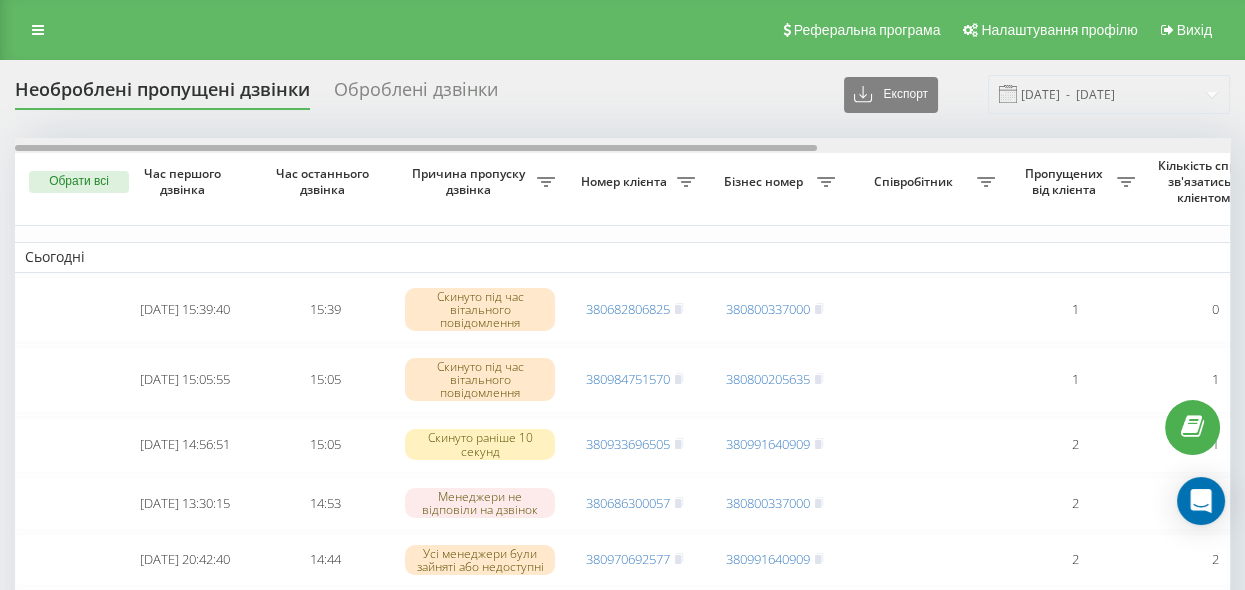 drag, startPoint x: 590, startPoint y: 145, endPoint x: 505, endPoint y: 226, distance: 117.413795 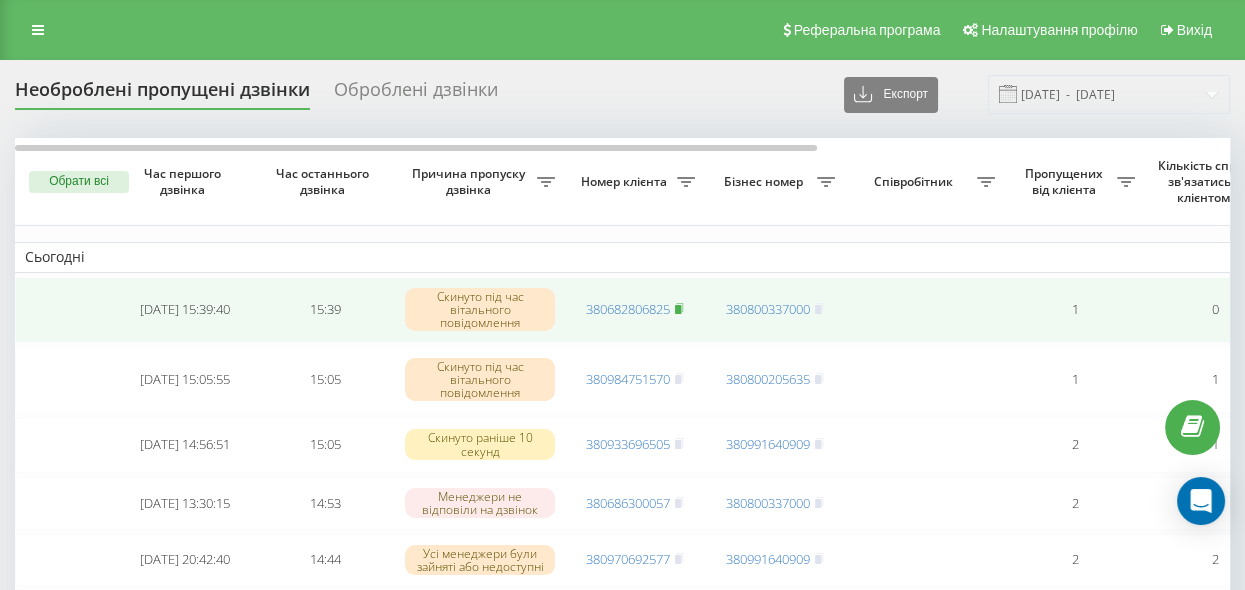 click 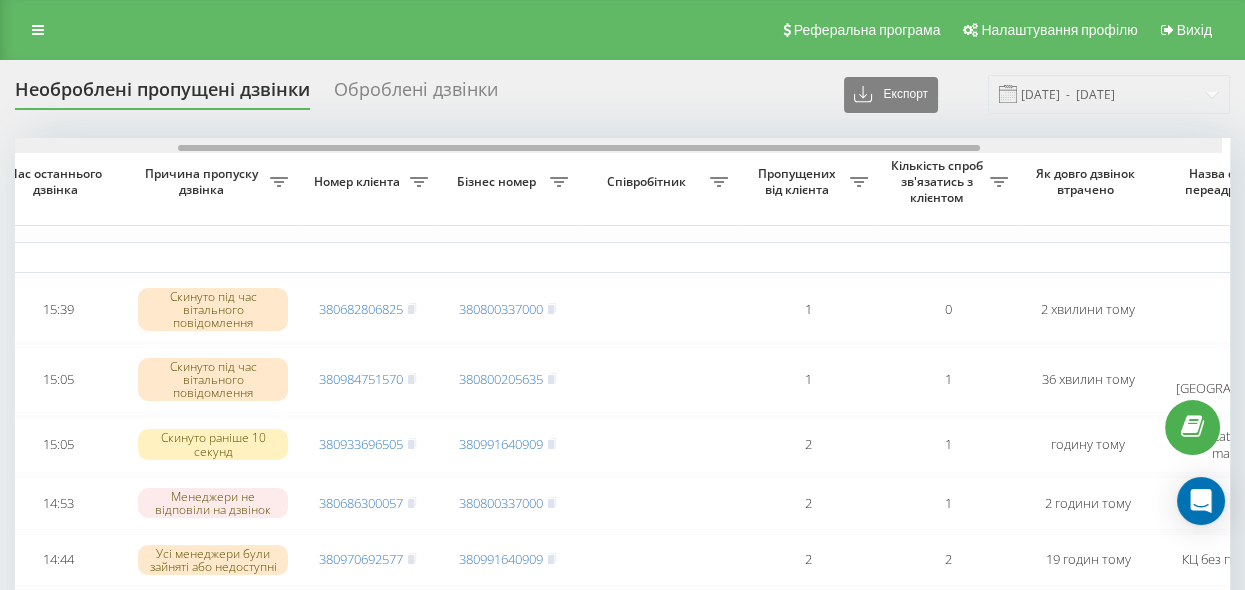 scroll, scrollTop: 0, scrollLeft: 275, axis: horizontal 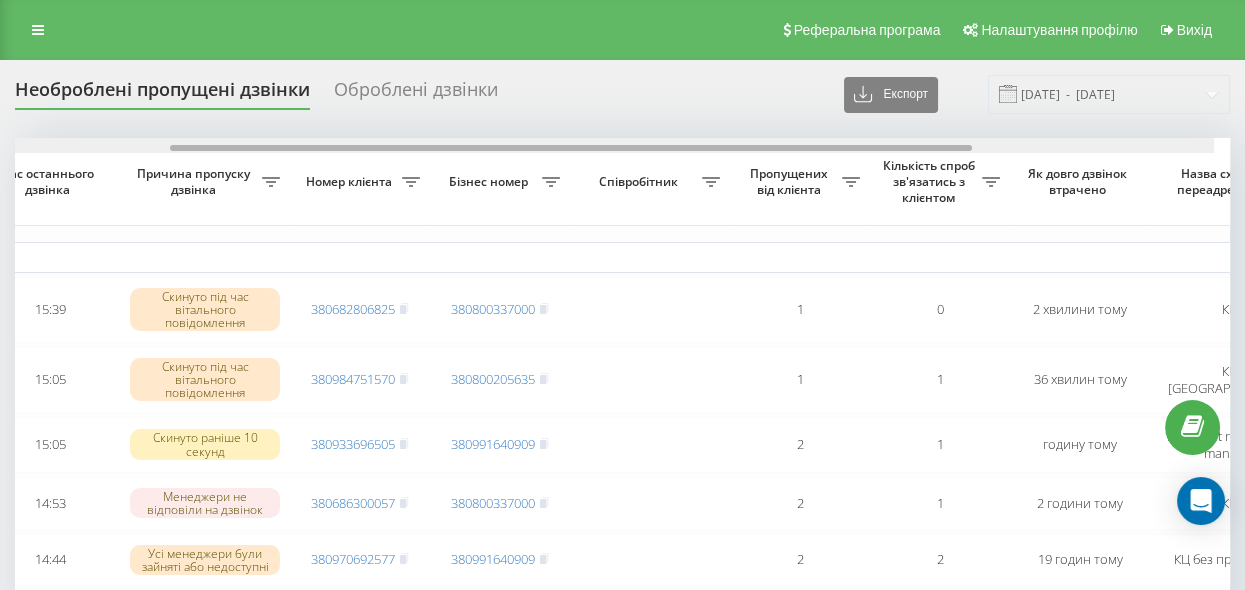drag, startPoint x: 450, startPoint y: 144, endPoint x: 632, endPoint y: 170, distance: 183.84776 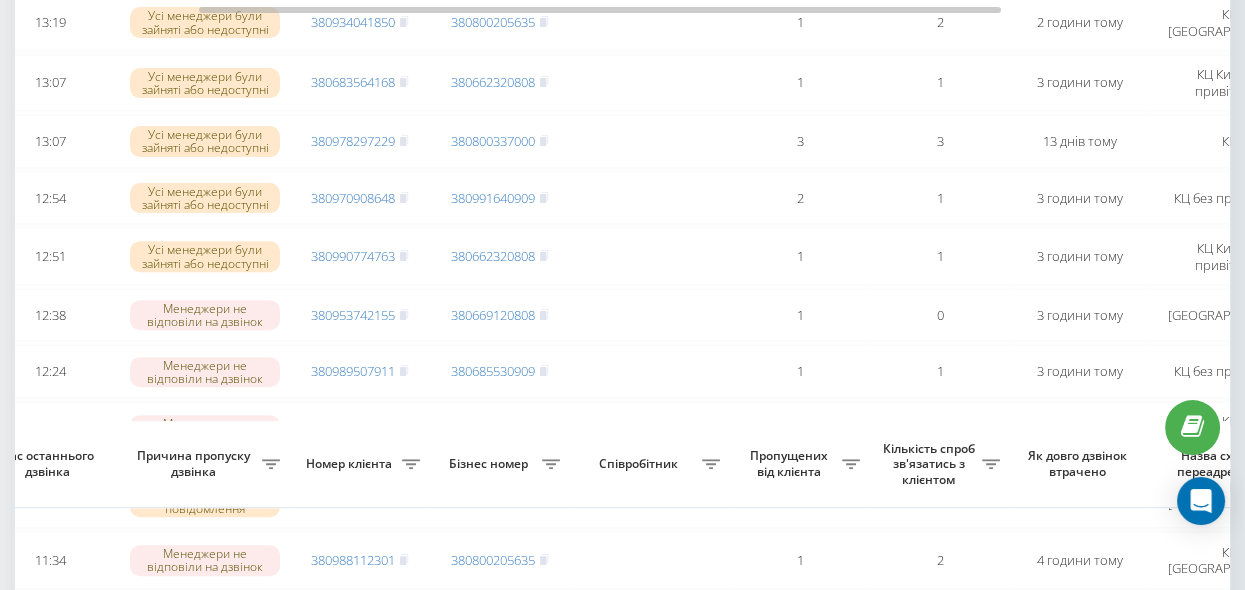 scroll, scrollTop: 1532, scrollLeft: 0, axis: vertical 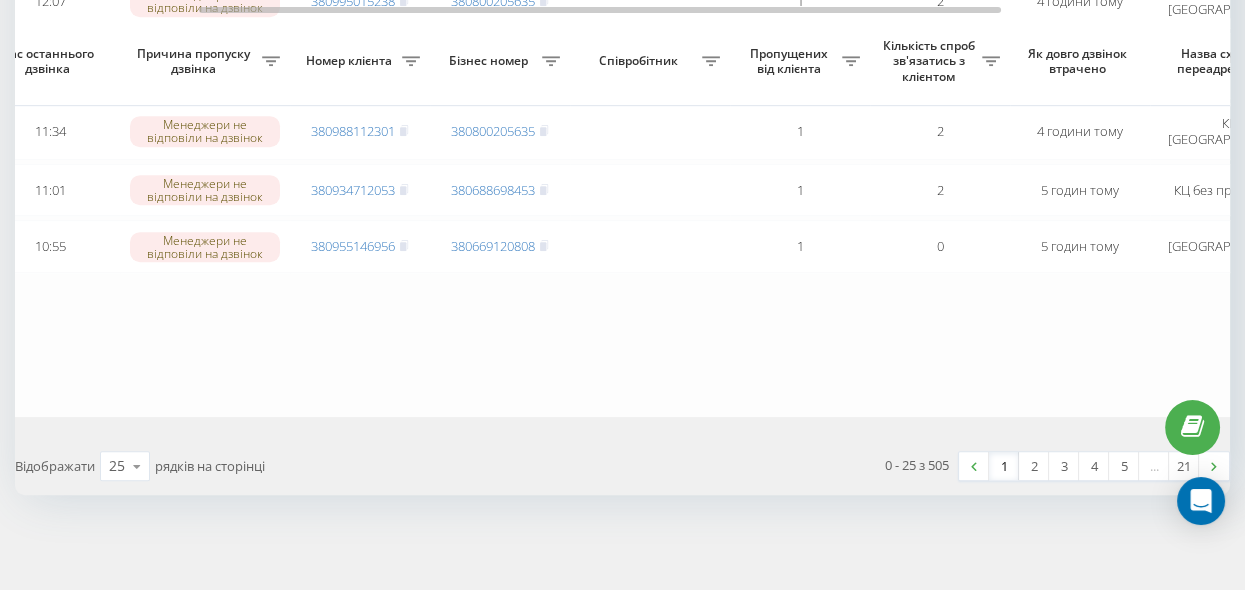 click on "2" at bounding box center (1034, 466) 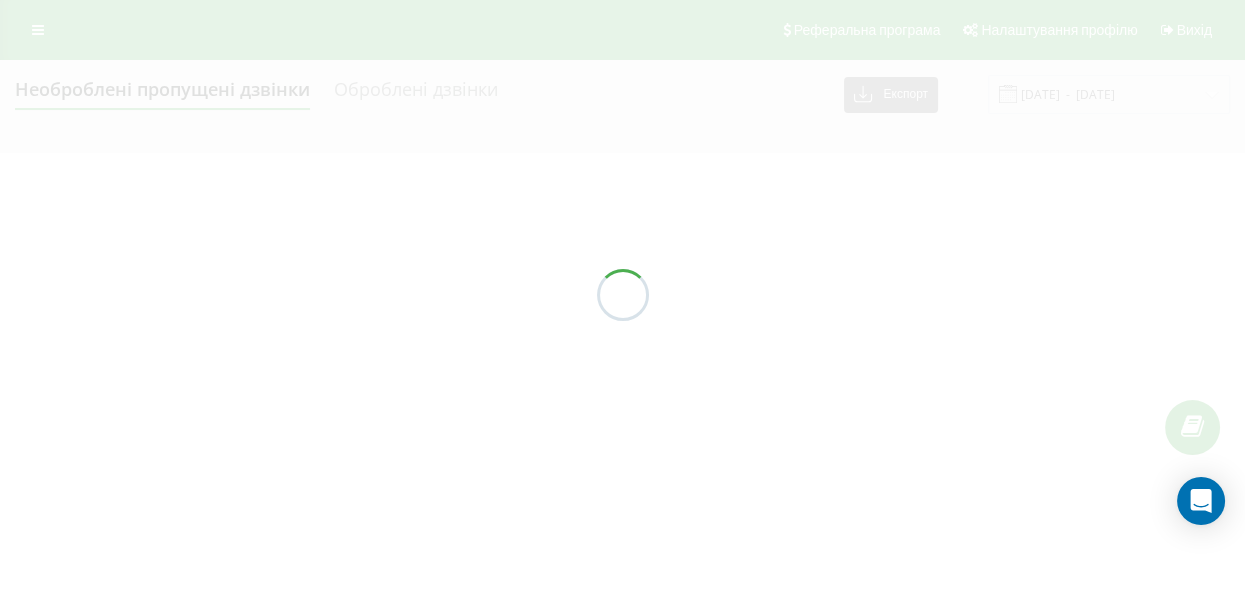 scroll, scrollTop: 0, scrollLeft: 0, axis: both 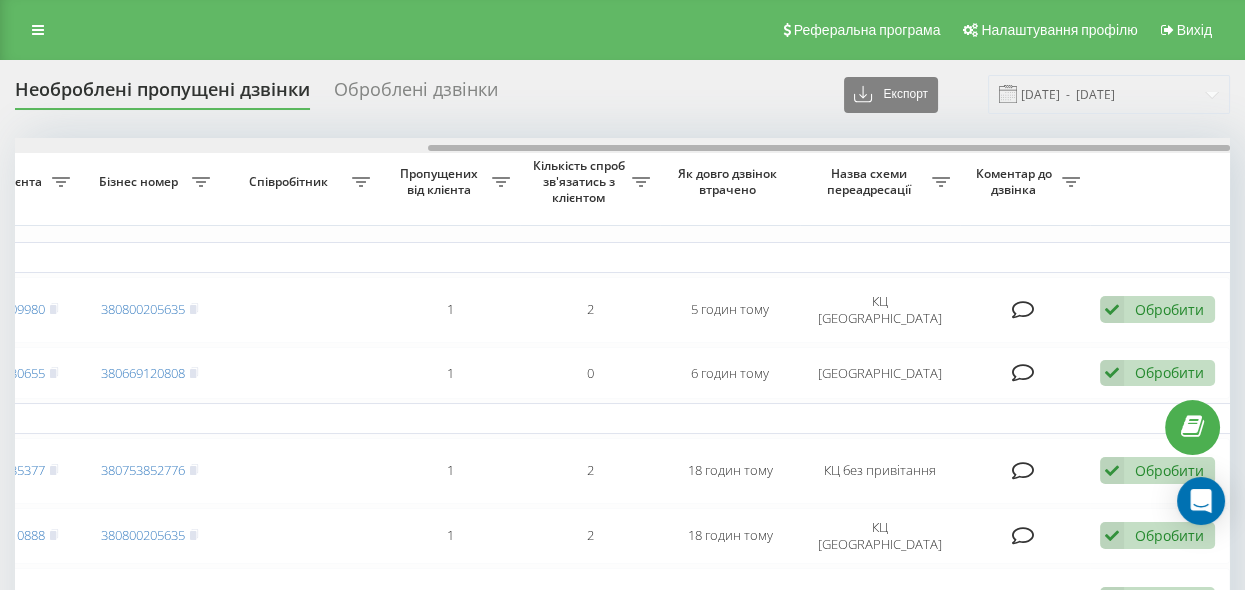 drag, startPoint x: 553, startPoint y: 143, endPoint x: 687, endPoint y: 149, distance: 134.13426 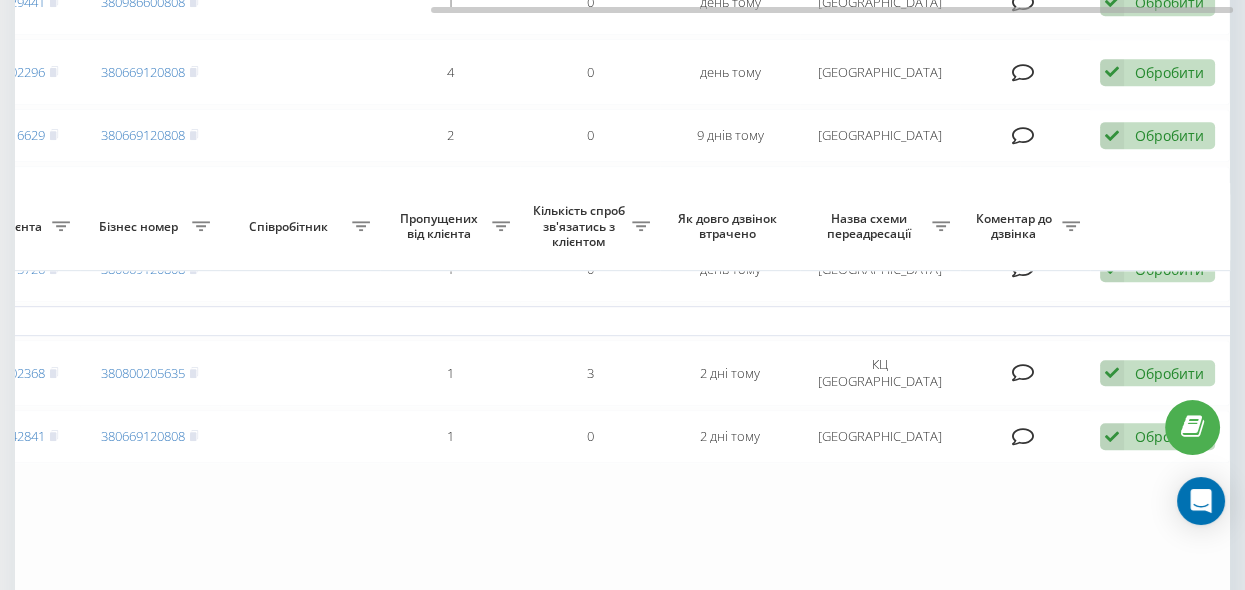 scroll, scrollTop: 1716, scrollLeft: 0, axis: vertical 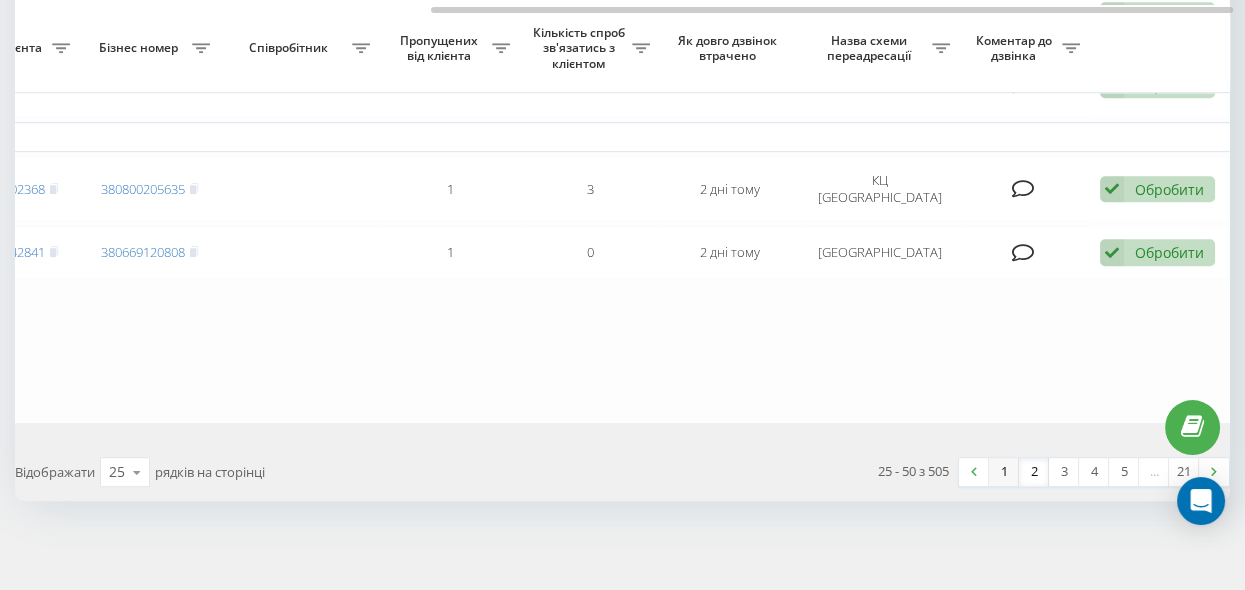 click on "1" at bounding box center [1004, 472] 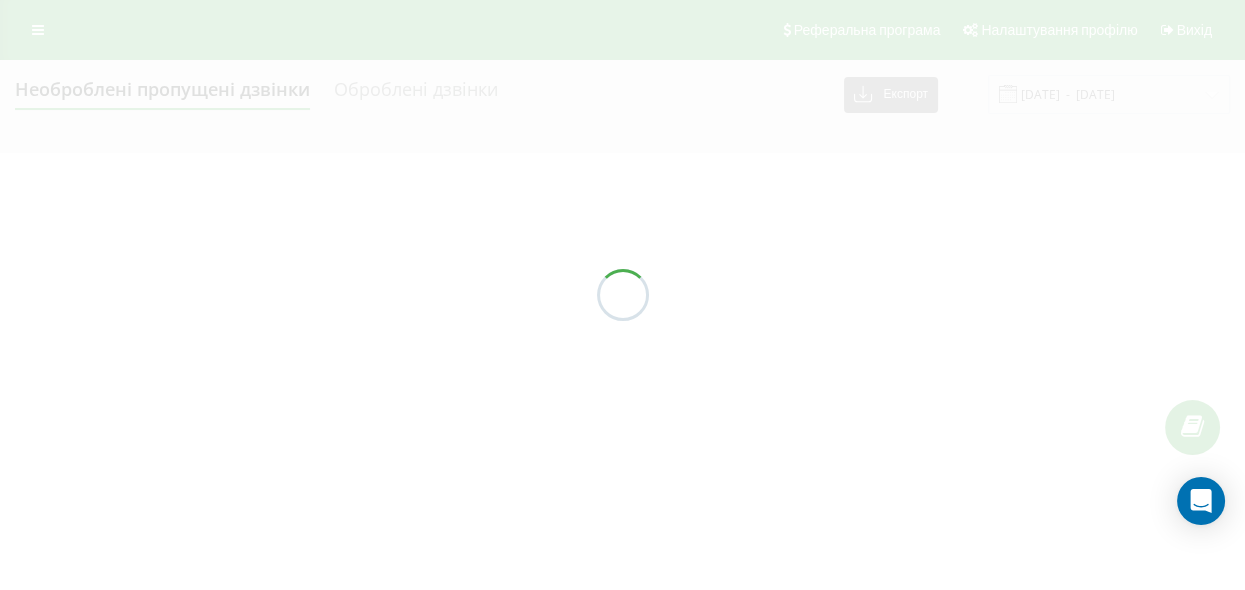 scroll, scrollTop: 0, scrollLeft: 0, axis: both 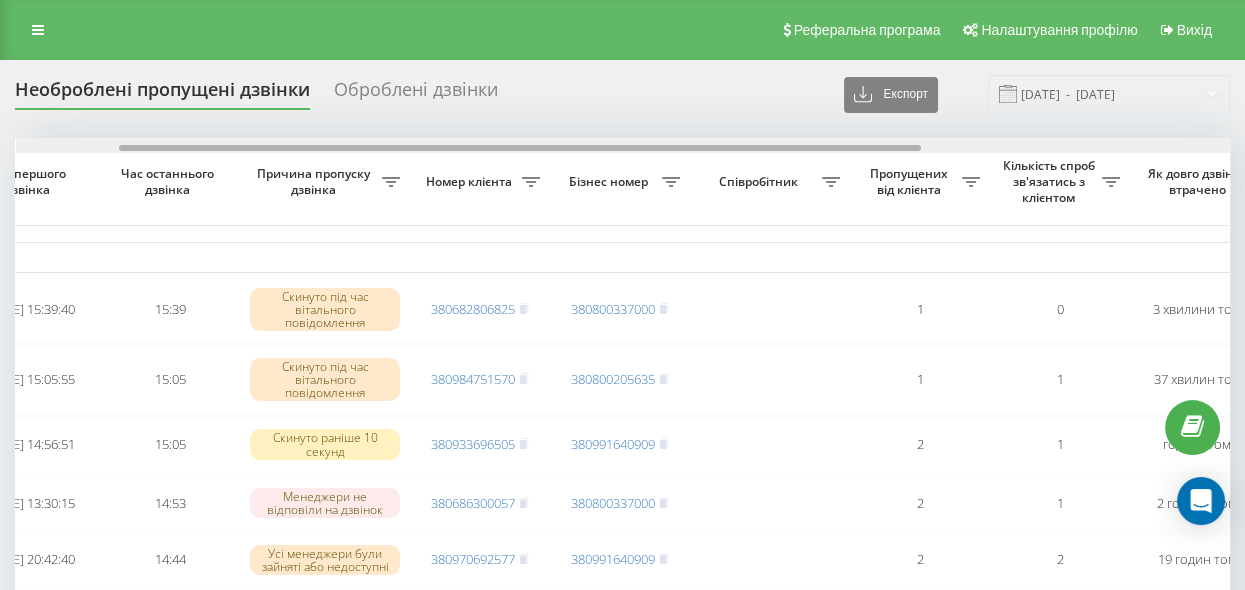 drag, startPoint x: 375, startPoint y: 146, endPoint x: 480, endPoint y: 179, distance: 110.06362 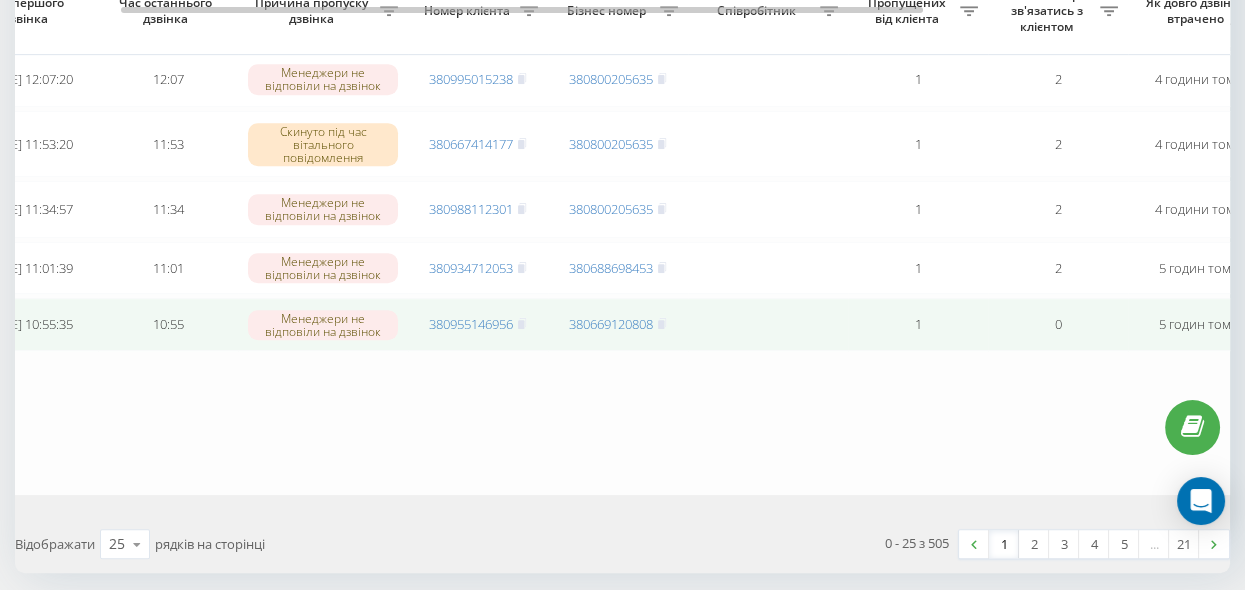 scroll, scrollTop: 1351, scrollLeft: 0, axis: vertical 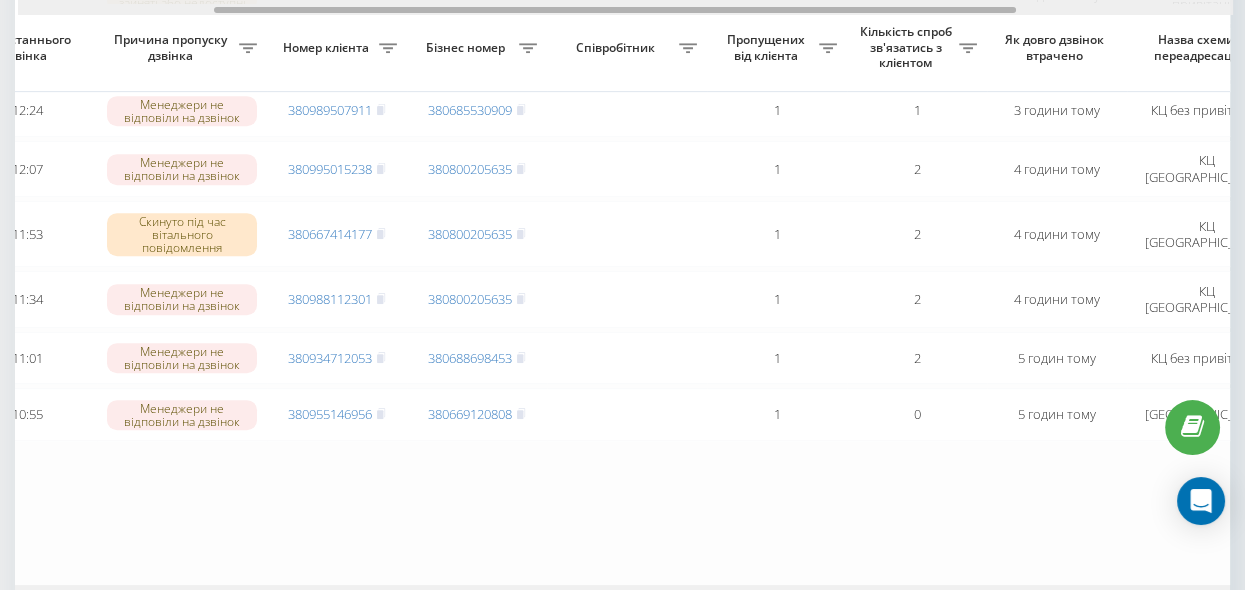drag, startPoint x: 486, startPoint y: 8, endPoint x: 538, endPoint y: 87, distance: 94.57801 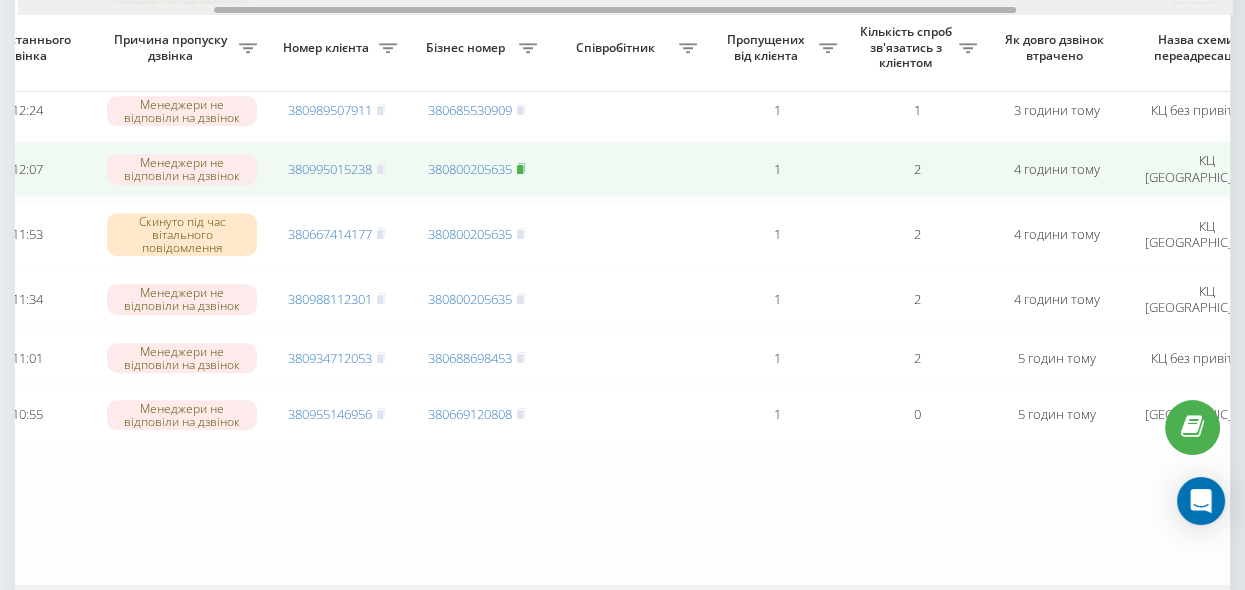 scroll, scrollTop: 0, scrollLeft: 294, axis: horizontal 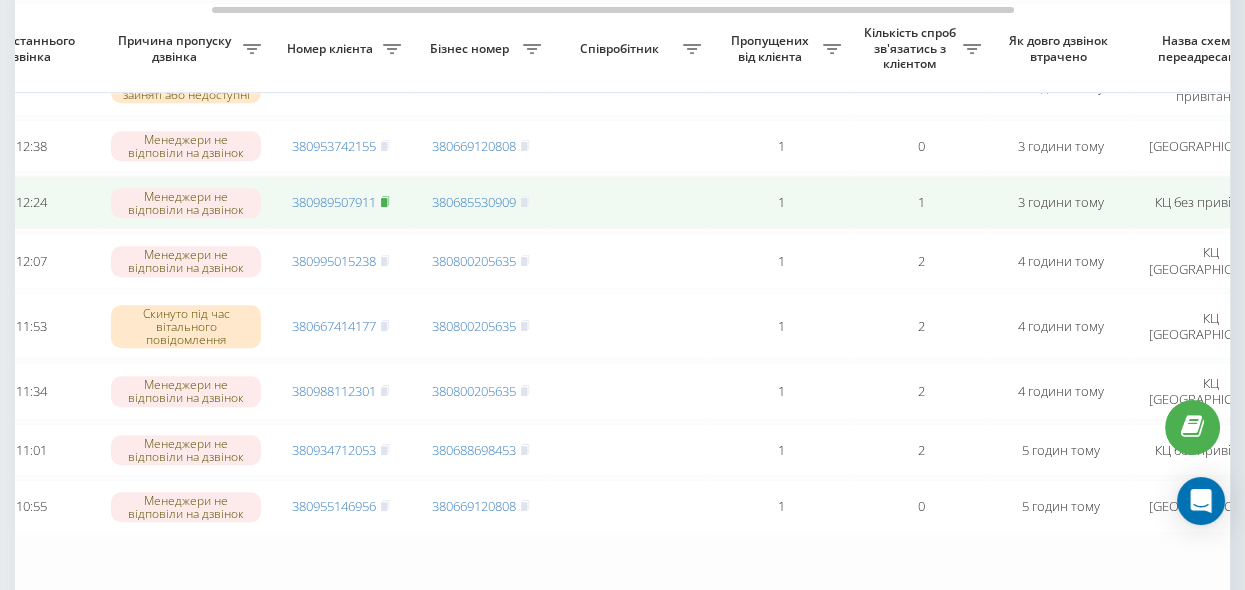 click 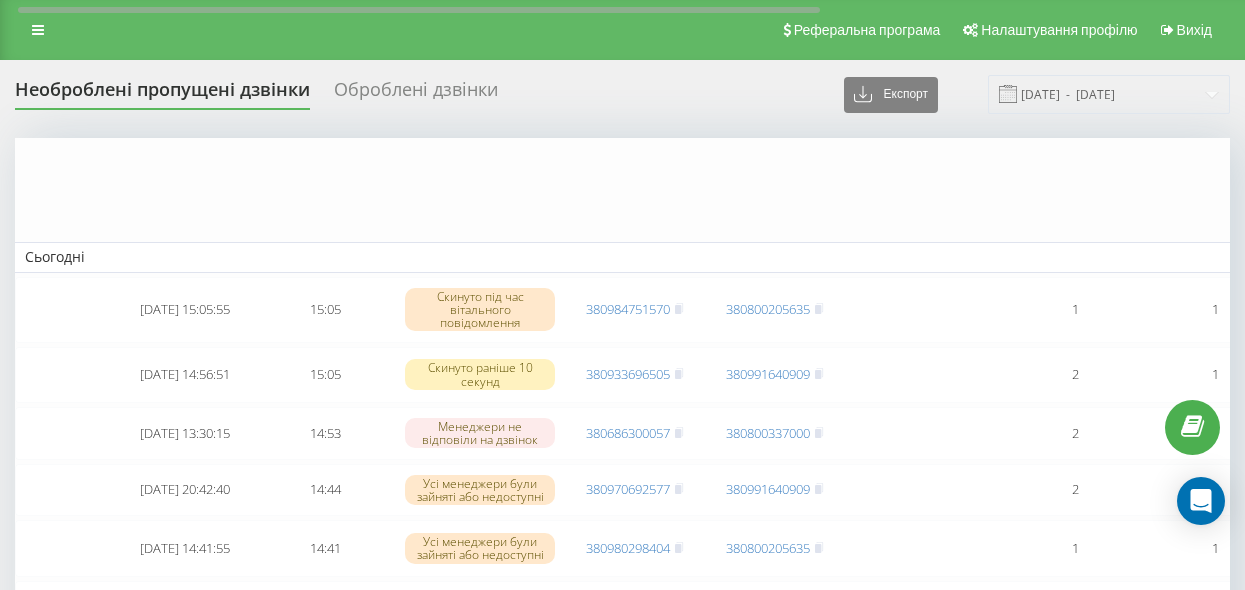 scroll, scrollTop: 1259, scrollLeft: 0, axis: vertical 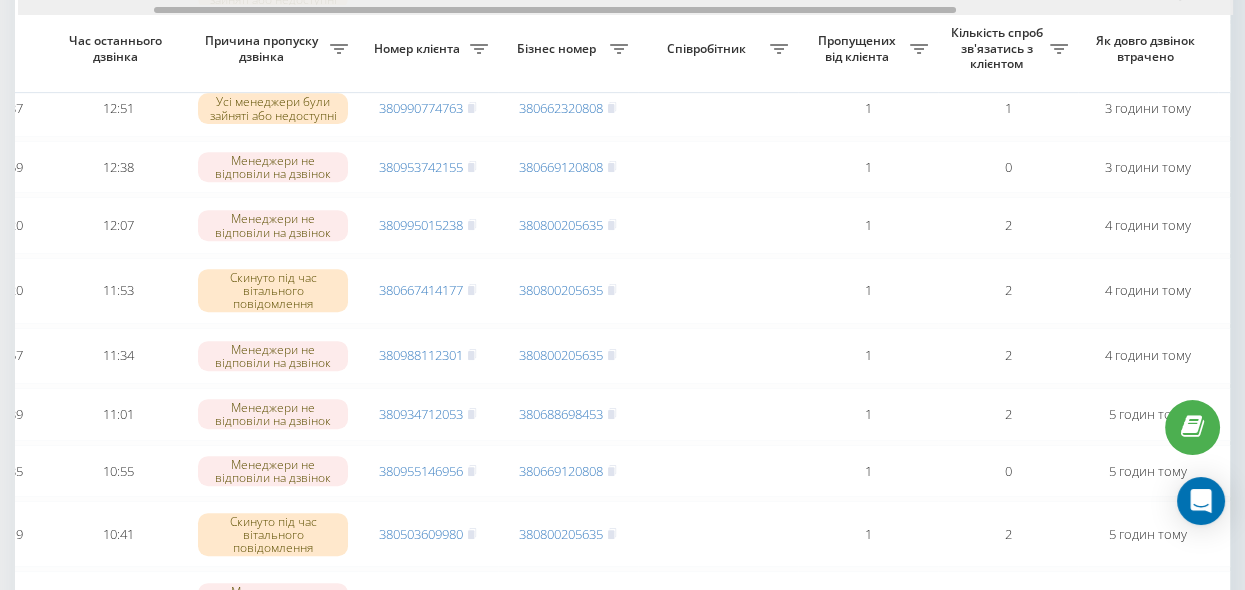 drag, startPoint x: 529, startPoint y: 8, endPoint x: 666, endPoint y: 39, distance: 140.46352 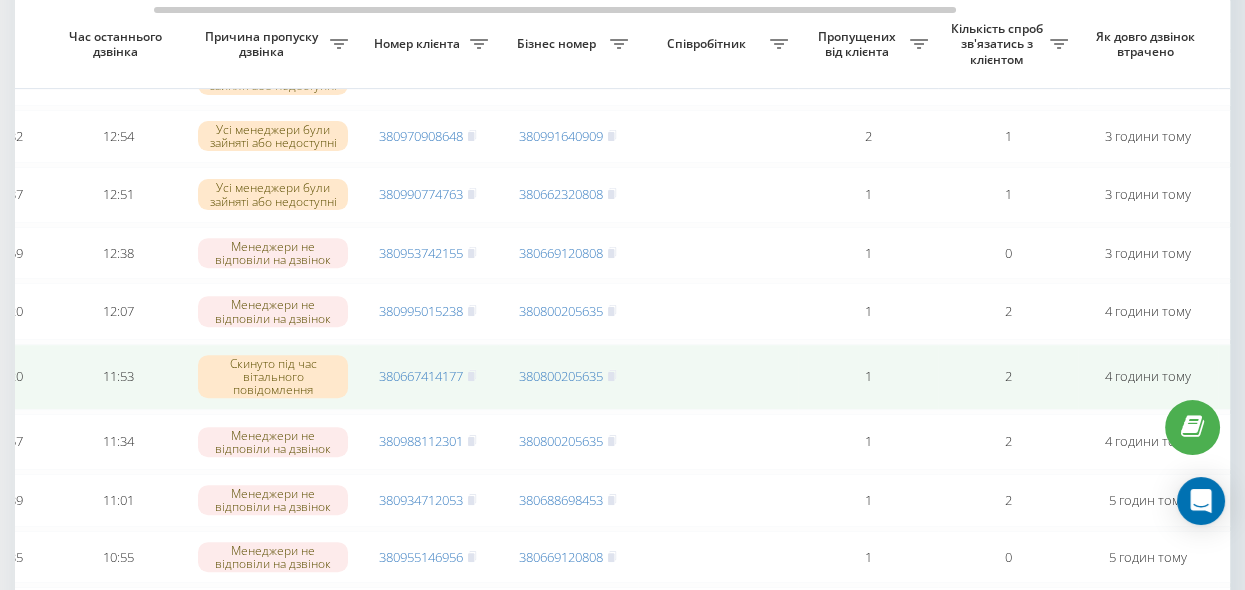 scroll, scrollTop: 1078, scrollLeft: 0, axis: vertical 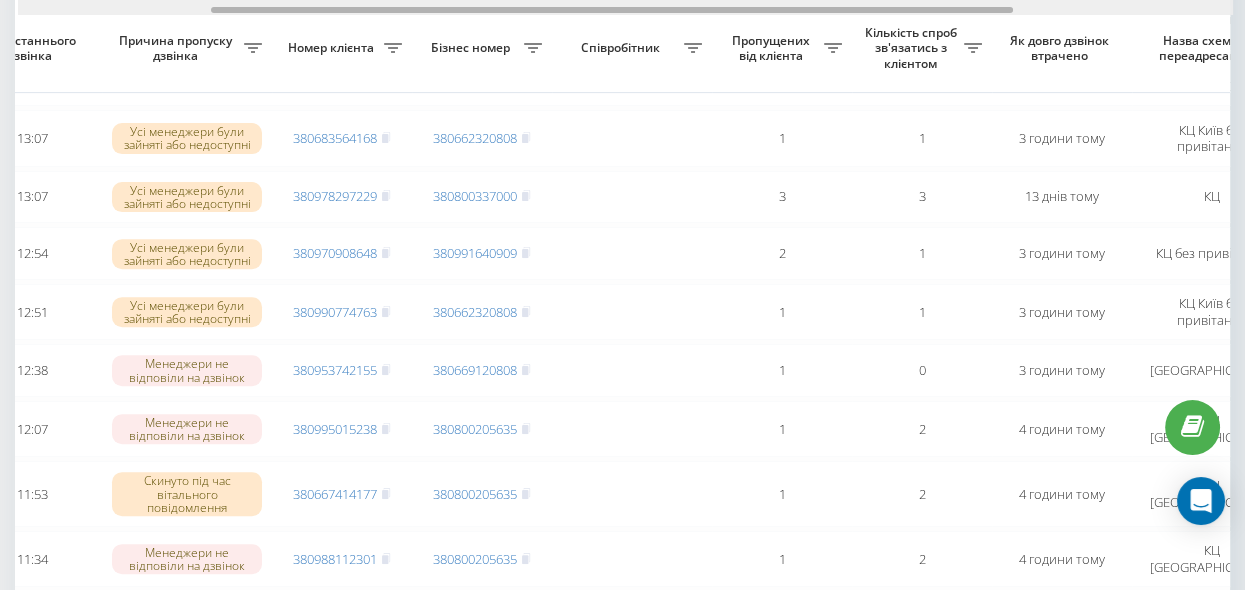 drag, startPoint x: 429, startPoint y: 8, endPoint x: 623, endPoint y: 54, distance: 199.37904 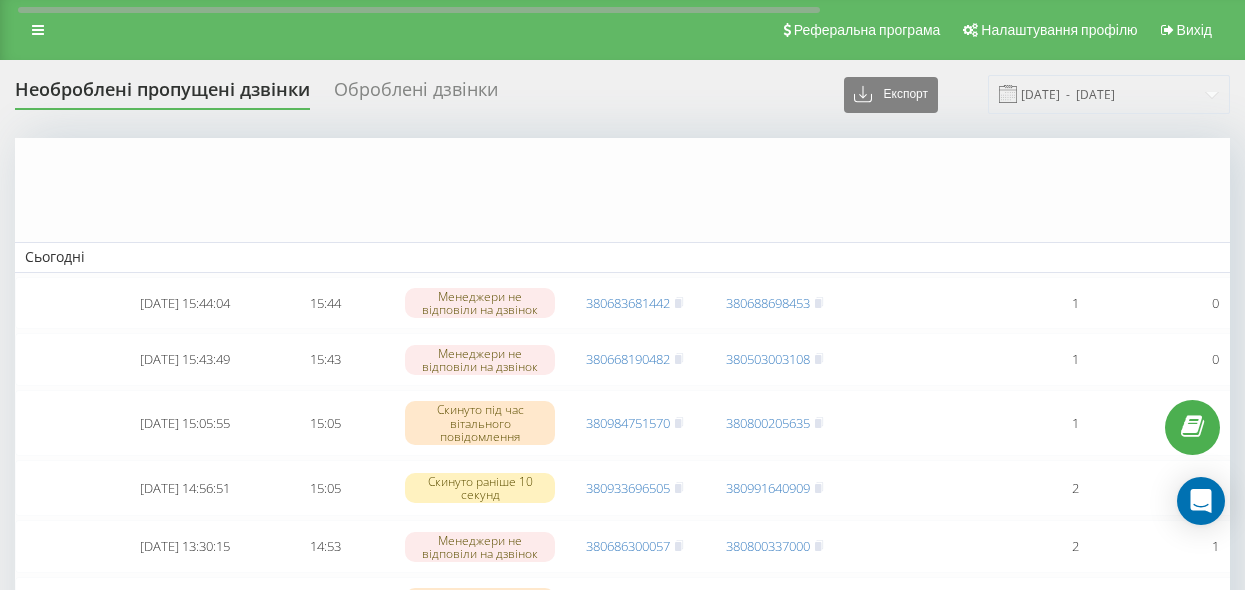 scroll, scrollTop: 1078, scrollLeft: 0, axis: vertical 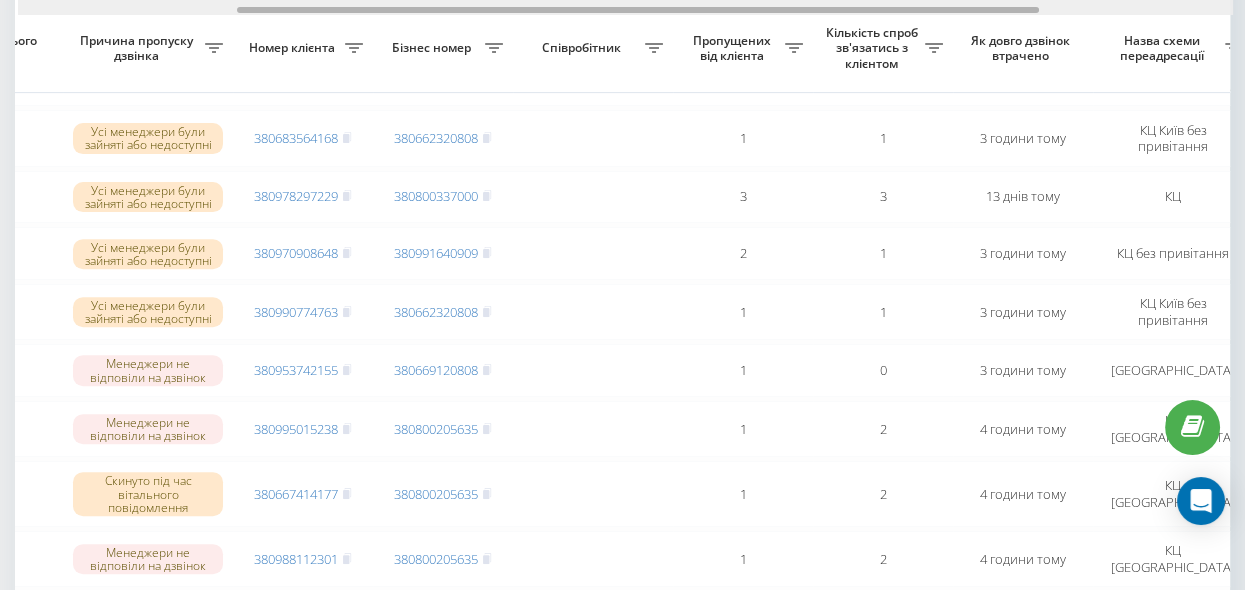 drag, startPoint x: 581, startPoint y: 10, endPoint x: 801, endPoint y: 61, distance: 225.83401 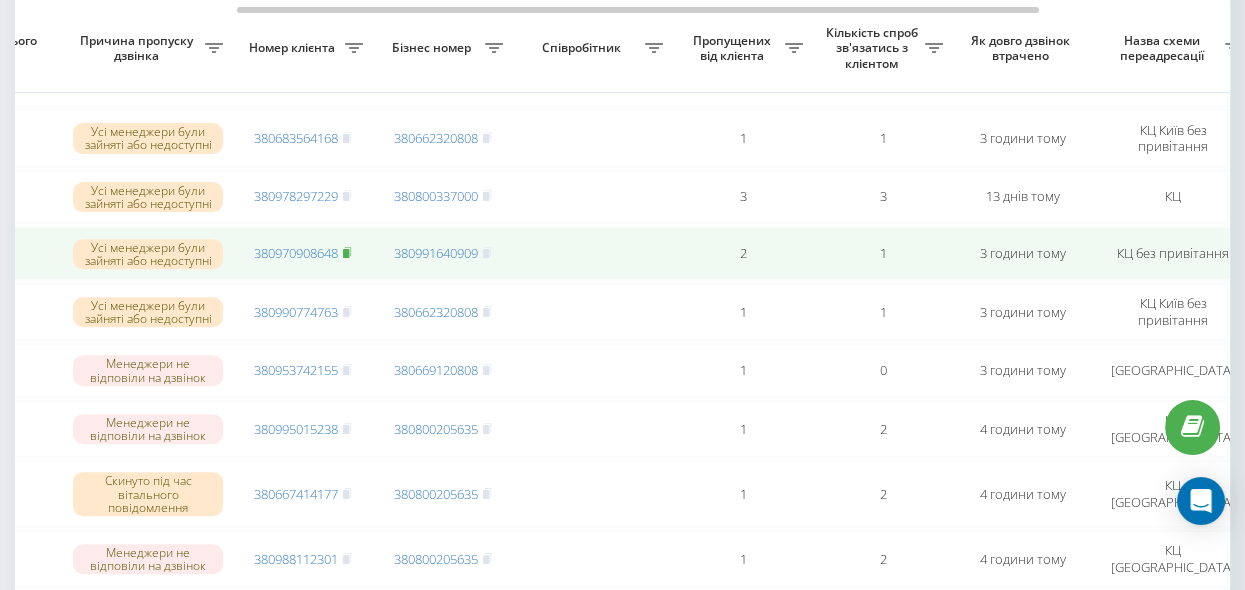 click 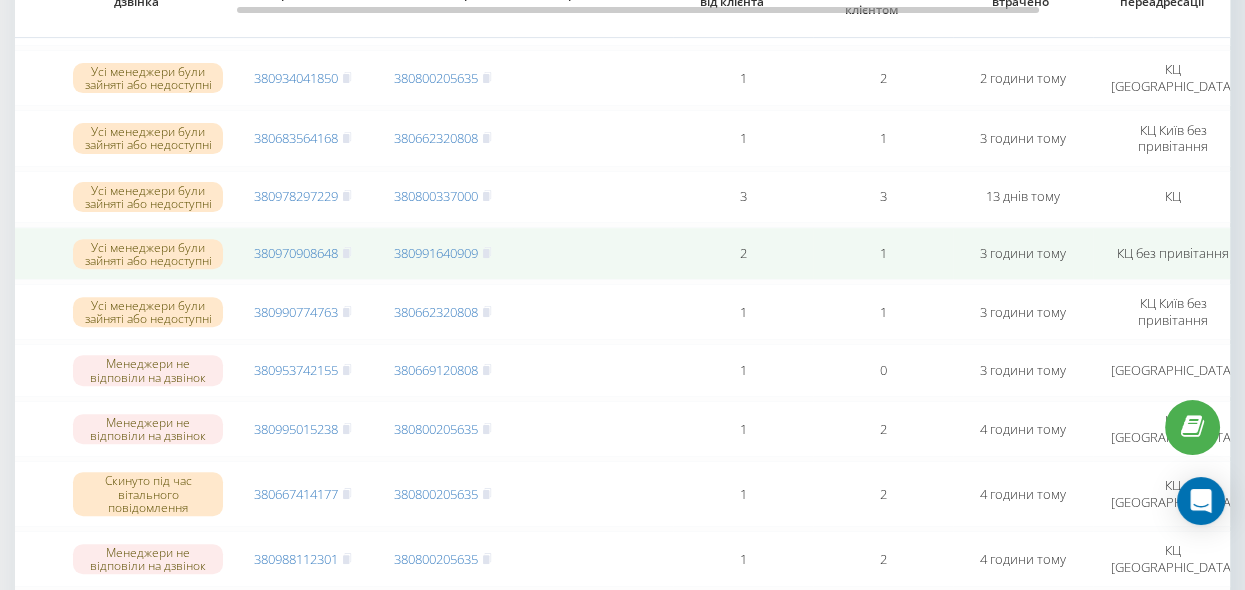 scroll, scrollTop: 987, scrollLeft: 0, axis: vertical 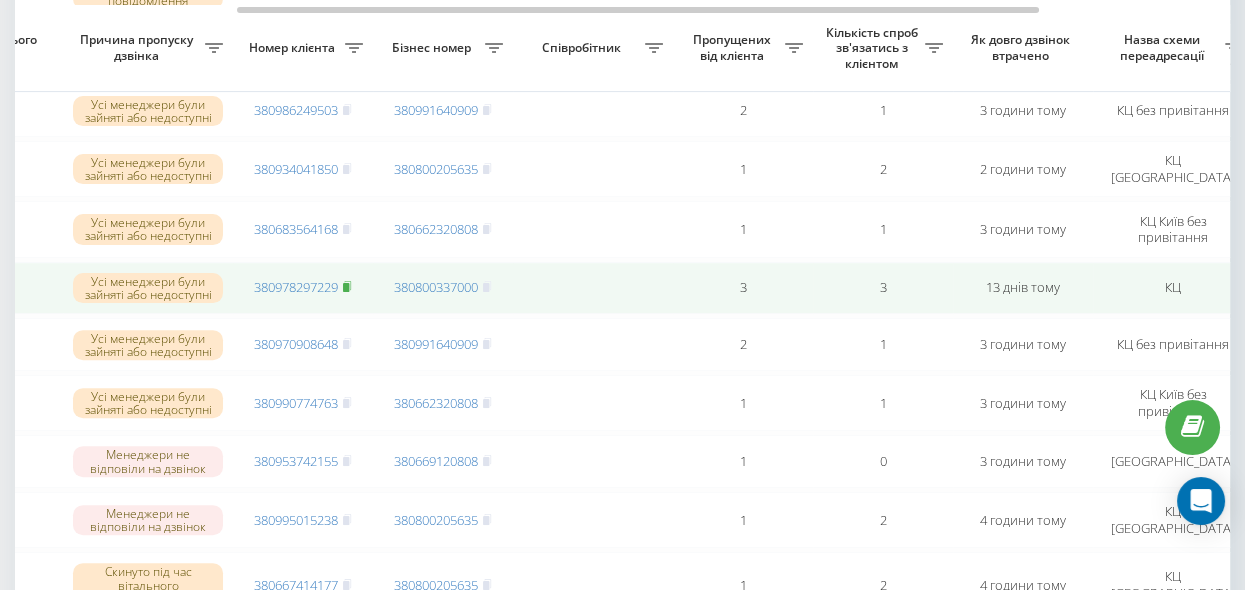 click 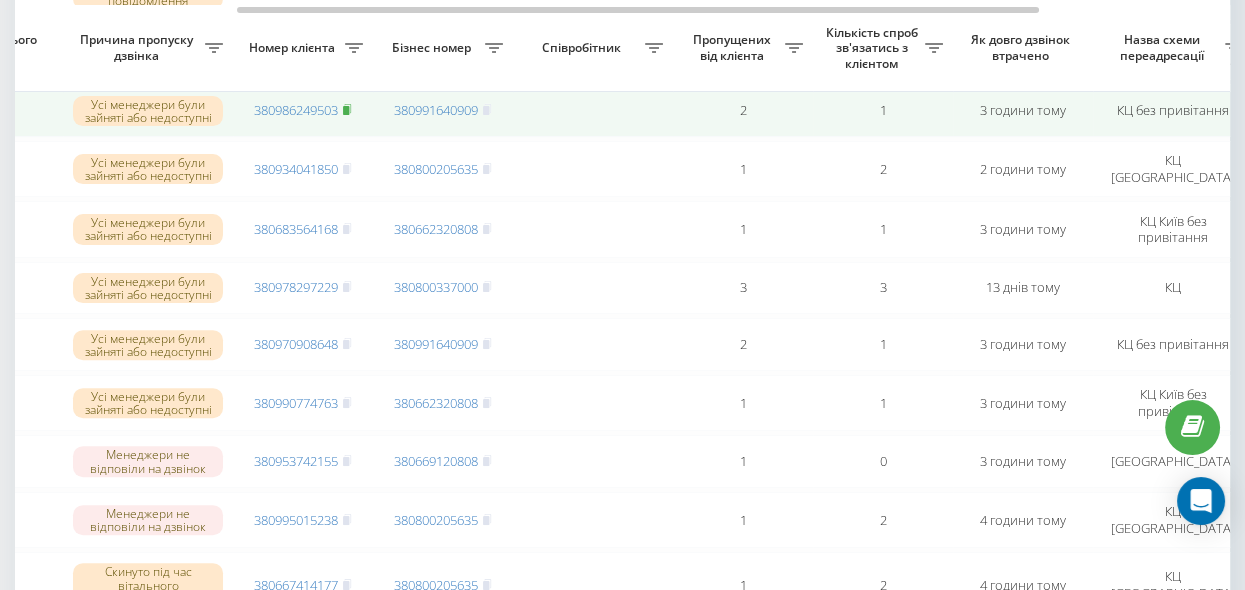 click 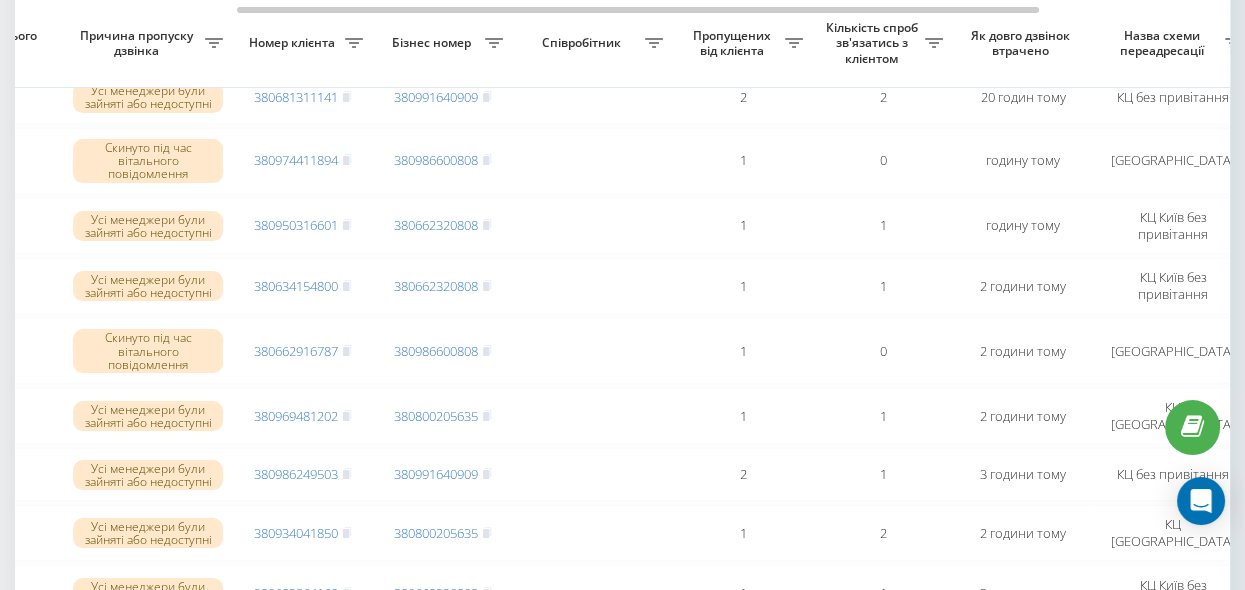 scroll, scrollTop: 533, scrollLeft: 0, axis: vertical 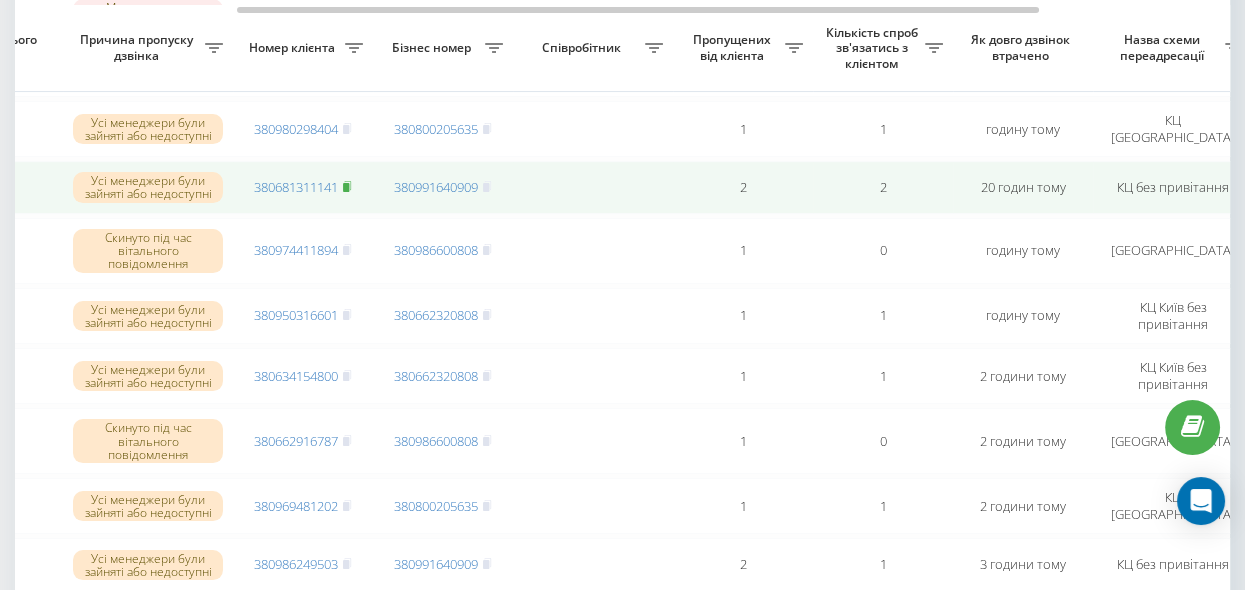 click 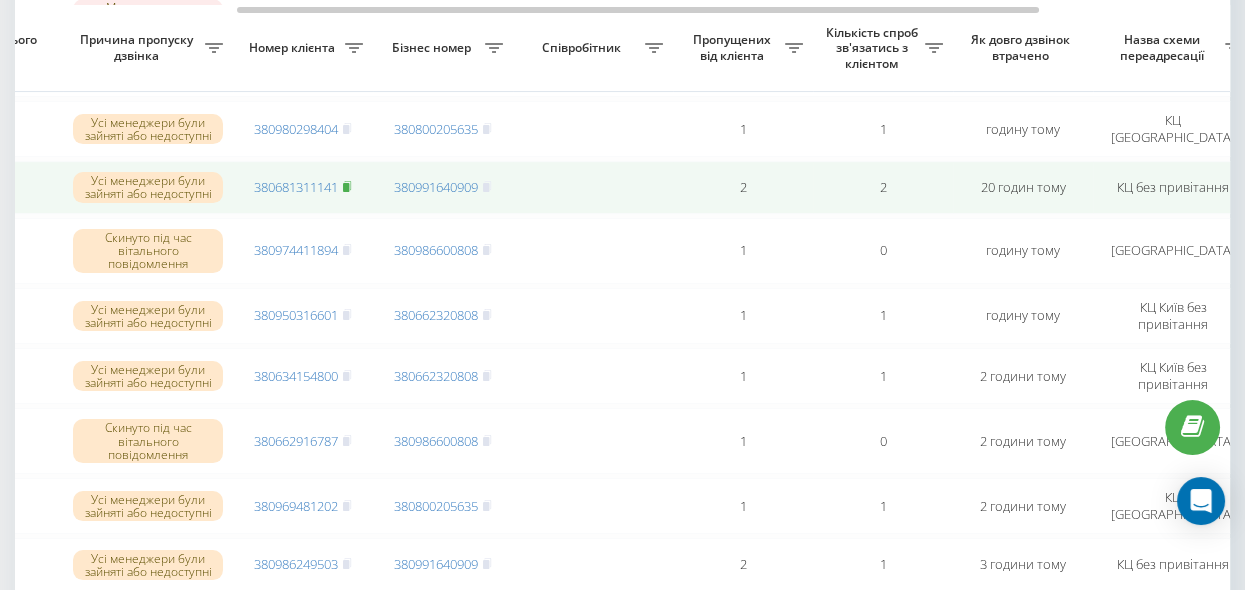 click 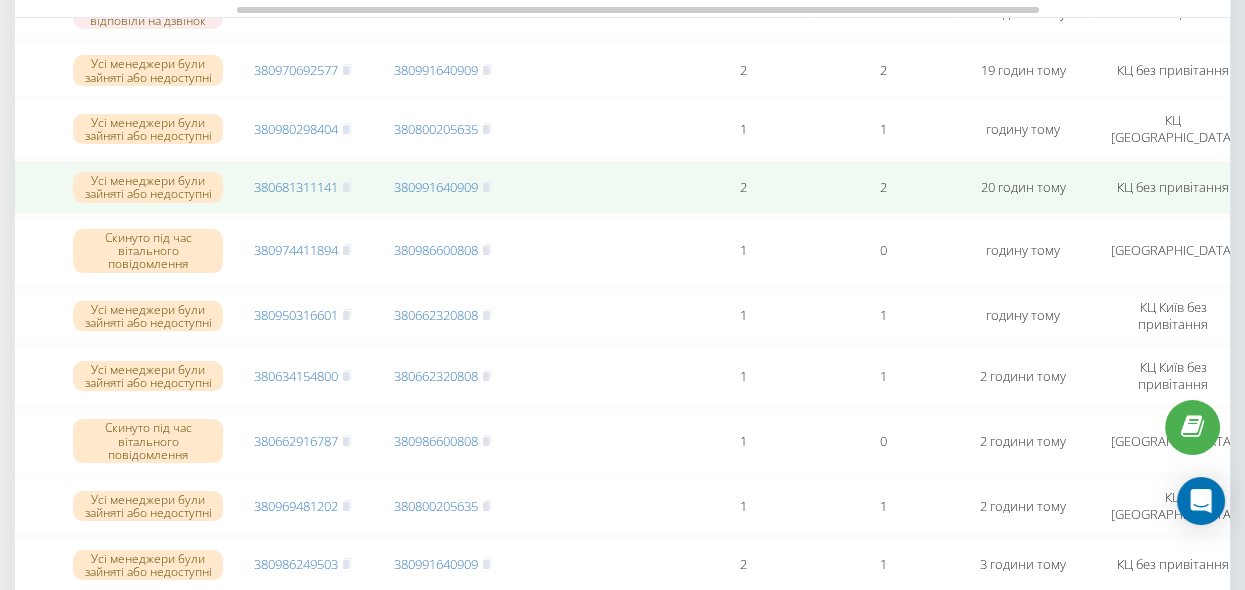scroll, scrollTop: 442, scrollLeft: 0, axis: vertical 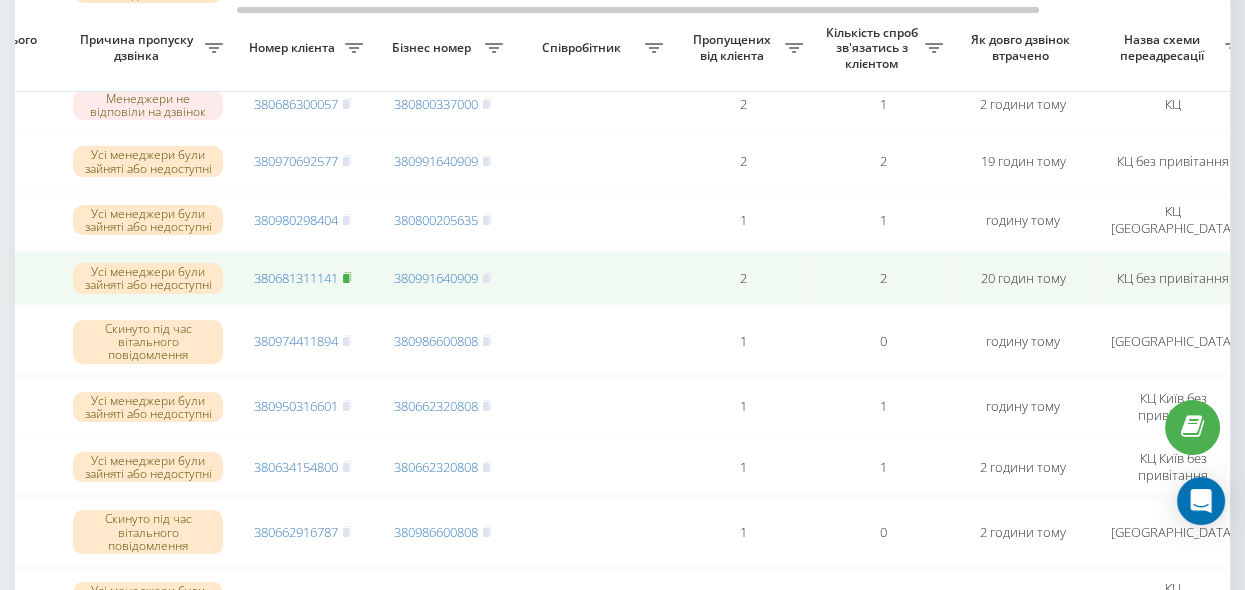 click 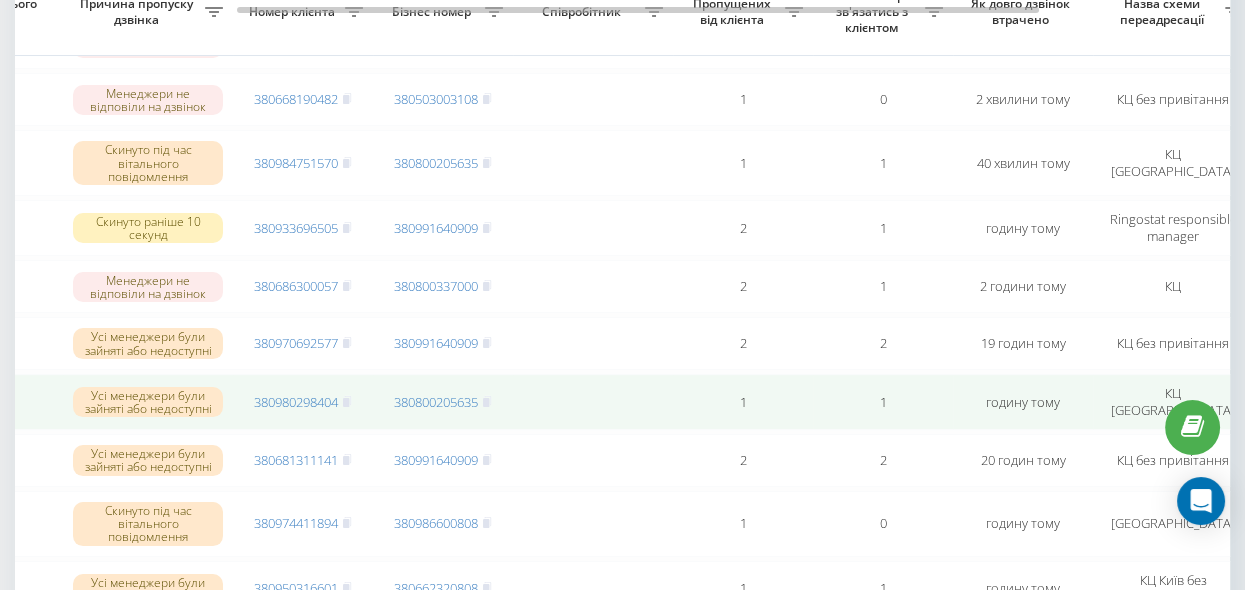 scroll, scrollTop: 169, scrollLeft: 0, axis: vertical 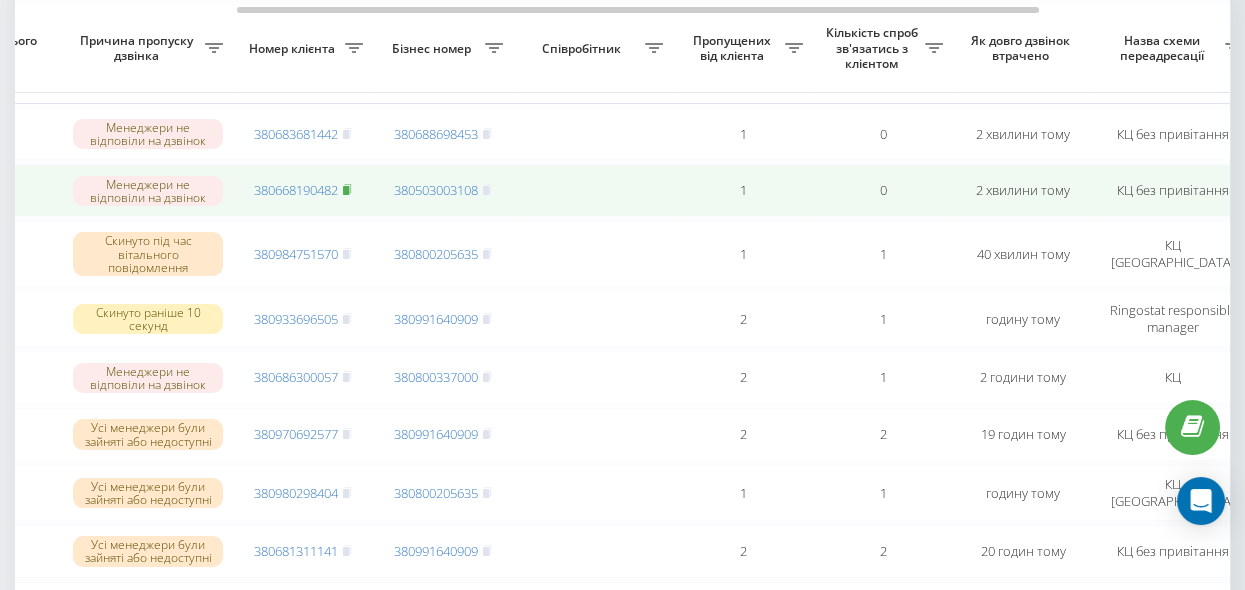 click 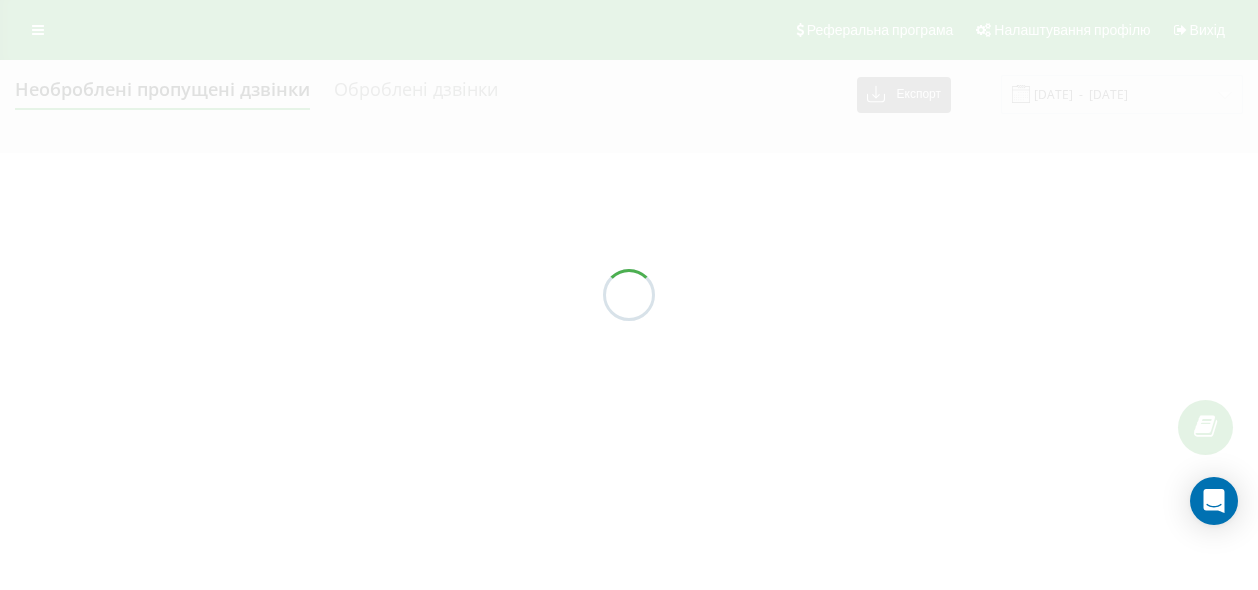 scroll, scrollTop: 0, scrollLeft: 0, axis: both 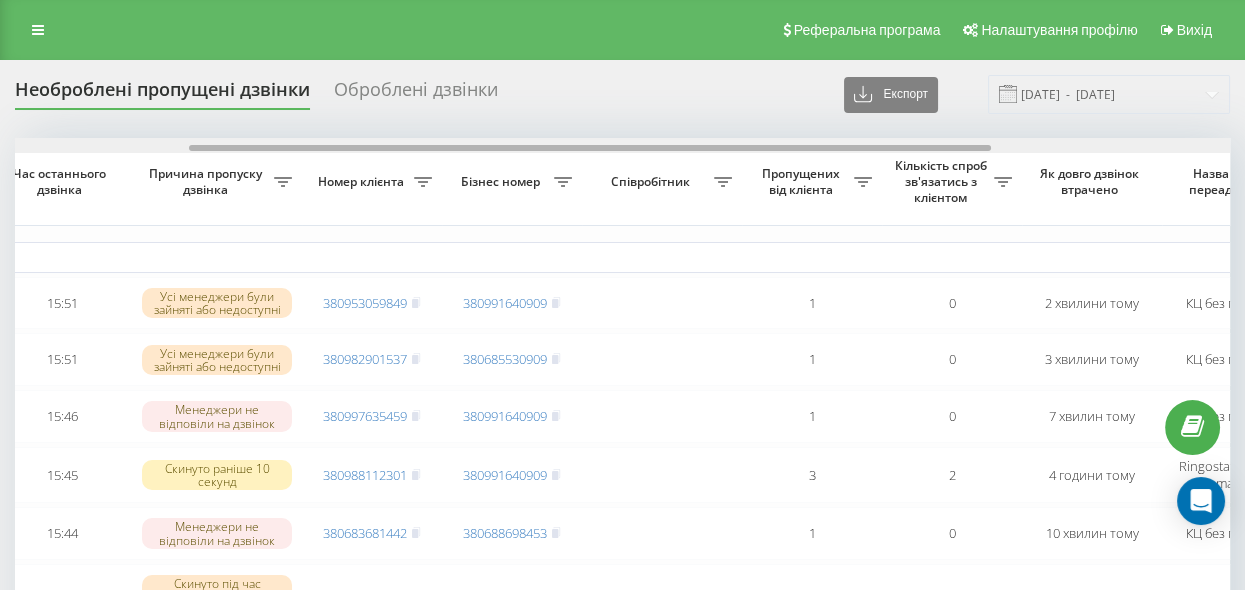 drag, startPoint x: 440, startPoint y: 146, endPoint x: 615, endPoint y: 171, distance: 176.7767 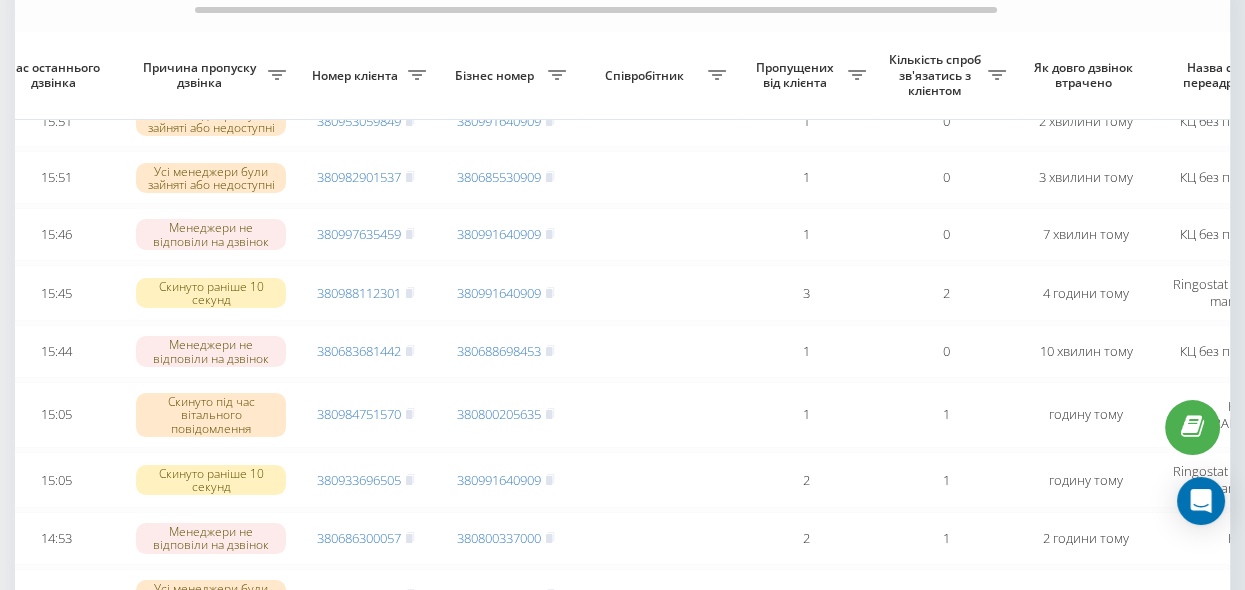 scroll, scrollTop: 272, scrollLeft: 0, axis: vertical 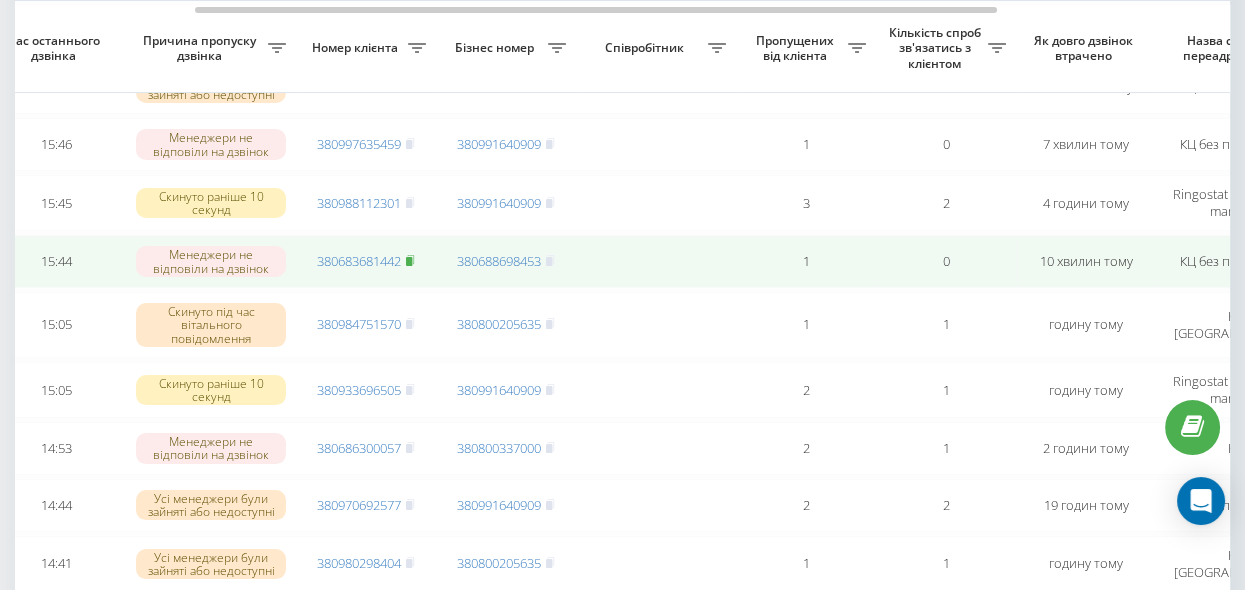 click 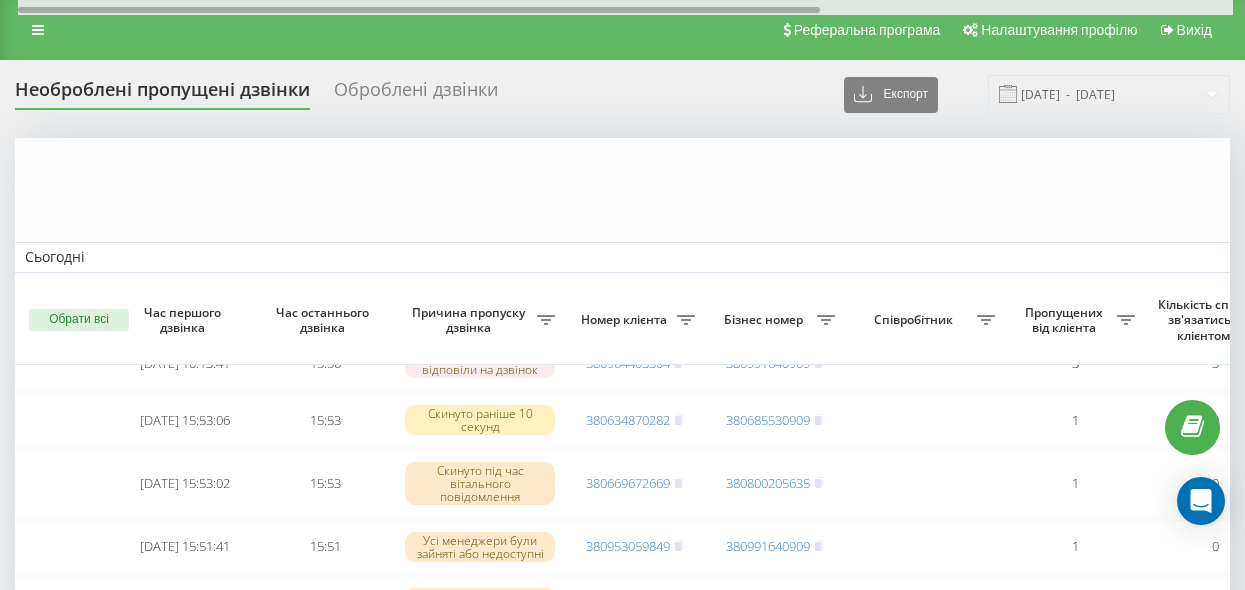 scroll, scrollTop: 272, scrollLeft: 0, axis: vertical 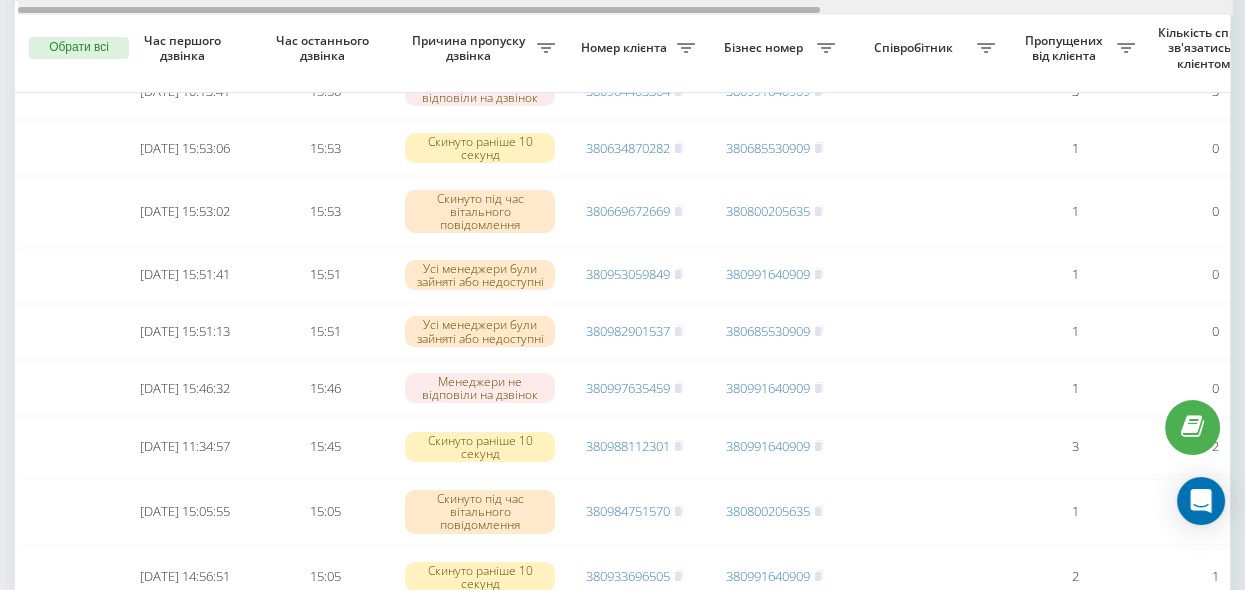 drag, startPoint x: 512, startPoint y: 10, endPoint x: 480, endPoint y: 67, distance: 65.36819 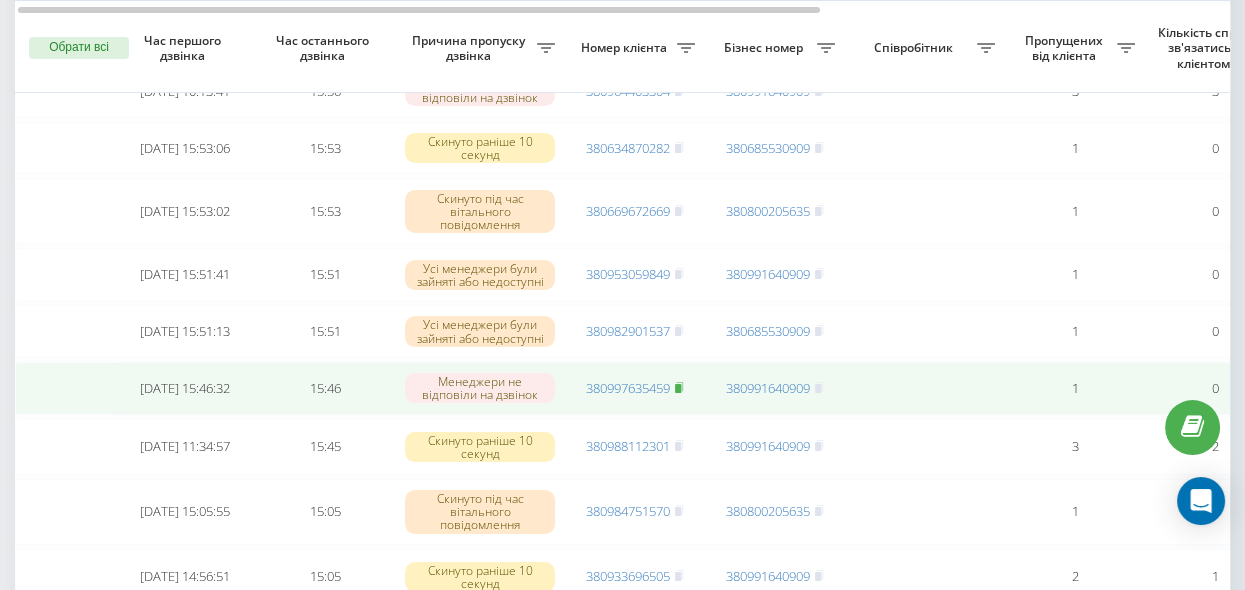 click 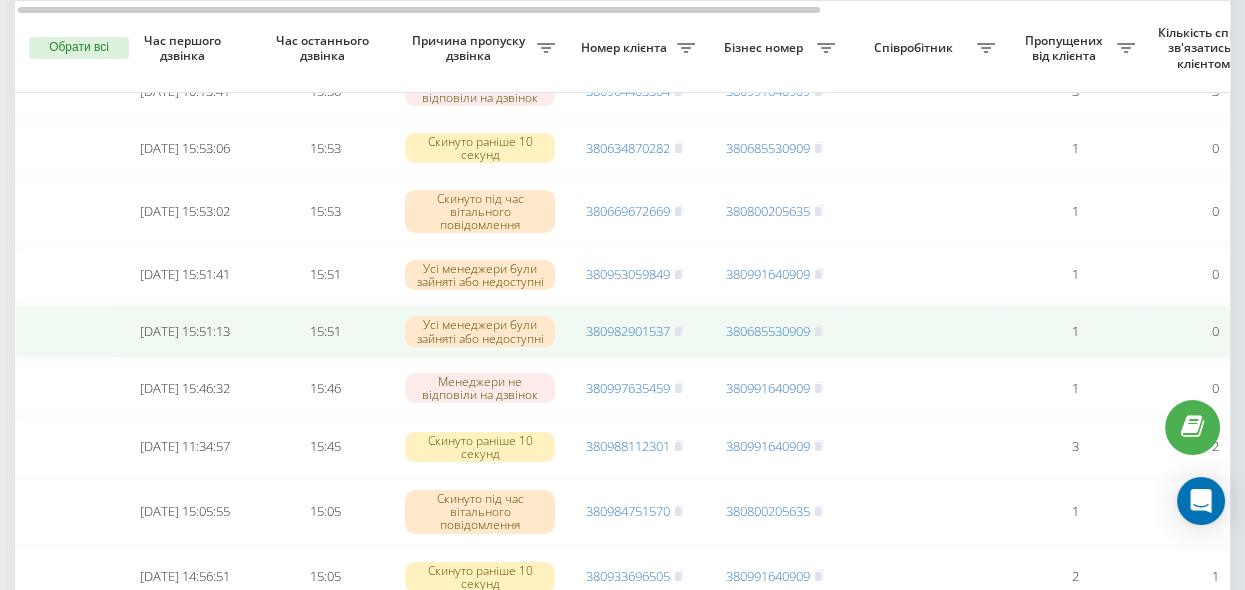 click 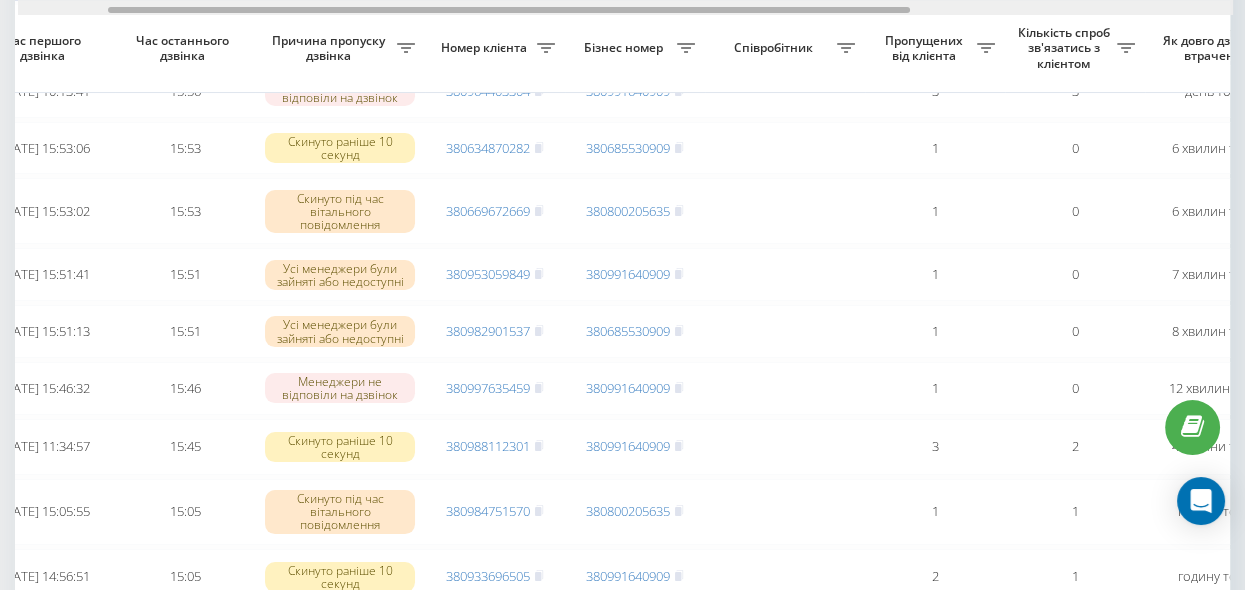 drag, startPoint x: 568, startPoint y: 10, endPoint x: 659, endPoint y: 51, distance: 99.80982 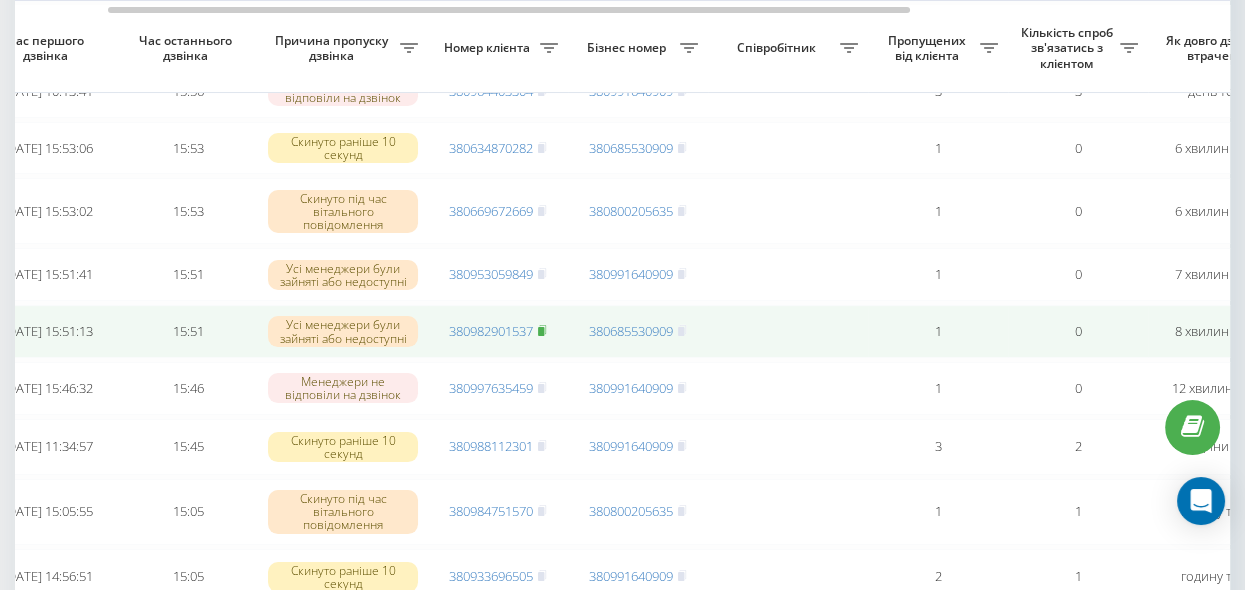 click 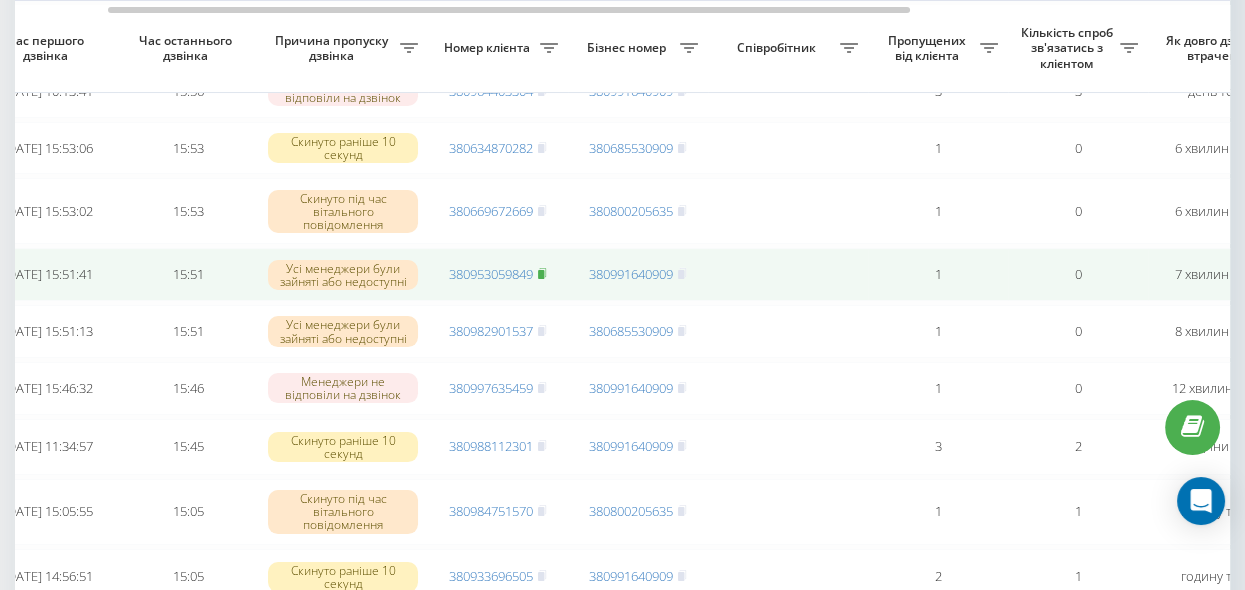 click 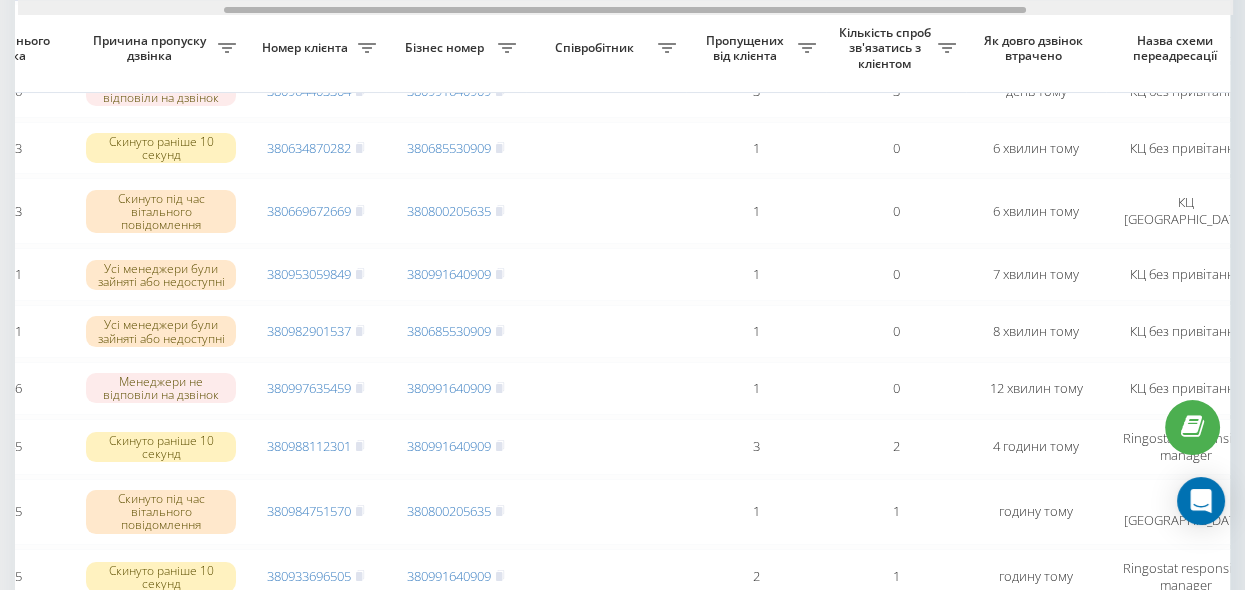 scroll, scrollTop: 0, scrollLeft: 329, axis: horizontal 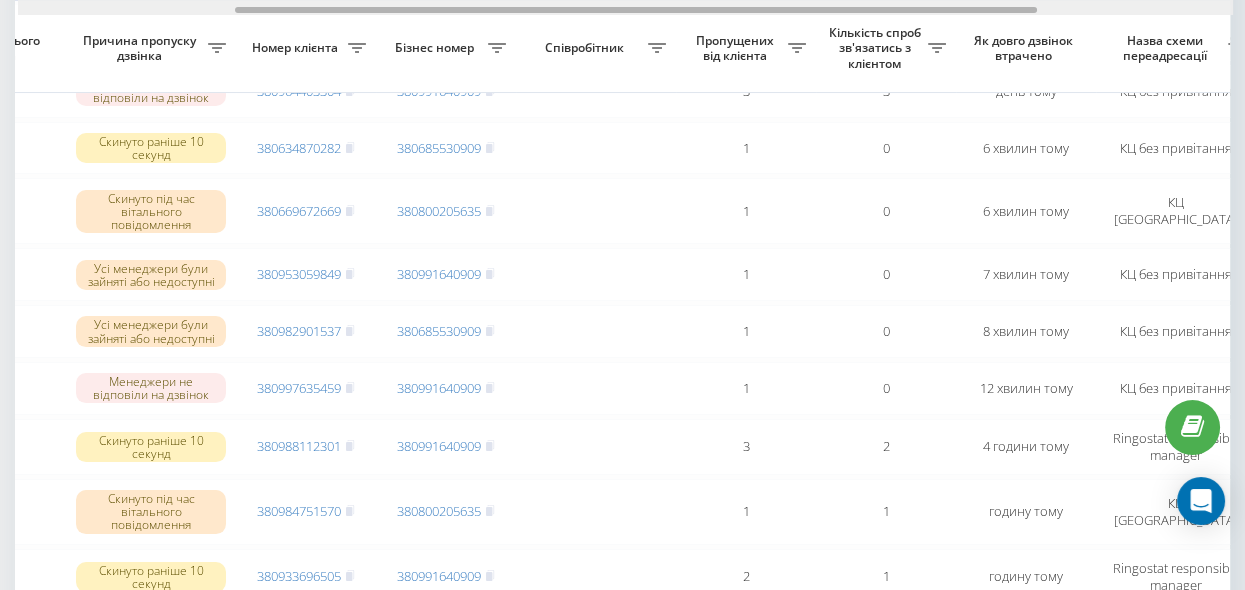 drag, startPoint x: 486, startPoint y: 12, endPoint x: 613, endPoint y: 29, distance: 128.13274 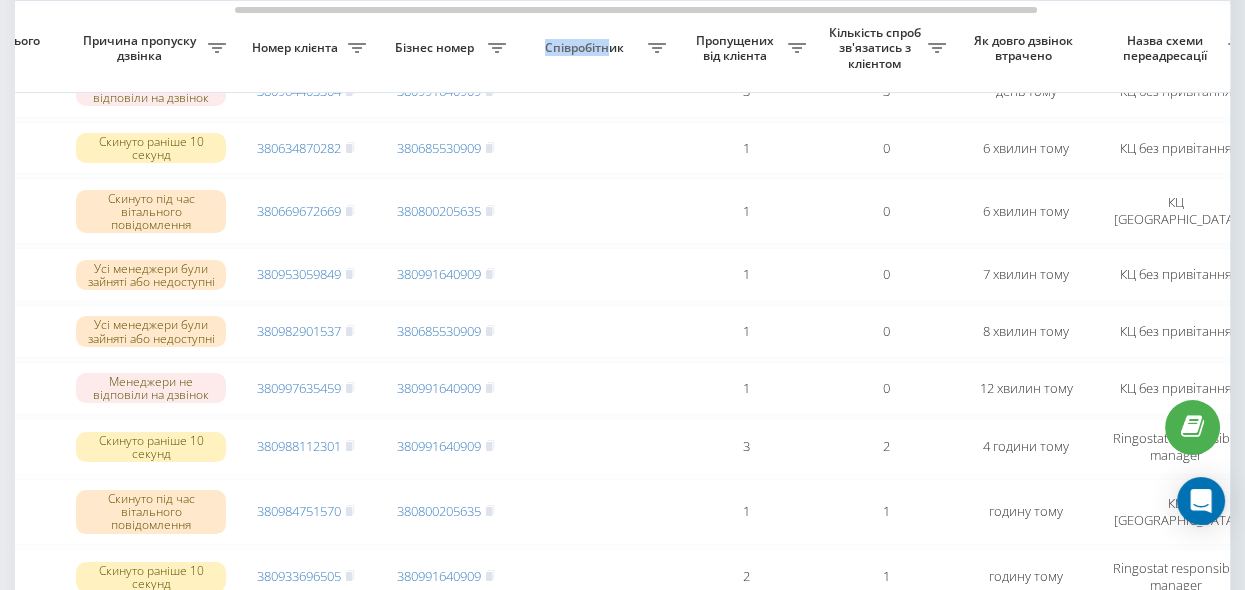 drag, startPoint x: 612, startPoint y: 29, endPoint x: 484, endPoint y: 40, distance: 128.47179 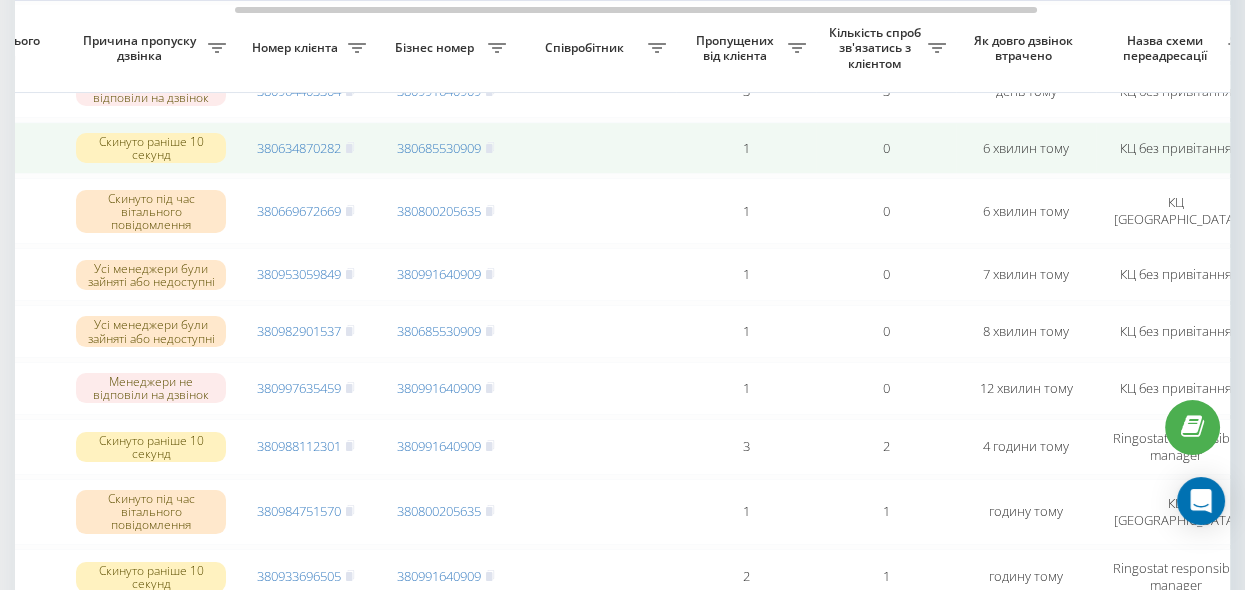 click on "380634870282" at bounding box center (306, 148) 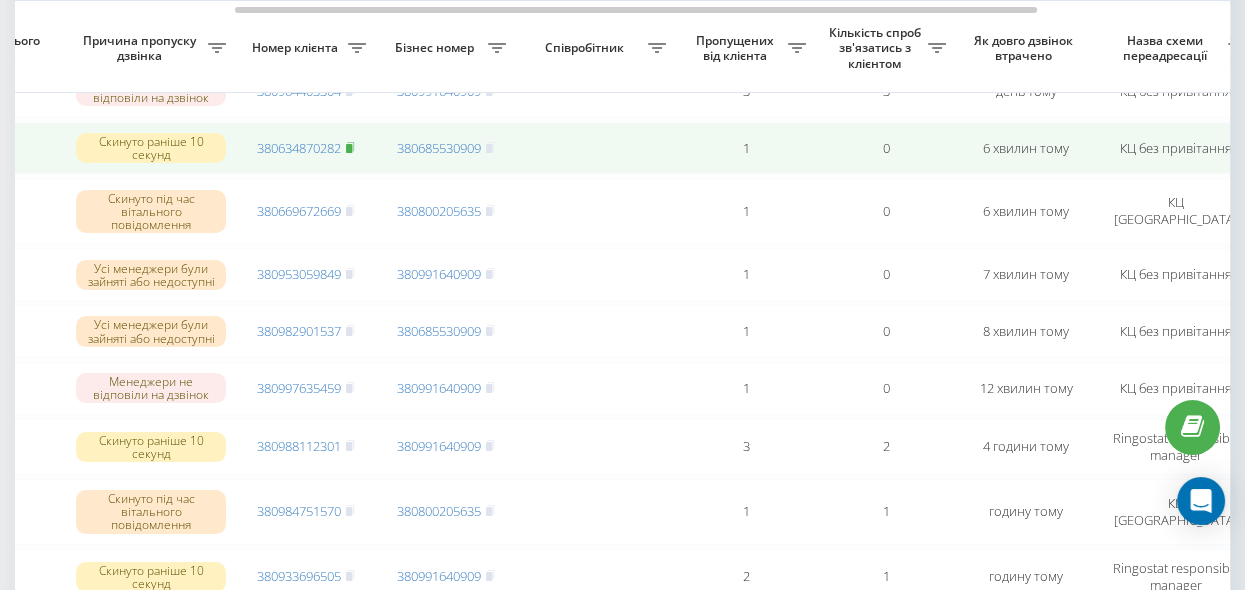 click 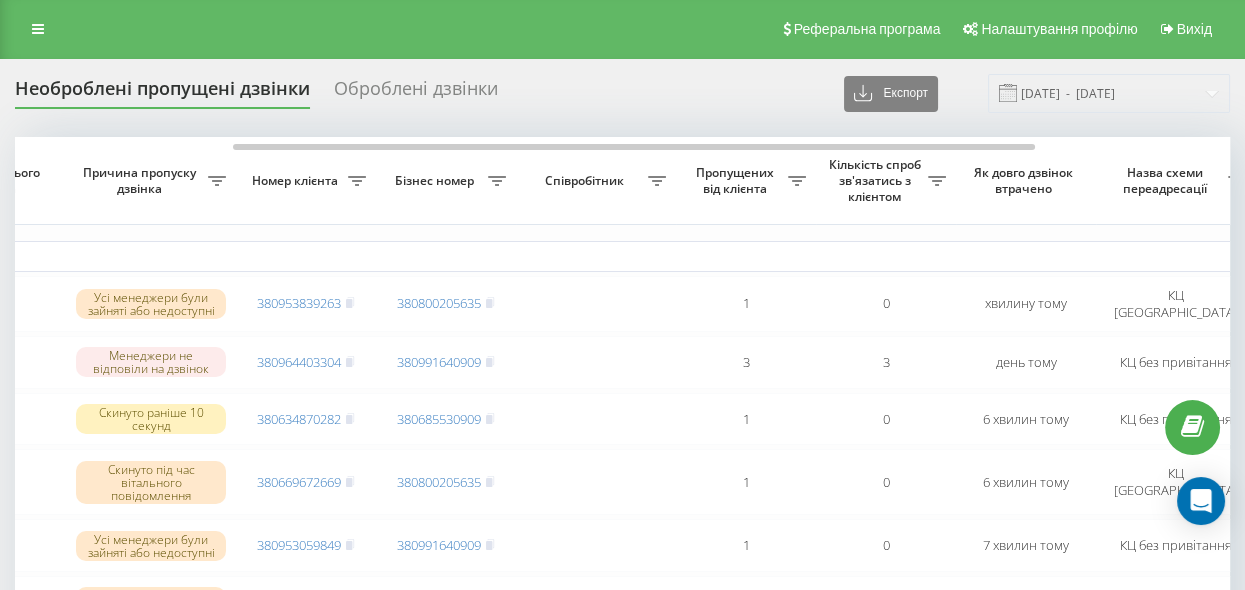 scroll, scrollTop: 0, scrollLeft: 0, axis: both 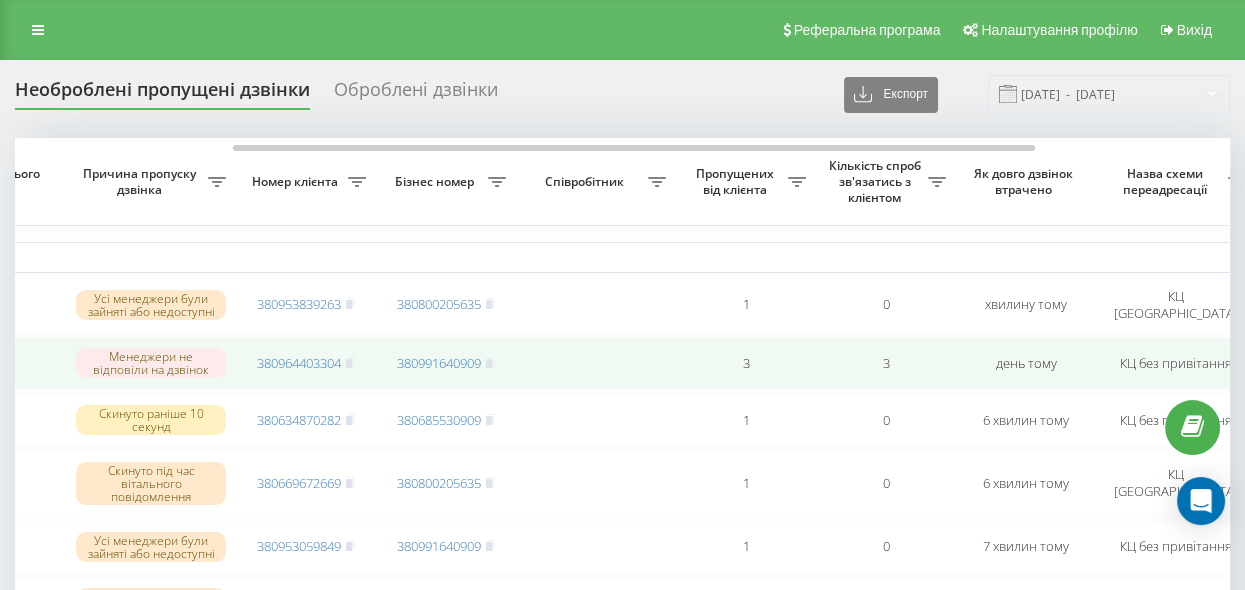 click 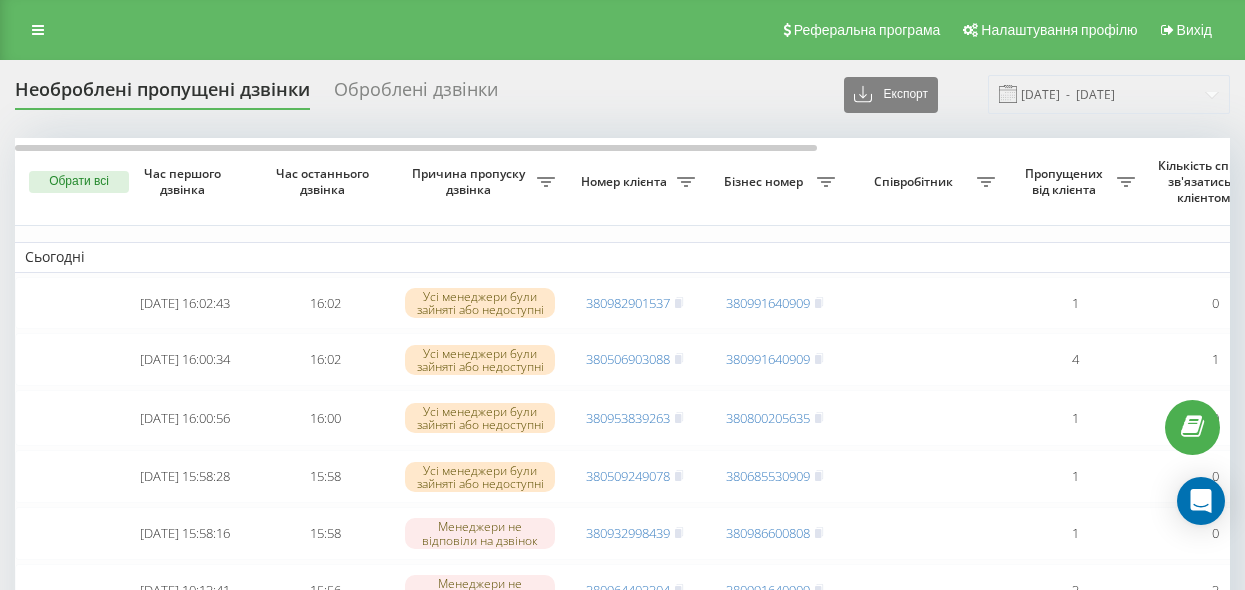 scroll, scrollTop: 0, scrollLeft: 0, axis: both 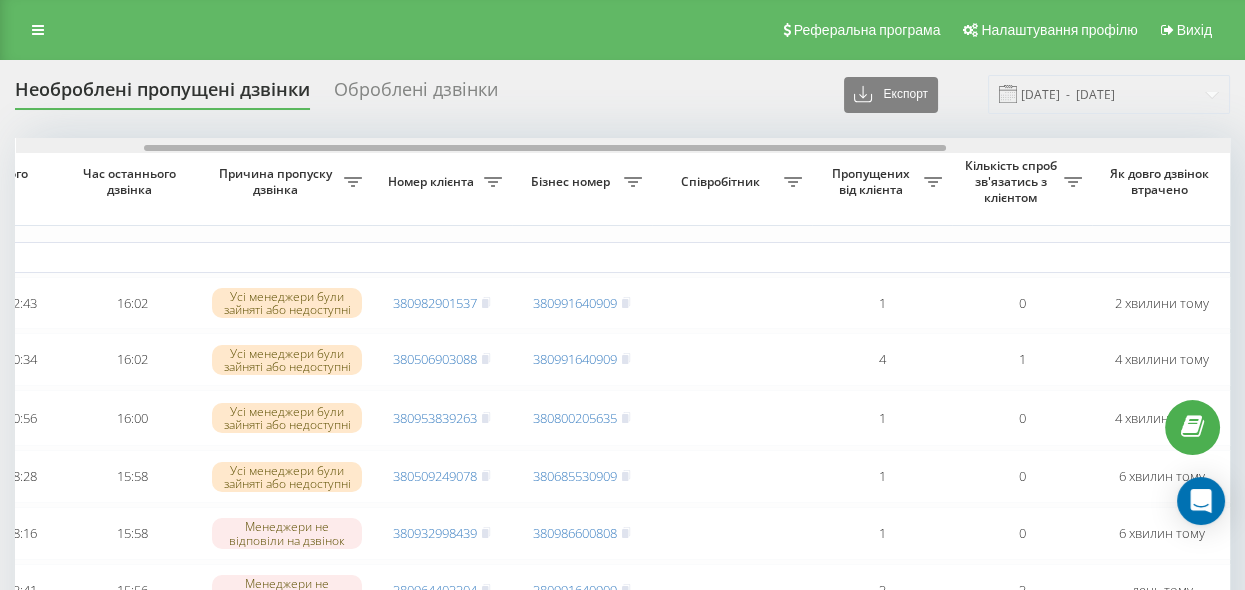 drag, startPoint x: 347, startPoint y: 147, endPoint x: 475, endPoint y: 162, distance: 128.87592 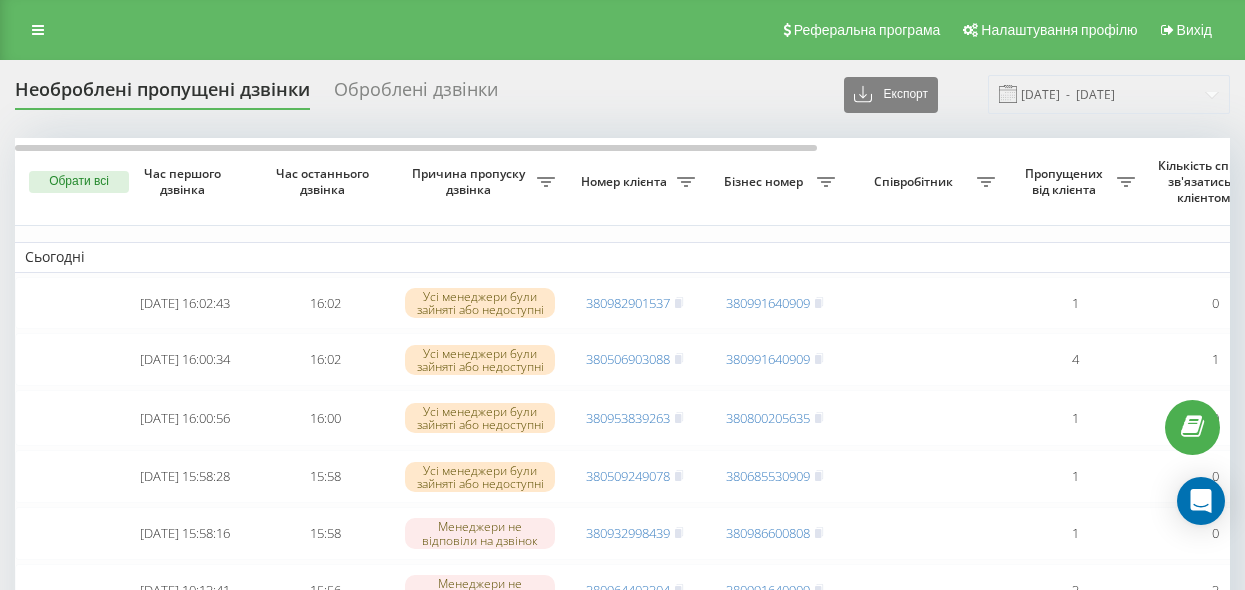 scroll, scrollTop: 0, scrollLeft: 0, axis: both 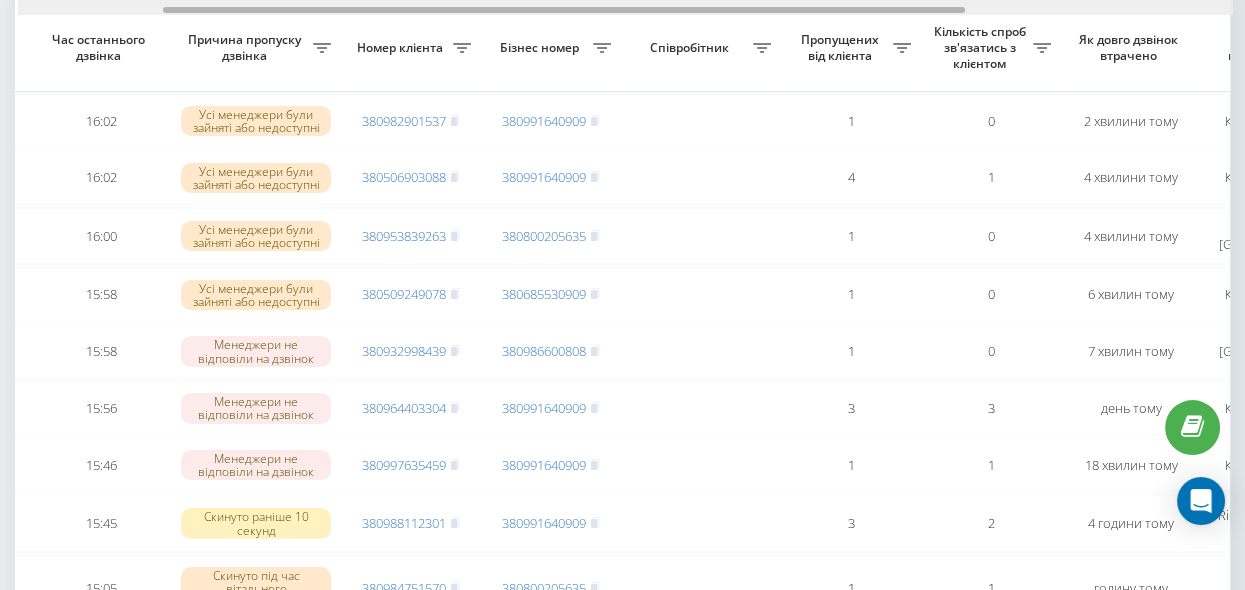 drag, startPoint x: 501, startPoint y: 10, endPoint x: 649, endPoint y: 39, distance: 150.81445 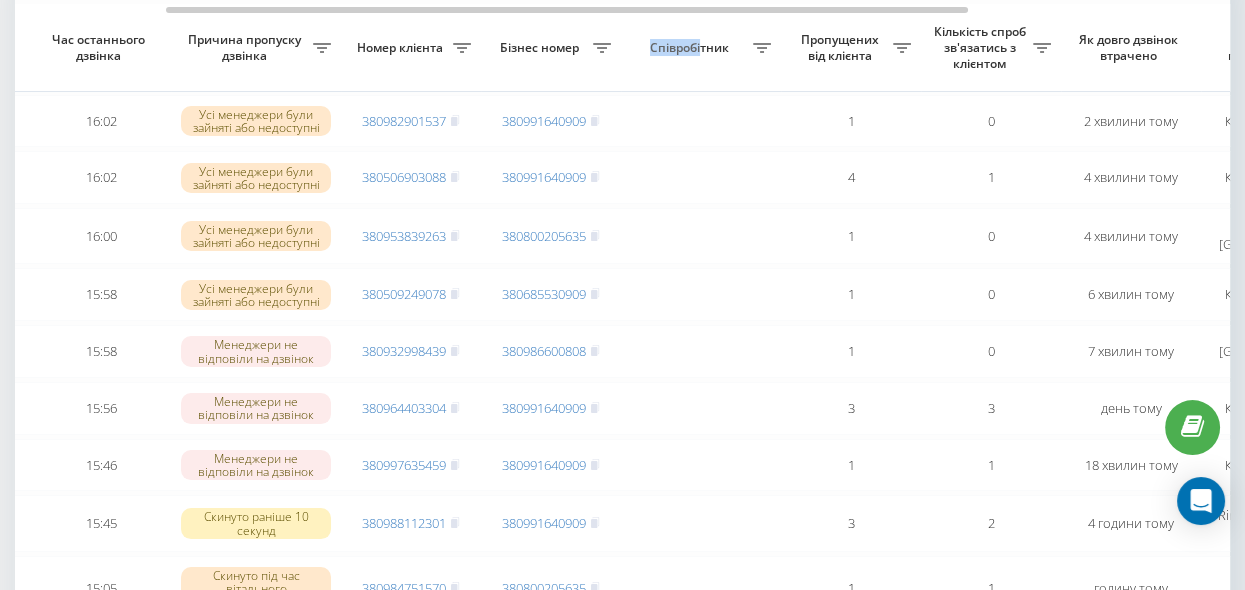 drag, startPoint x: 649, startPoint y: 39, endPoint x: 701, endPoint y: 51, distance: 53.366657 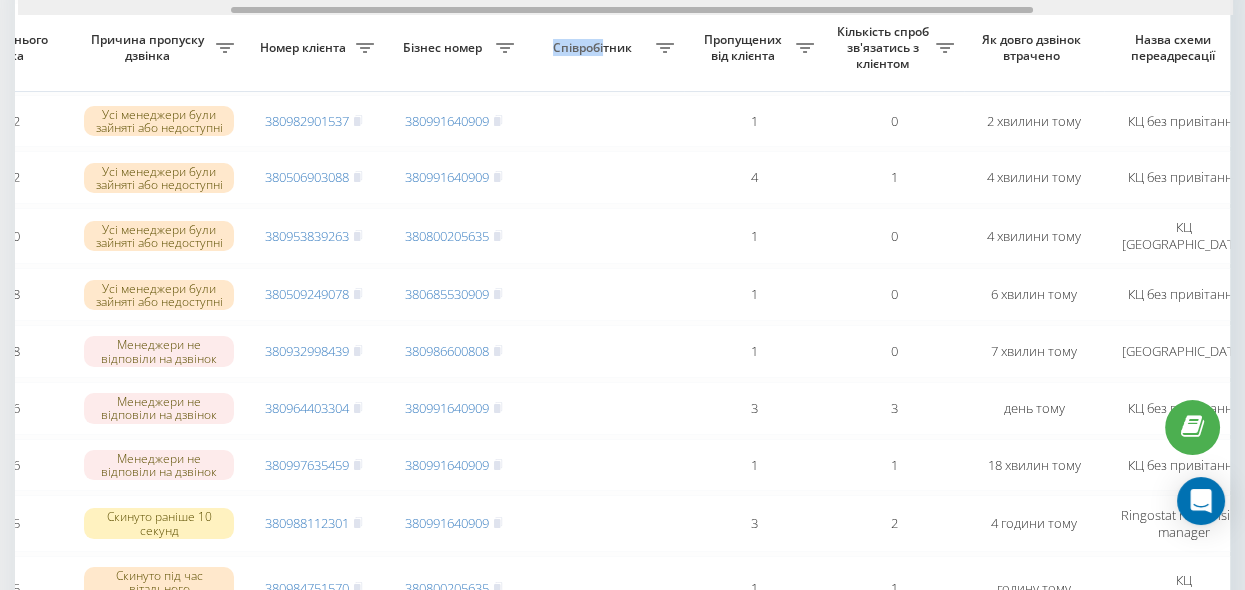scroll, scrollTop: 0, scrollLeft: 325, axis: horizontal 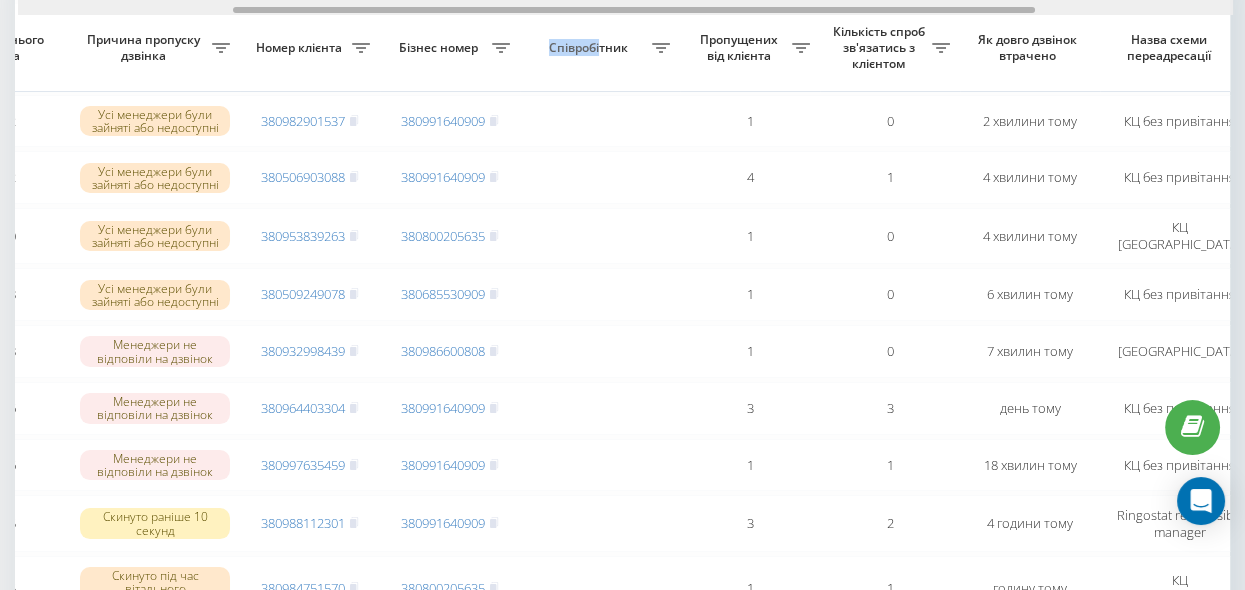 drag, startPoint x: 501, startPoint y: 9, endPoint x: 568, endPoint y: 18, distance: 67.601776 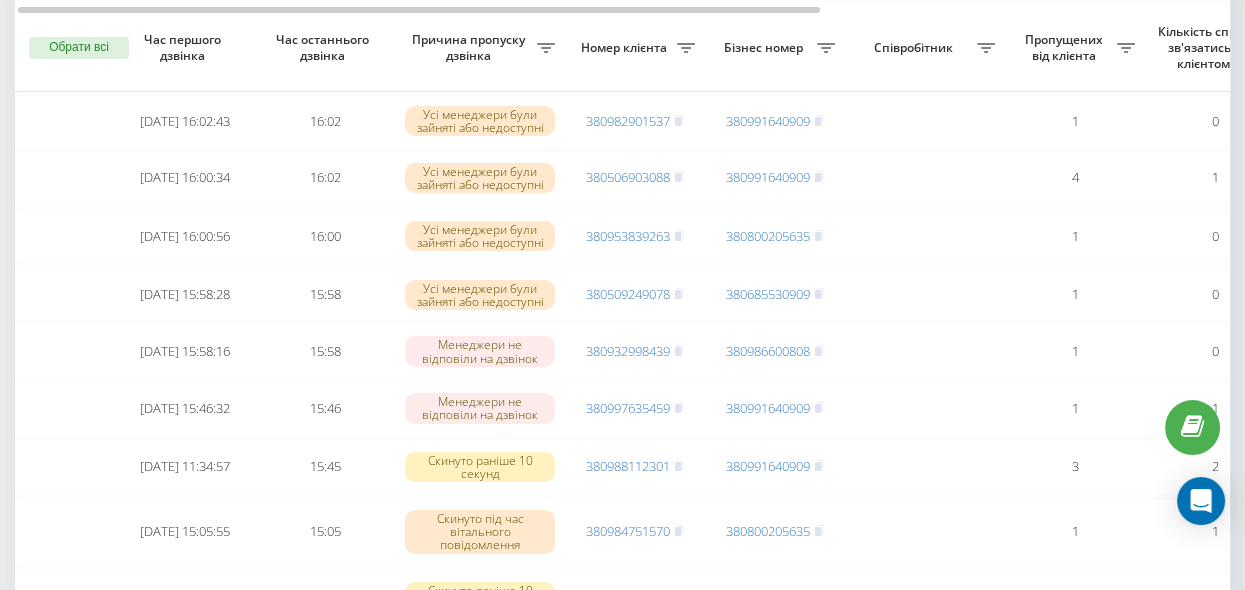 scroll, scrollTop: 182, scrollLeft: 0, axis: vertical 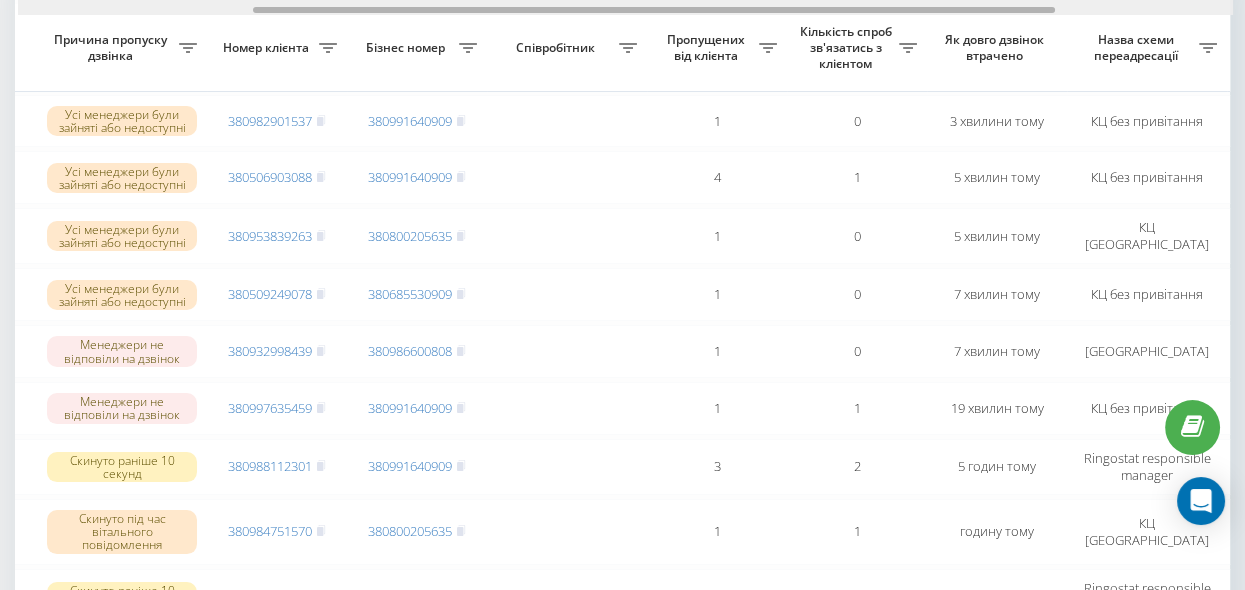 drag, startPoint x: 435, startPoint y: 11, endPoint x: 672, endPoint y: 61, distance: 242.21684 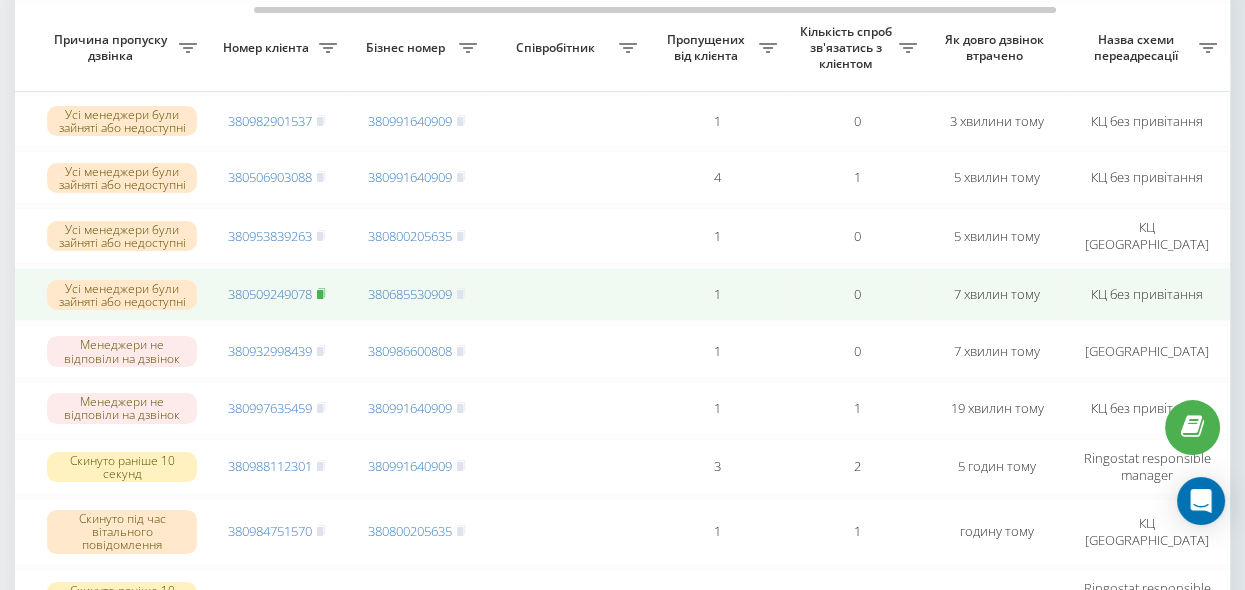 click 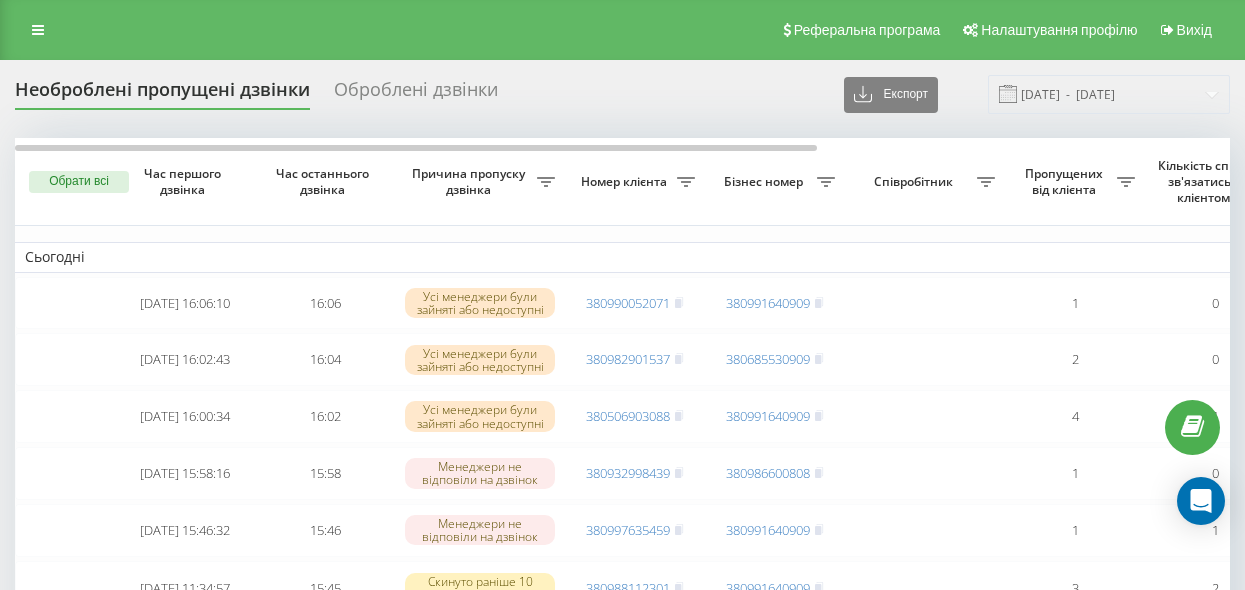 scroll, scrollTop: 0, scrollLeft: 0, axis: both 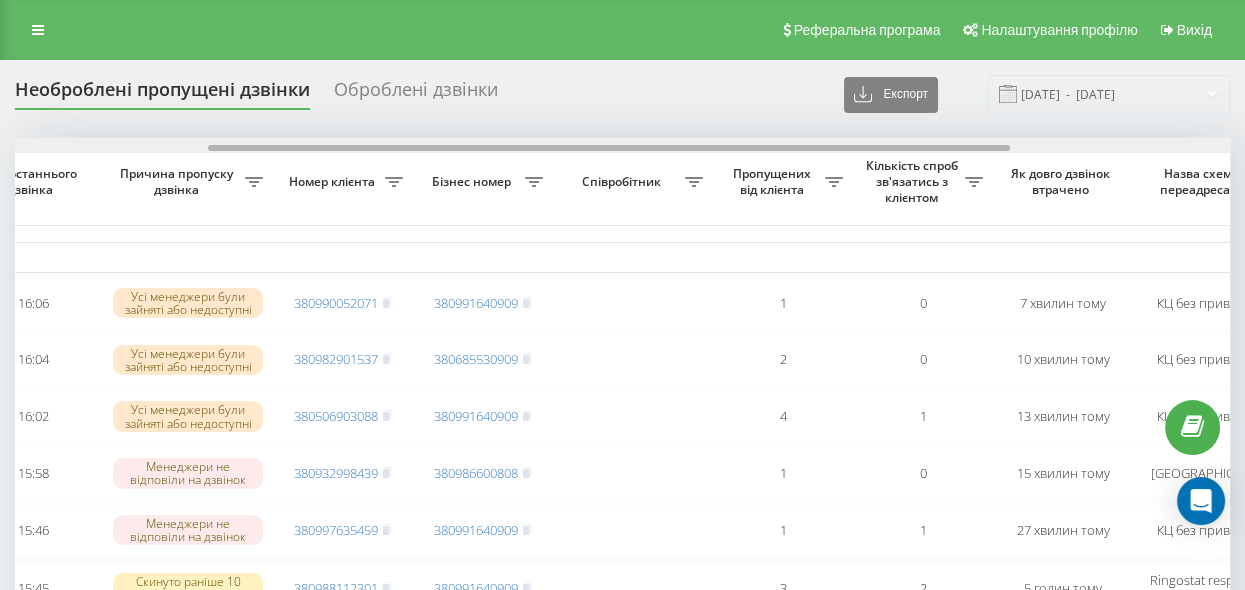 drag, startPoint x: 660, startPoint y: 146, endPoint x: 853, endPoint y: 167, distance: 194.13913 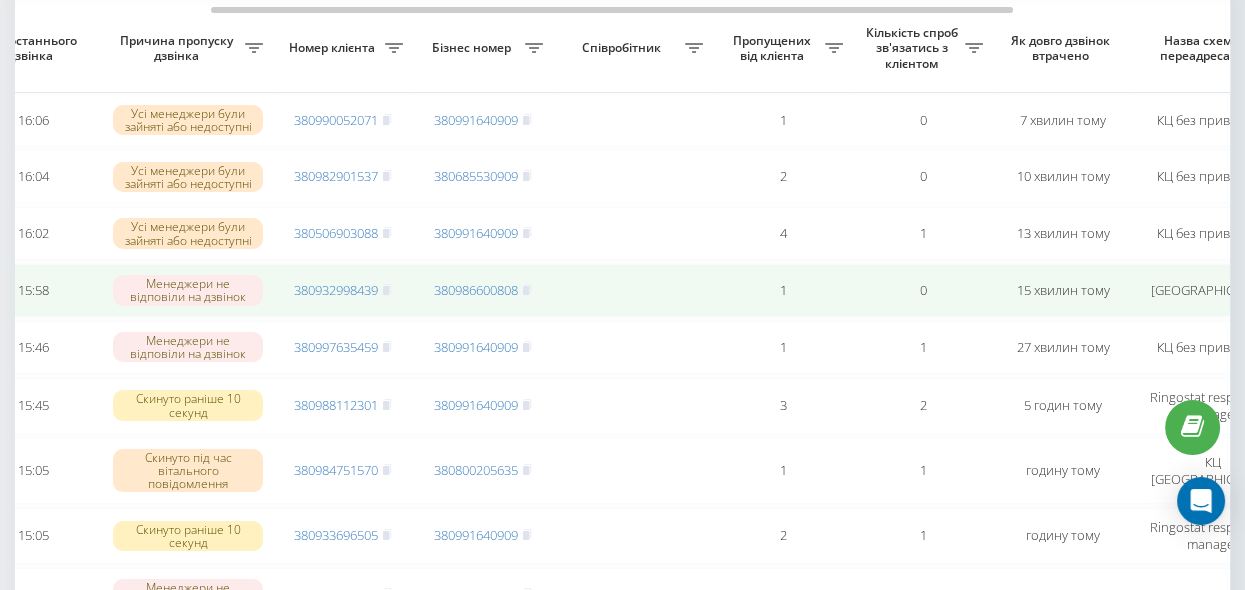 scroll, scrollTop: 182, scrollLeft: 0, axis: vertical 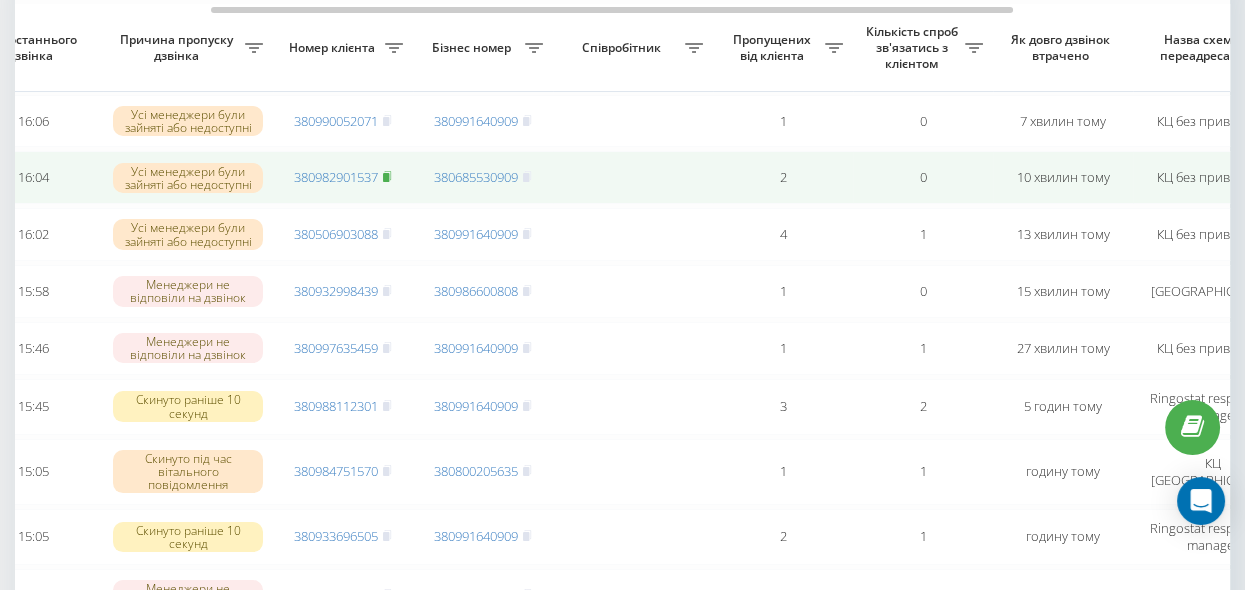 click 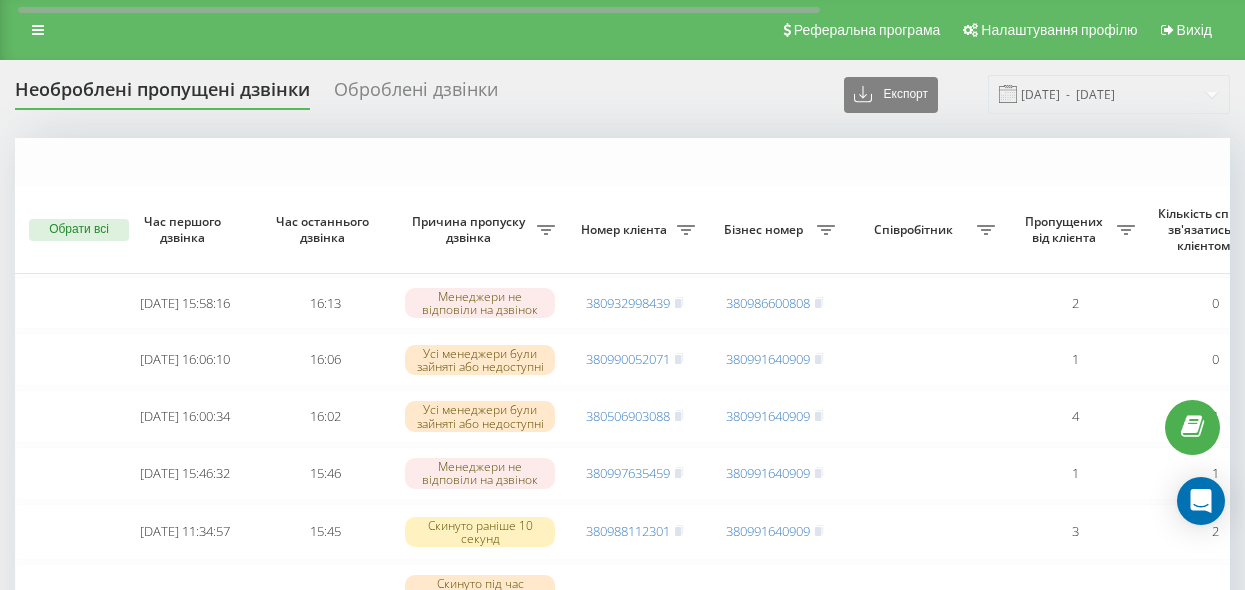 scroll, scrollTop: 182, scrollLeft: 0, axis: vertical 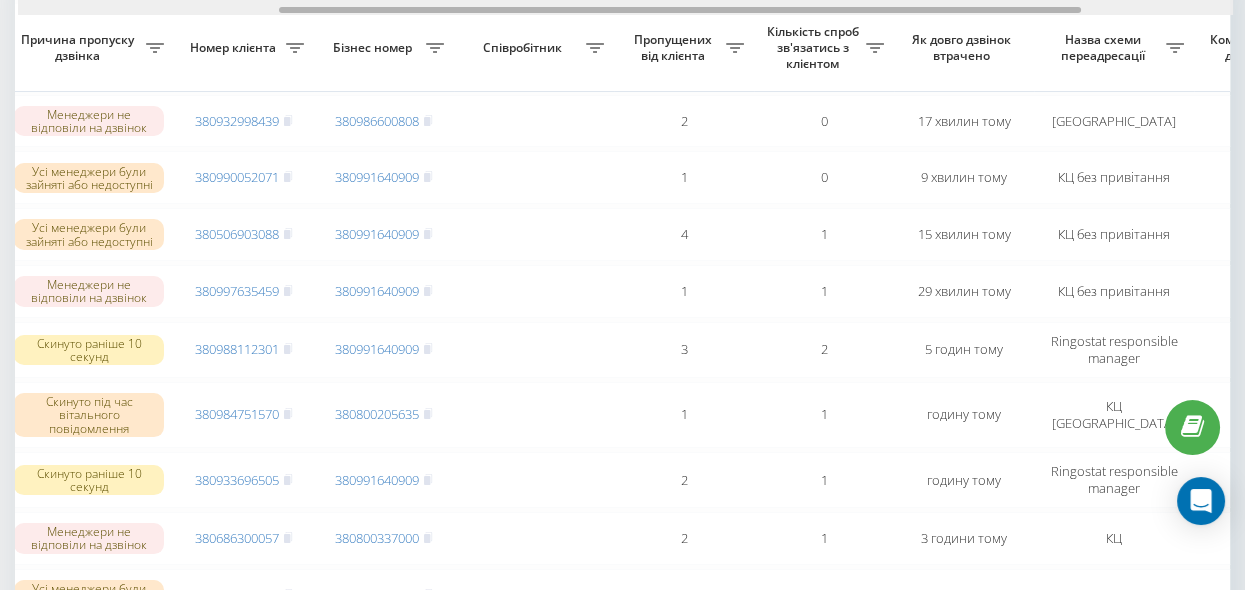drag, startPoint x: 592, startPoint y: 10, endPoint x: 853, endPoint y: 35, distance: 262.19458 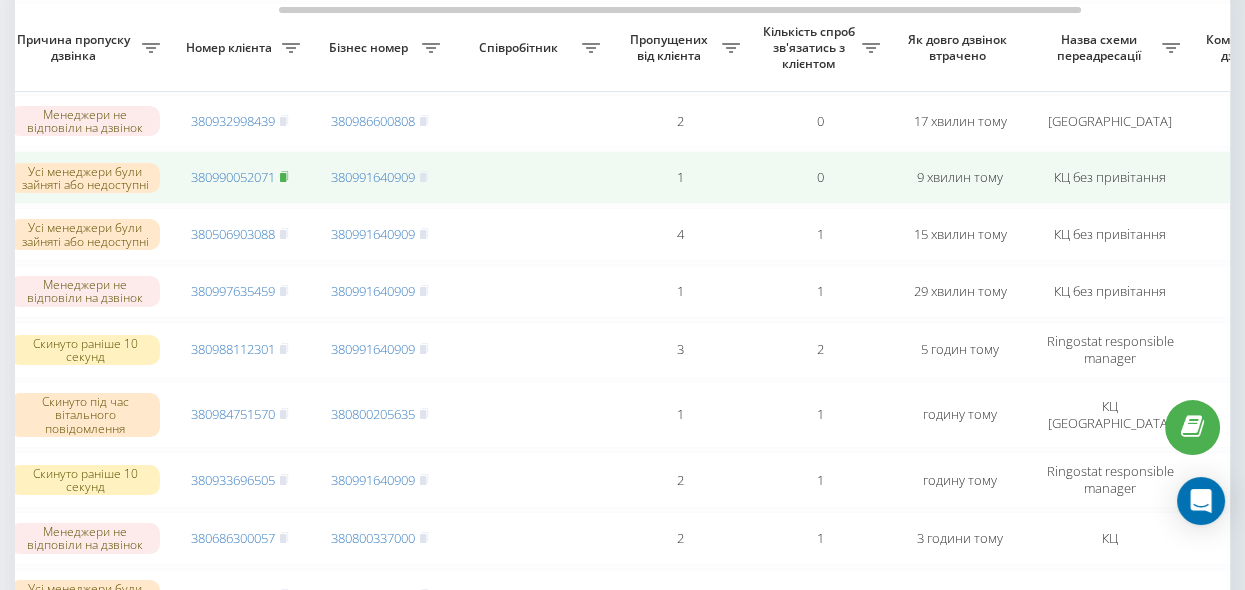 click 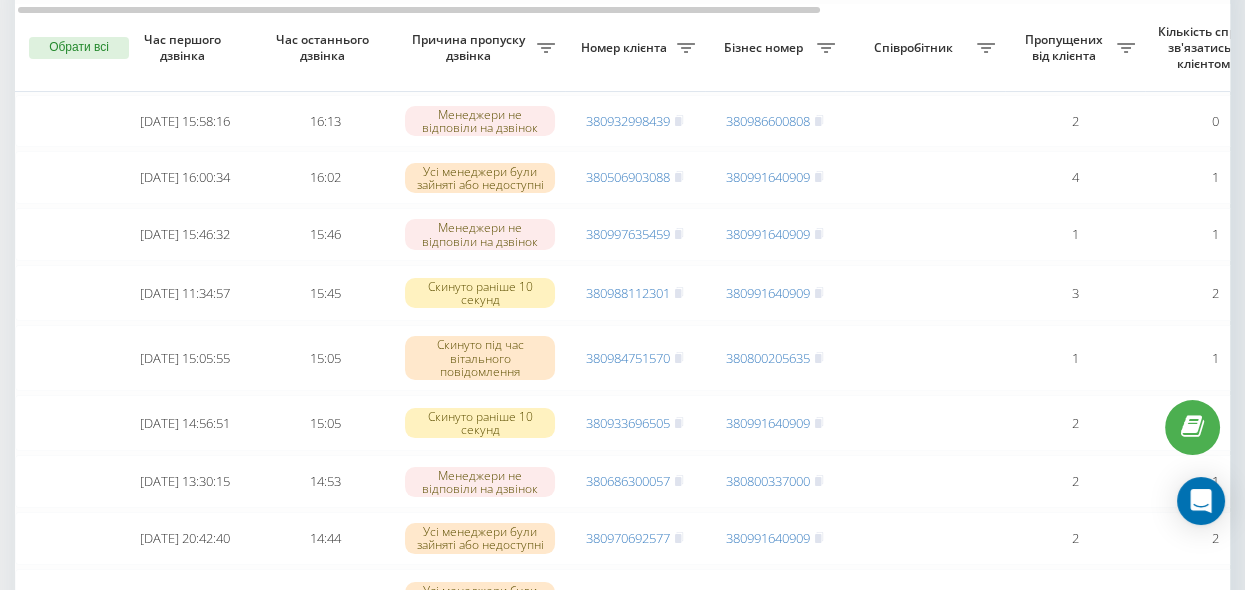 scroll, scrollTop: 182, scrollLeft: 0, axis: vertical 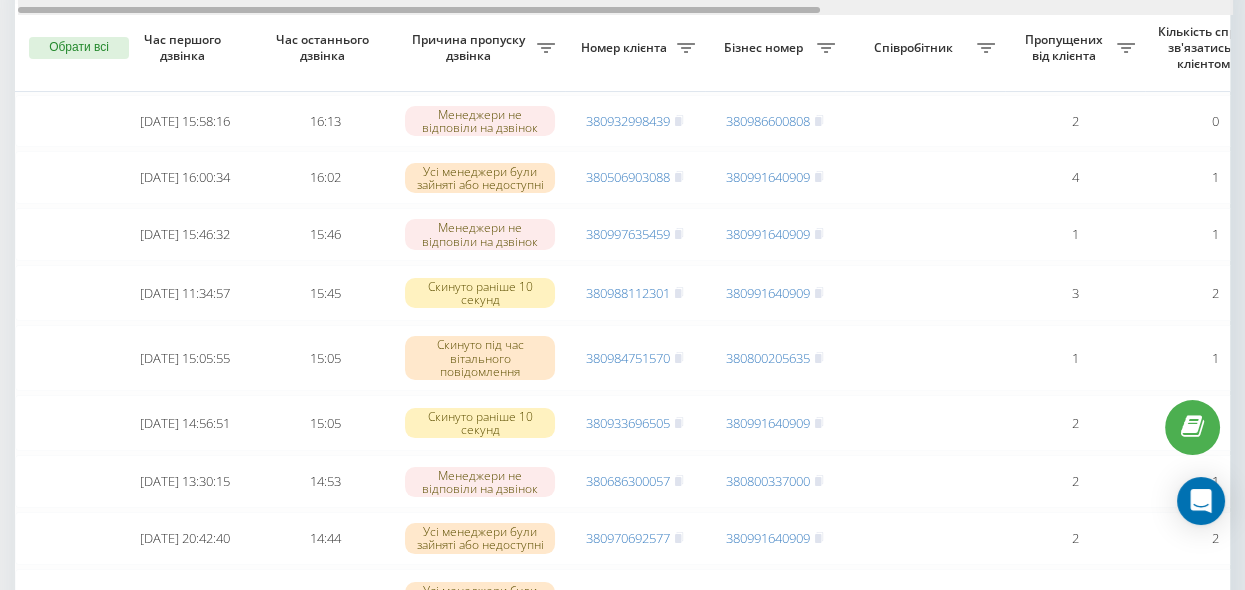 drag, startPoint x: 644, startPoint y: 11, endPoint x: 414, endPoint y: 71, distance: 237.69728 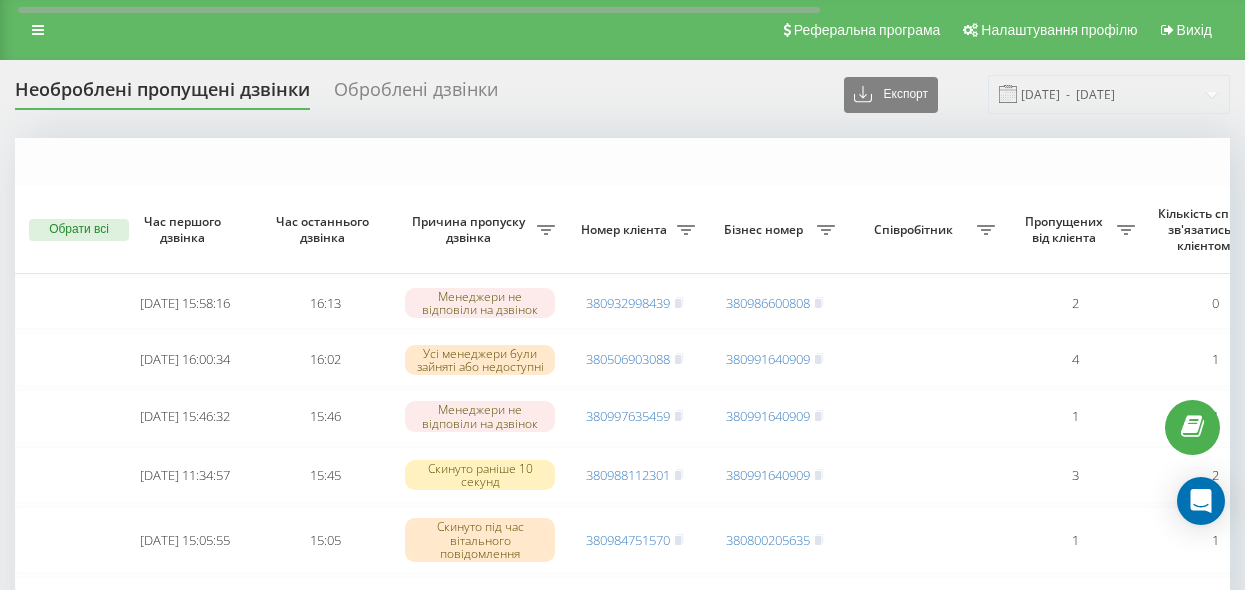 scroll, scrollTop: 182, scrollLeft: 0, axis: vertical 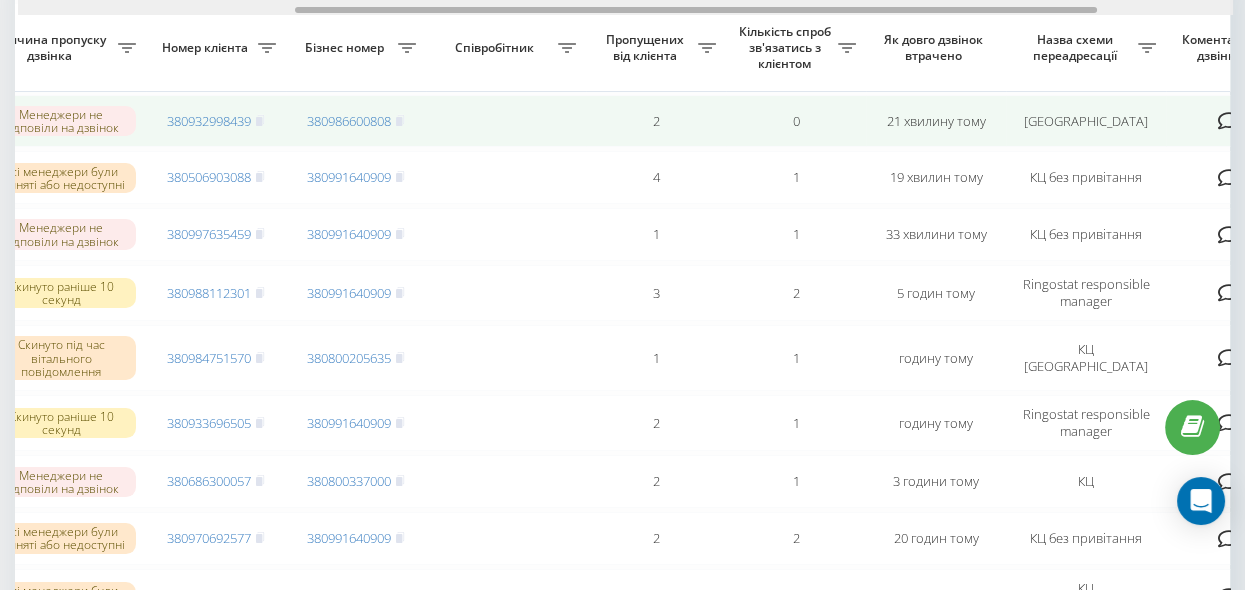 drag, startPoint x: 480, startPoint y: 10, endPoint x: 729, endPoint y: 95, distance: 263.10834 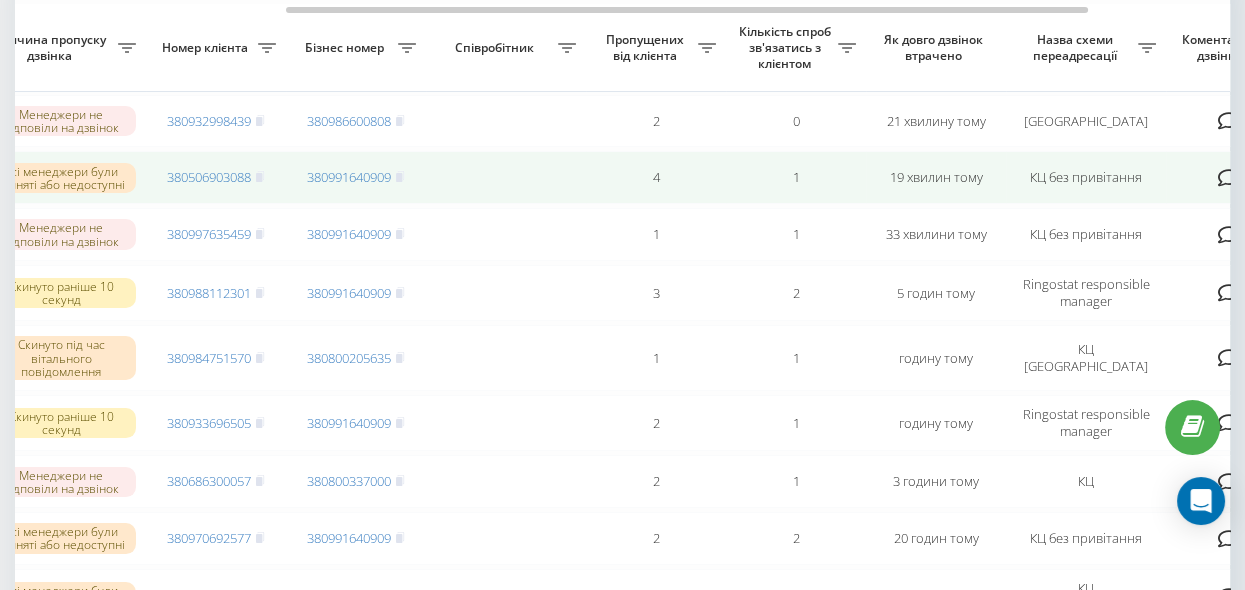 scroll, scrollTop: 0, scrollLeft: 406, axis: horizontal 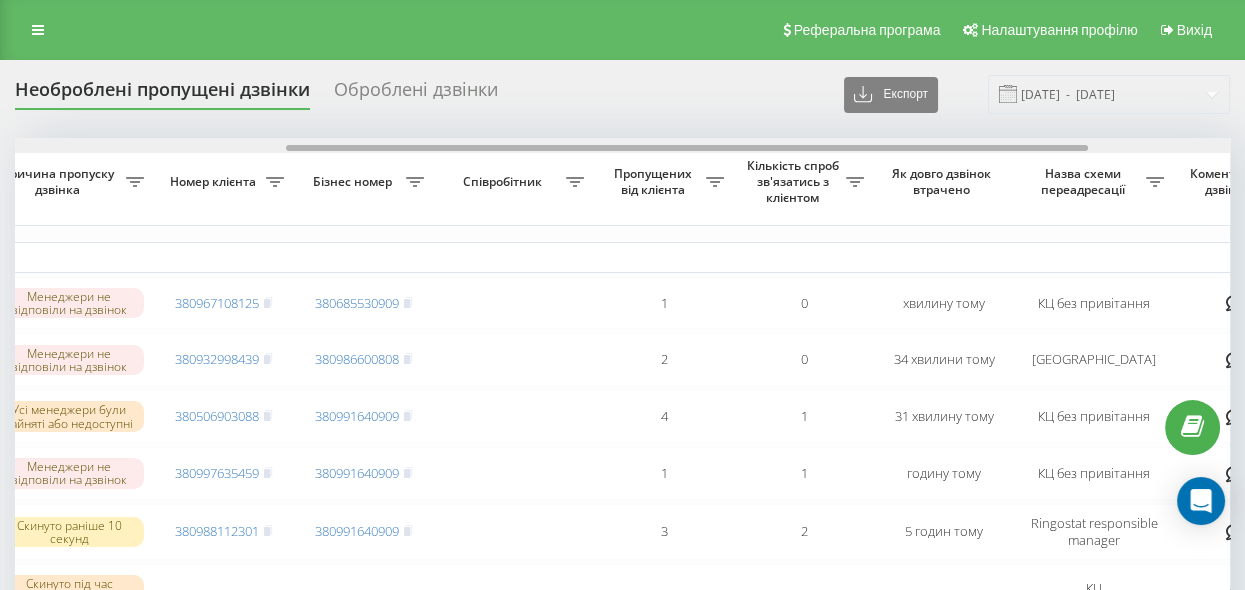 drag, startPoint x: 593, startPoint y: 148, endPoint x: 823, endPoint y: 221, distance: 241.30685 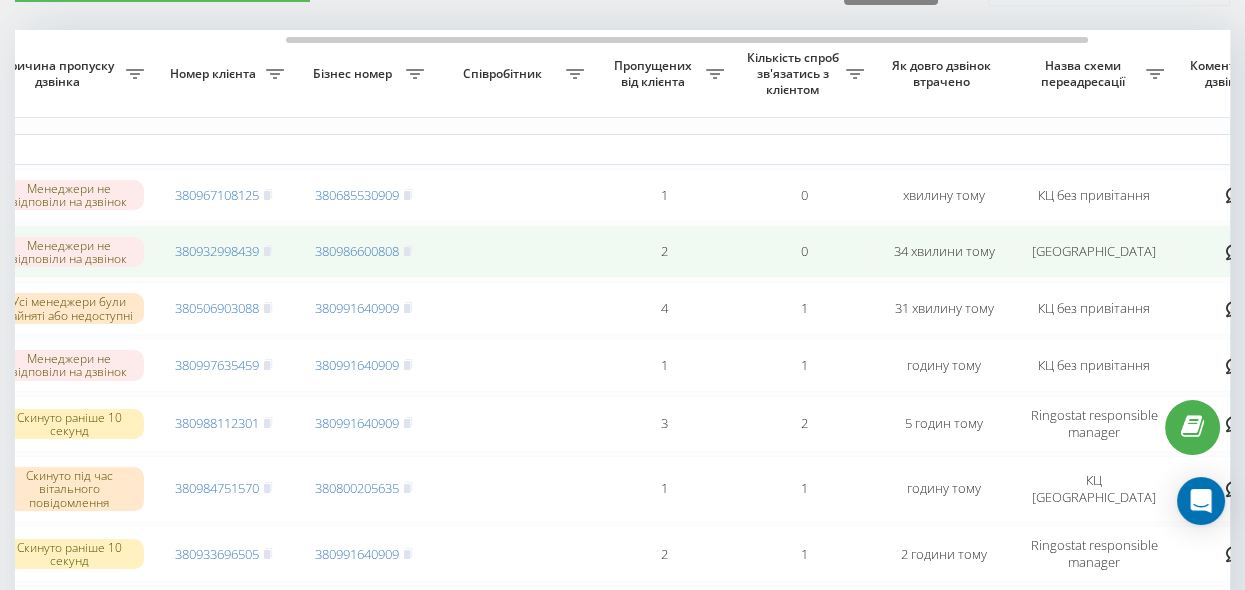 scroll, scrollTop: 91, scrollLeft: 0, axis: vertical 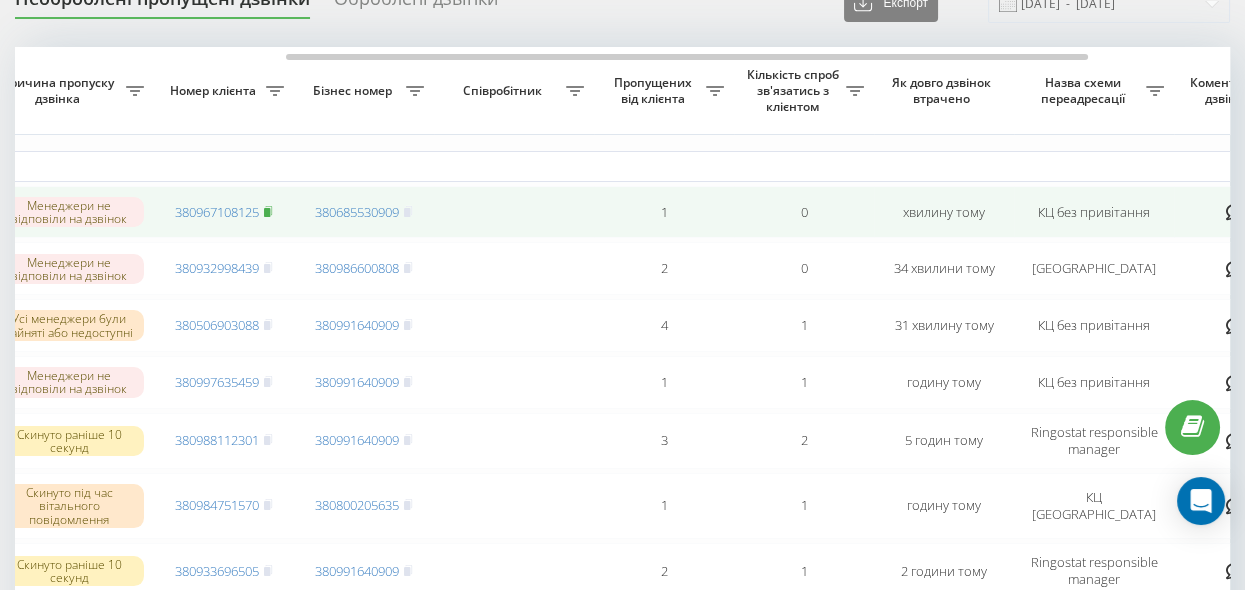 click 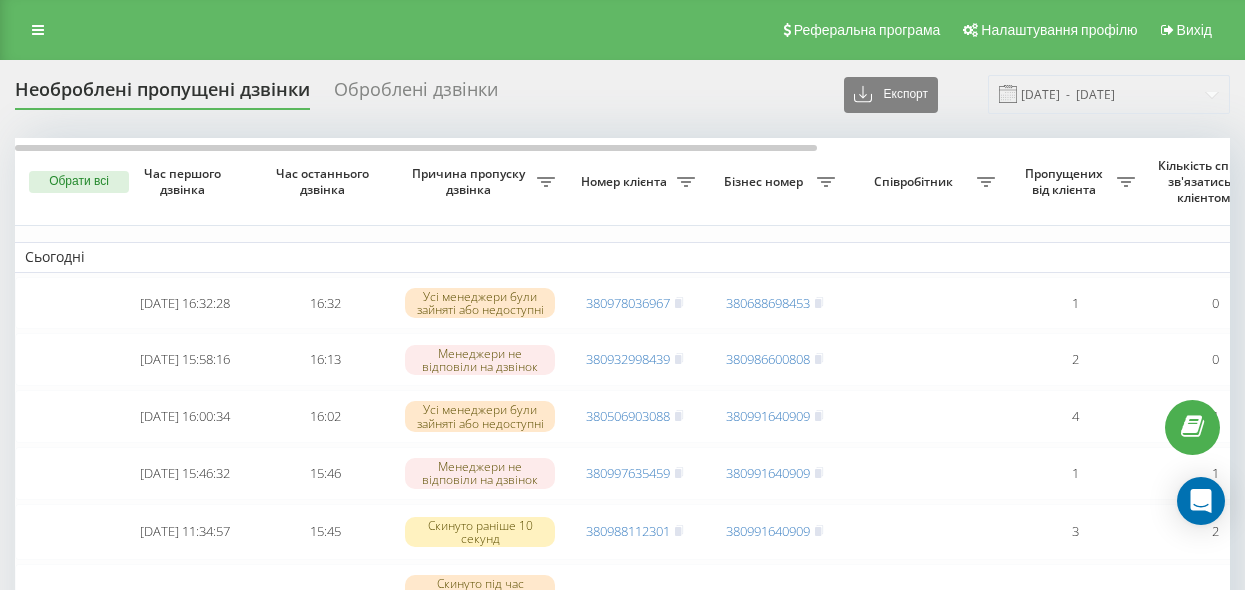 scroll, scrollTop: 93, scrollLeft: 0, axis: vertical 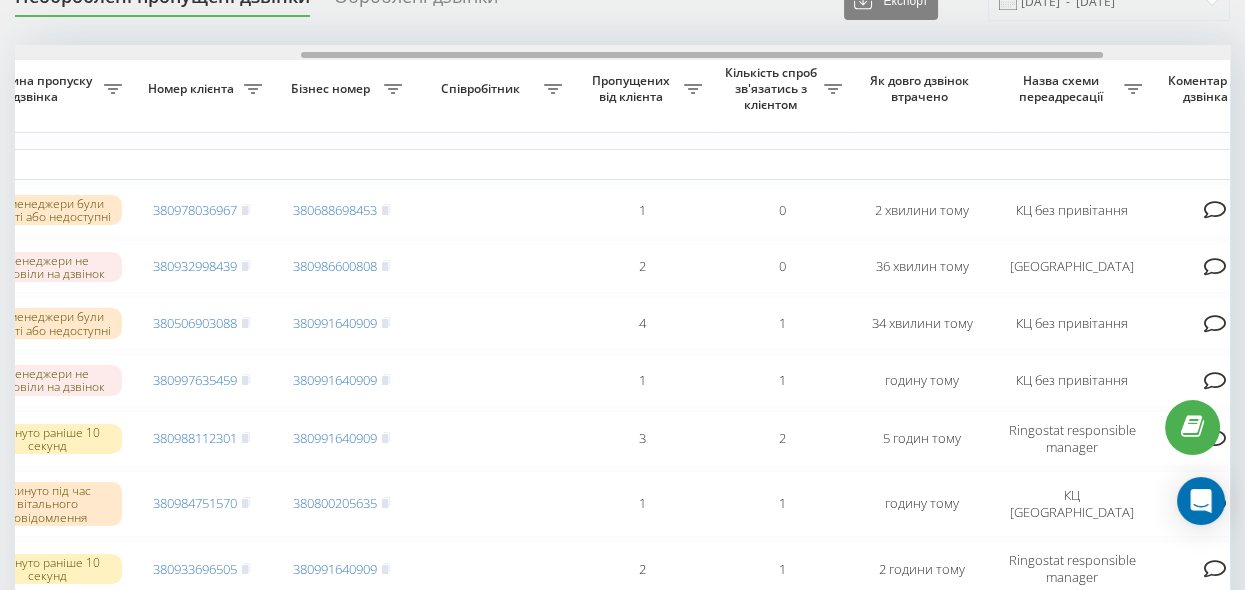 drag, startPoint x: 355, startPoint y: 55, endPoint x: 643, endPoint y: 108, distance: 292.83612 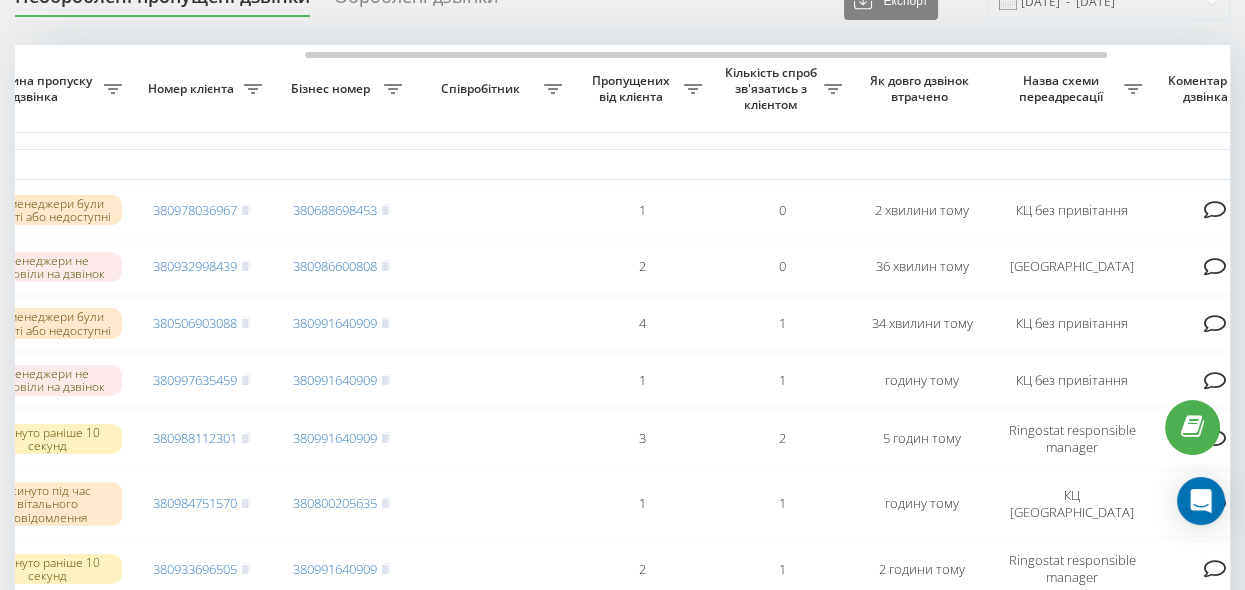 scroll, scrollTop: 0, scrollLeft: 435, axis: horizontal 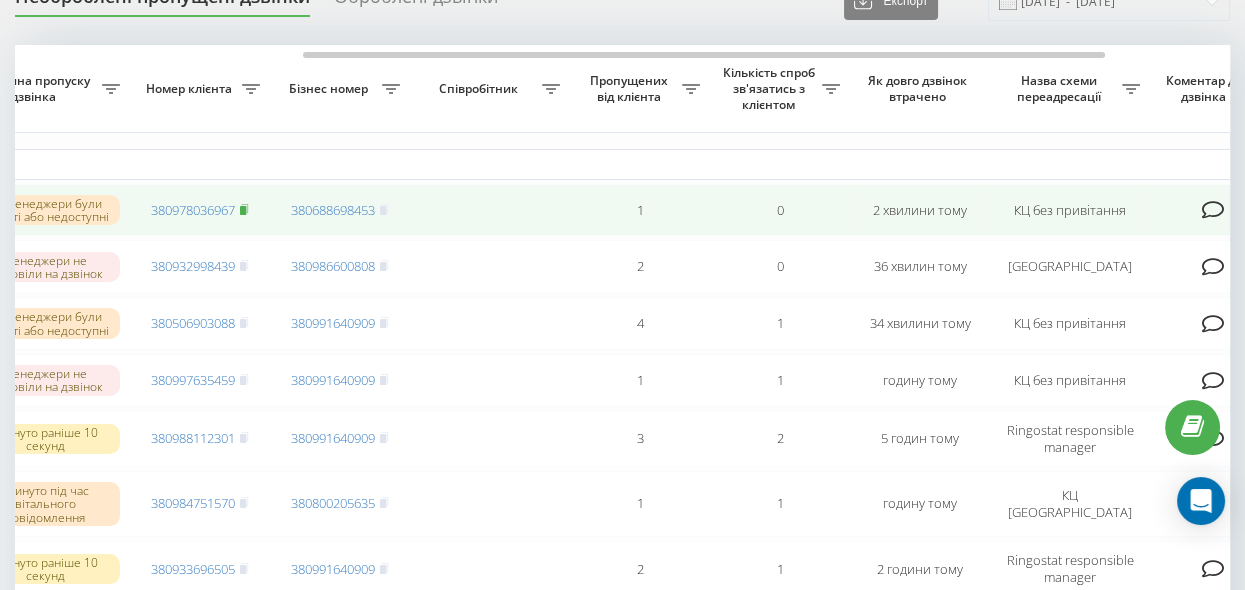 click 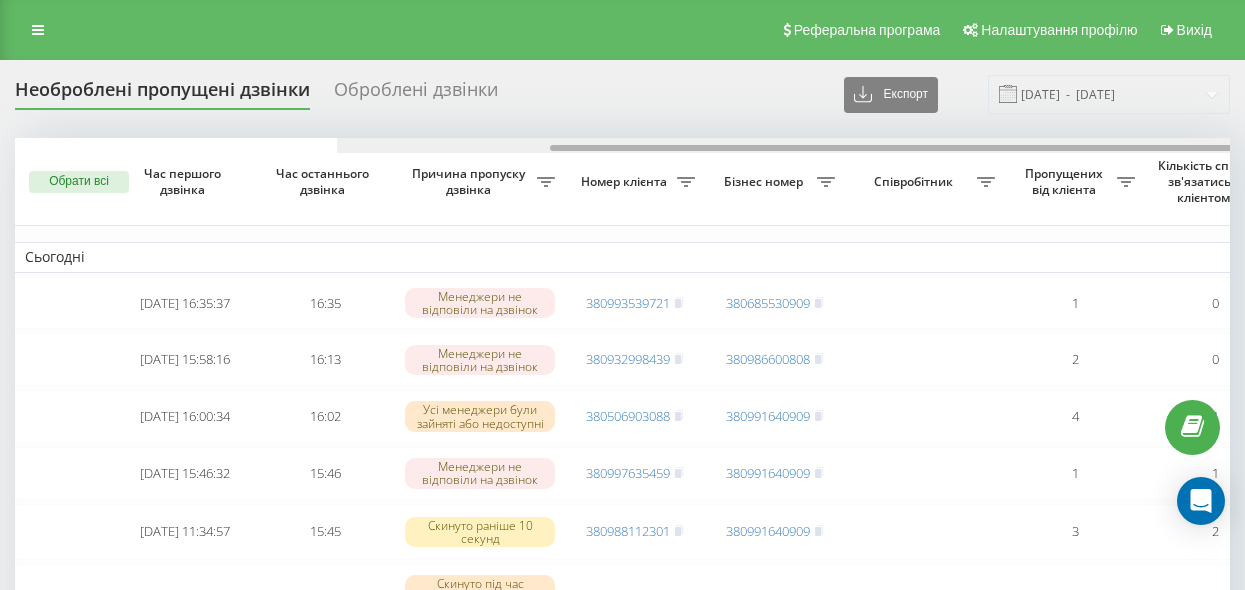 scroll, scrollTop: 93, scrollLeft: 0, axis: vertical 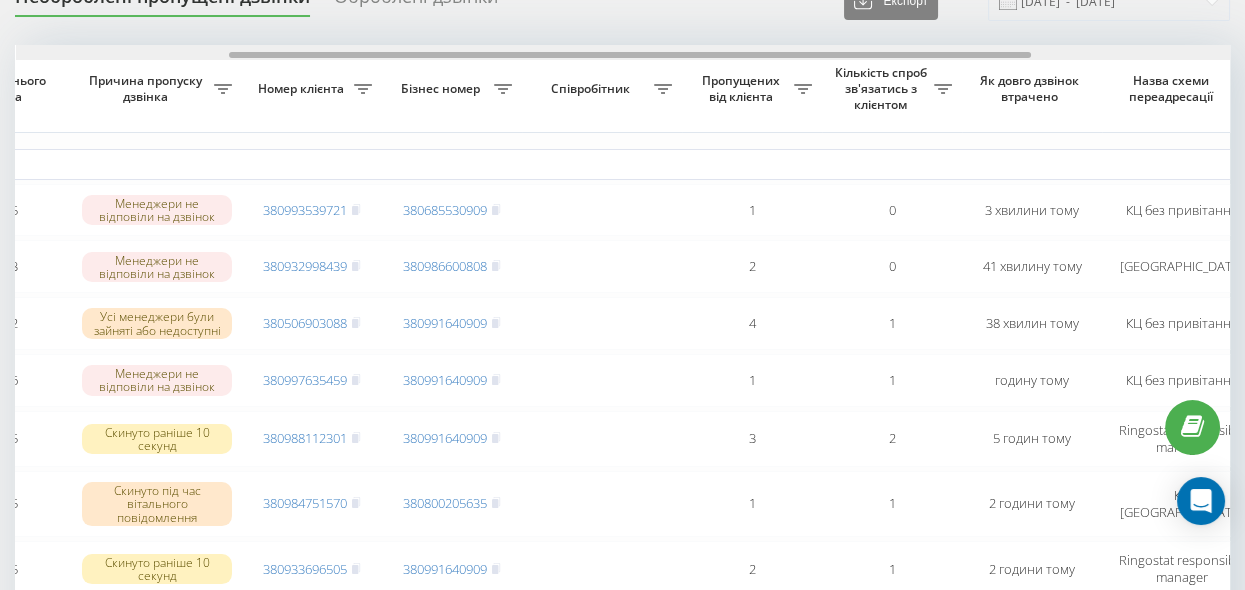 click on "Обрати всі Час першого дзвінка Час останнього дзвінка Причина пропуску дзвінка Номер клієнта Бізнес номер Співробітник Пропущених від клієнта Кількість спроб зв'язатись з клієнтом Як довго дзвінок втрачено Назва схеми переадресації Коментар до дзвінка Сьогодні 2025-07-11 16:35:37 16:35 Менеджери не відповіли на дзвінок 380993539721 380685530909 1 0 3 хвилини тому КЦ без привітання Обробити Не вдалося зв'язатися Зв'язався з клієнтом за допомогою іншого каналу Клієнт передзвонив сам з іншого номера Інший варіант 2025-07-11 15:58:16 16:13 Менеджери не відповіли на дзвінок 380932998439 380986600808 2" at bounding box center (622, 934) 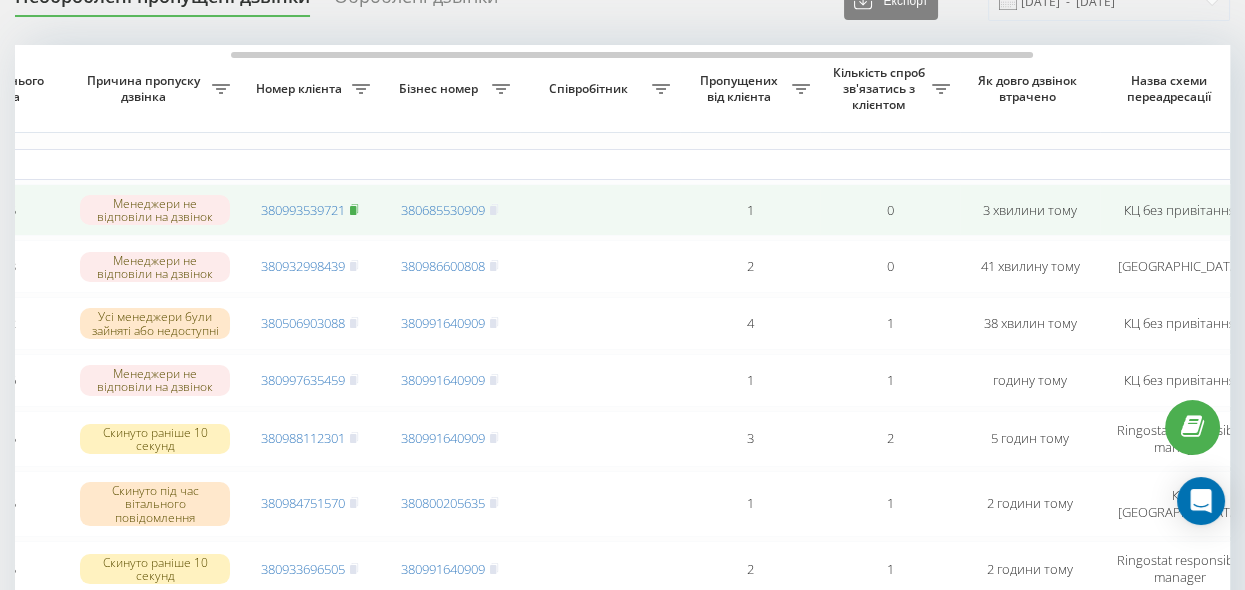 click 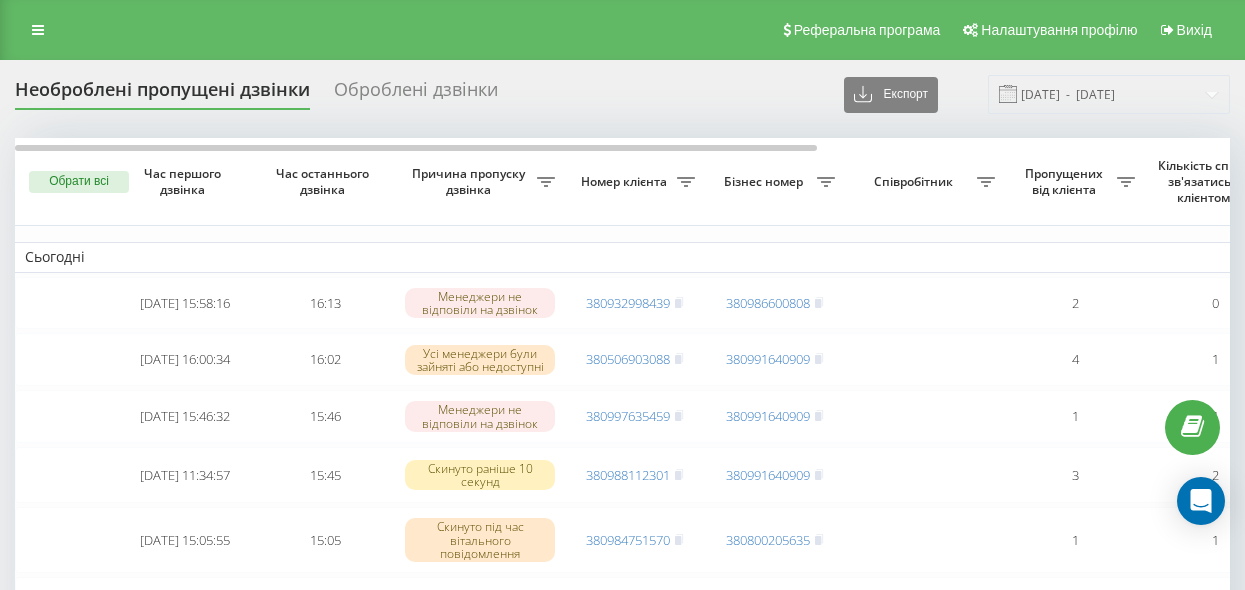 scroll, scrollTop: 0, scrollLeft: 0, axis: both 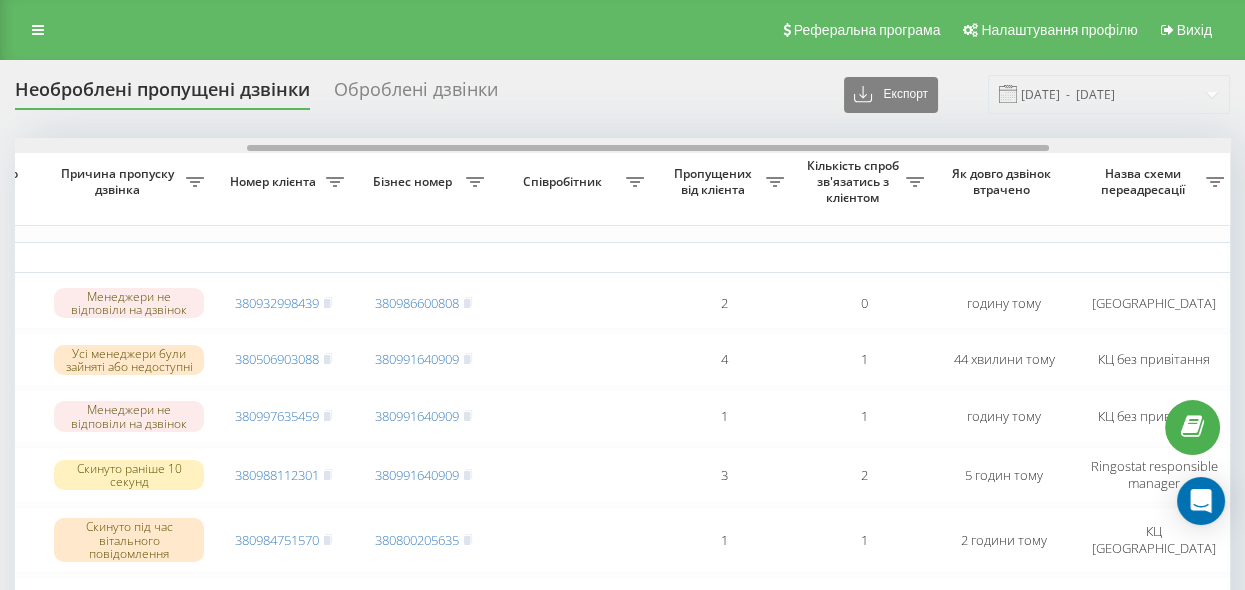 drag, startPoint x: 526, startPoint y: 146, endPoint x: 760, endPoint y: 160, distance: 234.41843 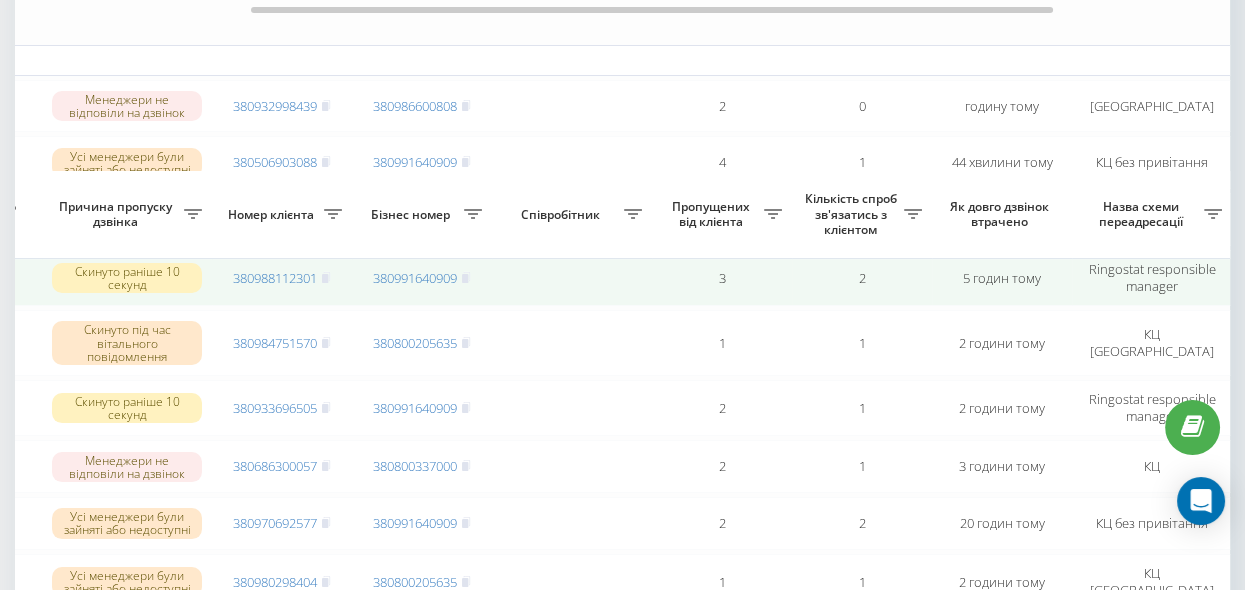 scroll, scrollTop: 363, scrollLeft: 0, axis: vertical 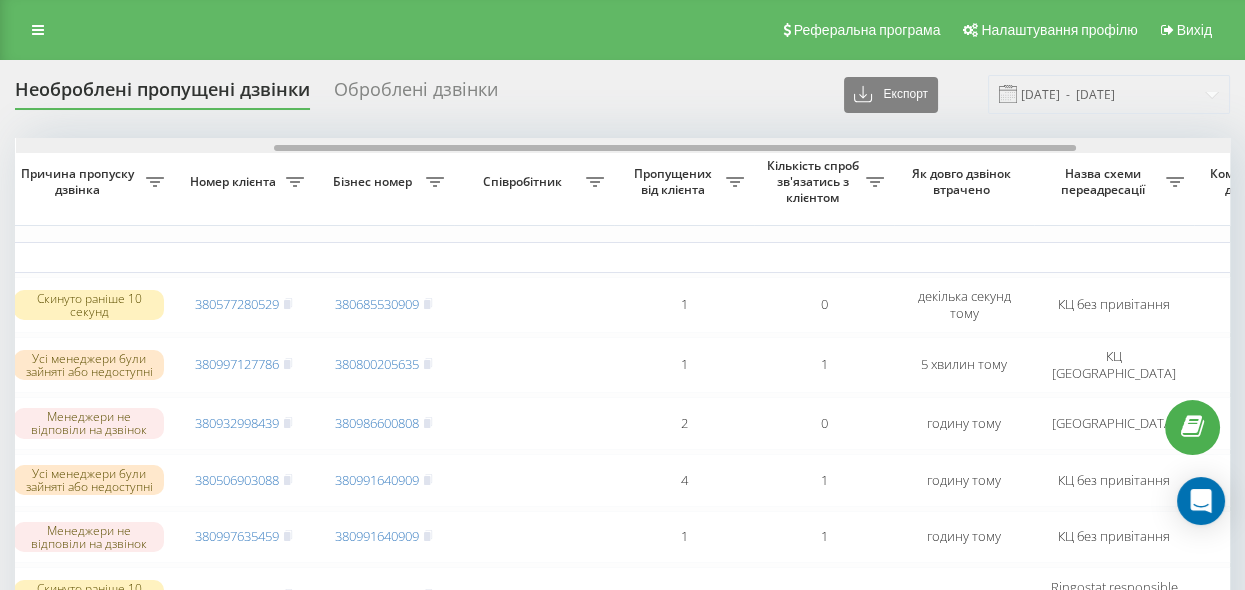 drag, startPoint x: 462, startPoint y: 149, endPoint x: 721, endPoint y: 167, distance: 259.62473 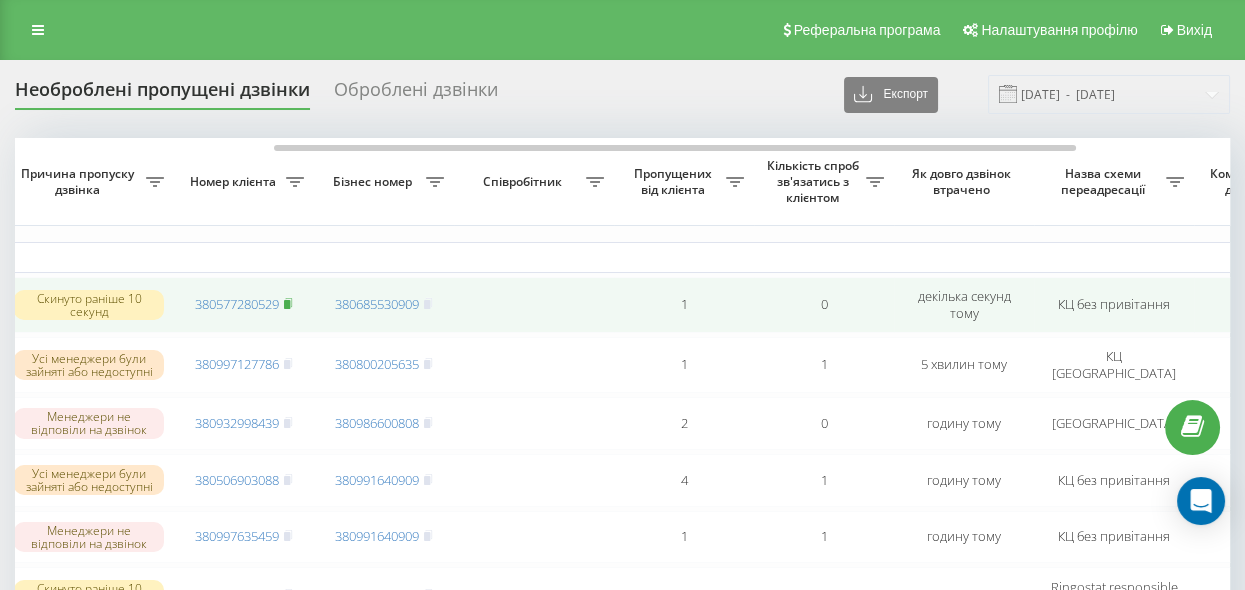 click 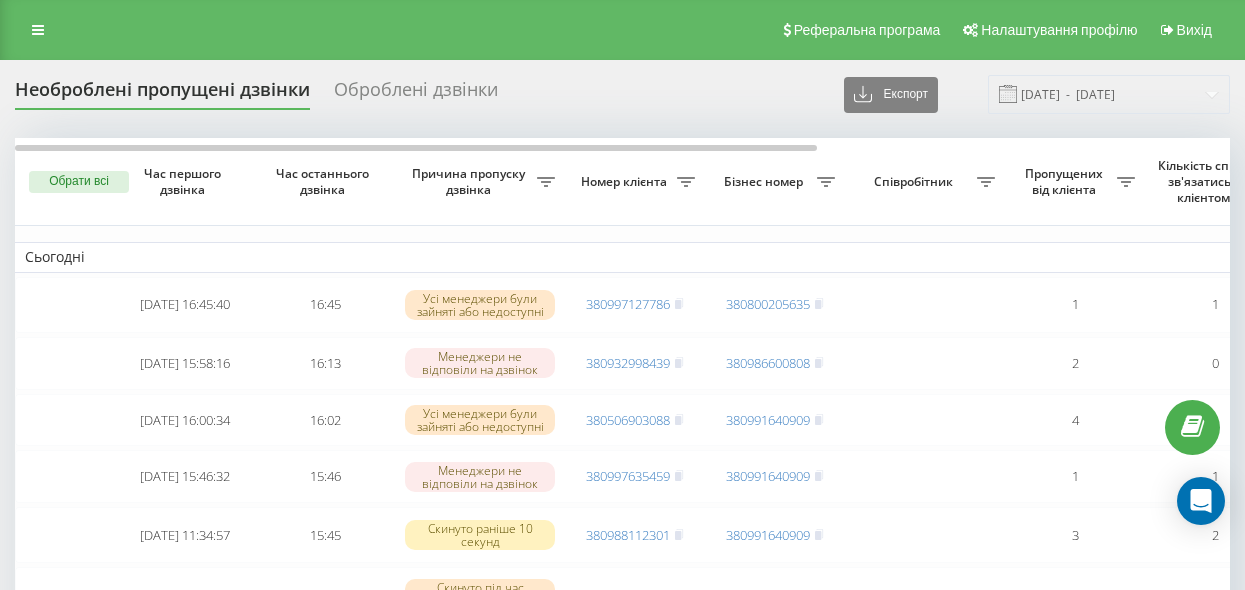 scroll, scrollTop: 0, scrollLeft: 0, axis: both 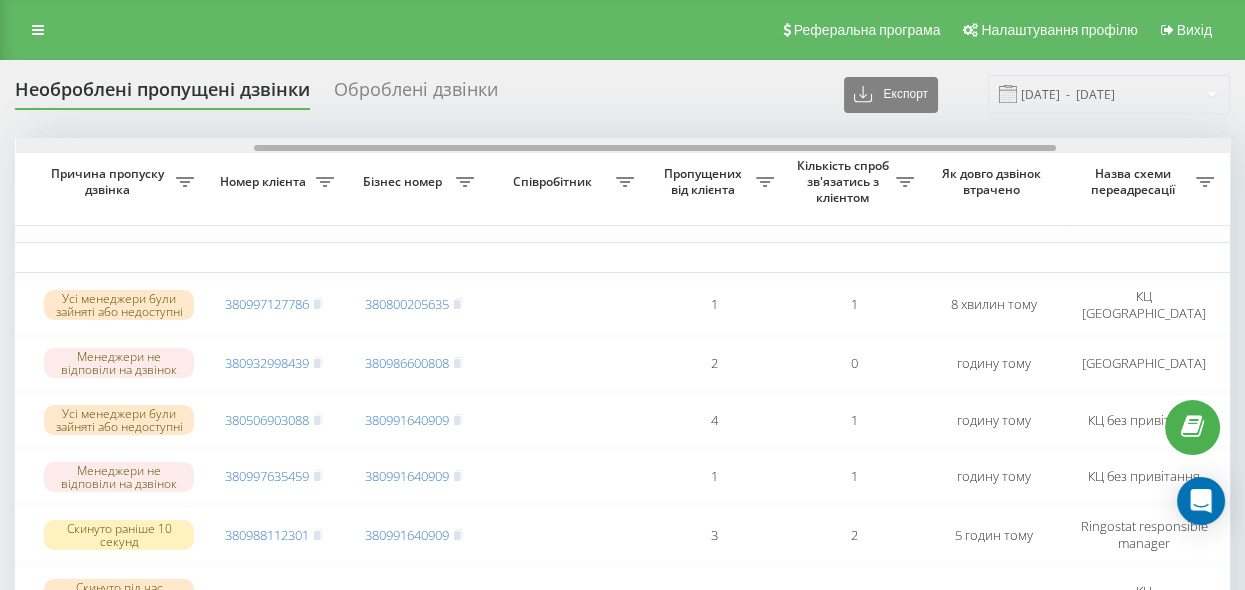 drag, startPoint x: 577, startPoint y: 146, endPoint x: 816, endPoint y: 151, distance: 239.05229 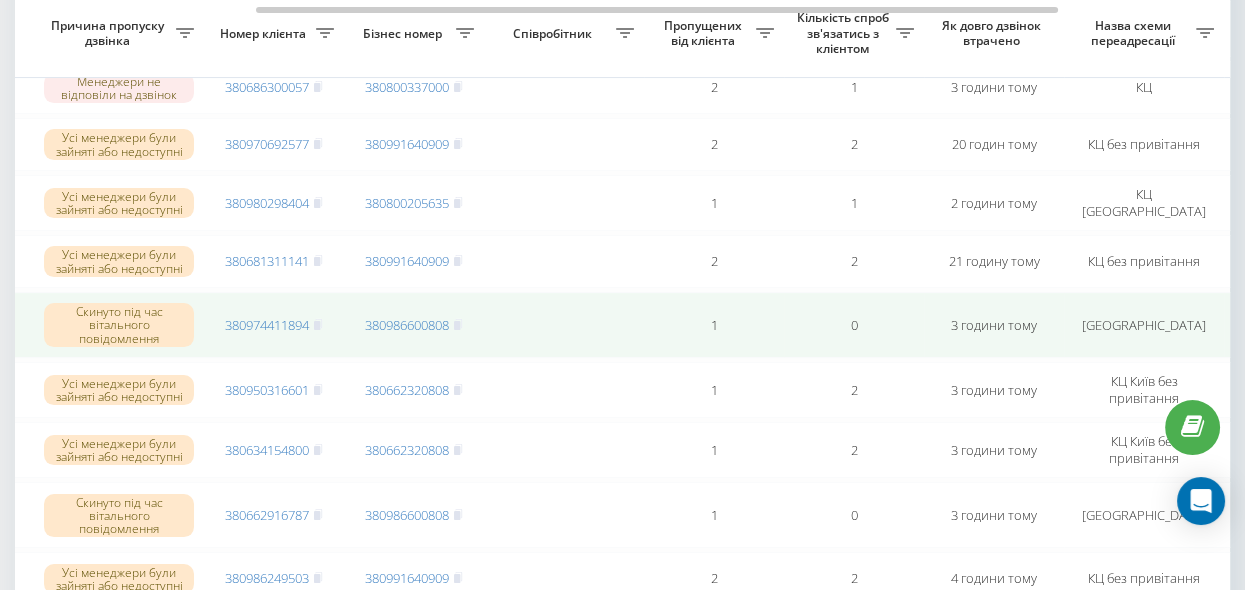 scroll, scrollTop: 545, scrollLeft: 0, axis: vertical 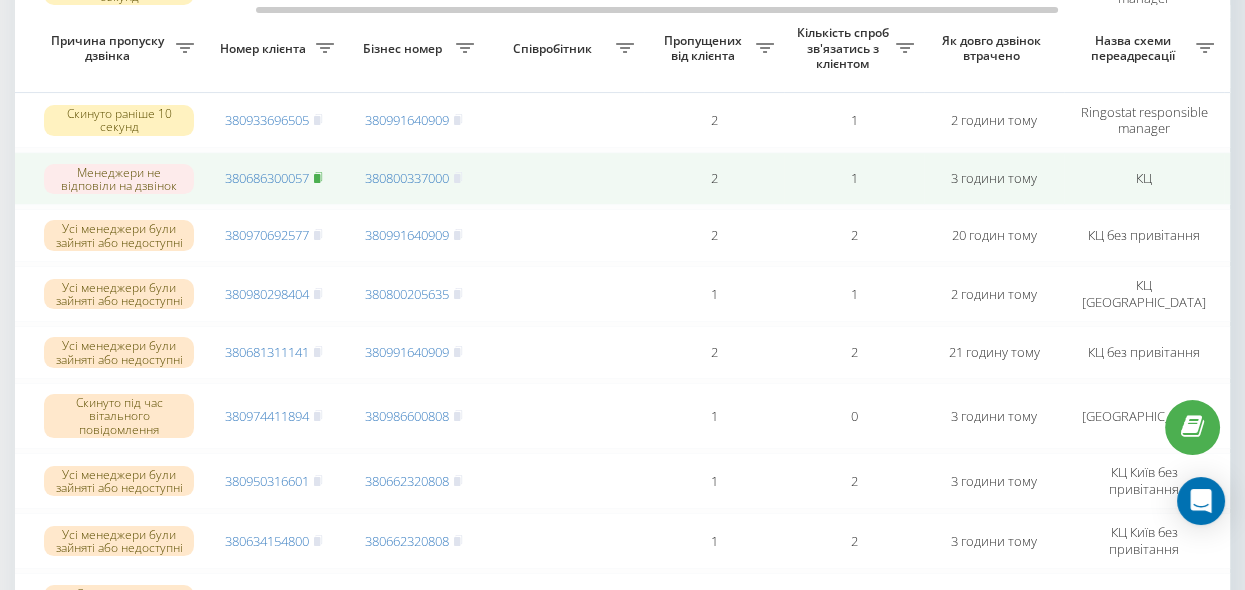 click 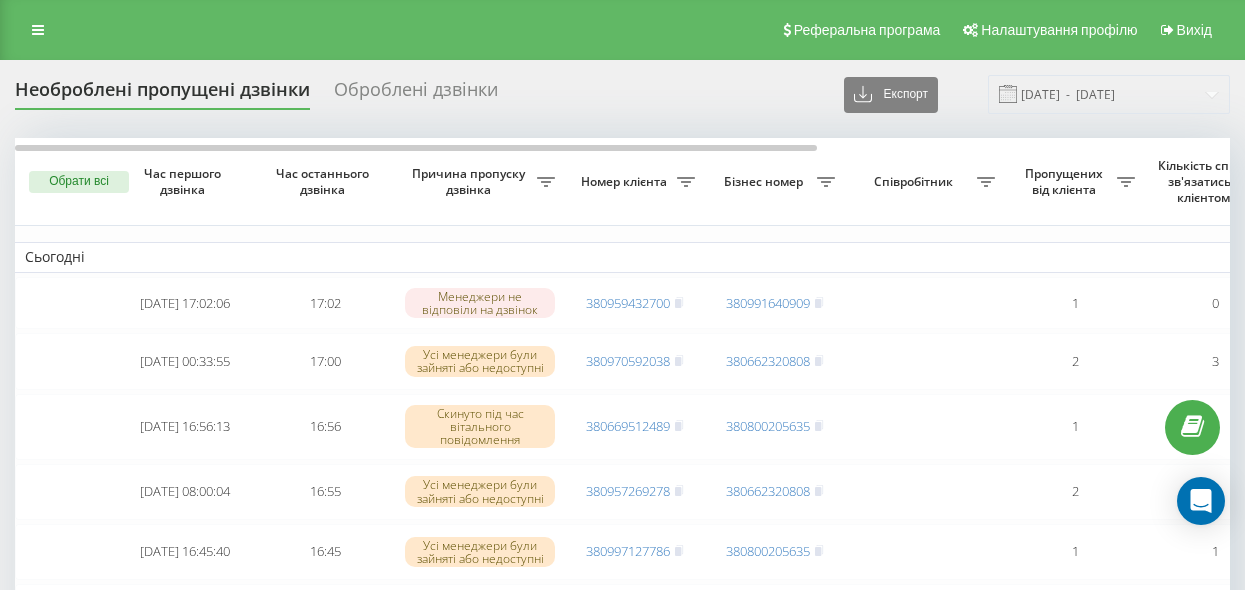 scroll, scrollTop: 0, scrollLeft: 0, axis: both 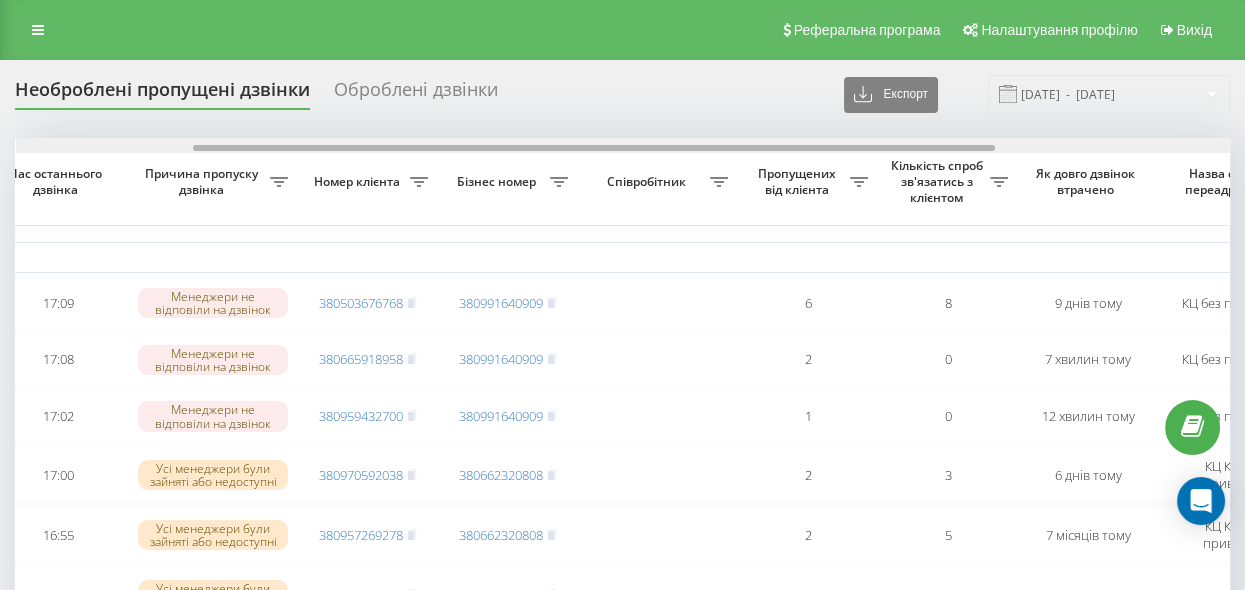 drag, startPoint x: 493, startPoint y: 148, endPoint x: 670, endPoint y: 163, distance: 177.63446 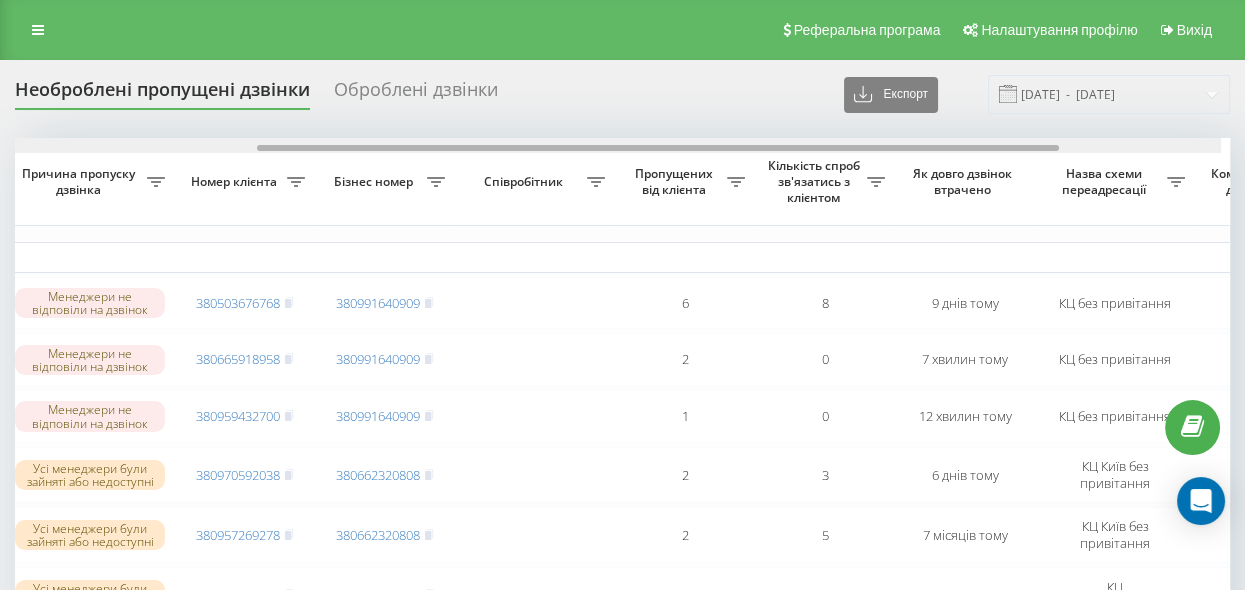 scroll, scrollTop: 0, scrollLeft: 411, axis: horizontal 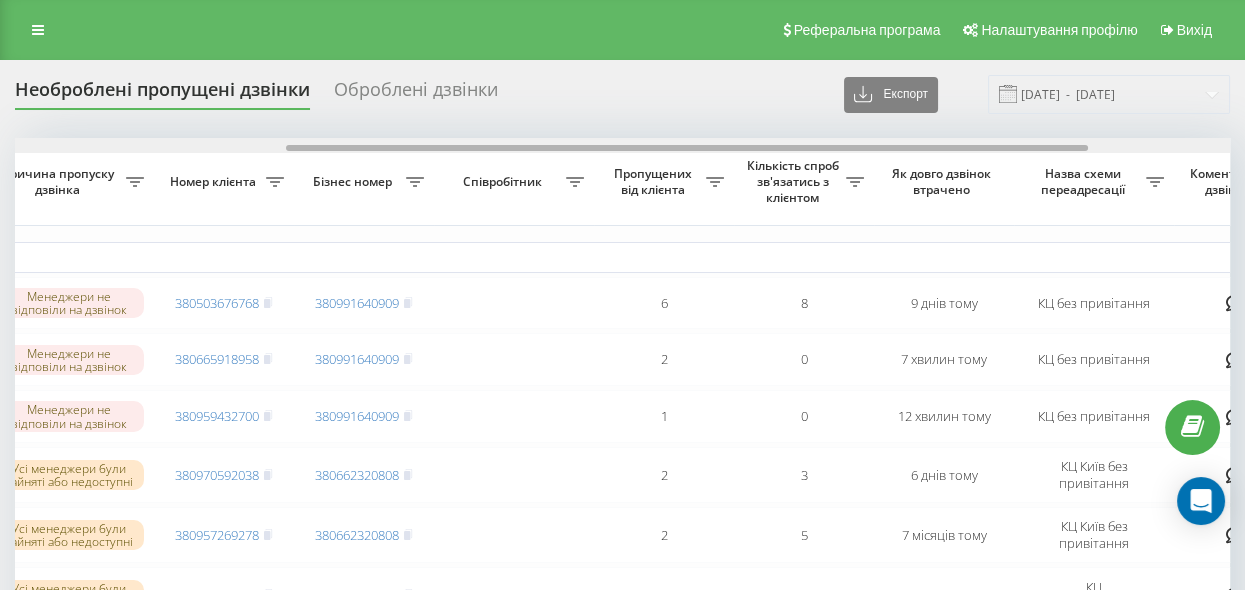 drag, startPoint x: 640, startPoint y: 146, endPoint x: 735, endPoint y: 150, distance: 95.084175 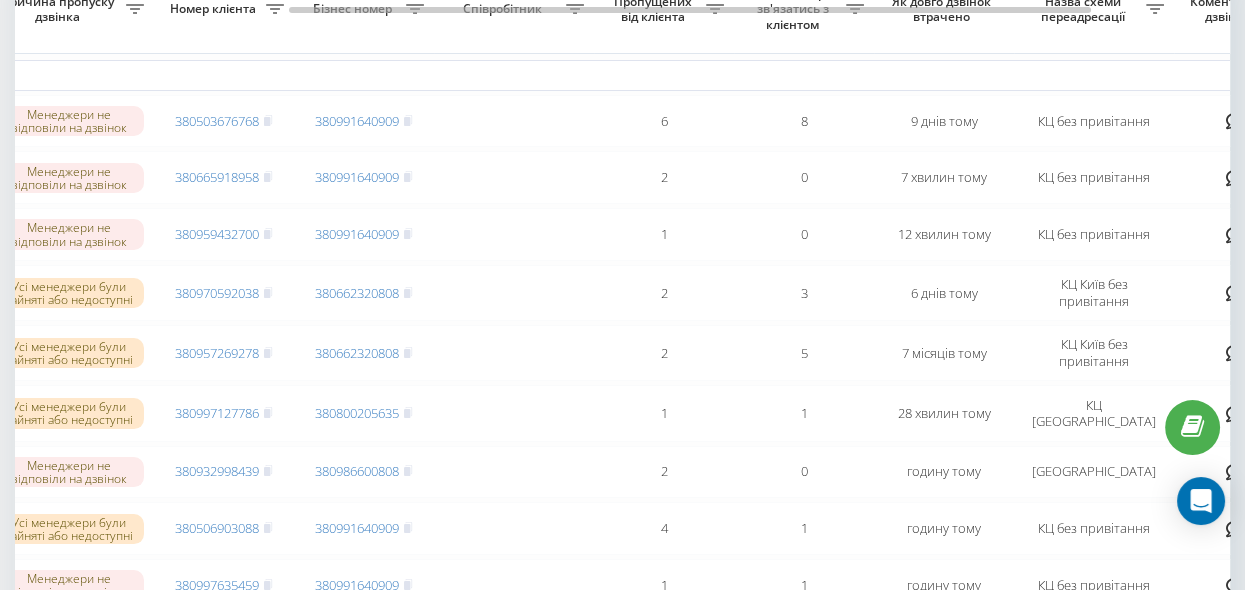 scroll, scrollTop: 91, scrollLeft: 0, axis: vertical 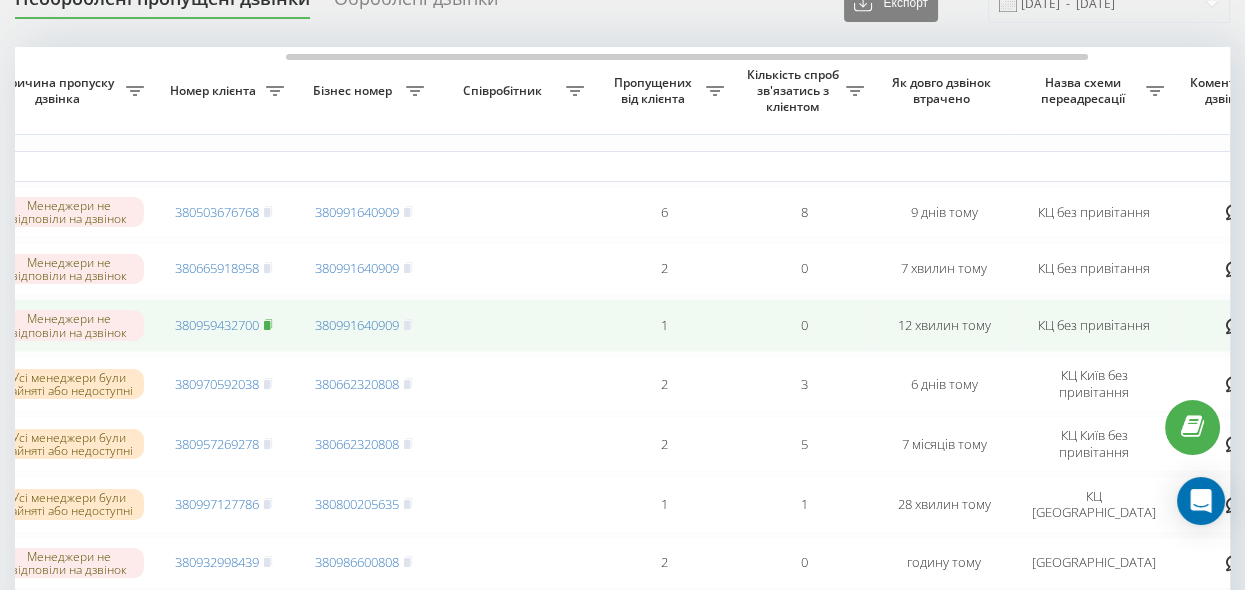 click 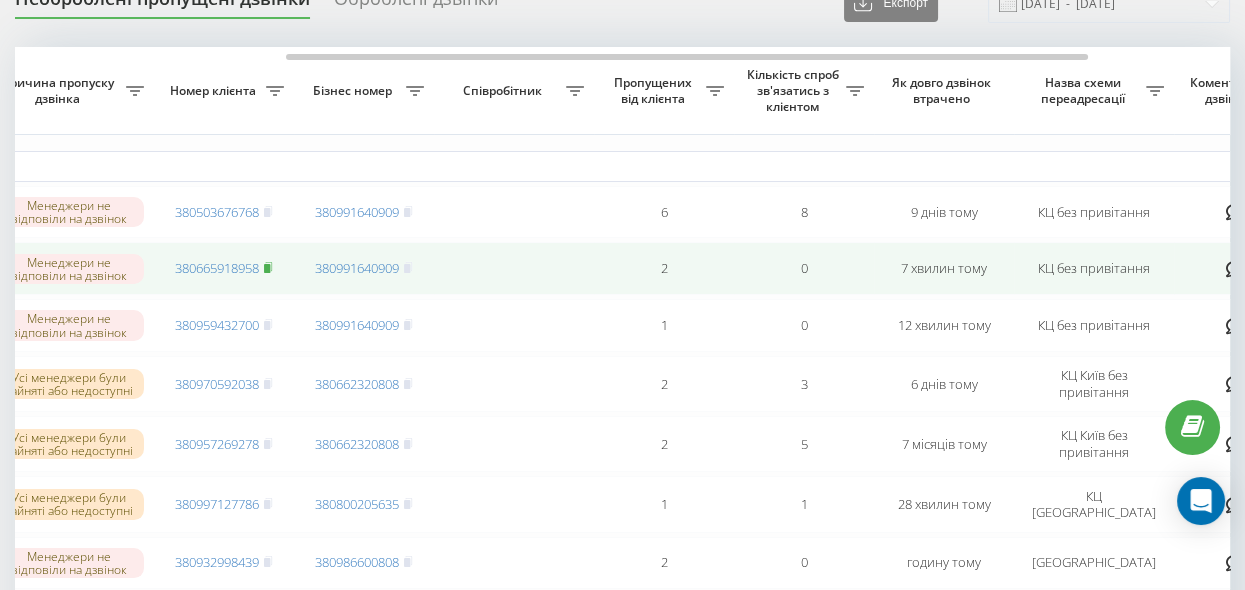 click 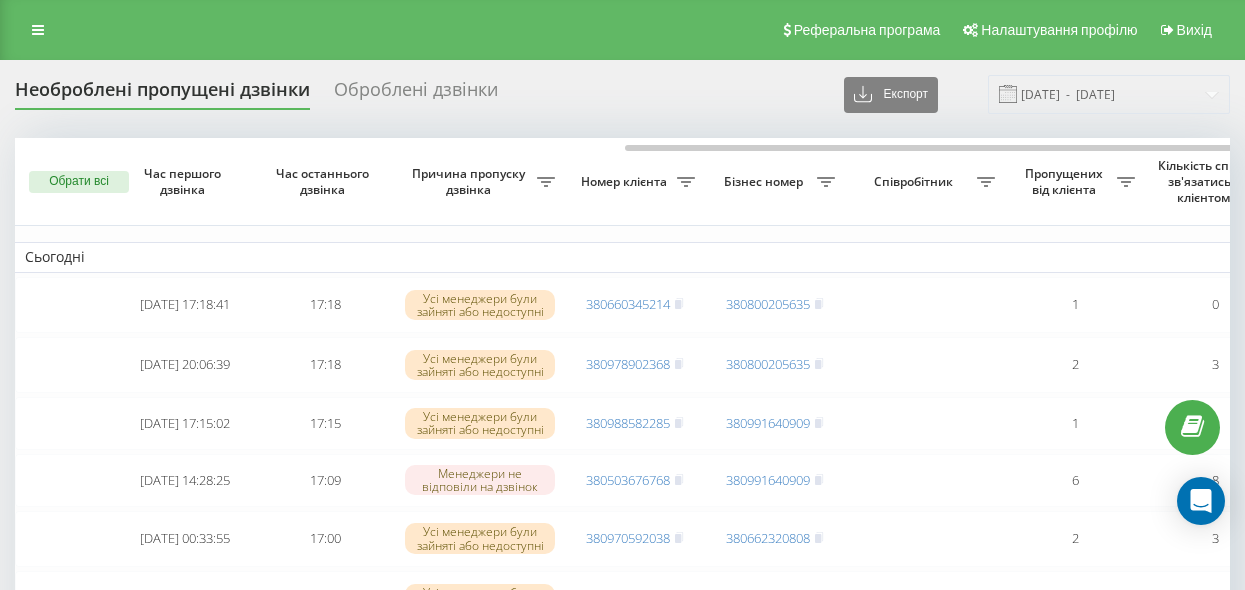 scroll, scrollTop: 91, scrollLeft: 0, axis: vertical 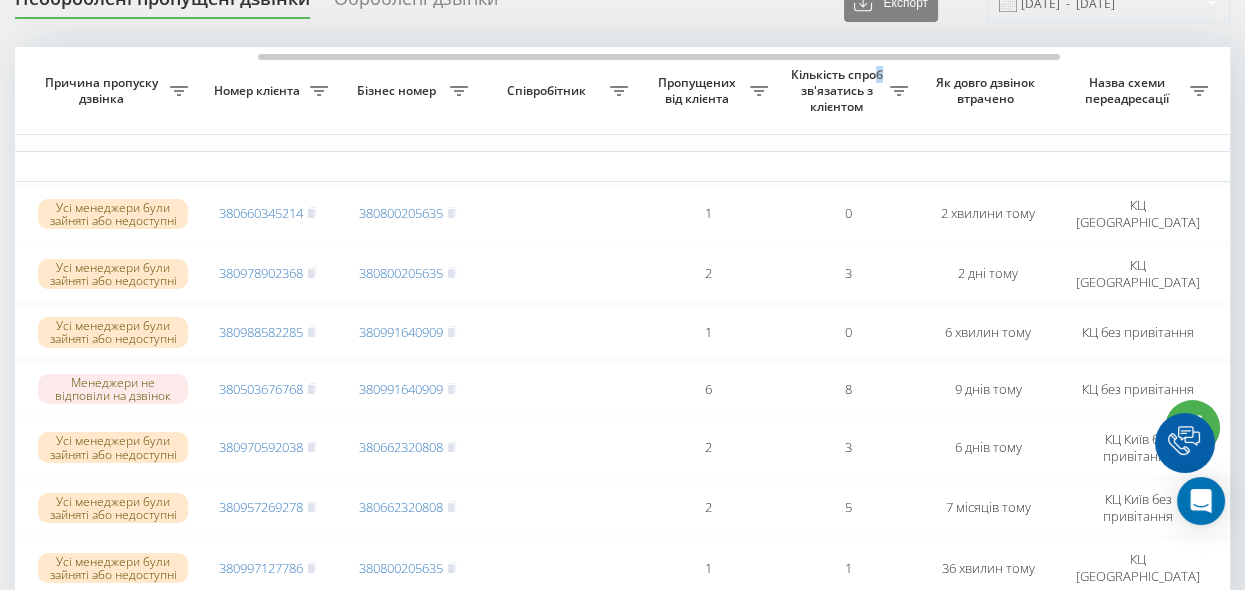 click on "Кількість спроб зв'язатись з клієнтом" at bounding box center (848, 90) 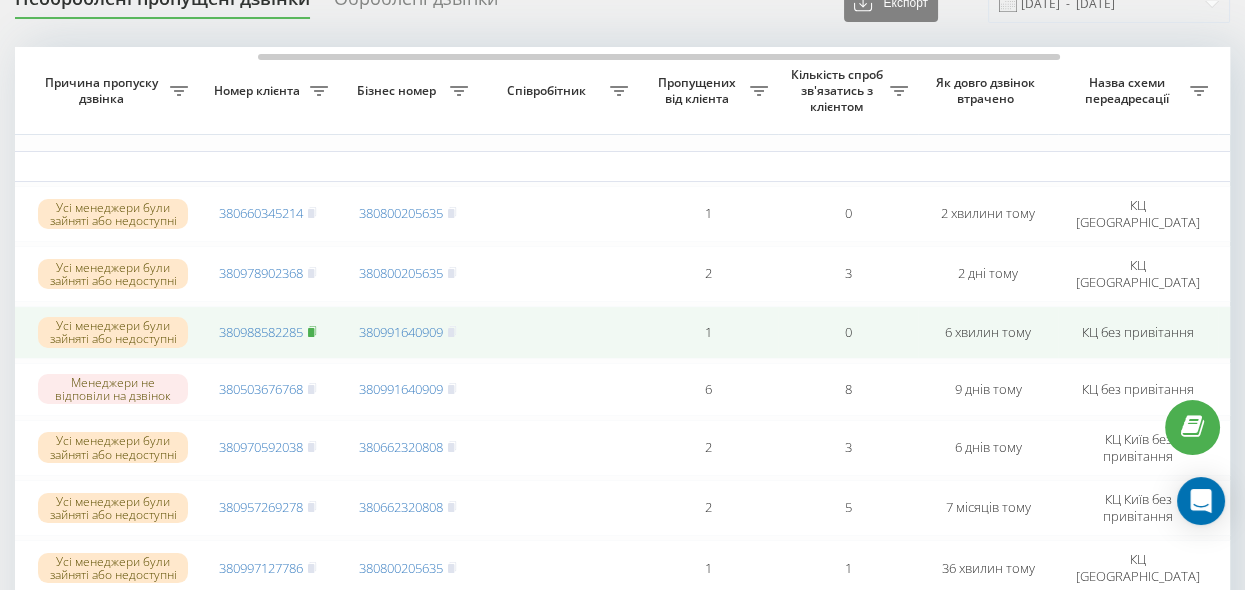 click 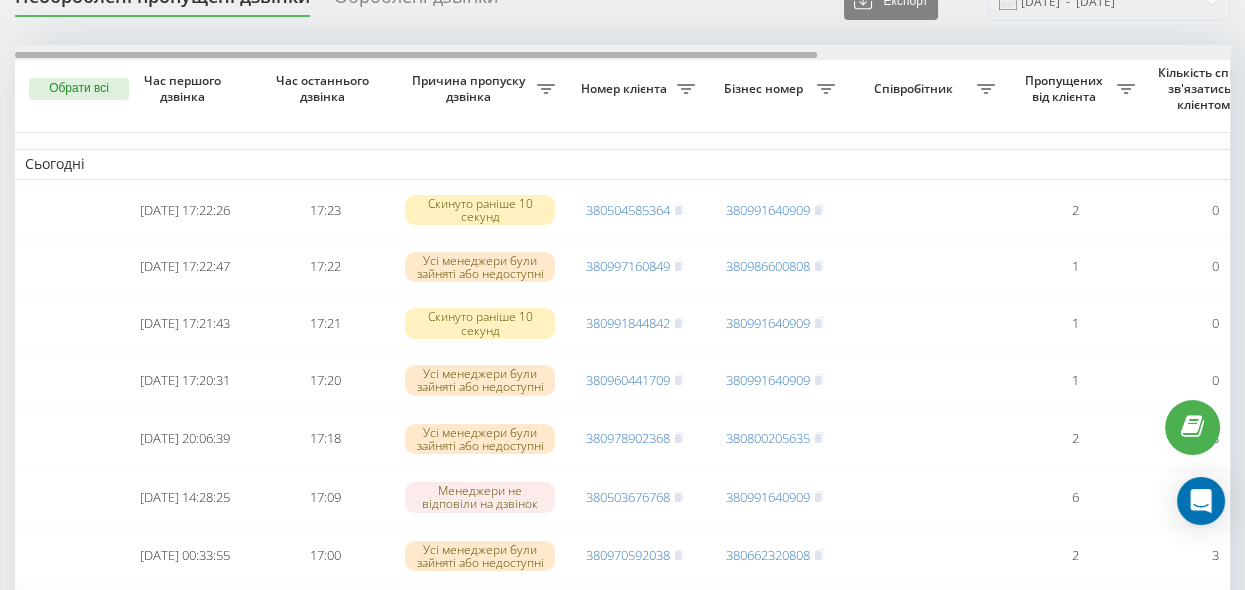 scroll, scrollTop: 93, scrollLeft: 0, axis: vertical 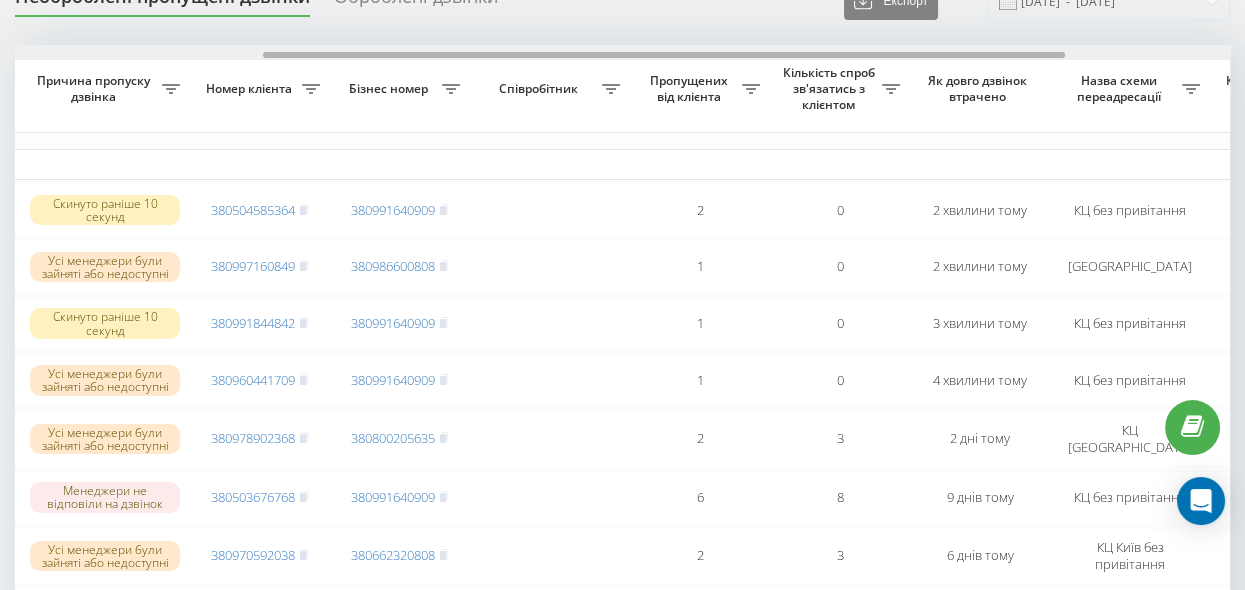 drag, startPoint x: 518, startPoint y: 51, endPoint x: 622, endPoint y: 77, distance: 107.200745 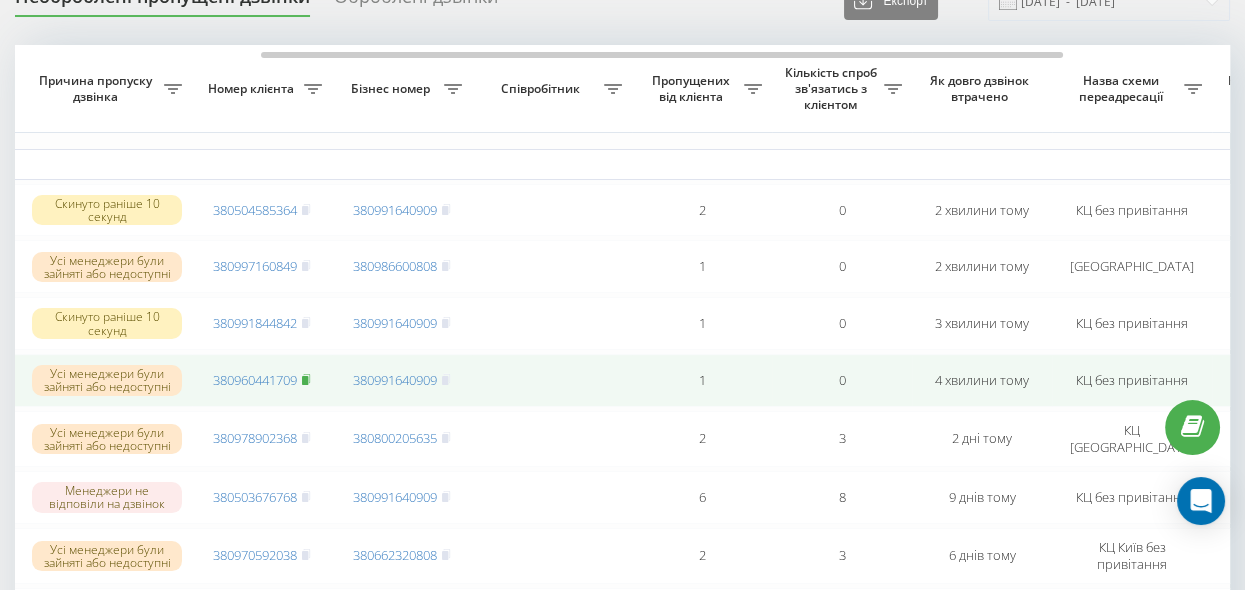 click 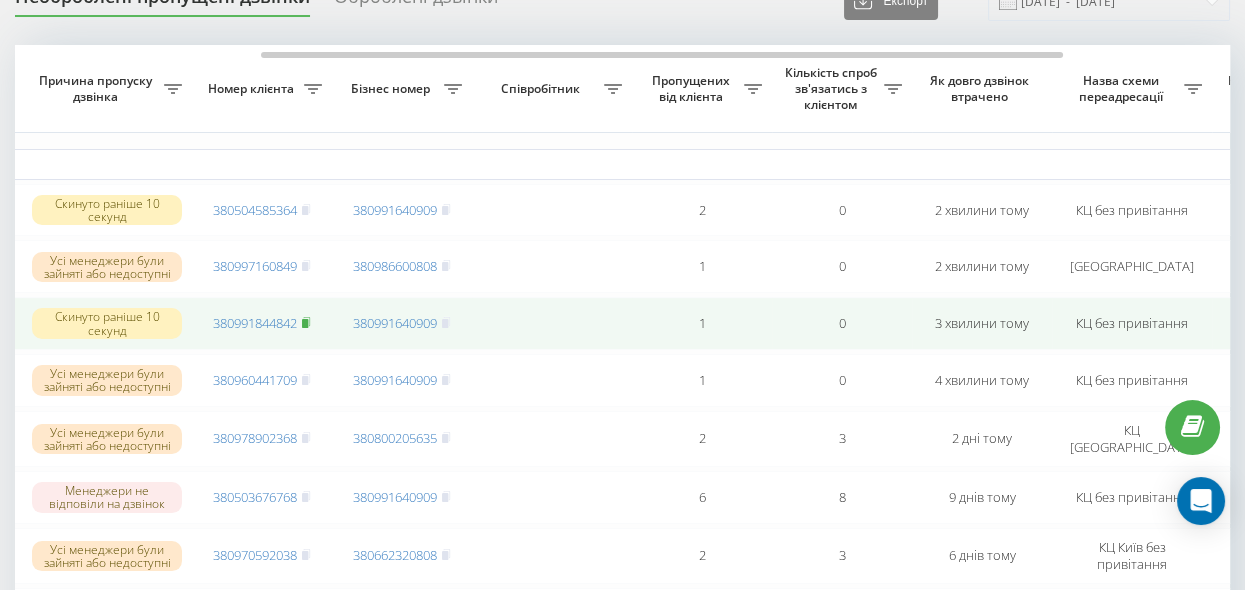 click 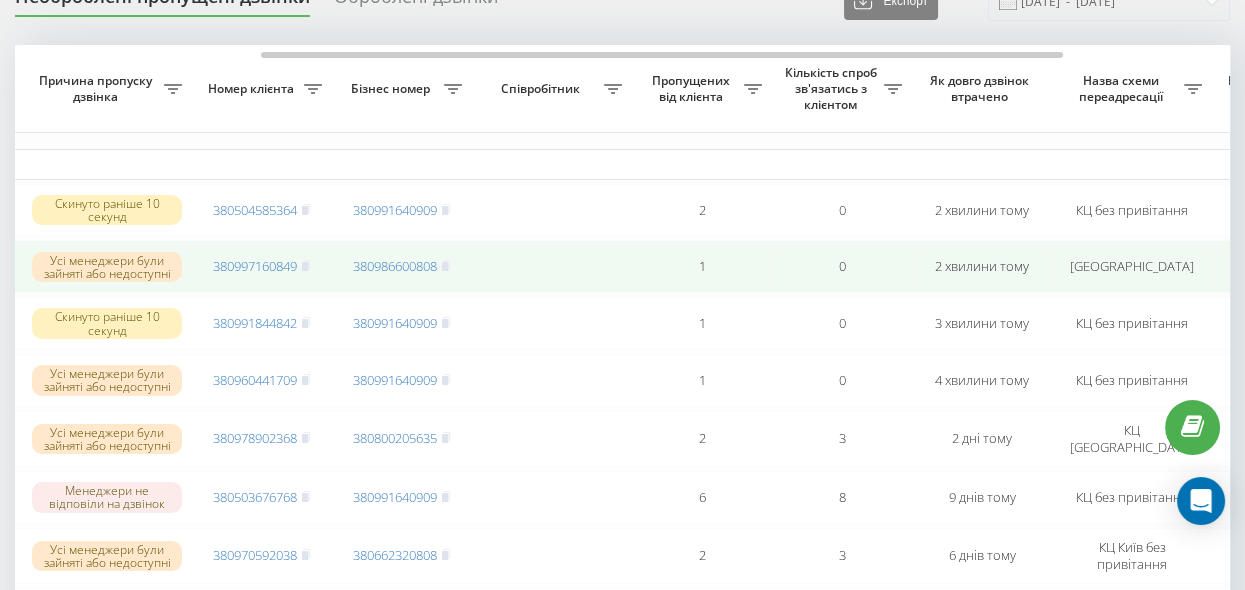 drag, startPoint x: 307, startPoint y: 205, endPoint x: 338, endPoint y: 242, distance: 48.270073 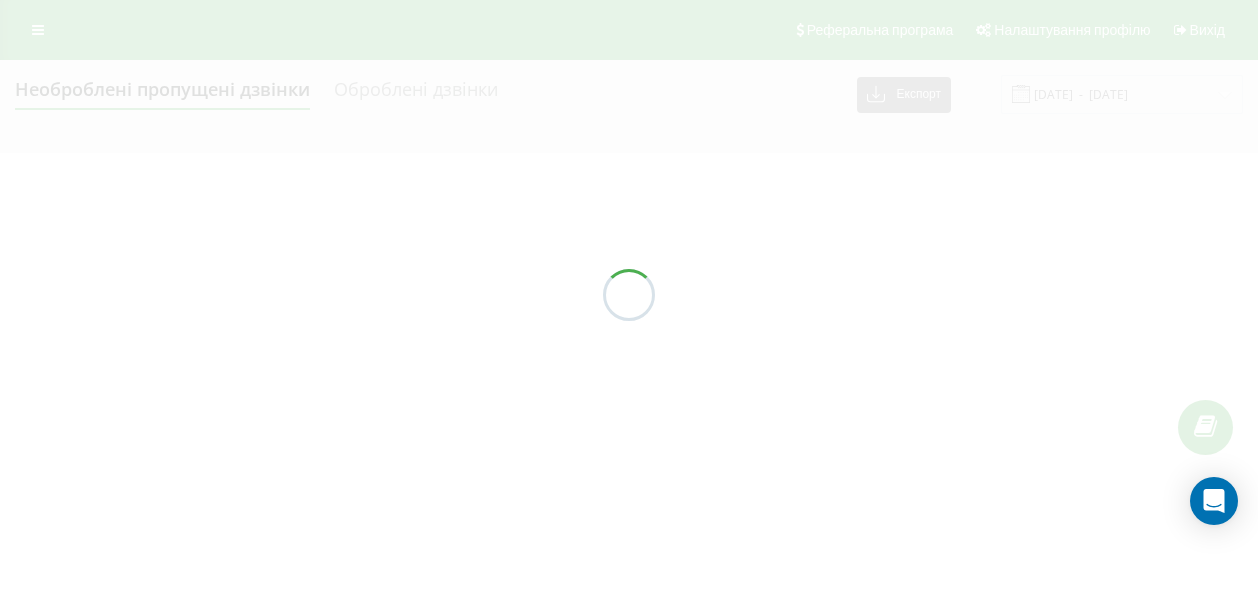 scroll, scrollTop: 0, scrollLeft: 0, axis: both 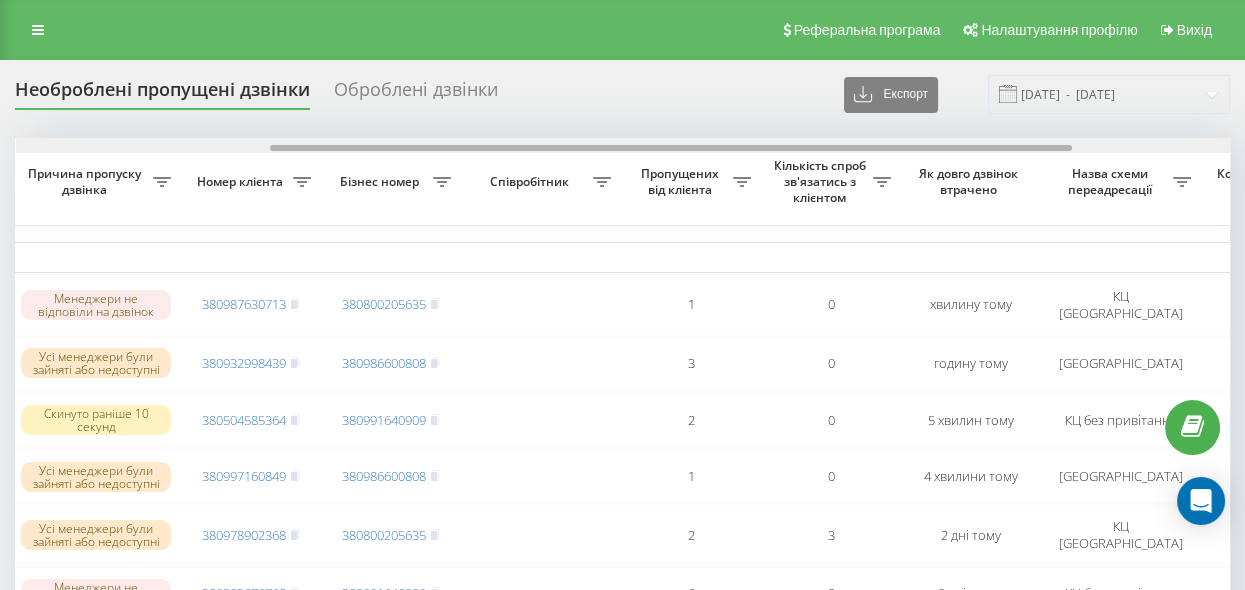 drag, startPoint x: 504, startPoint y: 144, endPoint x: 606, endPoint y: 207, distance: 119.88744 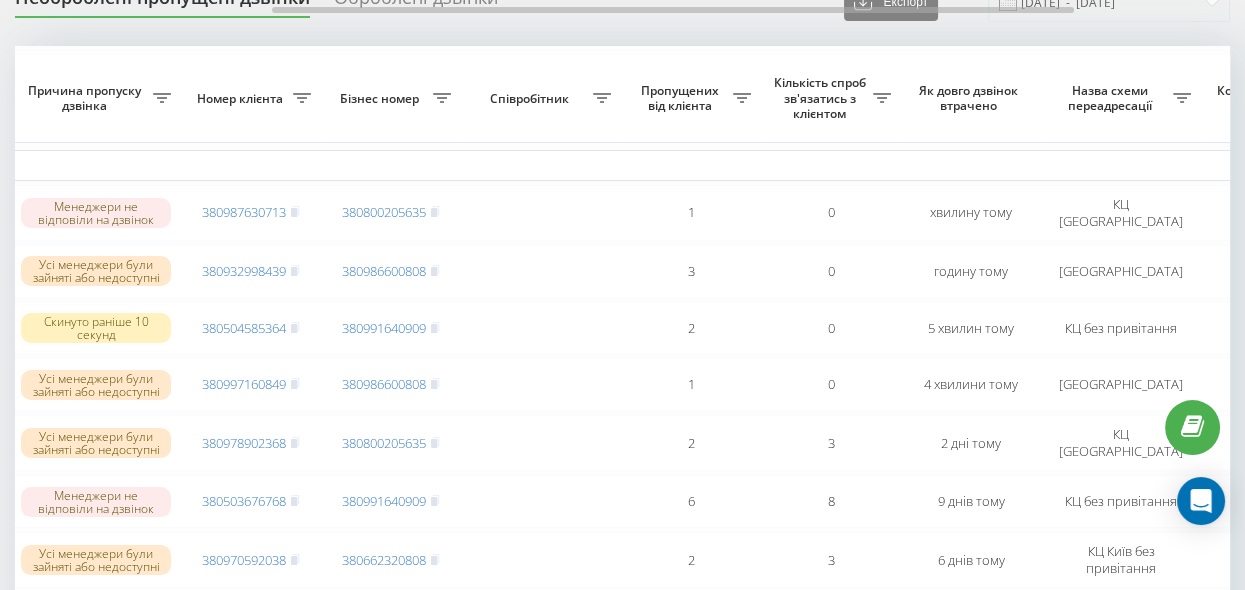 scroll, scrollTop: 182, scrollLeft: 0, axis: vertical 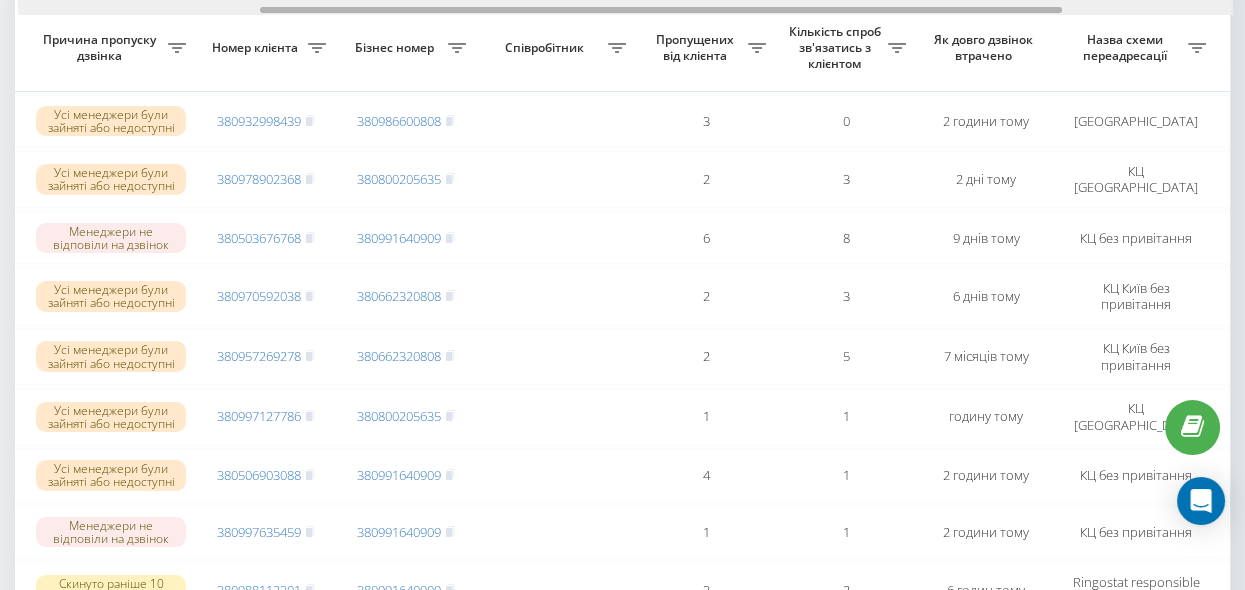 drag, startPoint x: 665, startPoint y: 8, endPoint x: 853, endPoint y: 56, distance: 194.03093 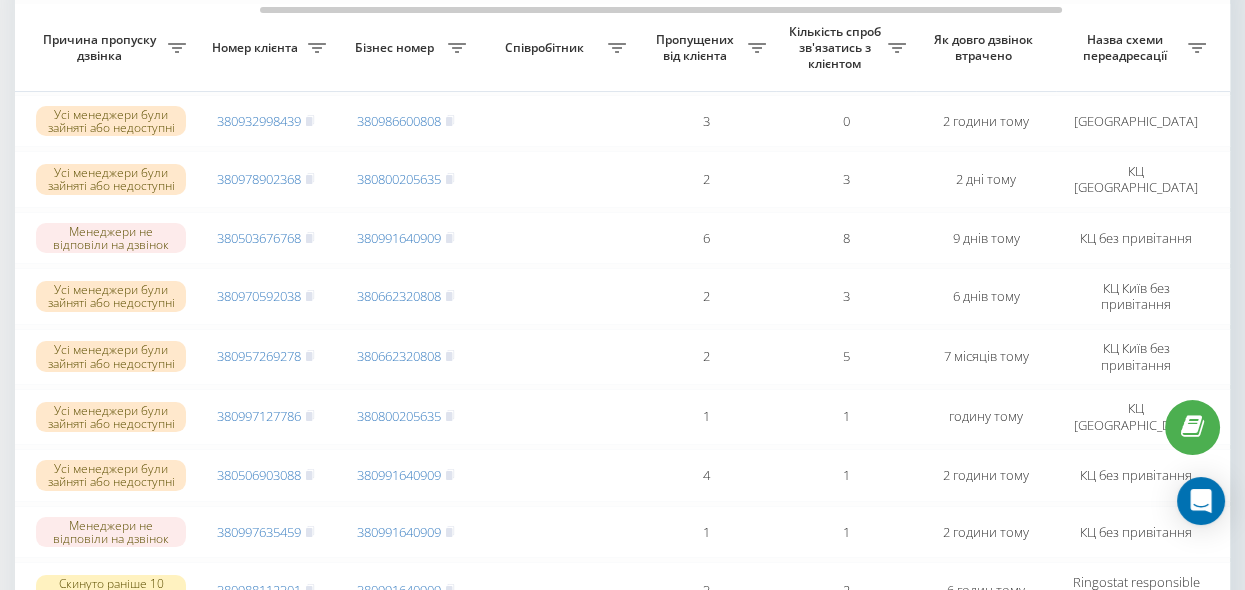 scroll, scrollTop: 0, scrollLeft: 367, axis: horizontal 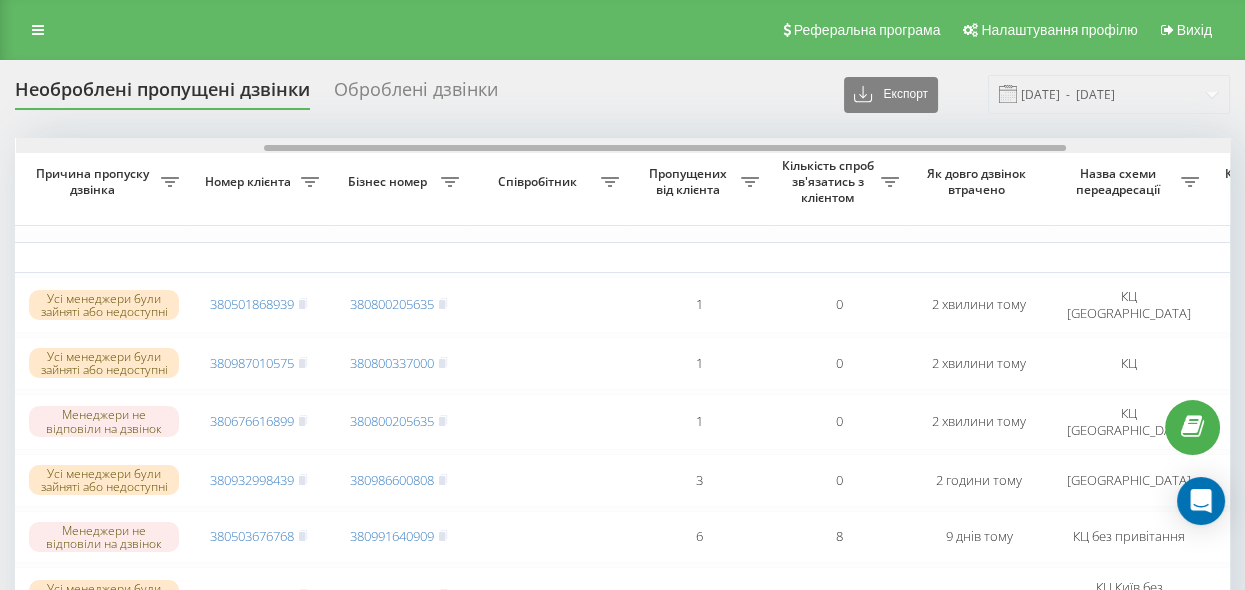 drag, startPoint x: 772, startPoint y: 152, endPoint x: 915, endPoint y: 185, distance: 146.7583 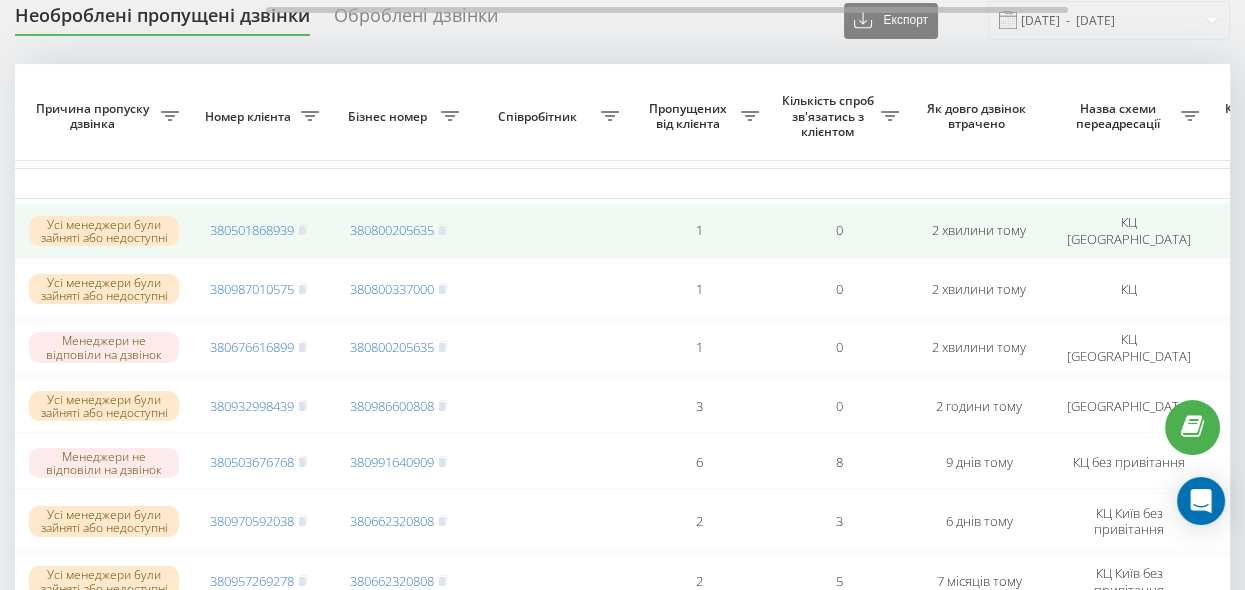 scroll, scrollTop: 182, scrollLeft: 0, axis: vertical 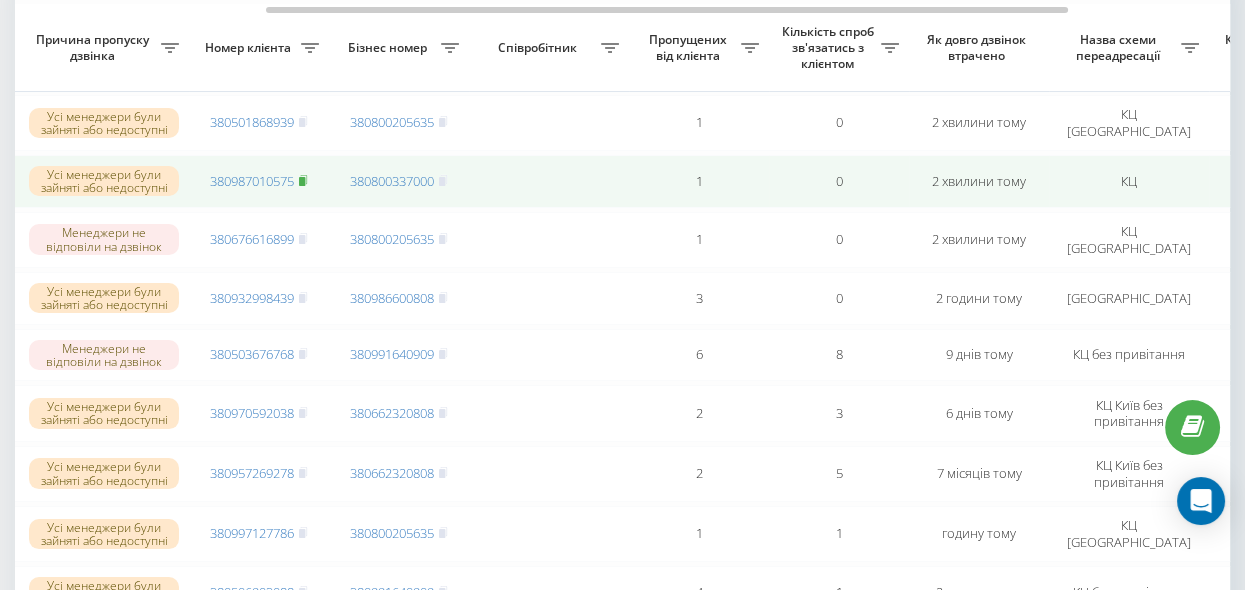 click 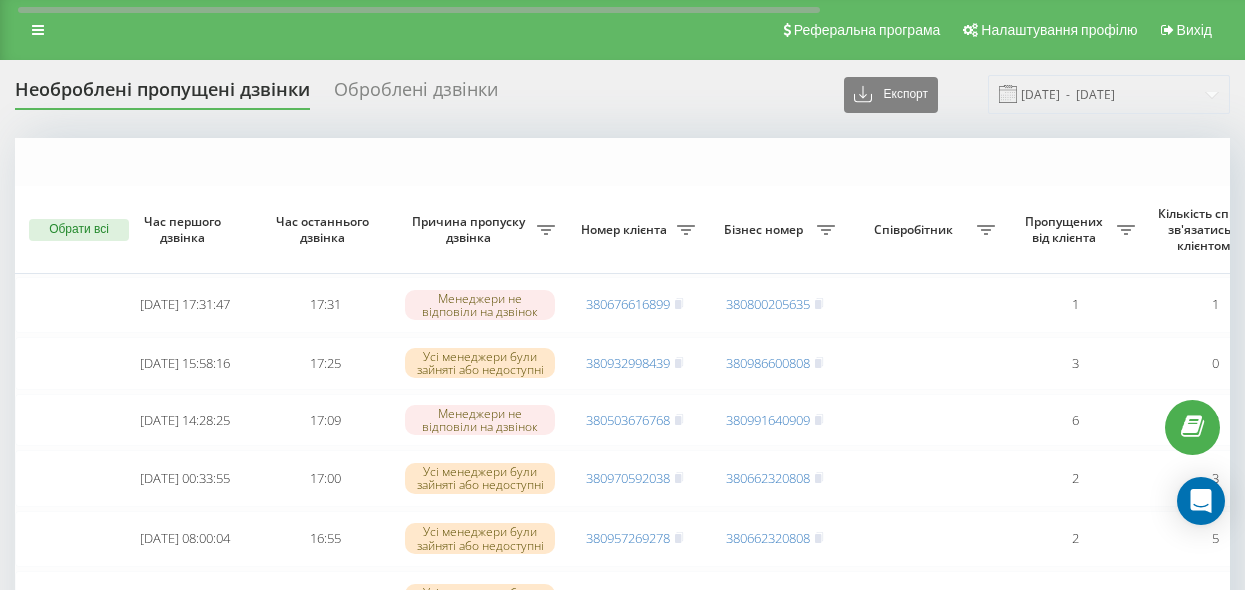 scroll, scrollTop: 182, scrollLeft: 0, axis: vertical 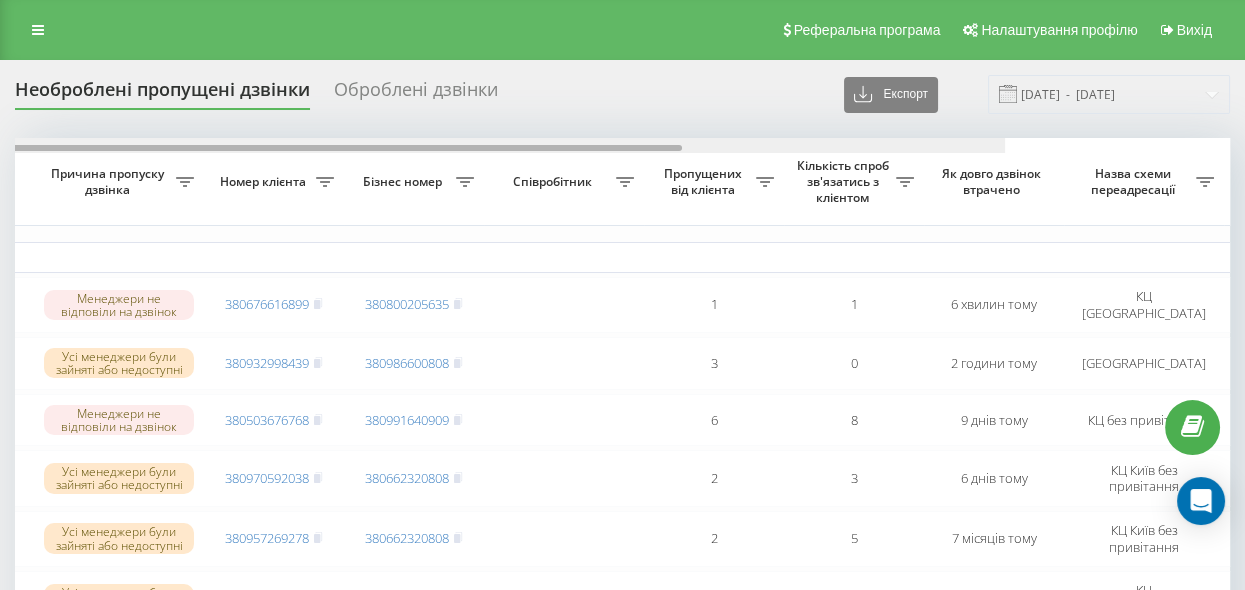 drag, startPoint x: 571, startPoint y: 145, endPoint x: 661, endPoint y: 148, distance: 90.04999 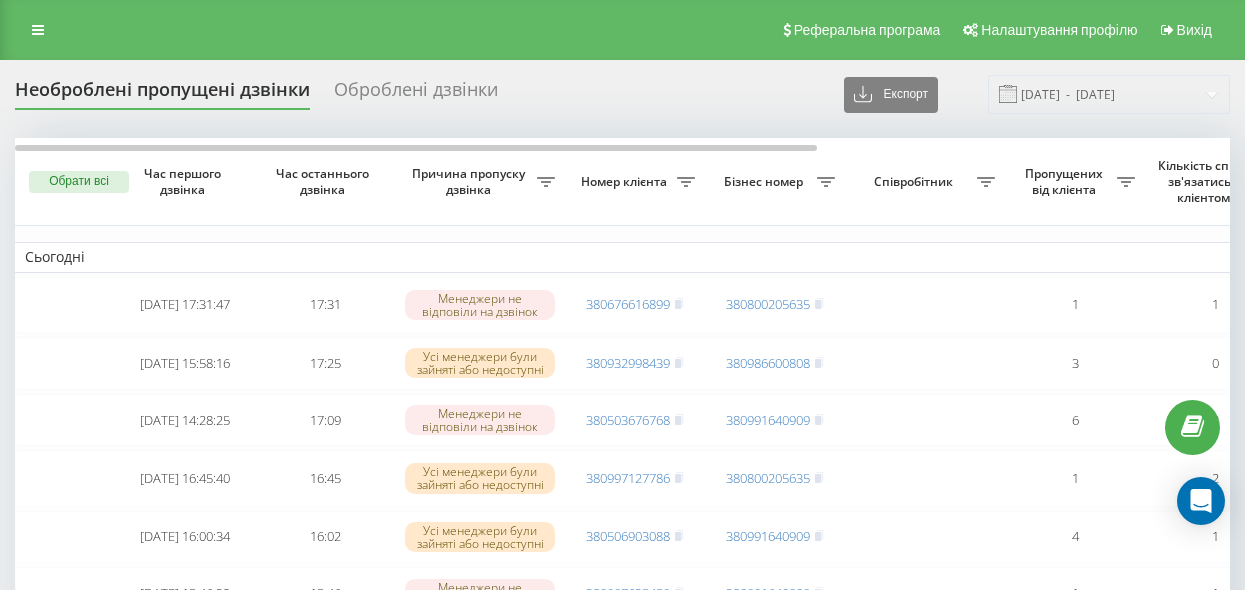 scroll, scrollTop: 0, scrollLeft: 0, axis: both 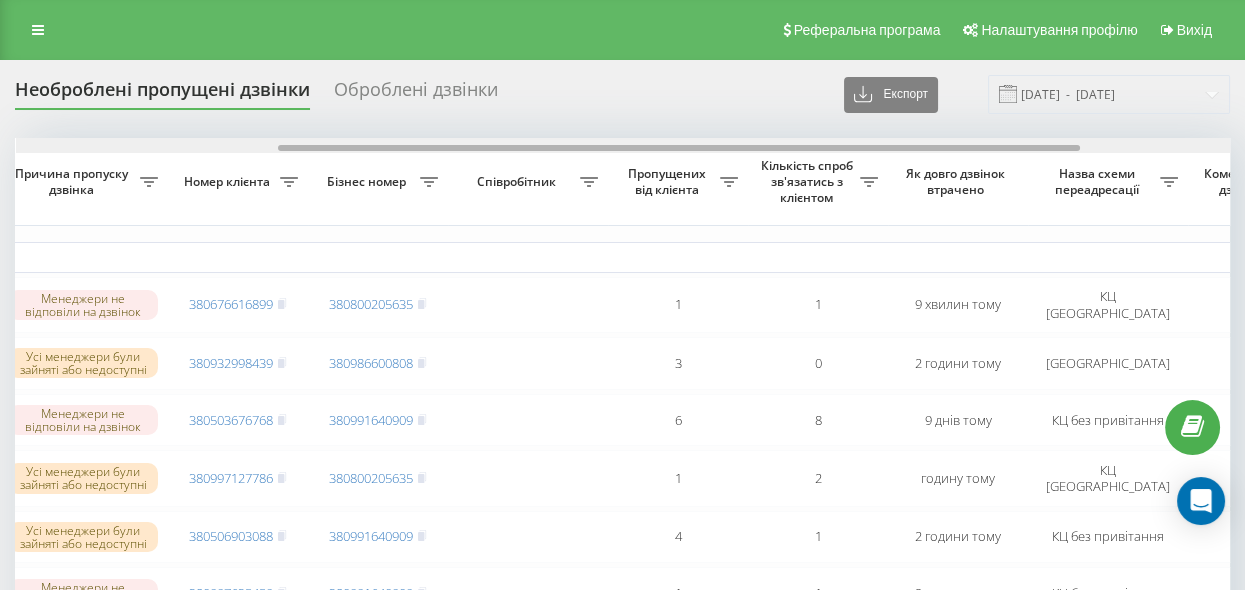 drag, startPoint x: 400, startPoint y: 145, endPoint x: 663, endPoint y: 202, distance: 269.10593 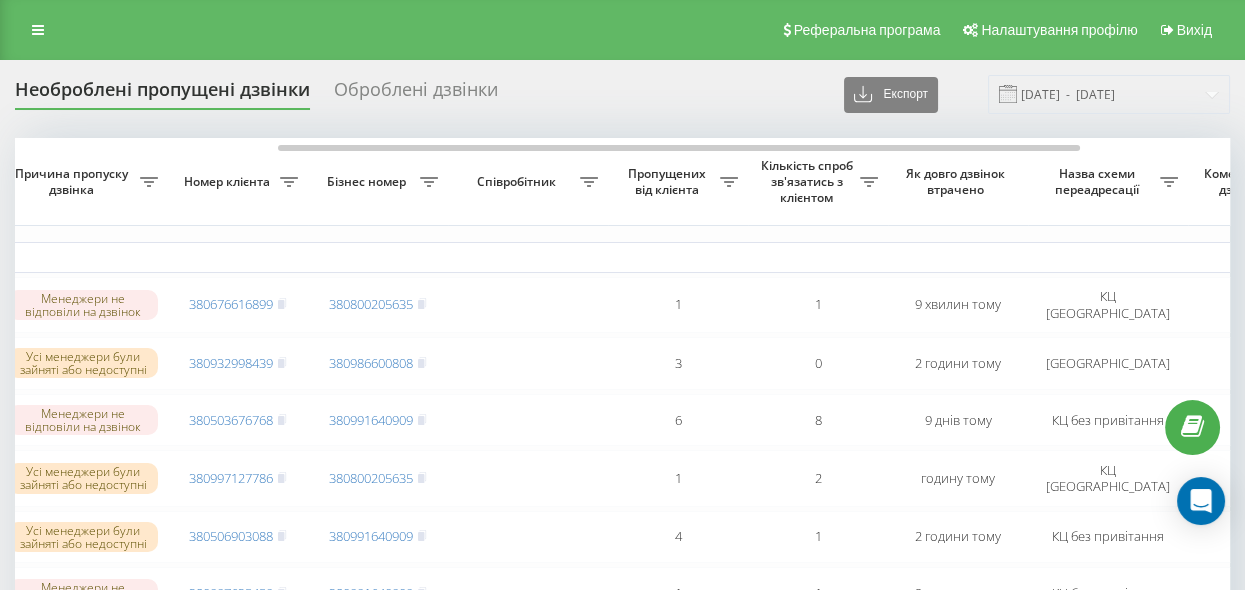 click on "Пропущених від клієнта" at bounding box center (678, 182) 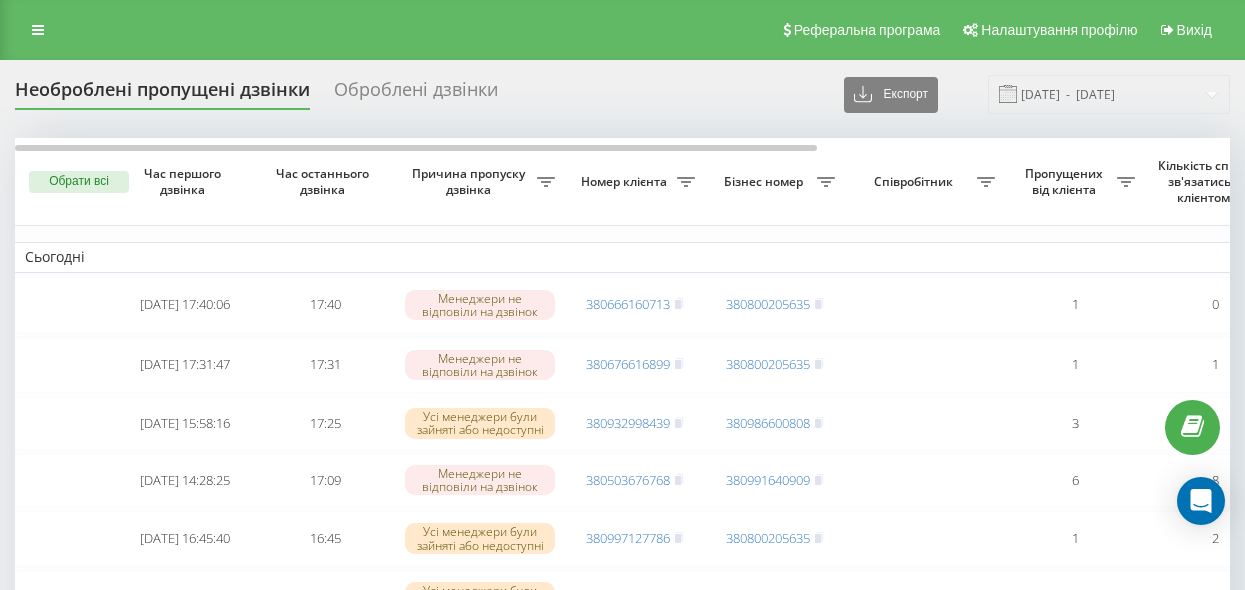 scroll, scrollTop: 0, scrollLeft: 0, axis: both 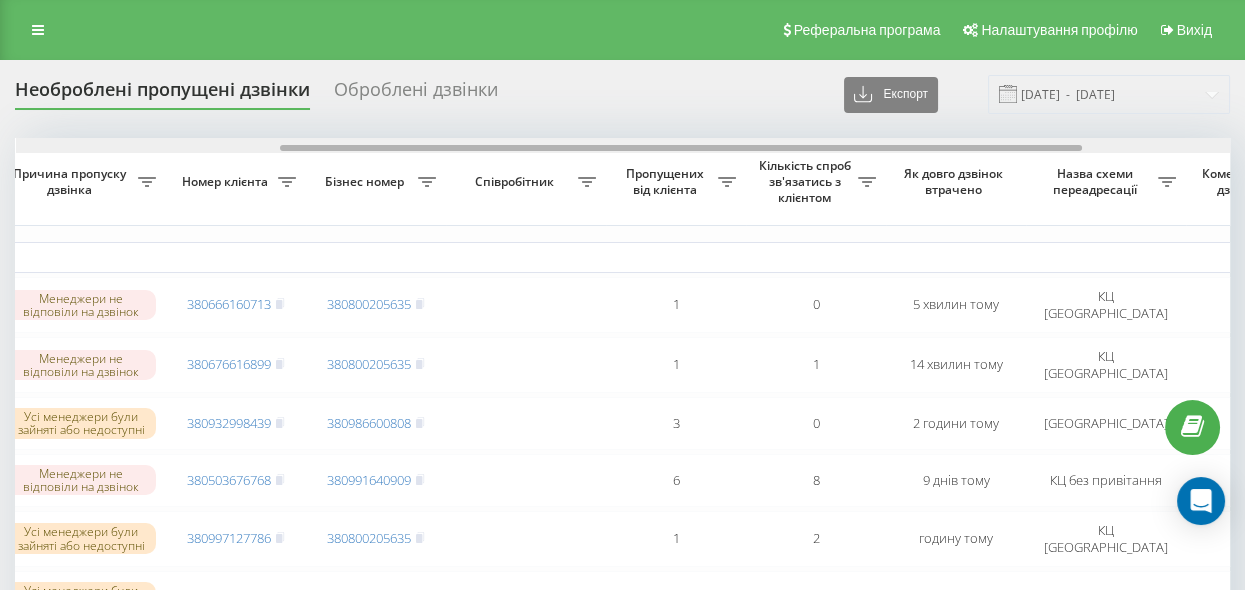 drag, startPoint x: 378, startPoint y: 150, endPoint x: 642, endPoint y: 187, distance: 266.5802 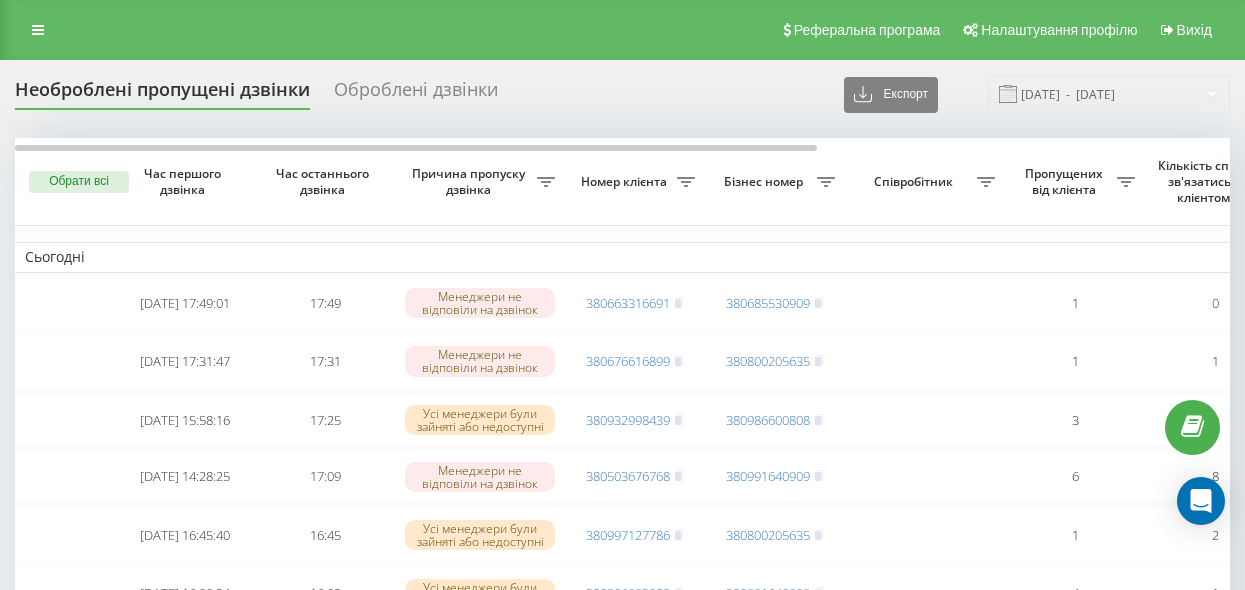 scroll, scrollTop: 0, scrollLeft: 0, axis: both 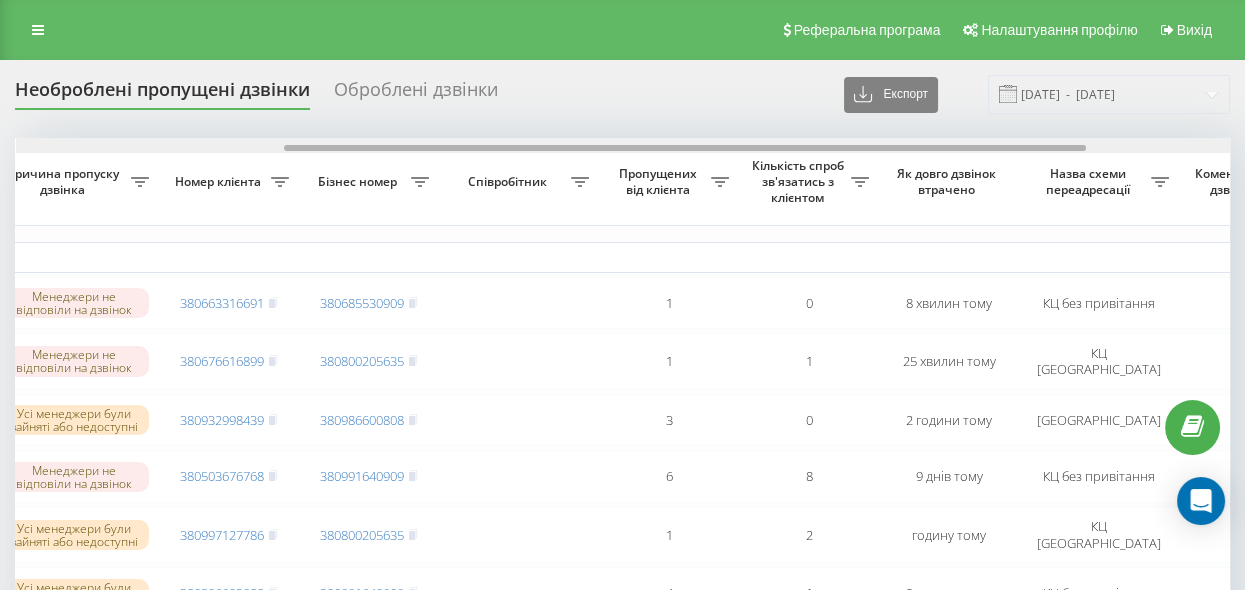 drag, startPoint x: 598, startPoint y: 146, endPoint x: 609, endPoint y: 246, distance: 100.60318 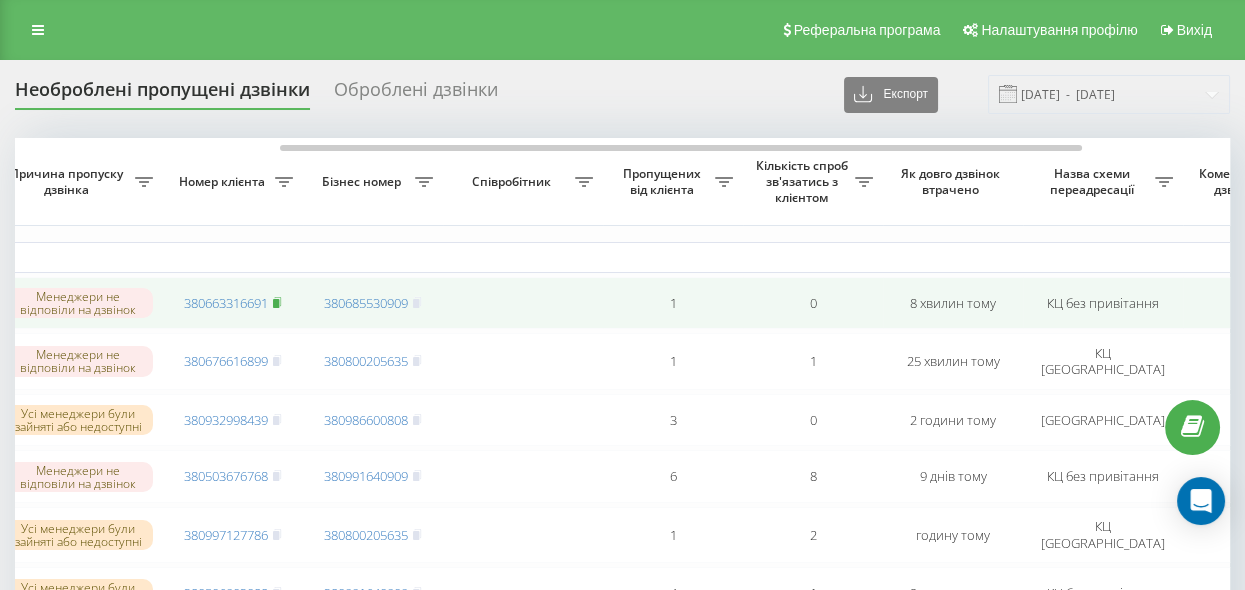 click 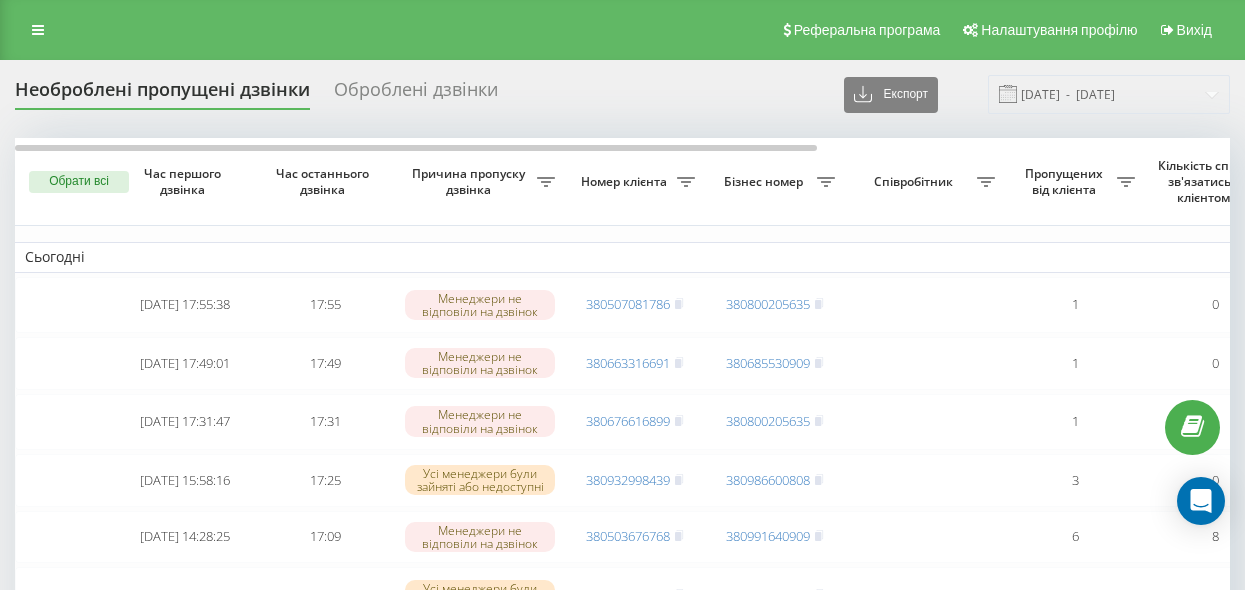 scroll, scrollTop: 0, scrollLeft: 0, axis: both 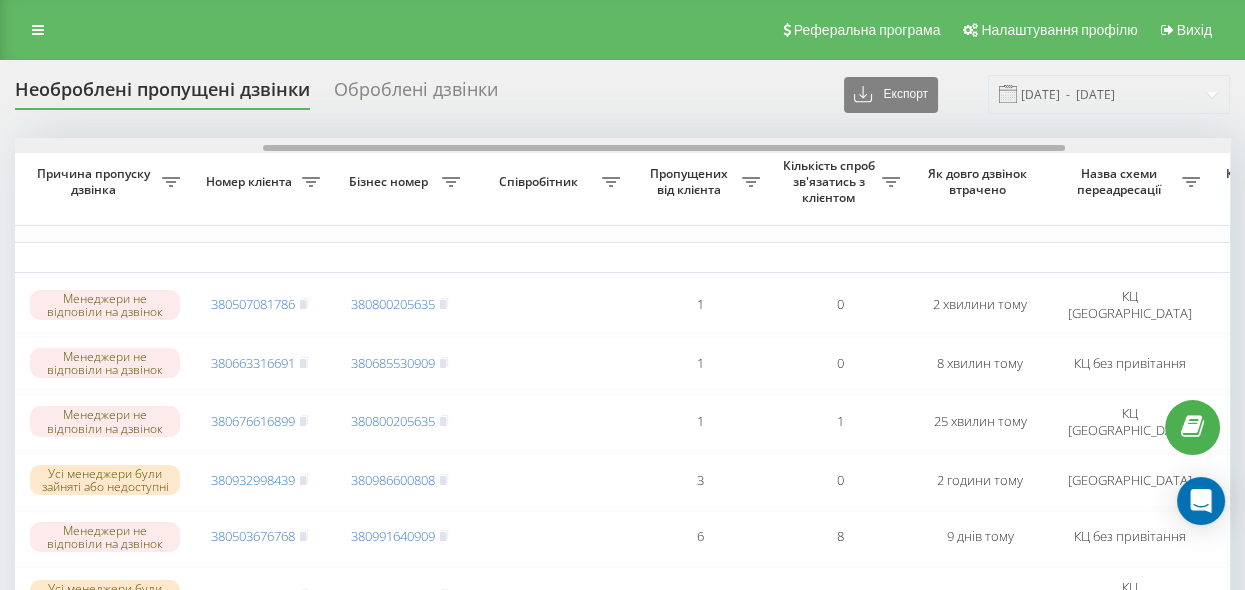 drag, startPoint x: 617, startPoint y: 144, endPoint x: 865, endPoint y: 174, distance: 249.80792 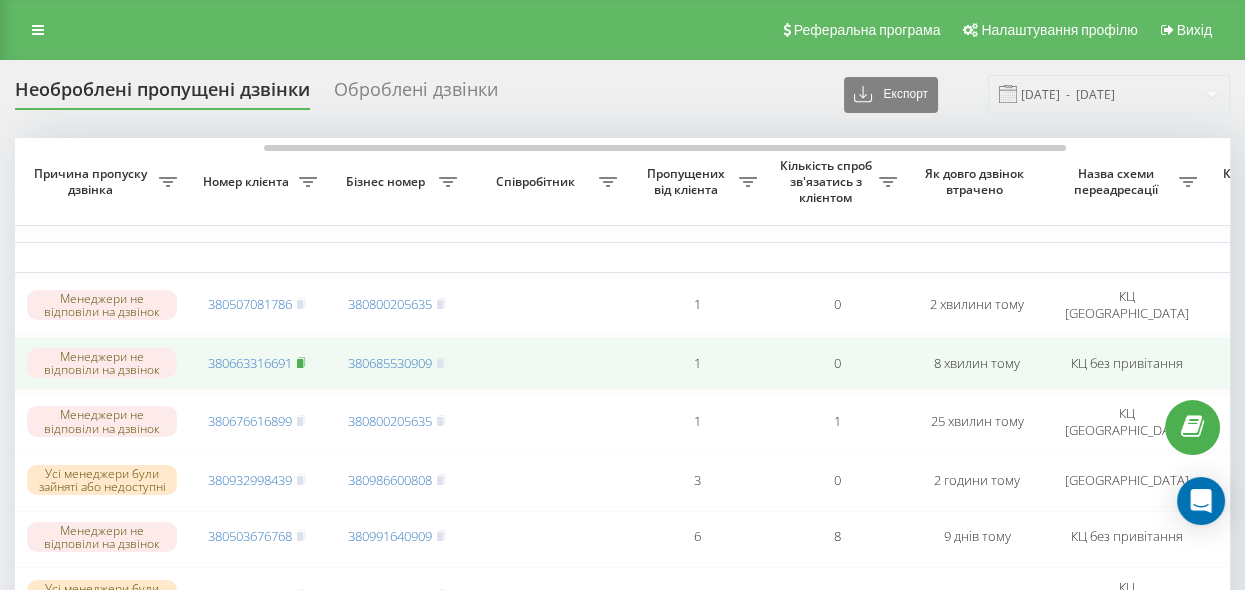 click 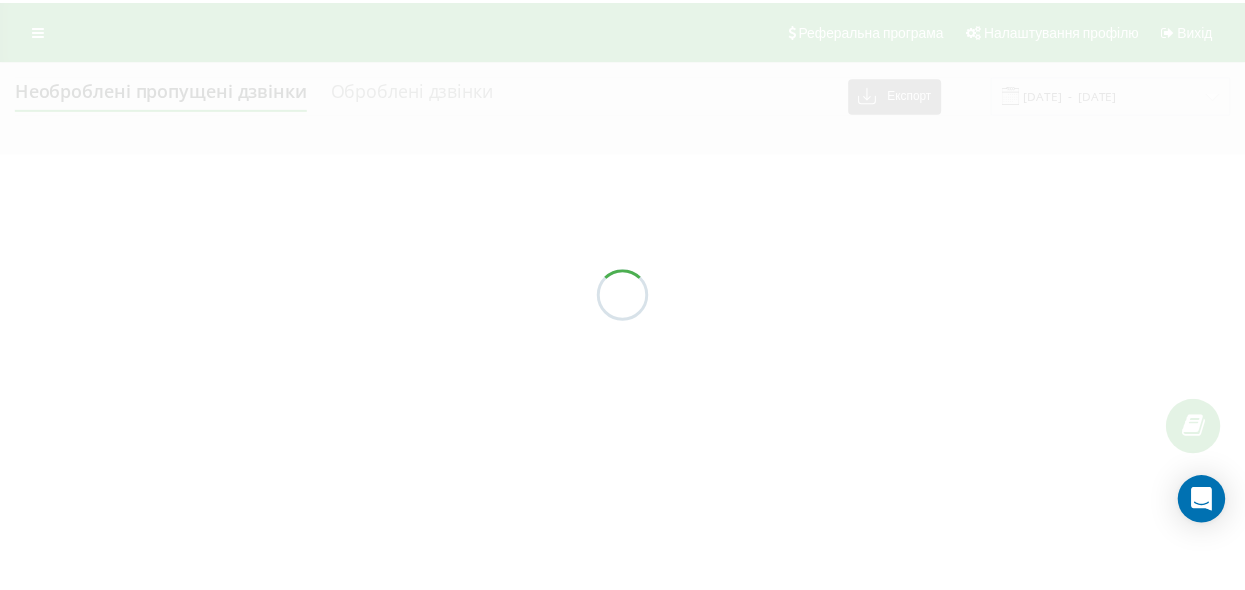 scroll, scrollTop: 0, scrollLeft: 0, axis: both 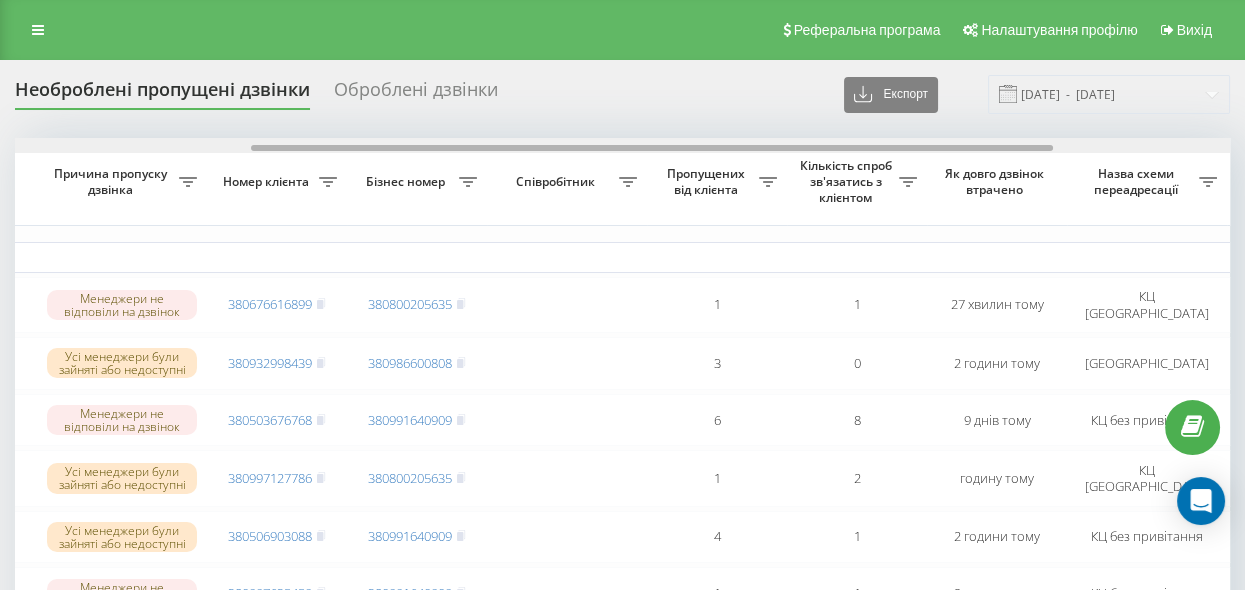 drag, startPoint x: 456, startPoint y: 148, endPoint x: 693, endPoint y: 174, distance: 238.42189 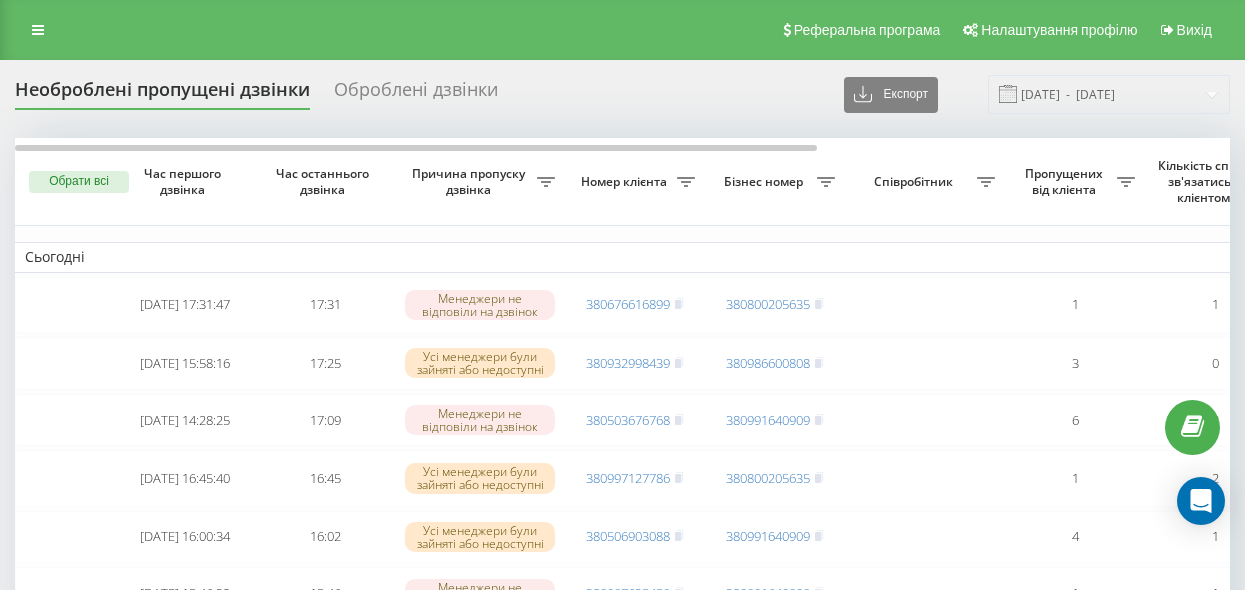 scroll, scrollTop: 0, scrollLeft: 0, axis: both 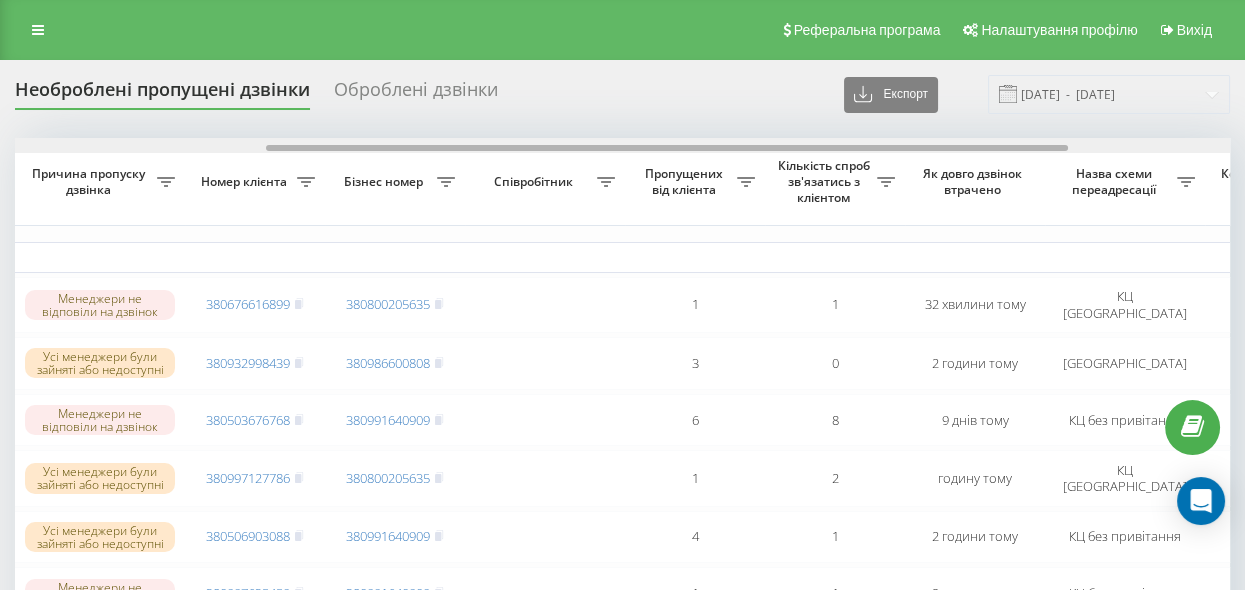 drag, startPoint x: 322, startPoint y: 146, endPoint x: 573, endPoint y: 184, distance: 253.8602 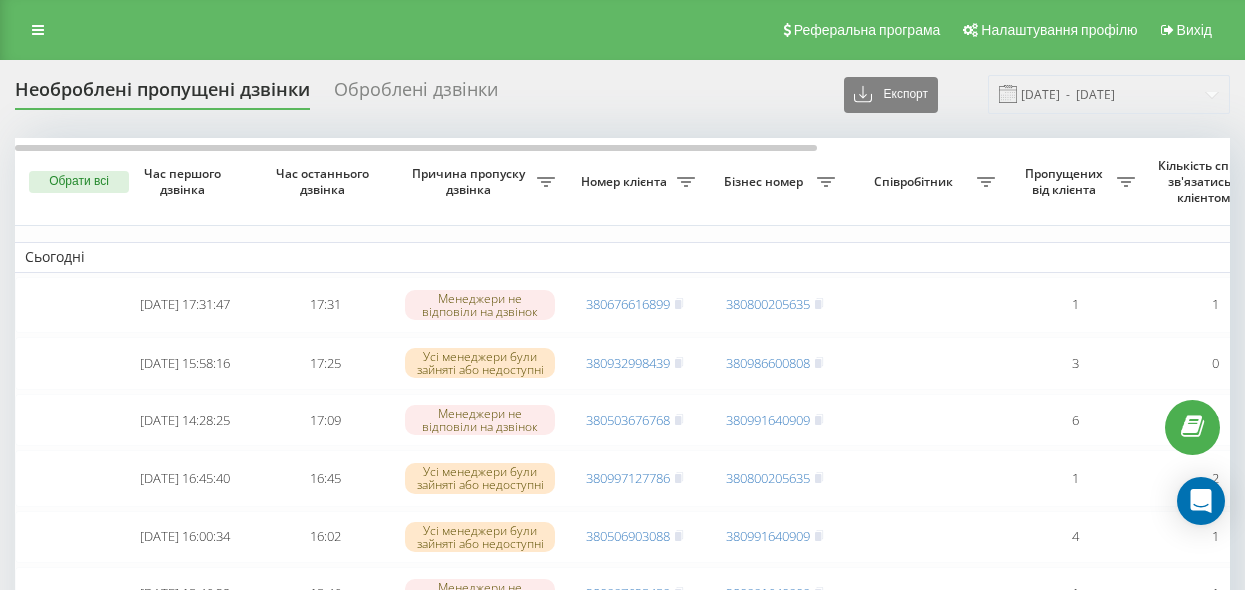 scroll, scrollTop: 0, scrollLeft: 0, axis: both 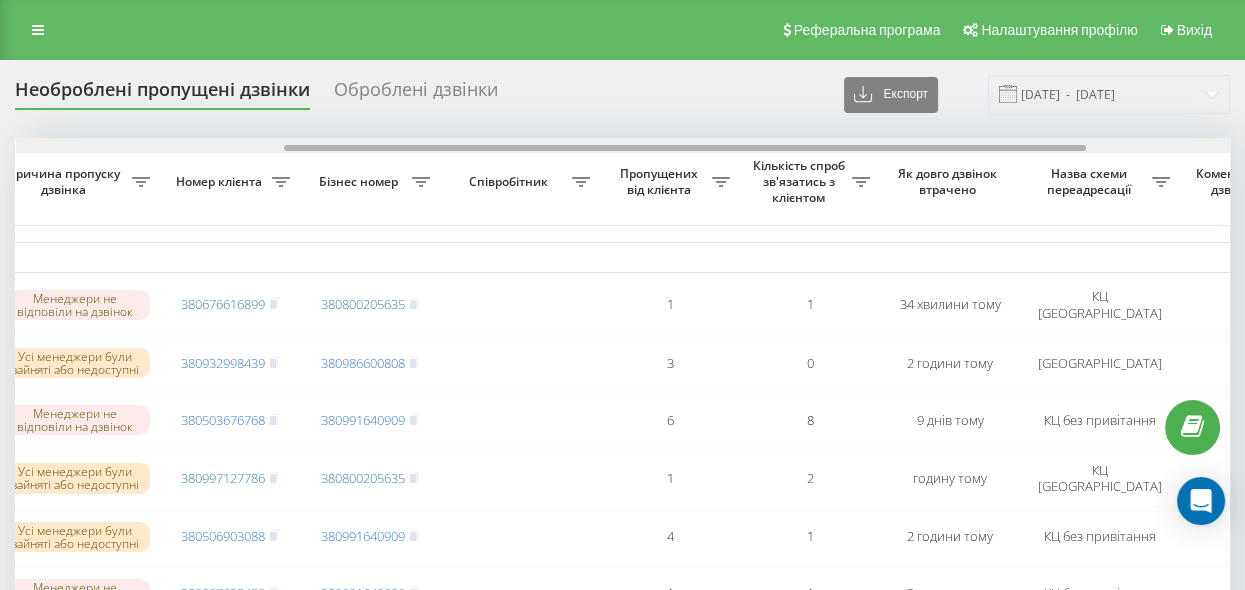 drag, startPoint x: 593, startPoint y: 145, endPoint x: 861, endPoint y: 175, distance: 269.6739 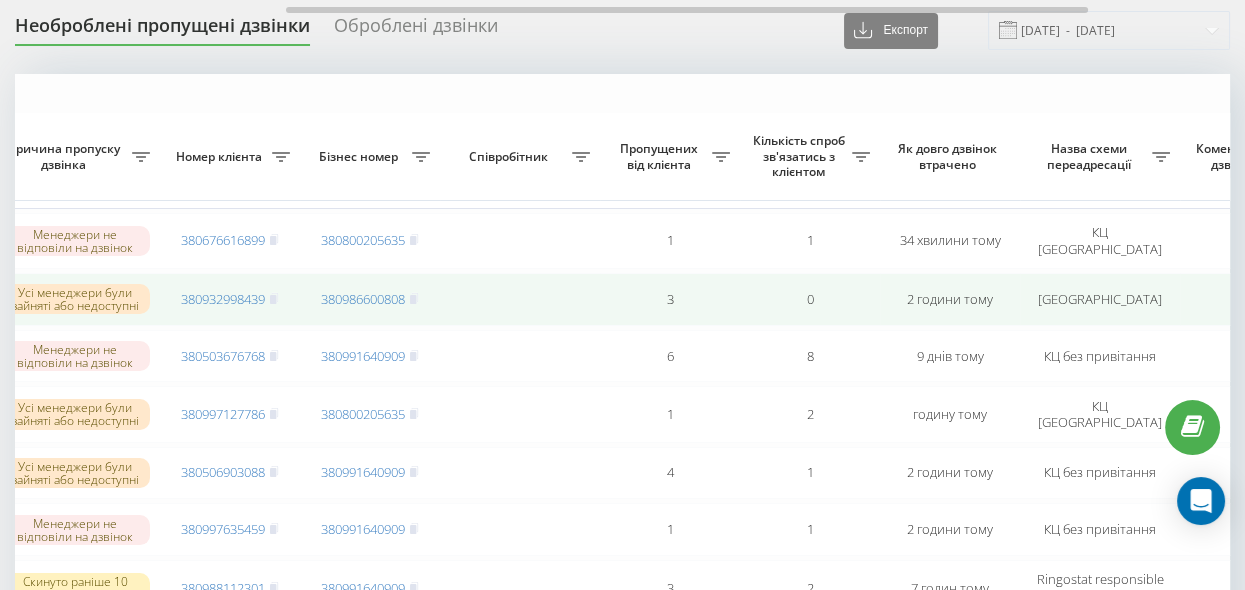scroll, scrollTop: 182, scrollLeft: 0, axis: vertical 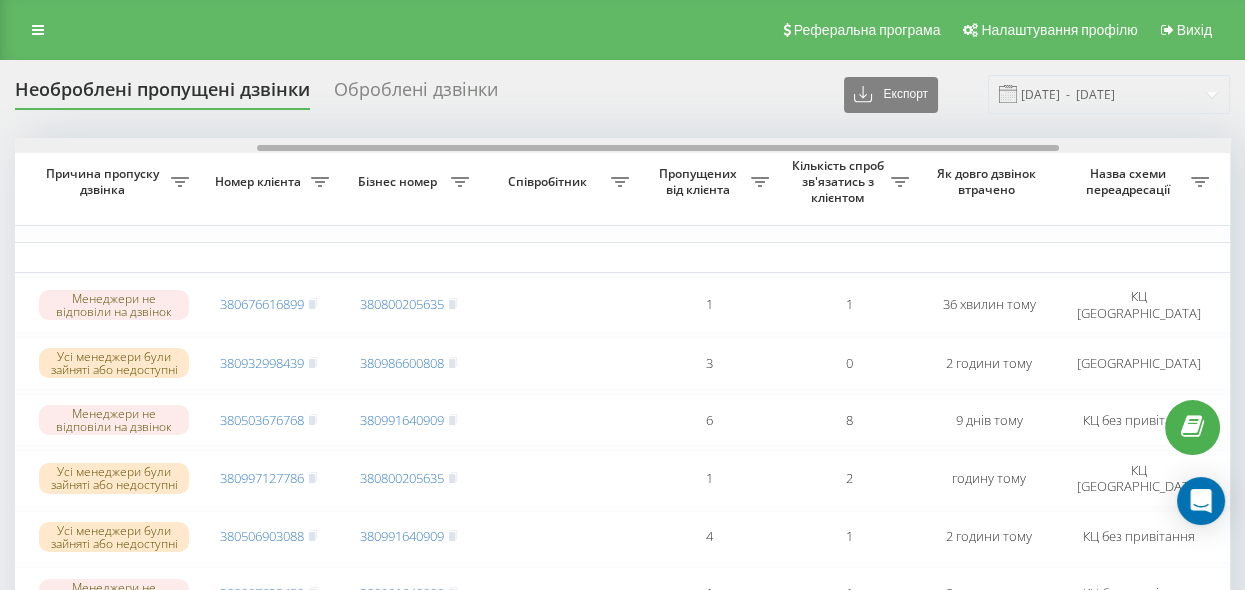 drag, startPoint x: 577, startPoint y: 146, endPoint x: 818, endPoint y: 158, distance: 241.29857 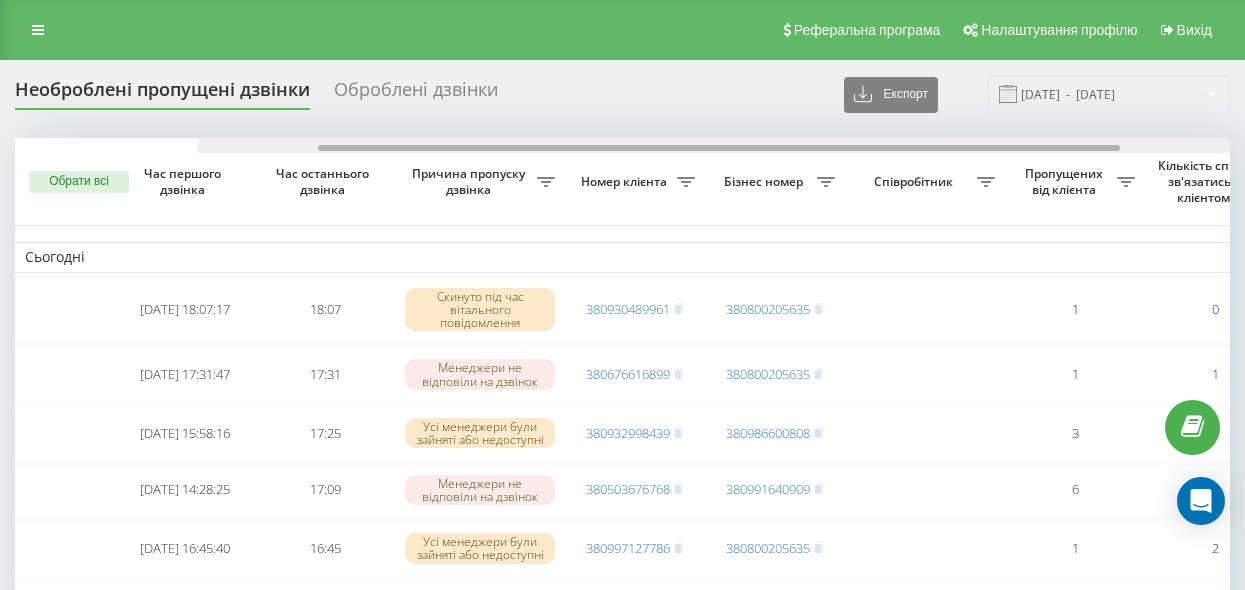 scroll, scrollTop: 0, scrollLeft: 0, axis: both 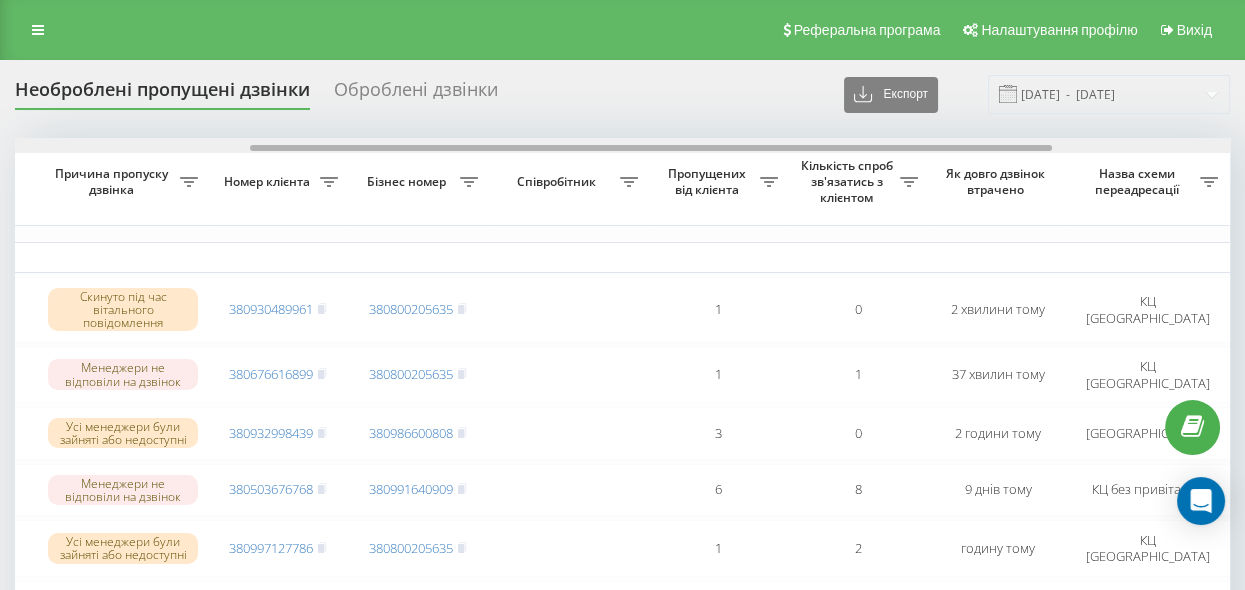 click at bounding box center [651, 148] 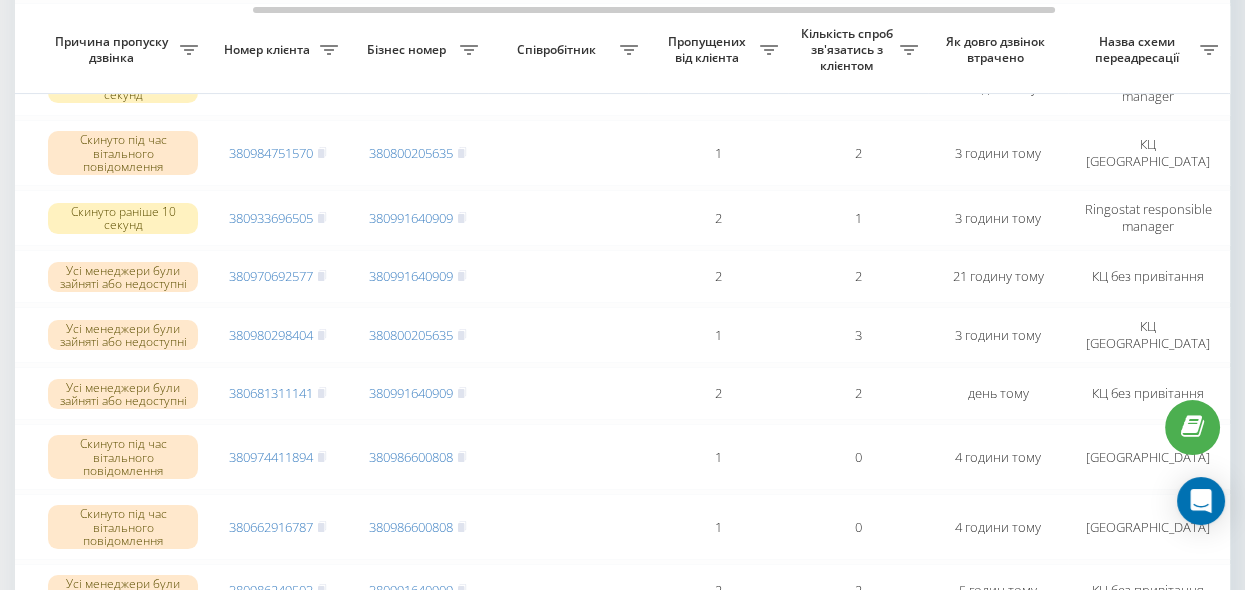 scroll, scrollTop: 636, scrollLeft: 0, axis: vertical 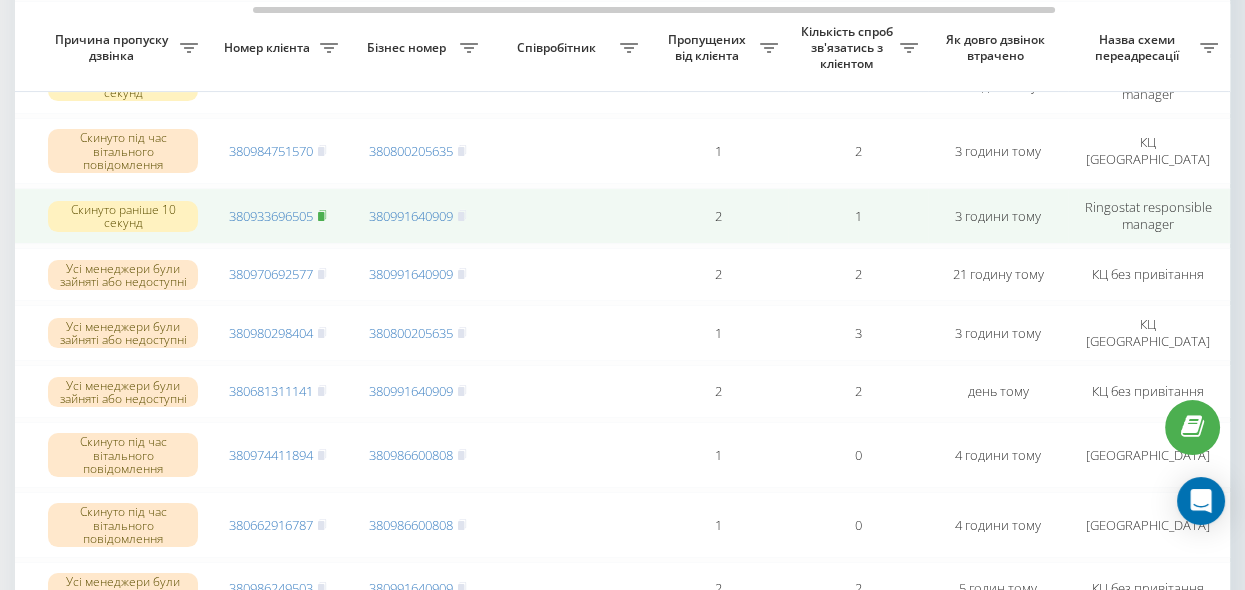 click 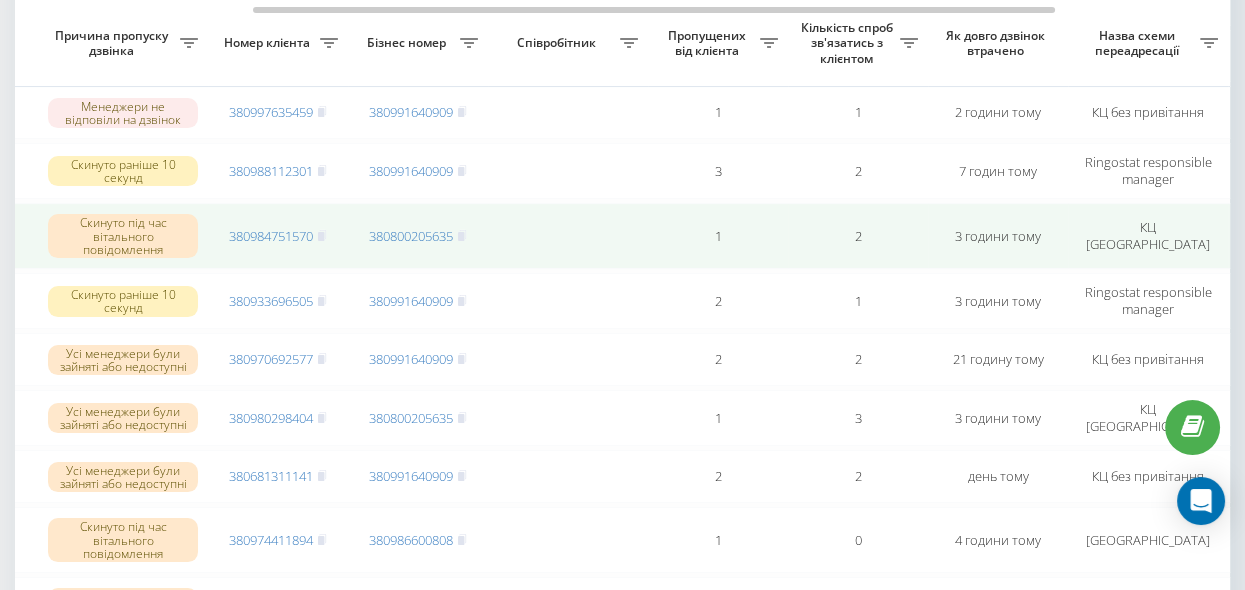 scroll, scrollTop: 545, scrollLeft: 0, axis: vertical 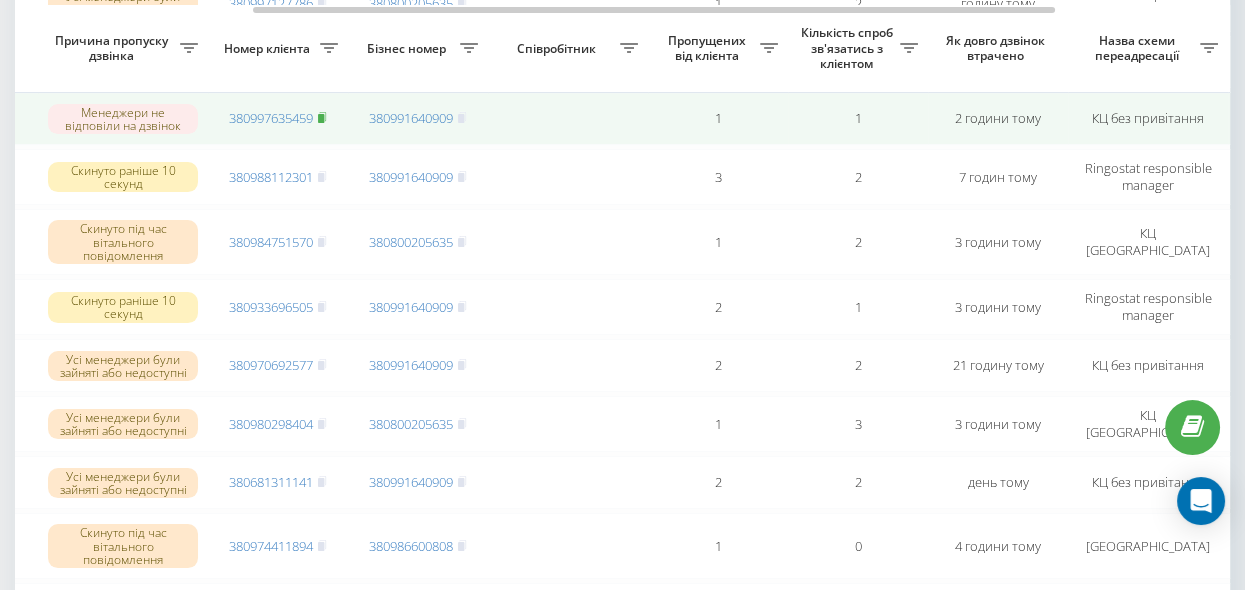 click 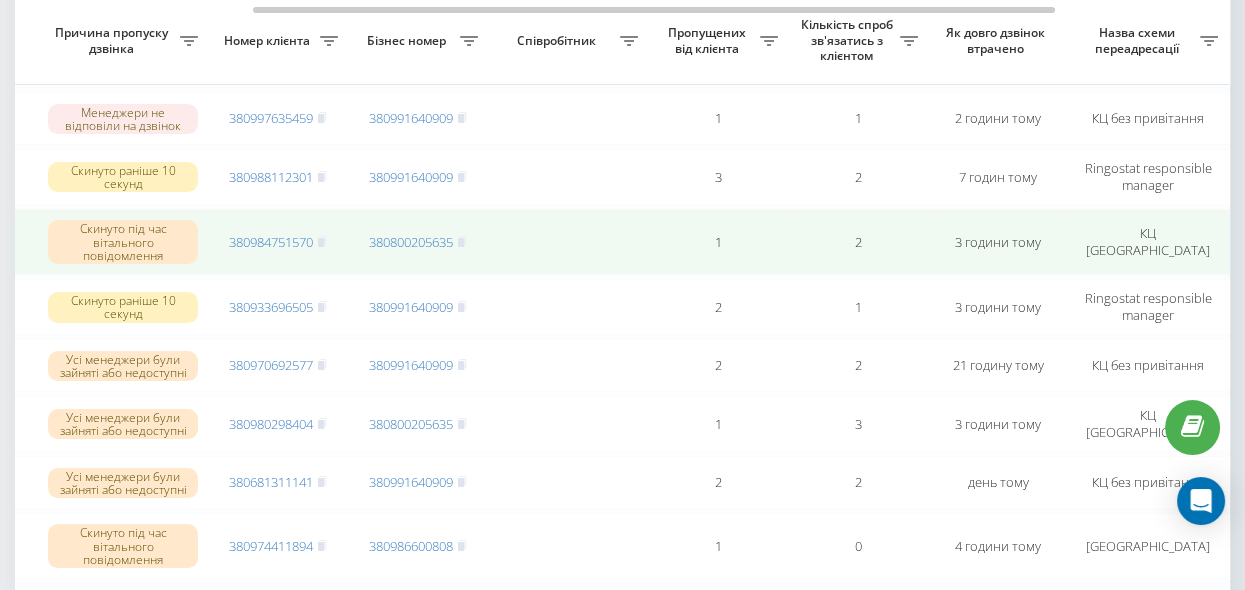 scroll, scrollTop: 454, scrollLeft: 0, axis: vertical 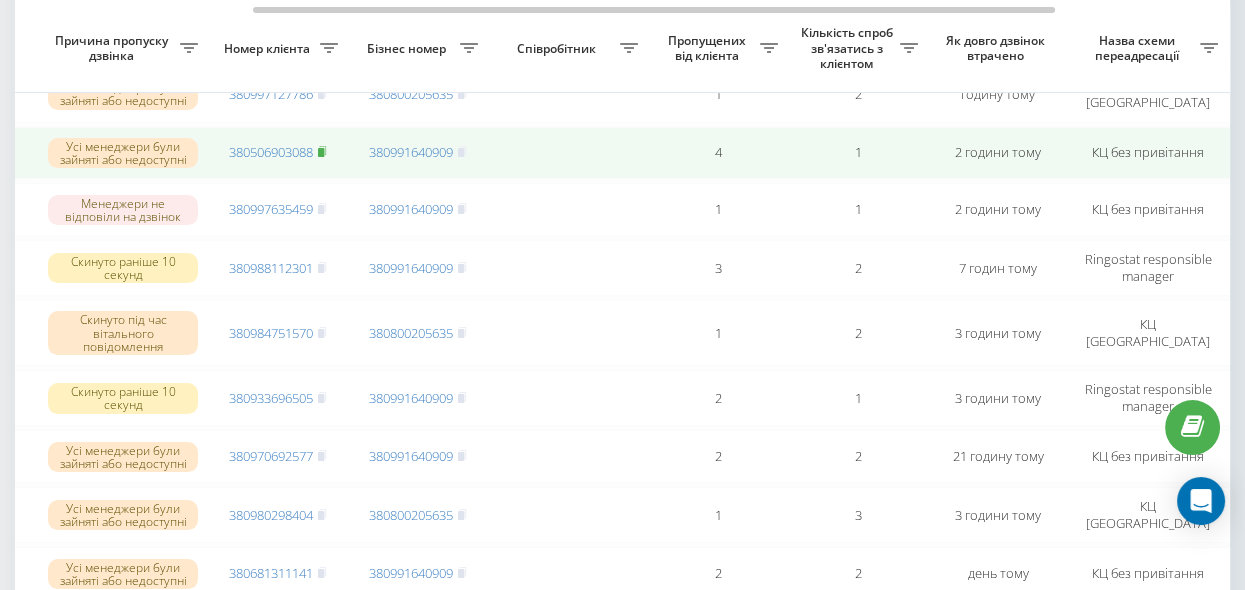 click 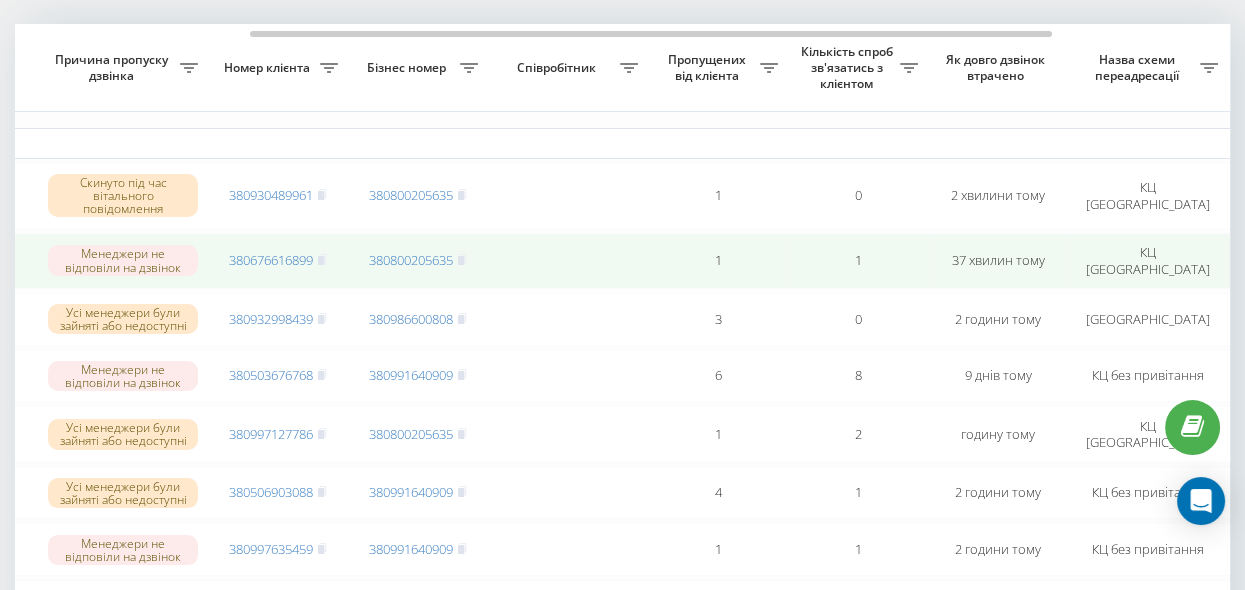 scroll, scrollTop: 91, scrollLeft: 0, axis: vertical 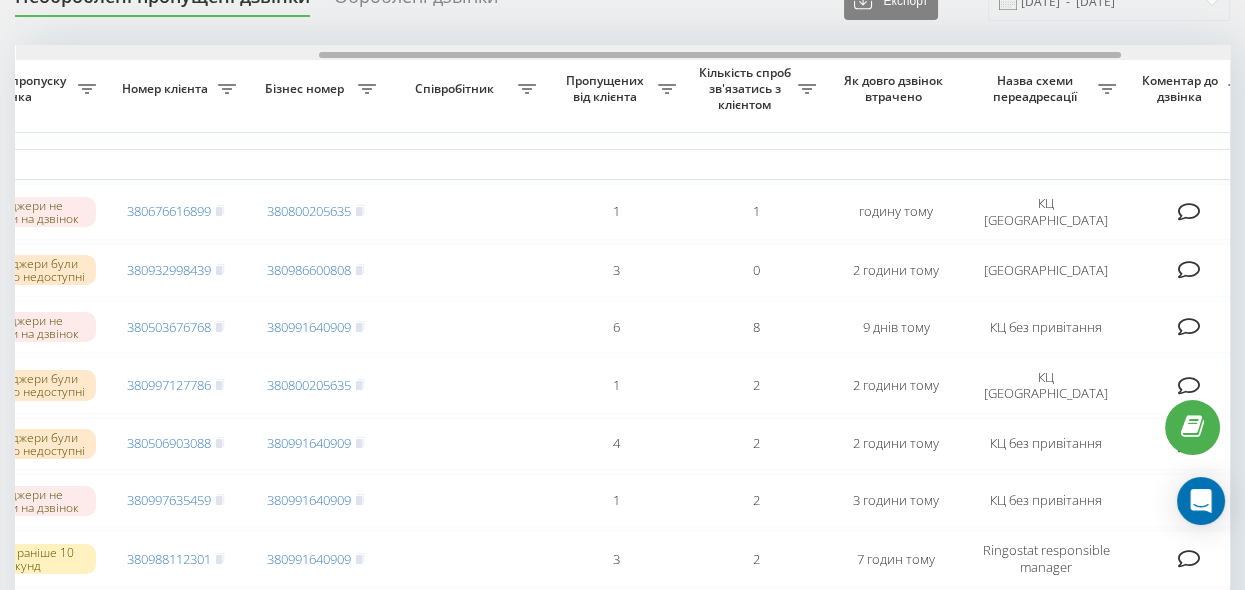 drag, startPoint x: 648, startPoint y: 55, endPoint x: 952, endPoint y: 93, distance: 306.36578 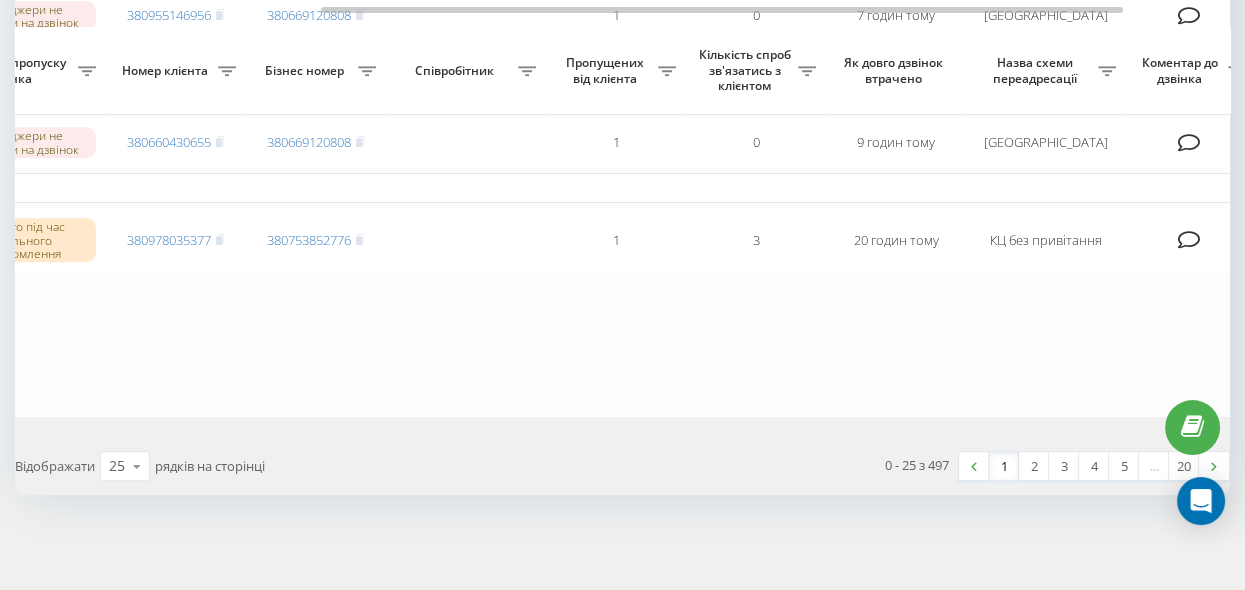 scroll, scrollTop: 1565, scrollLeft: 0, axis: vertical 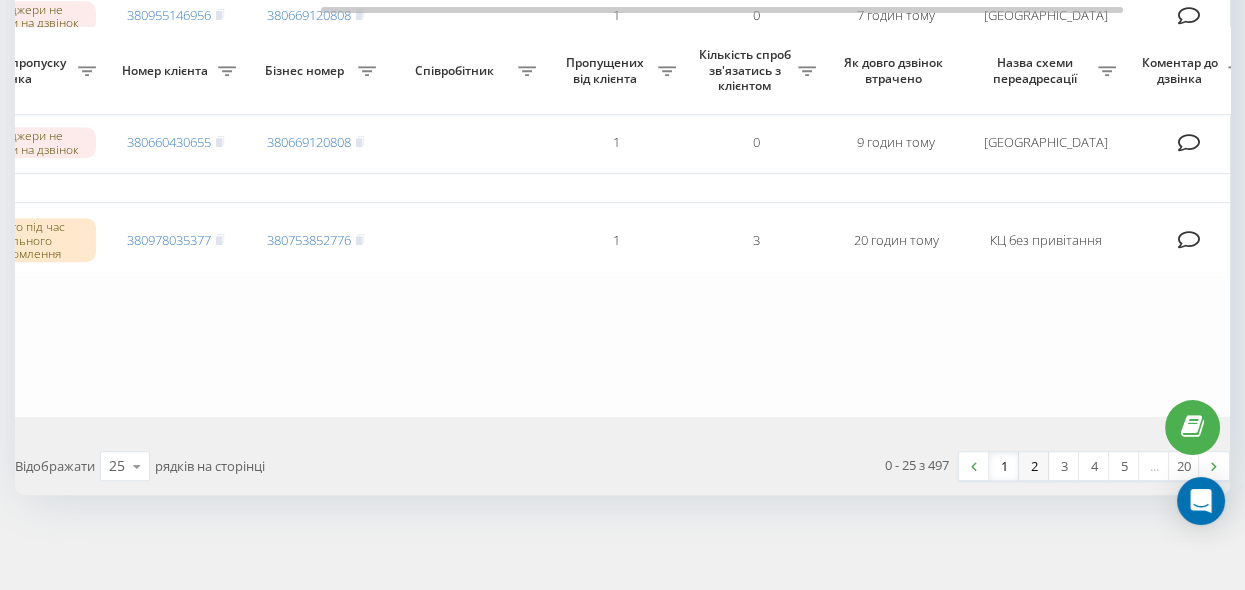 click on "2" at bounding box center (1034, 466) 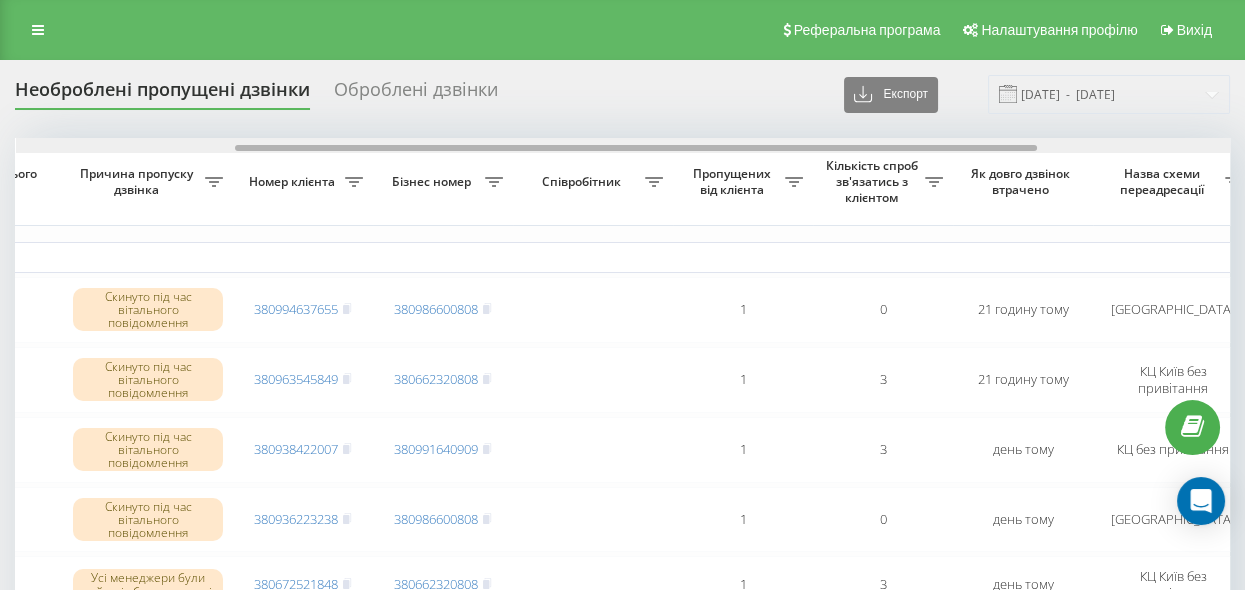 drag, startPoint x: 642, startPoint y: 145, endPoint x: 807, endPoint y: 207, distance: 176.264 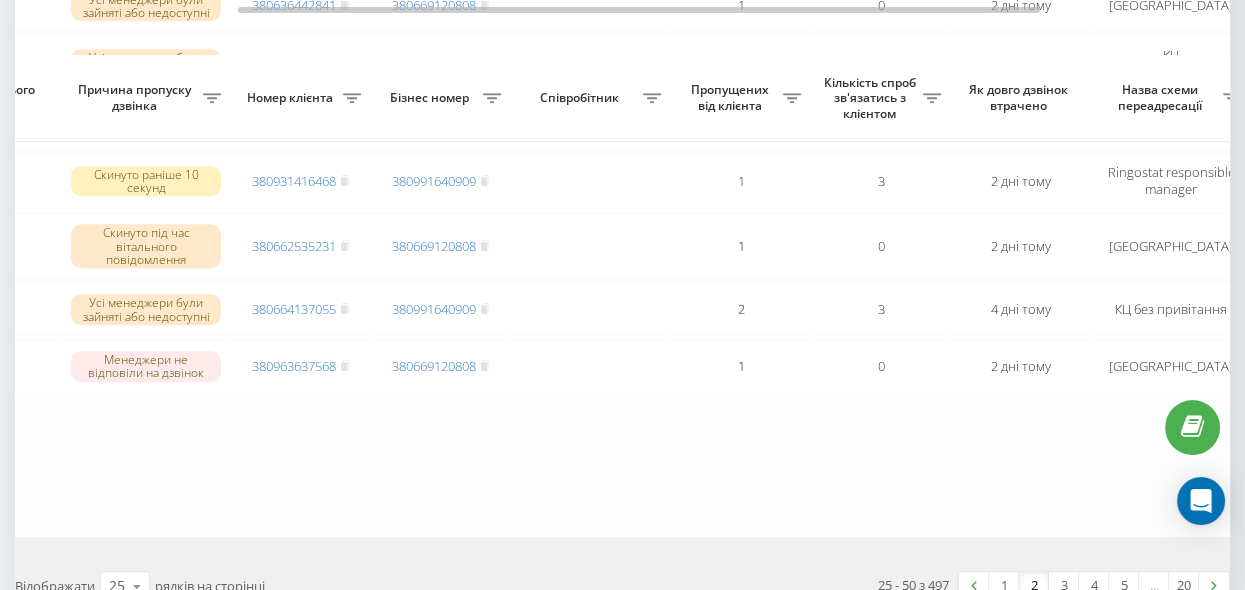 scroll, scrollTop: 1663, scrollLeft: 0, axis: vertical 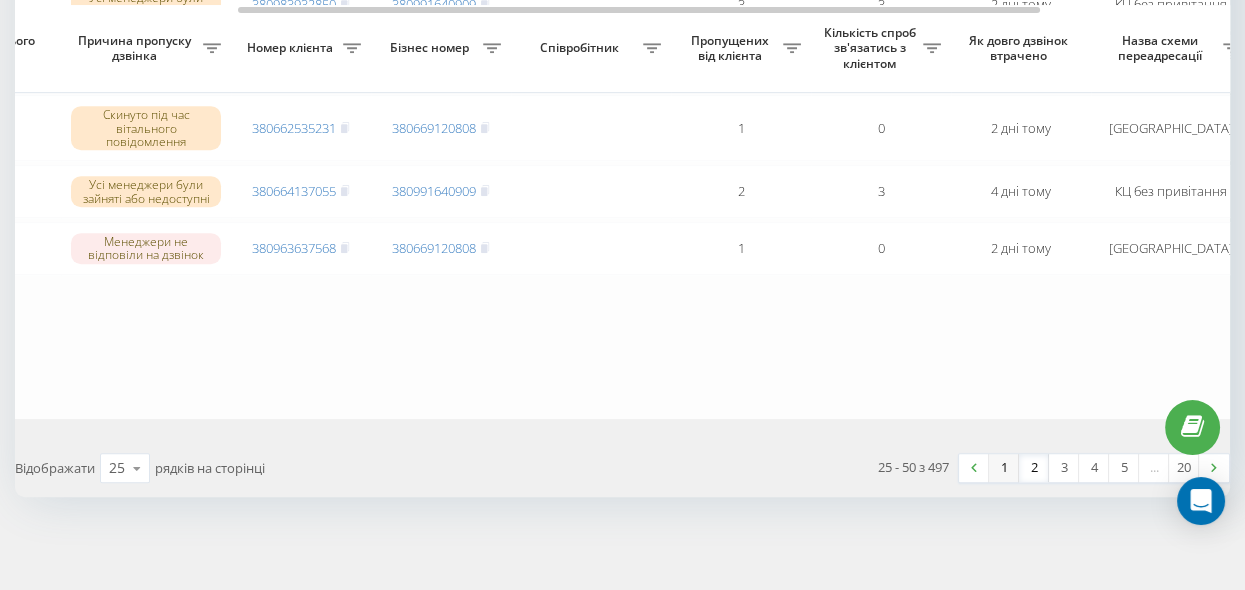 click on "1" at bounding box center (1004, 468) 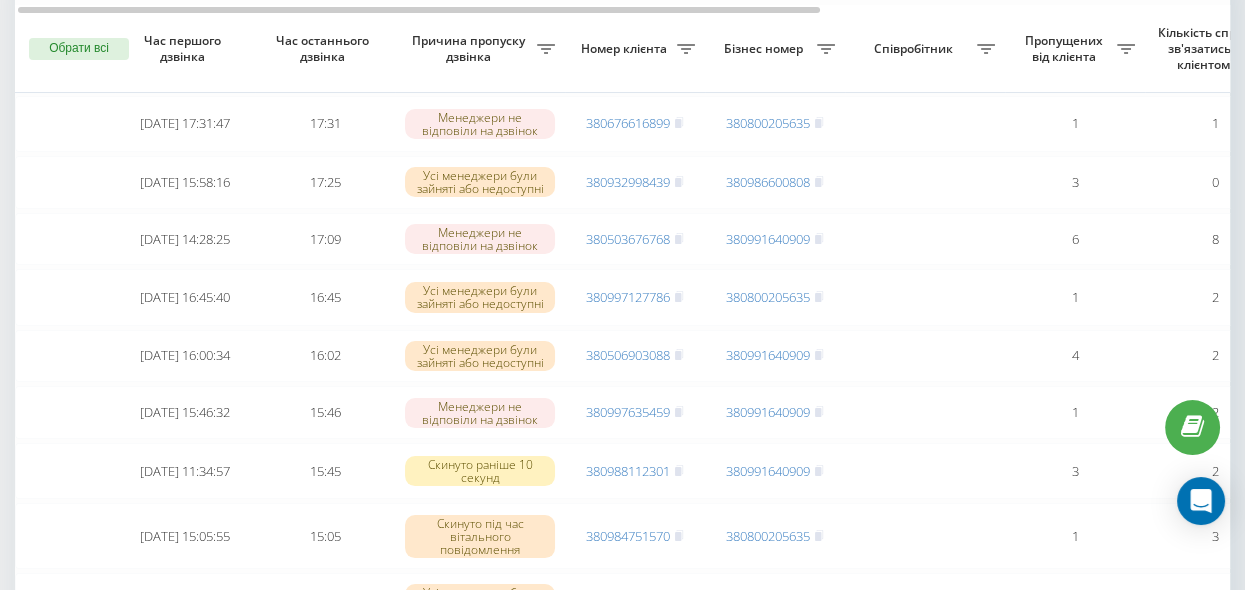 scroll, scrollTop: 182, scrollLeft: 0, axis: vertical 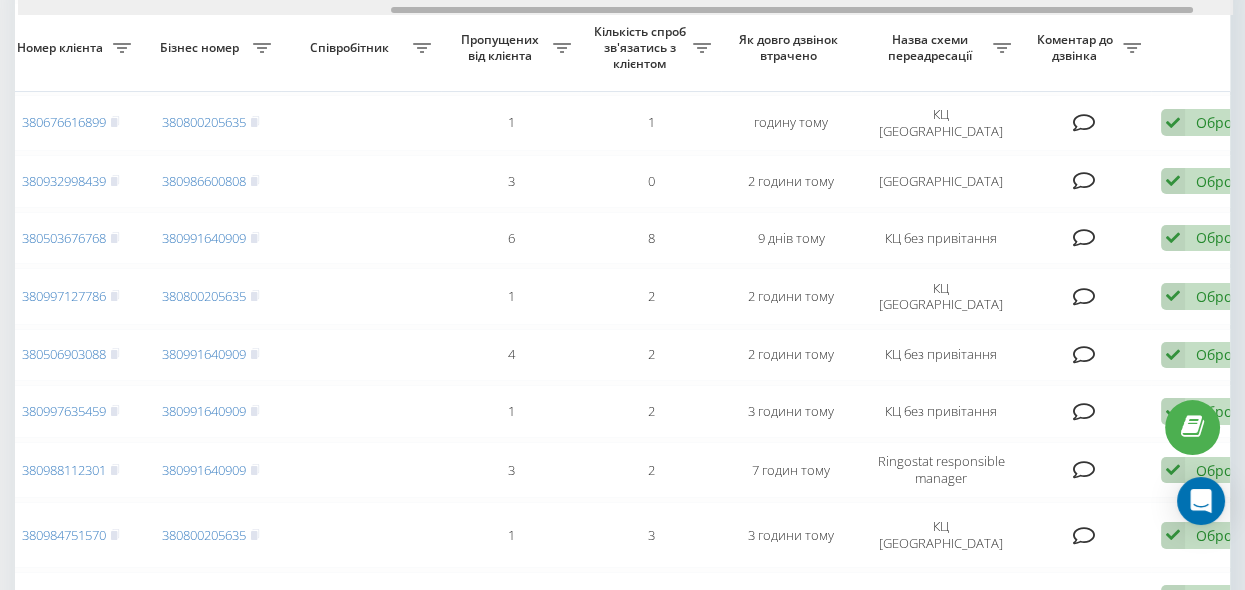 drag, startPoint x: 577, startPoint y: 11, endPoint x: 950, endPoint y: 86, distance: 380.4655 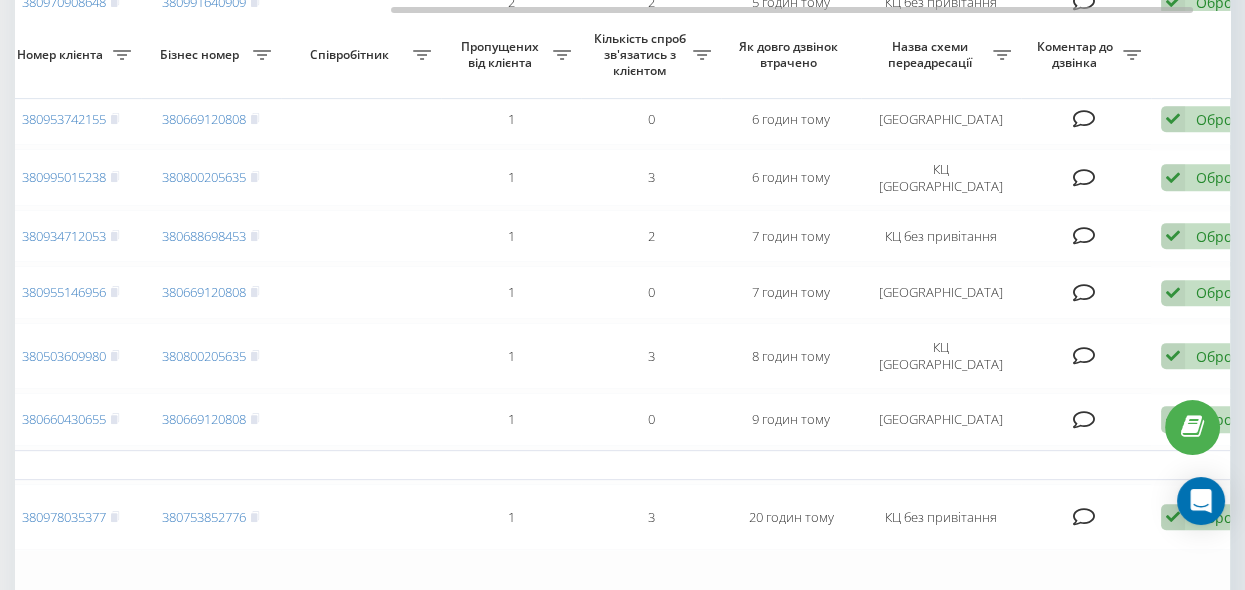 scroll, scrollTop: 1181, scrollLeft: 0, axis: vertical 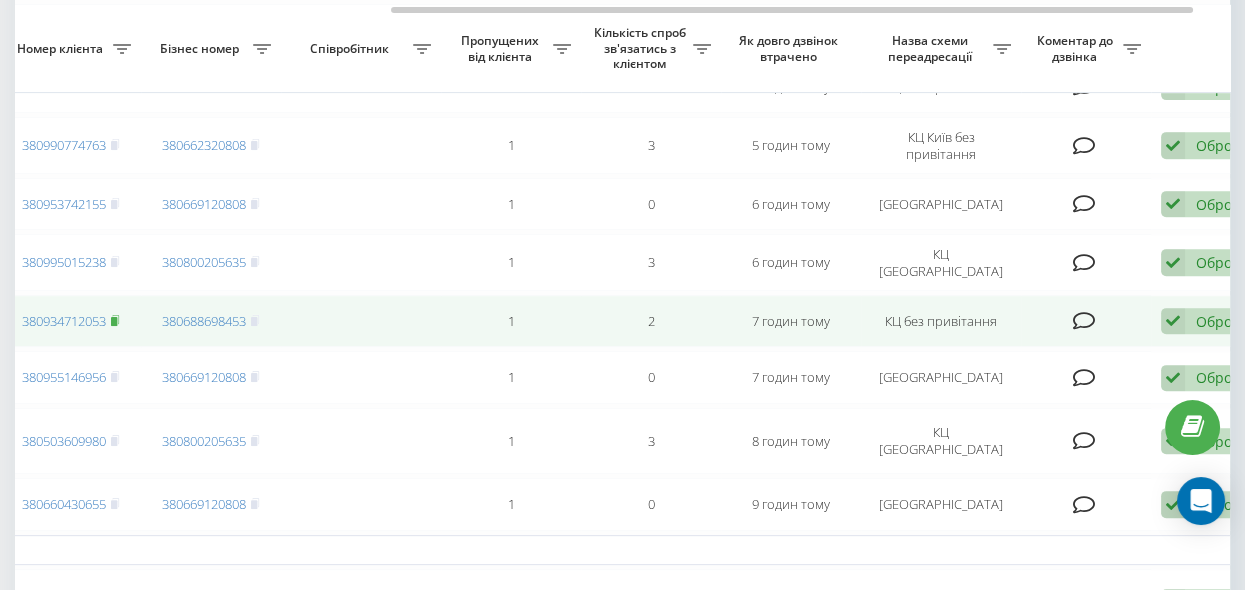click on "380934712053" at bounding box center (71, 321) 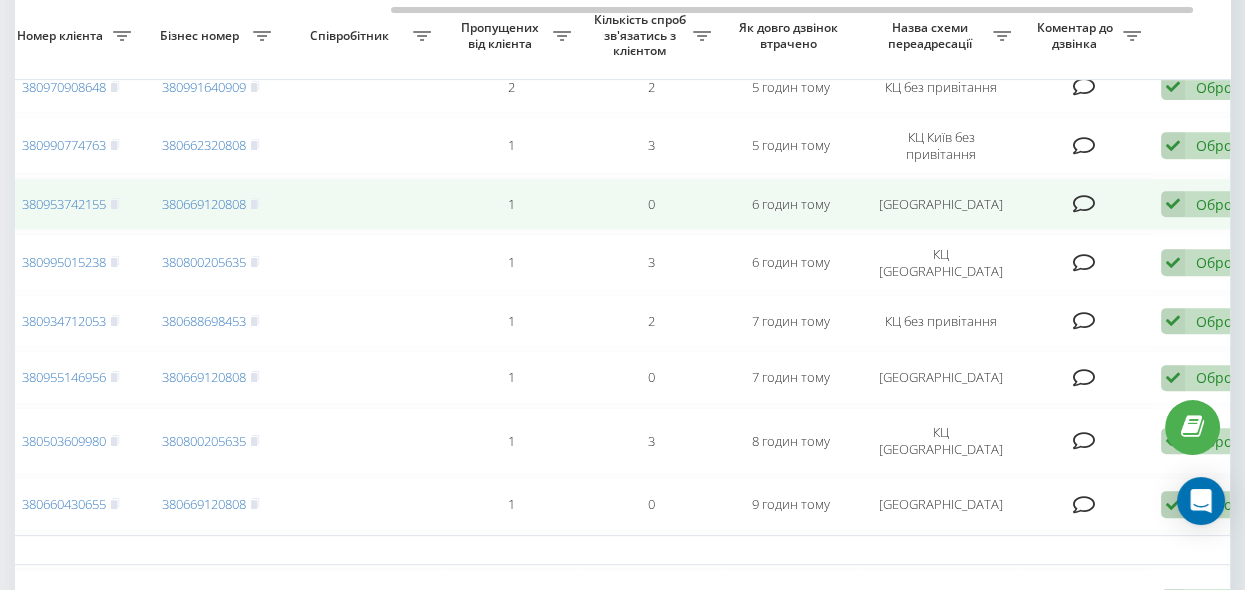scroll, scrollTop: 1090, scrollLeft: 0, axis: vertical 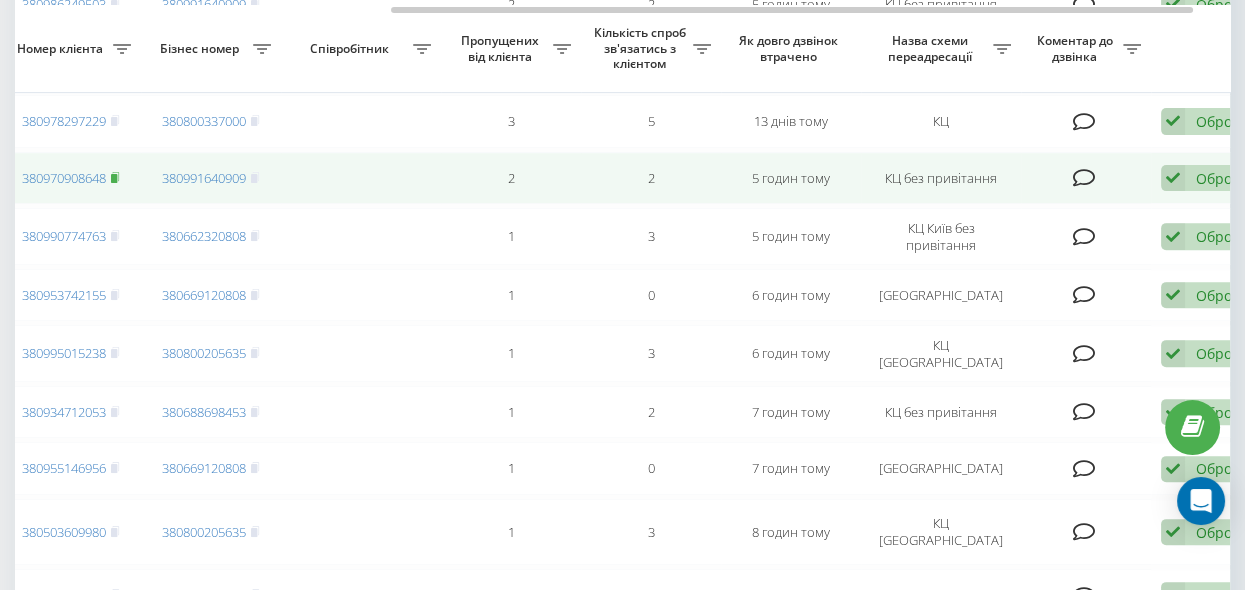 click 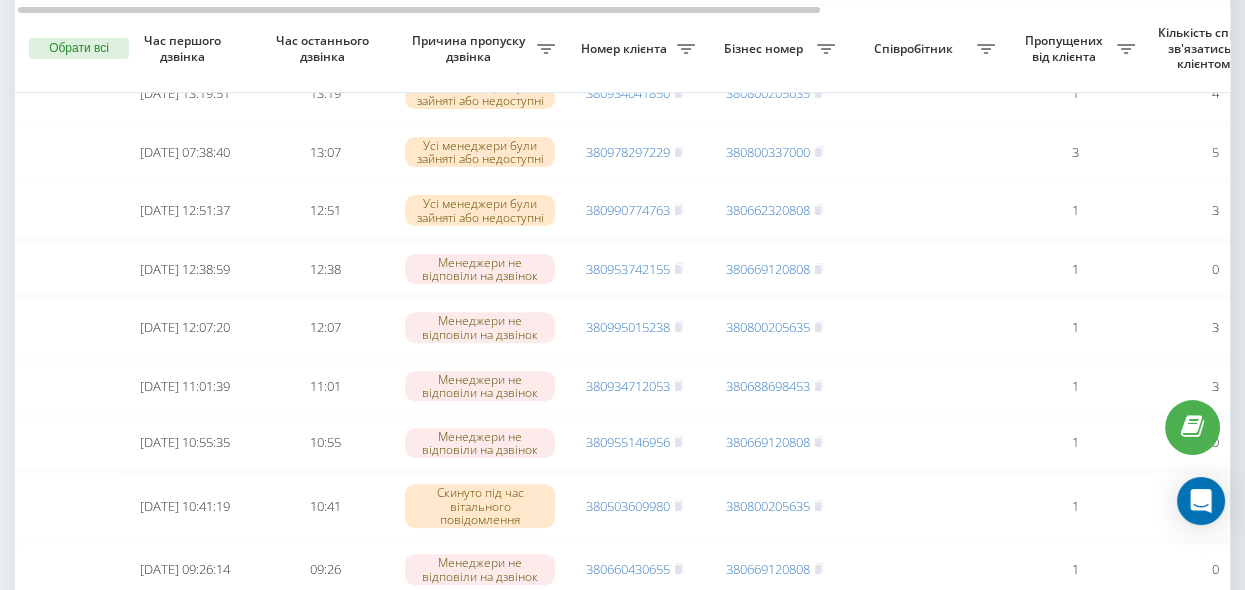 scroll, scrollTop: 999, scrollLeft: 0, axis: vertical 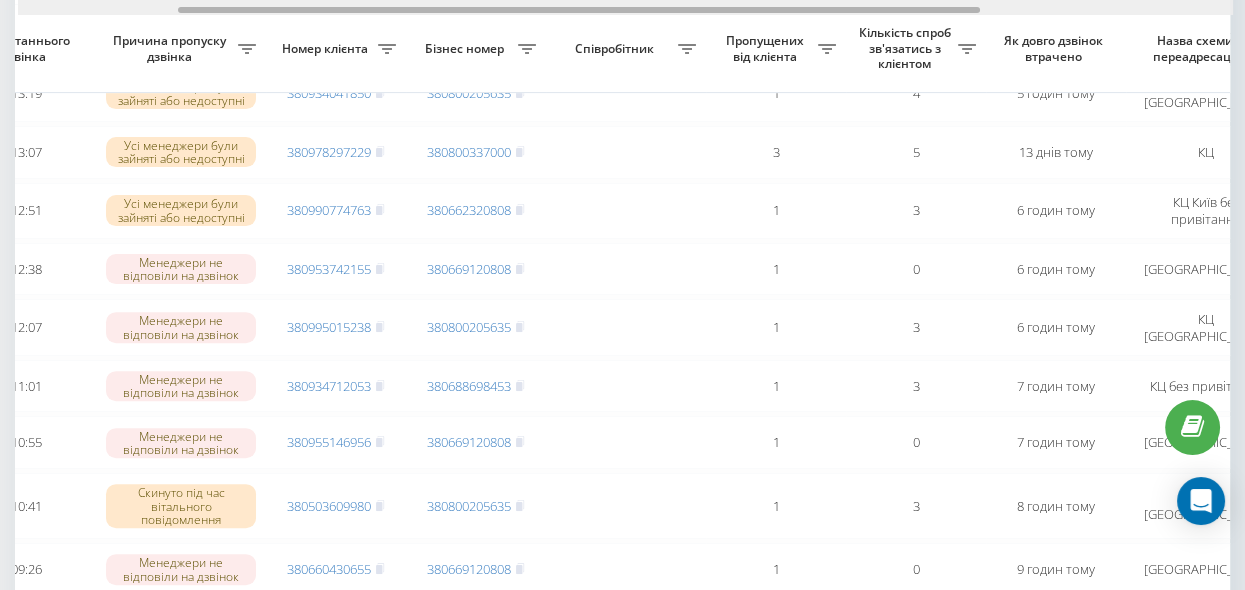 drag, startPoint x: 389, startPoint y: 12, endPoint x: 587, endPoint y: 56, distance: 202.82997 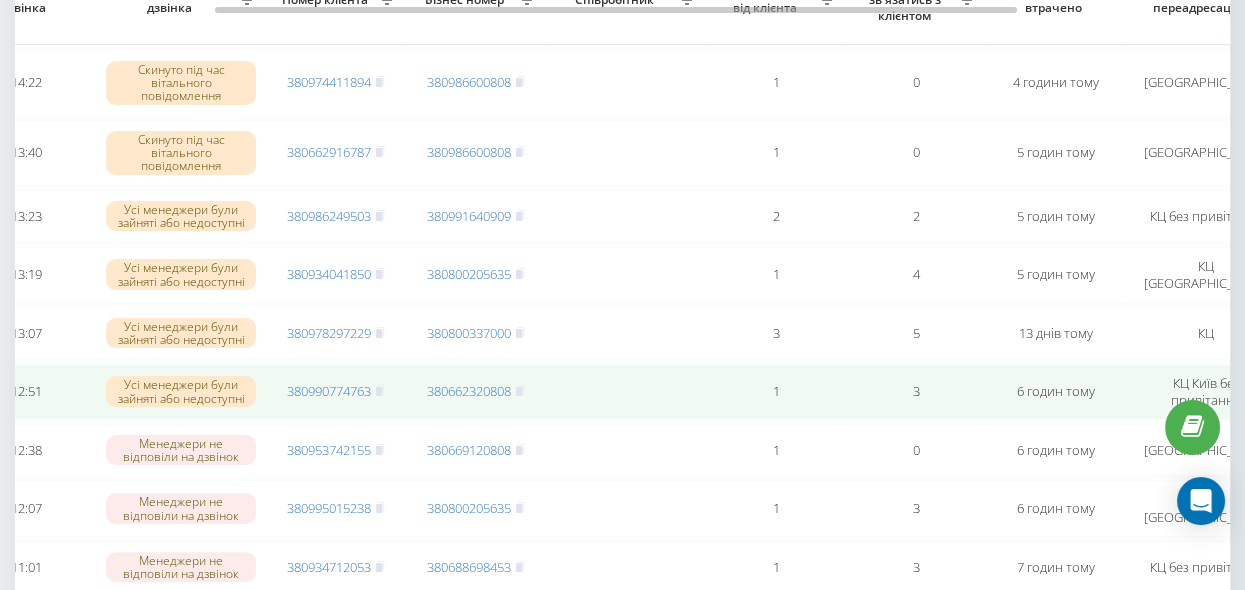 scroll, scrollTop: 727, scrollLeft: 0, axis: vertical 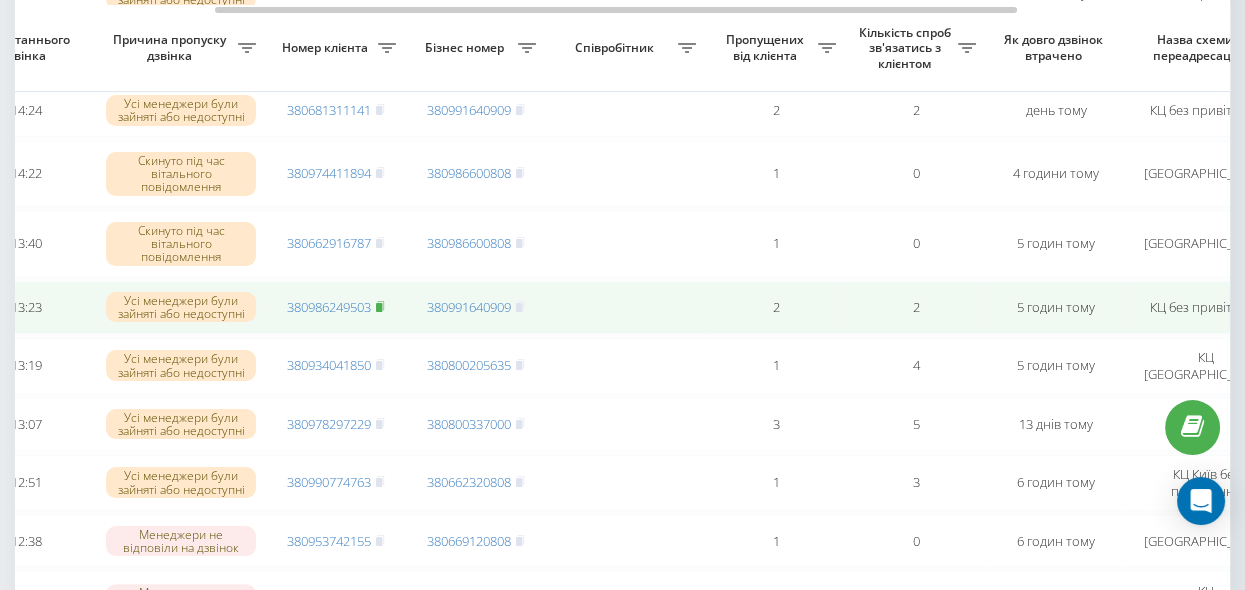 click 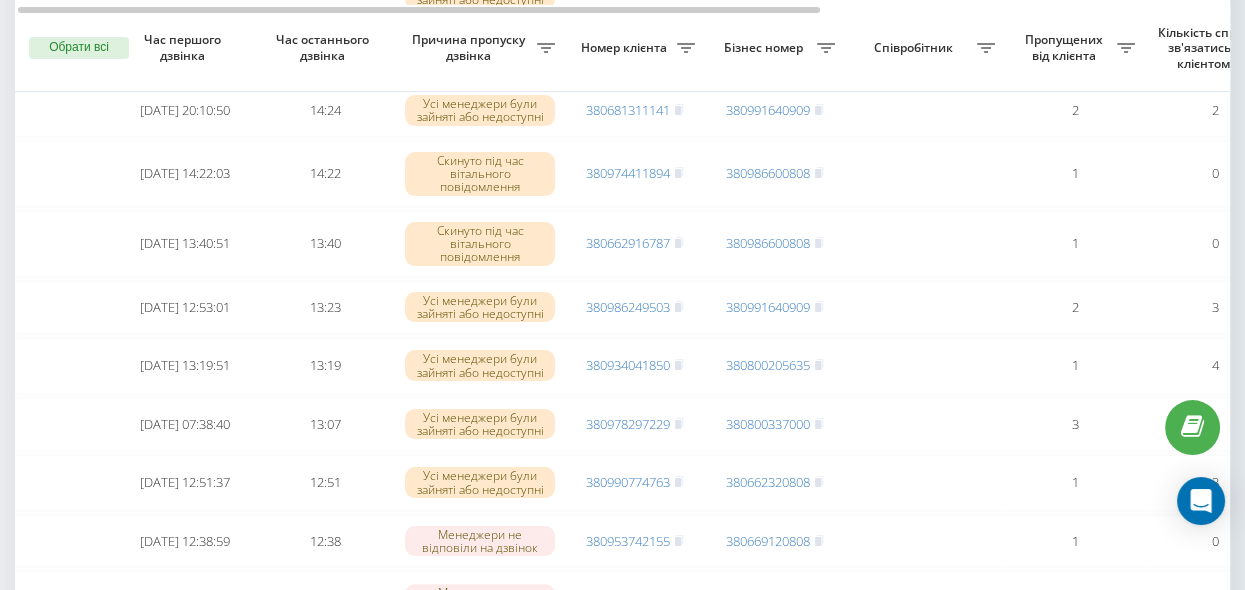 scroll, scrollTop: 727, scrollLeft: 0, axis: vertical 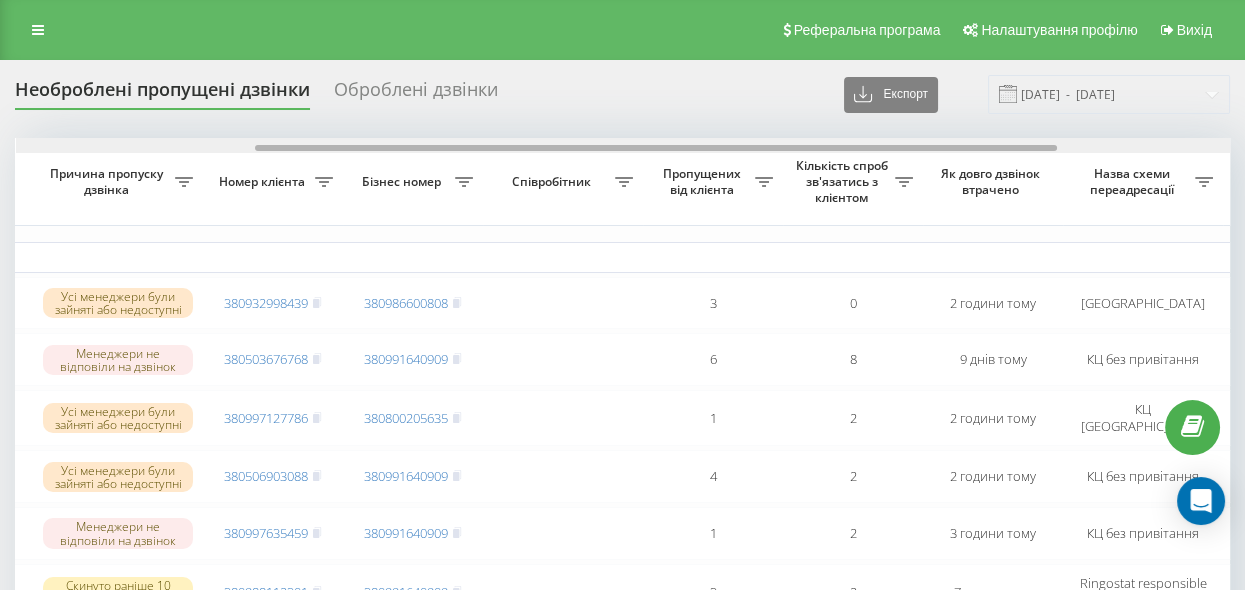 drag, startPoint x: 740, startPoint y: 147, endPoint x: 973, endPoint y: 180, distance: 235.3253 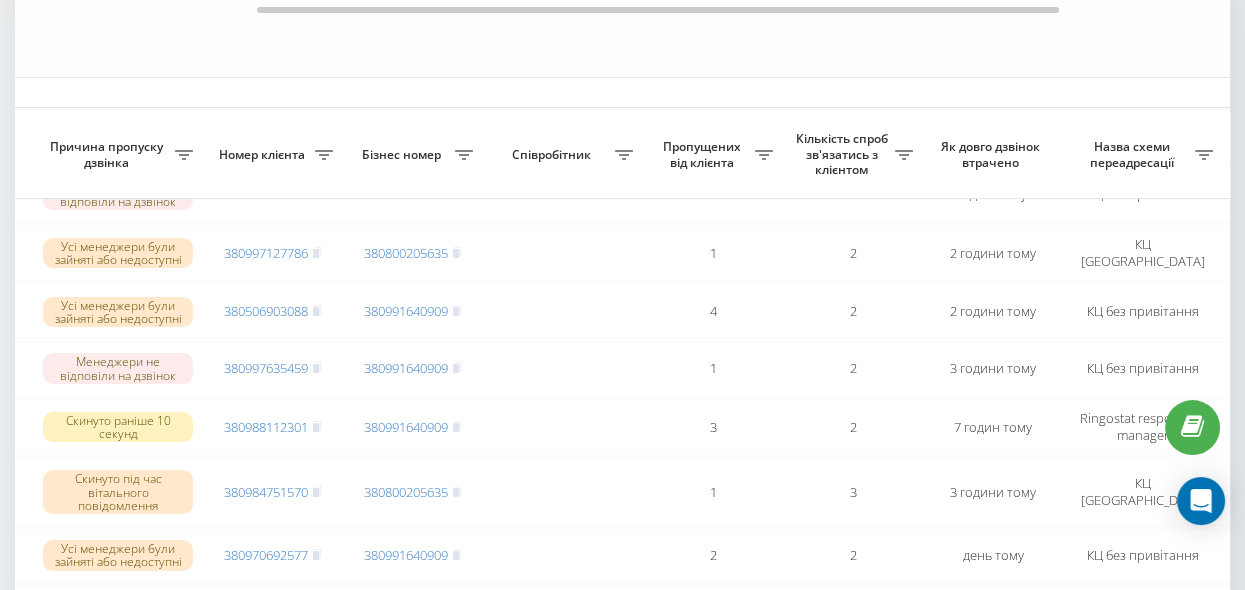 scroll, scrollTop: 272, scrollLeft: 0, axis: vertical 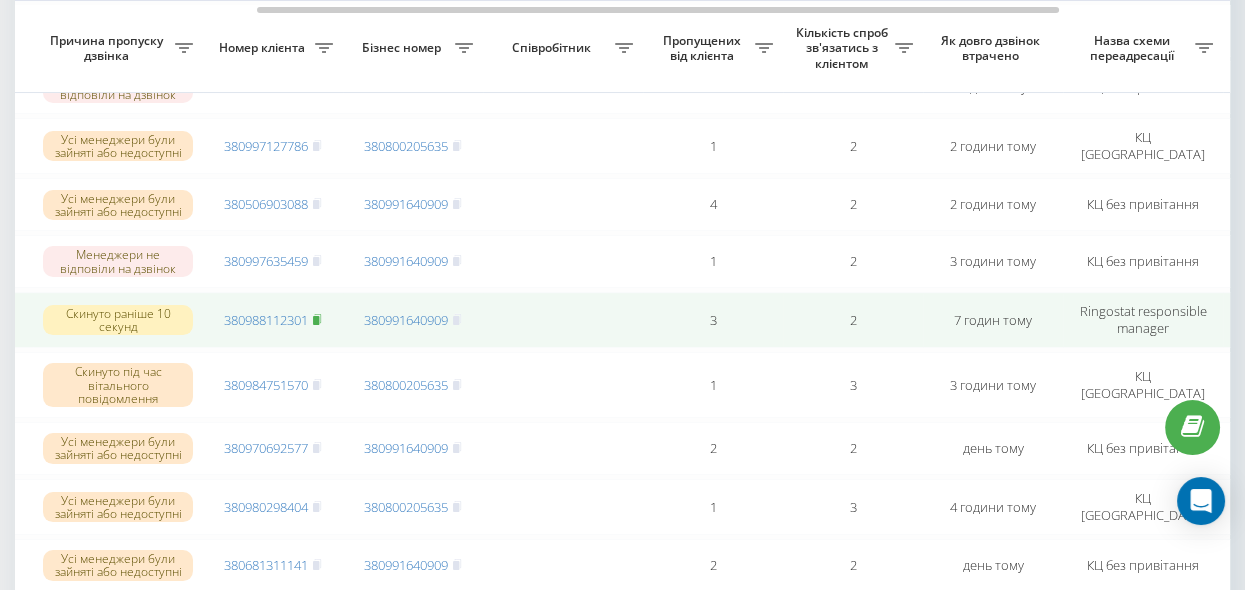 click 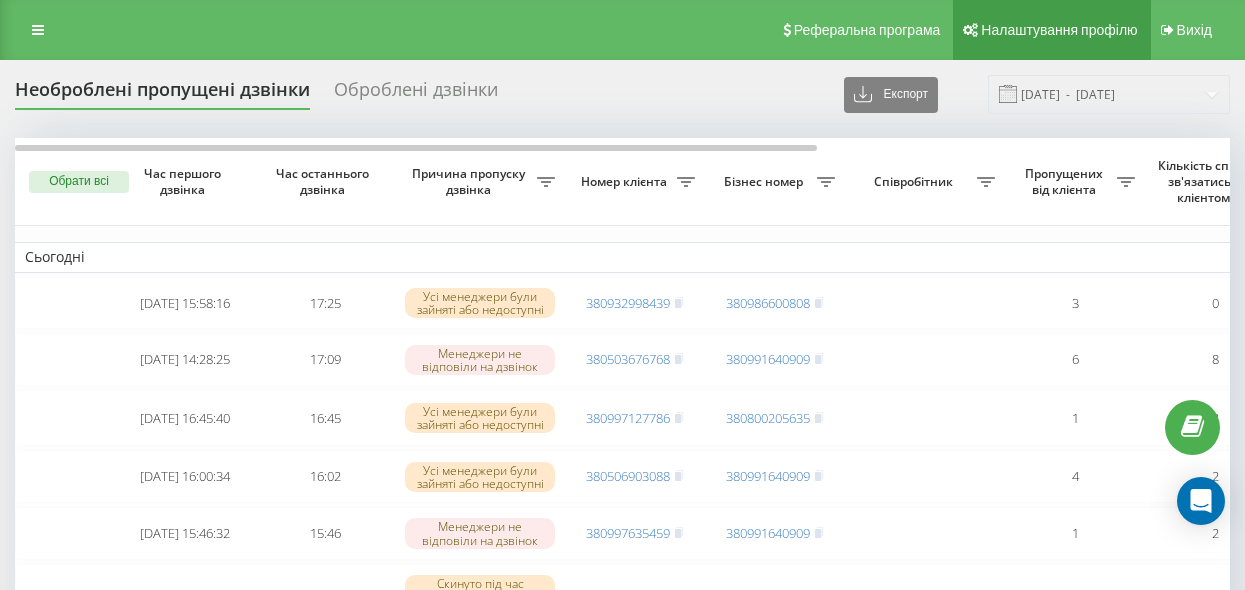 scroll, scrollTop: 0, scrollLeft: 0, axis: both 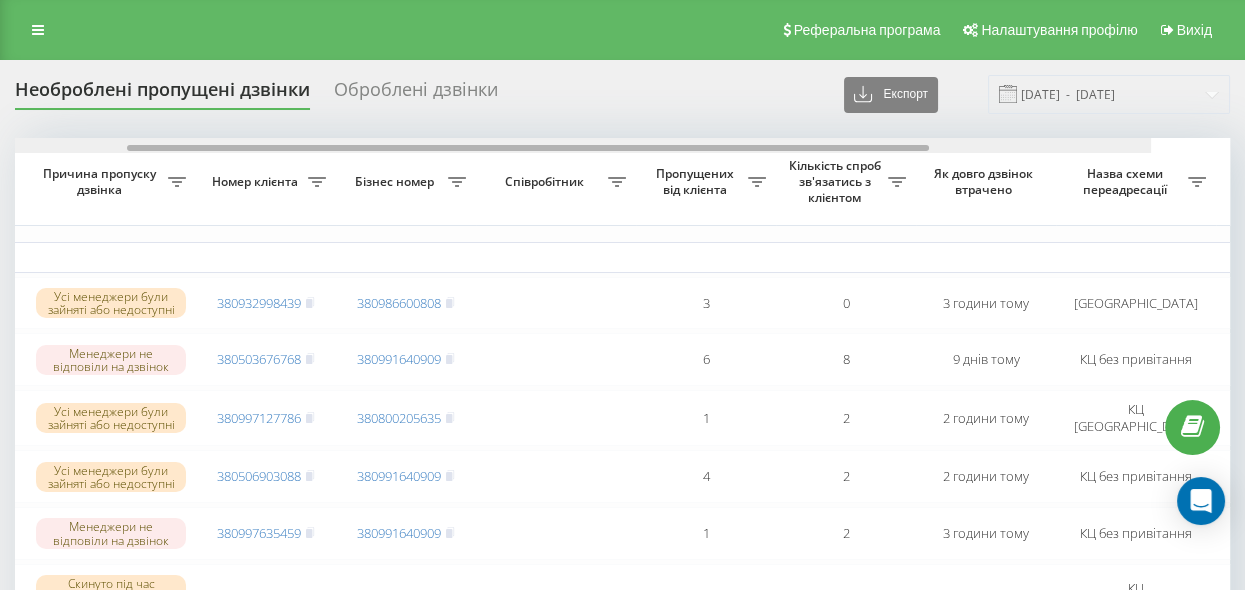 drag, startPoint x: 407, startPoint y: 150, endPoint x: 676, endPoint y: 192, distance: 272.25906 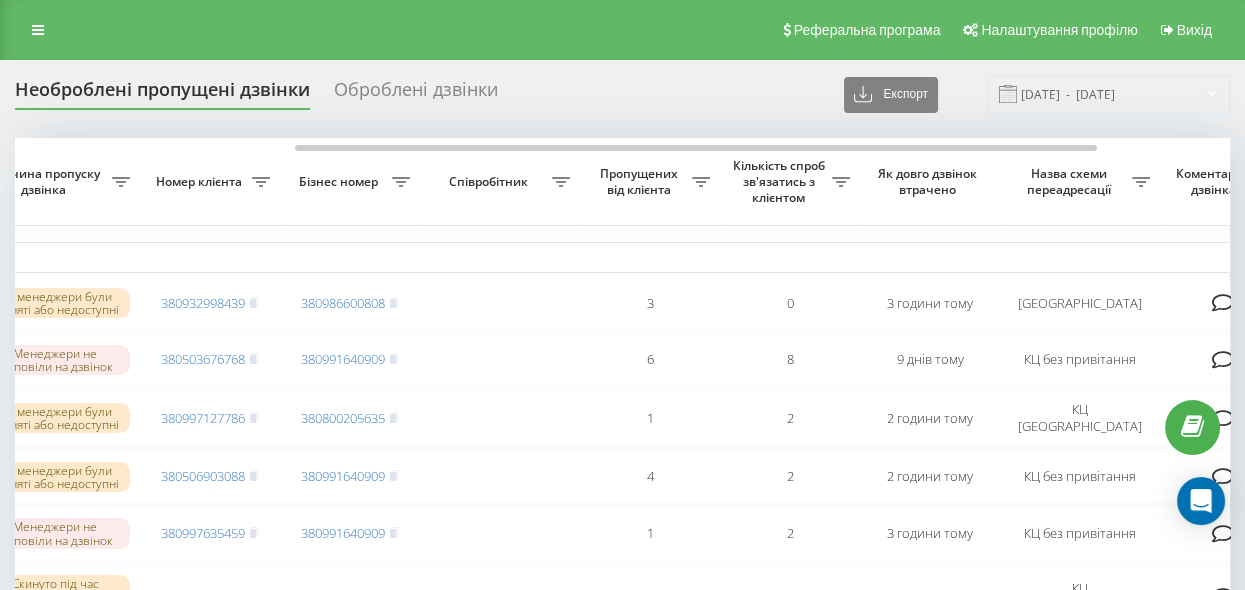 click on "Пропущених від клієнта" at bounding box center (641, 181) 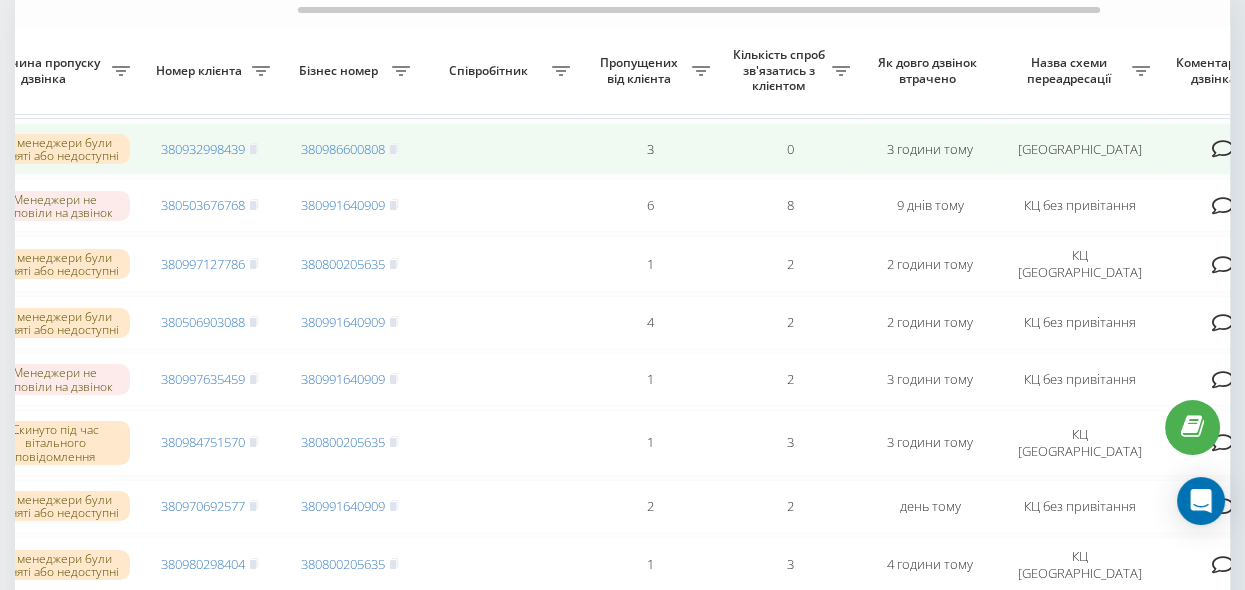 scroll, scrollTop: 182, scrollLeft: 0, axis: vertical 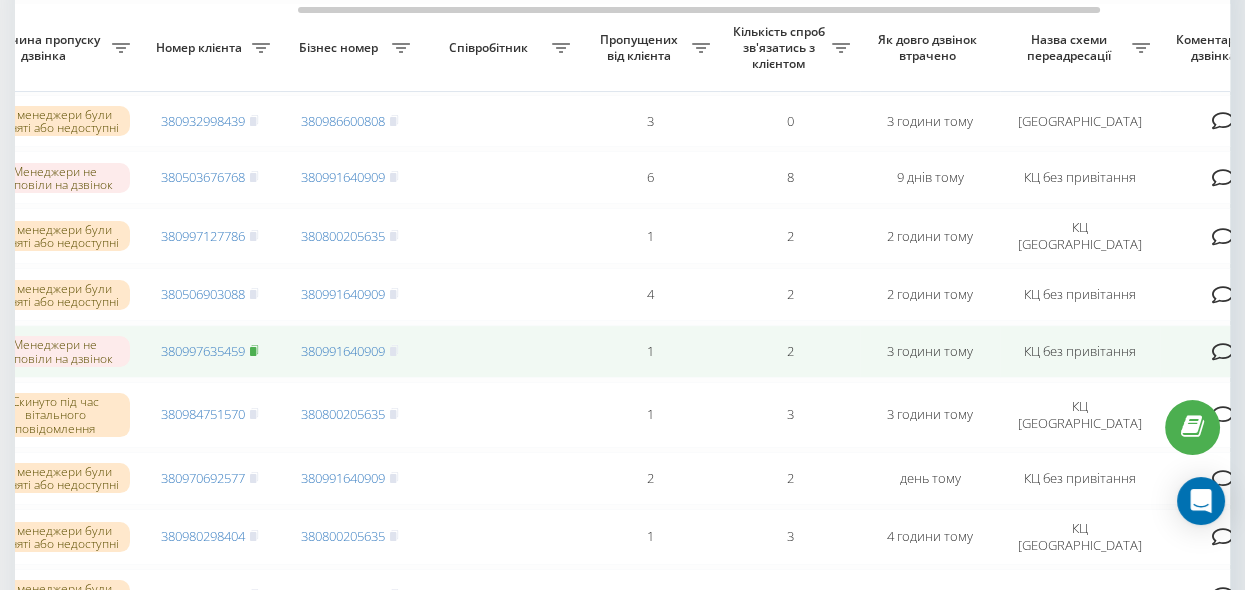 click 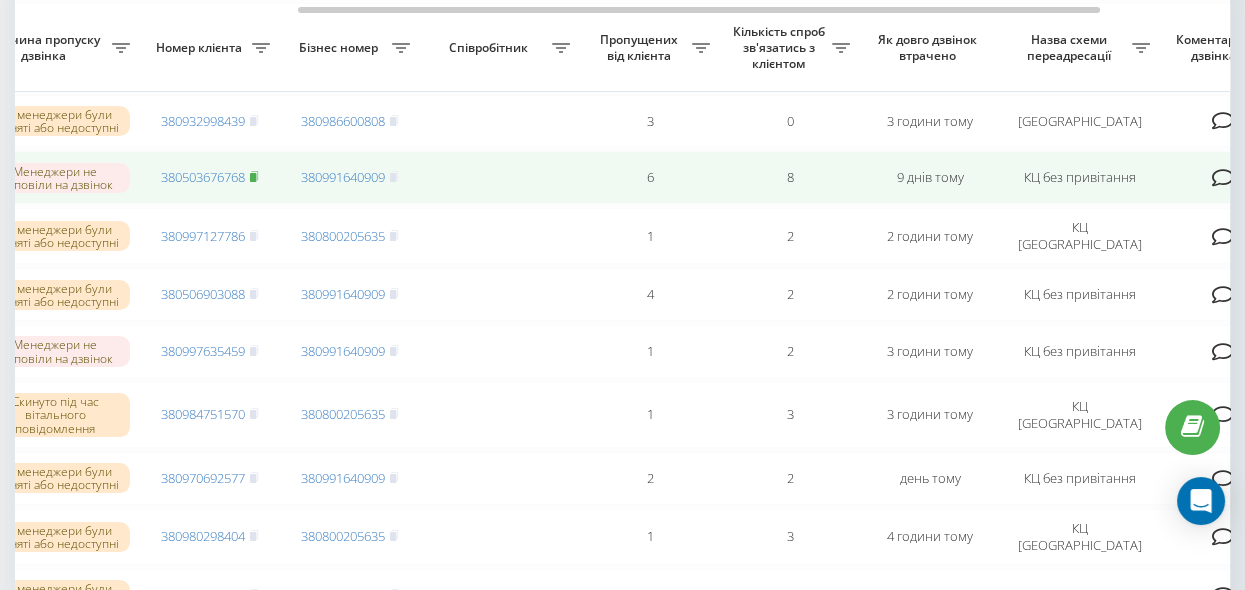 click 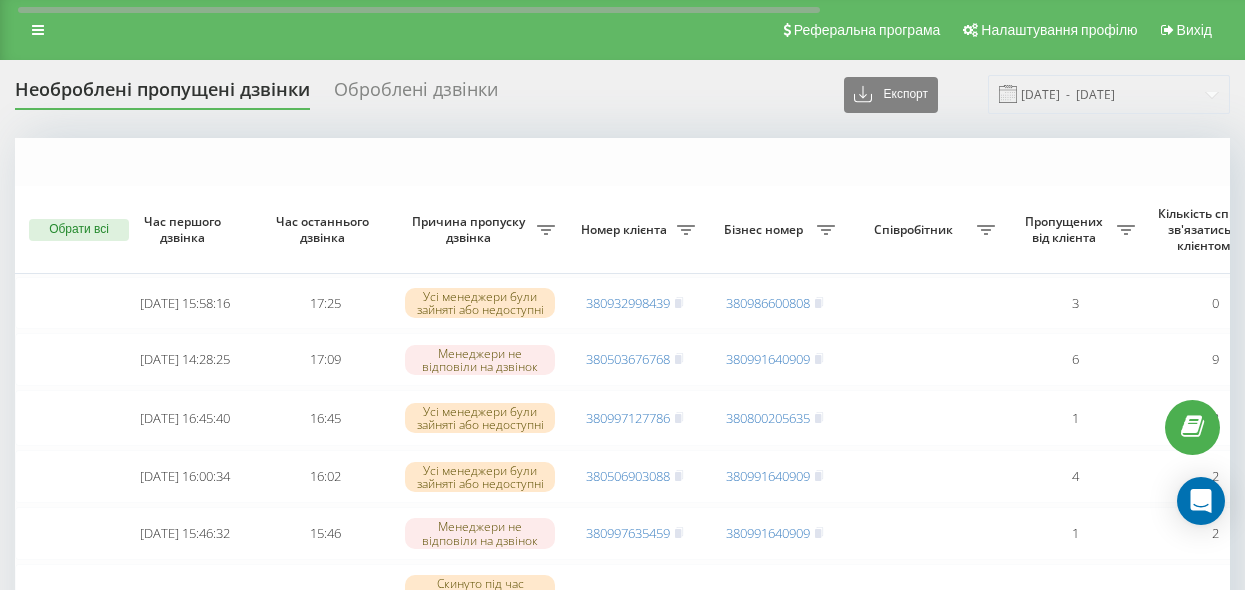 scroll, scrollTop: 182, scrollLeft: 0, axis: vertical 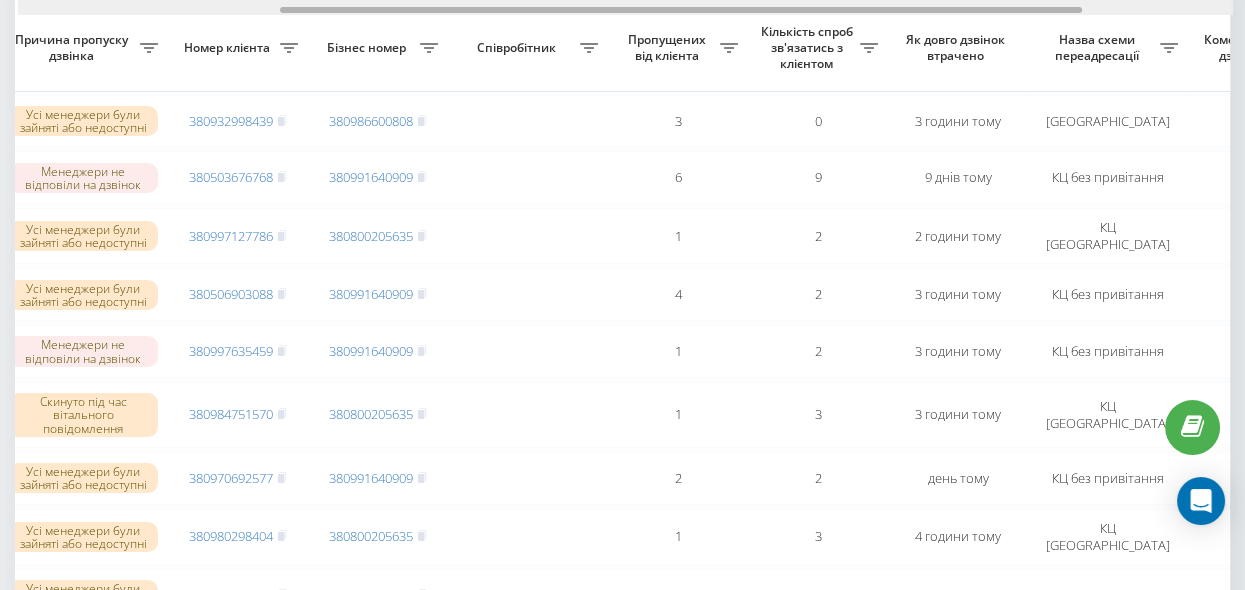 drag, startPoint x: 659, startPoint y: 8, endPoint x: 858, endPoint y: 86, distance: 213.7405 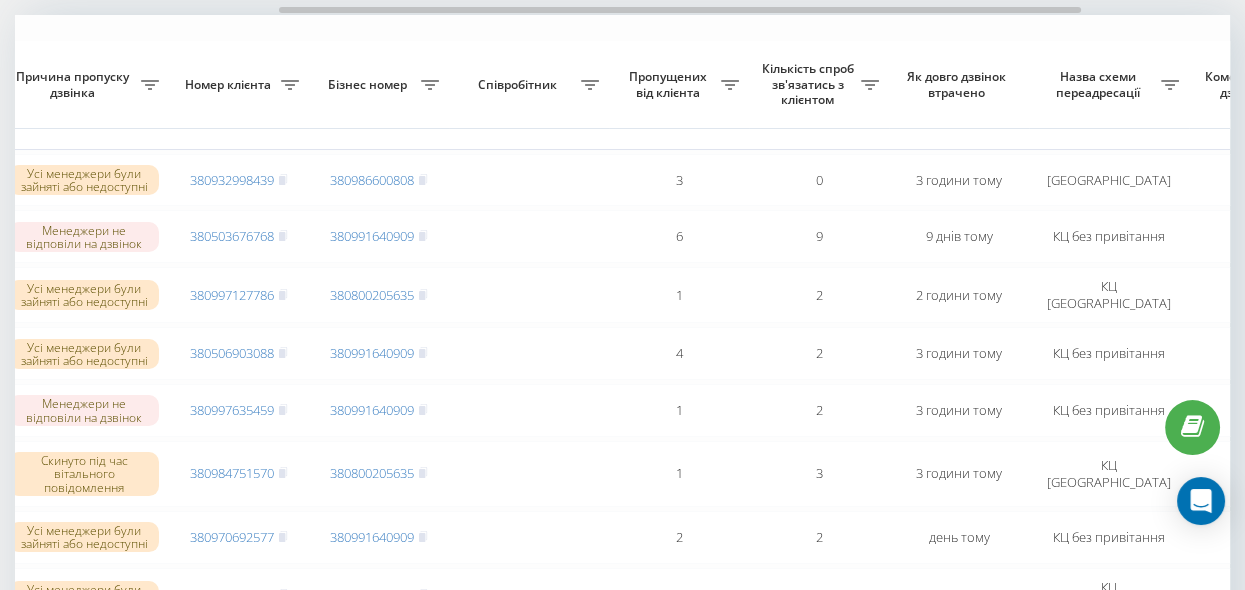 scroll, scrollTop: 182, scrollLeft: 0, axis: vertical 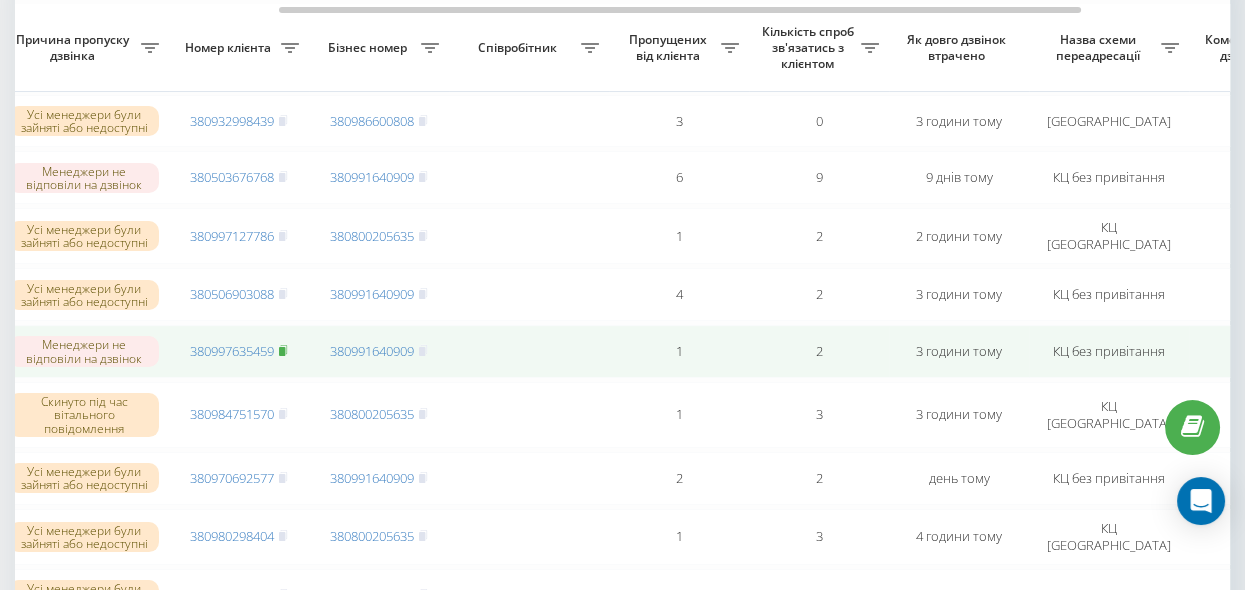 click 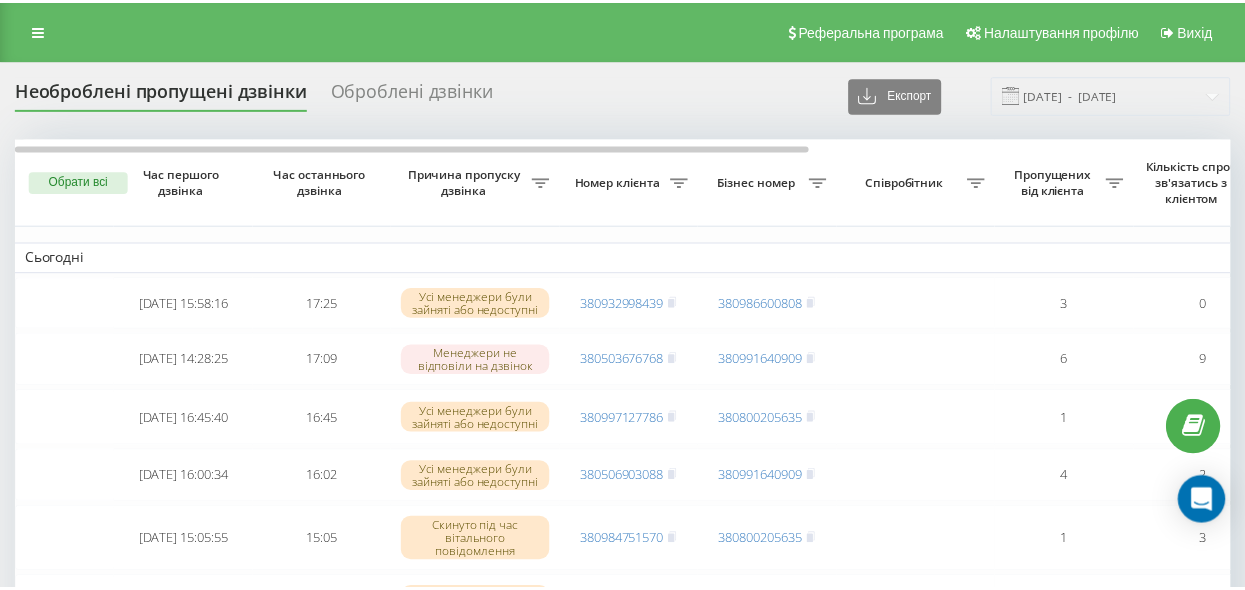 scroll, scrollTop: 0, scrollLeft: 0, axis: both 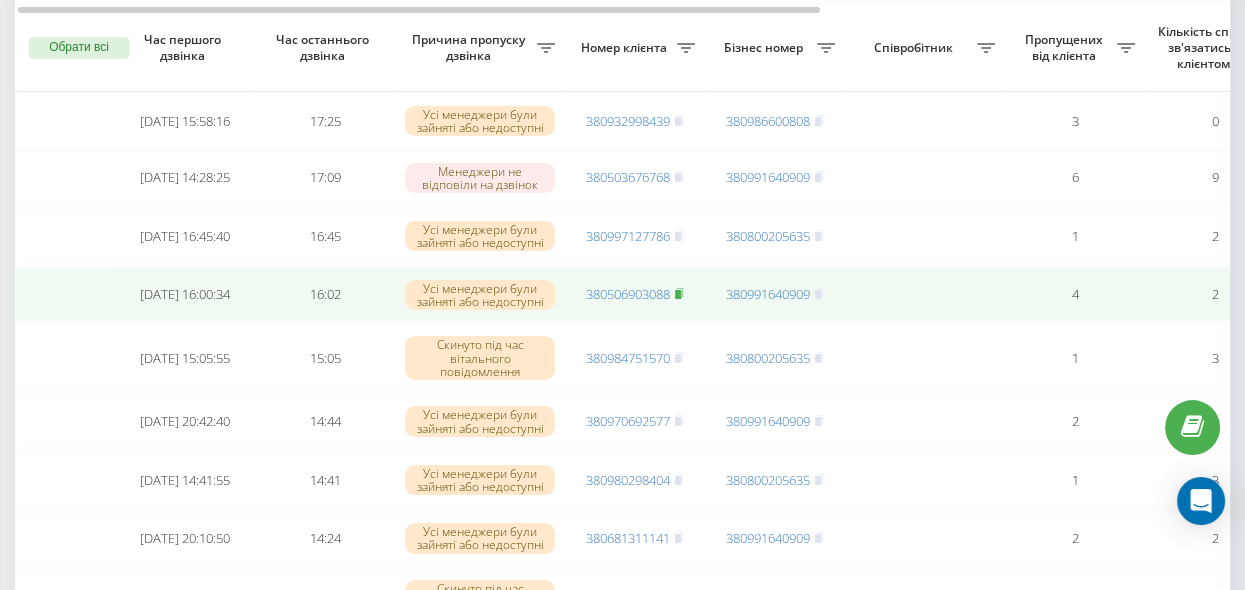 click 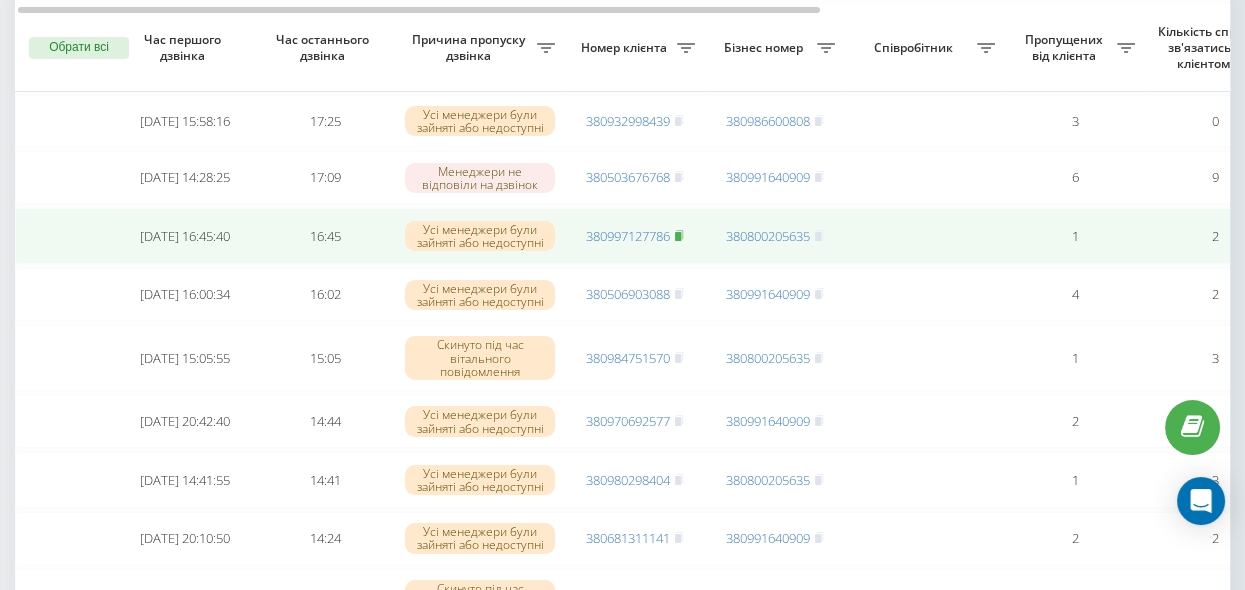 click 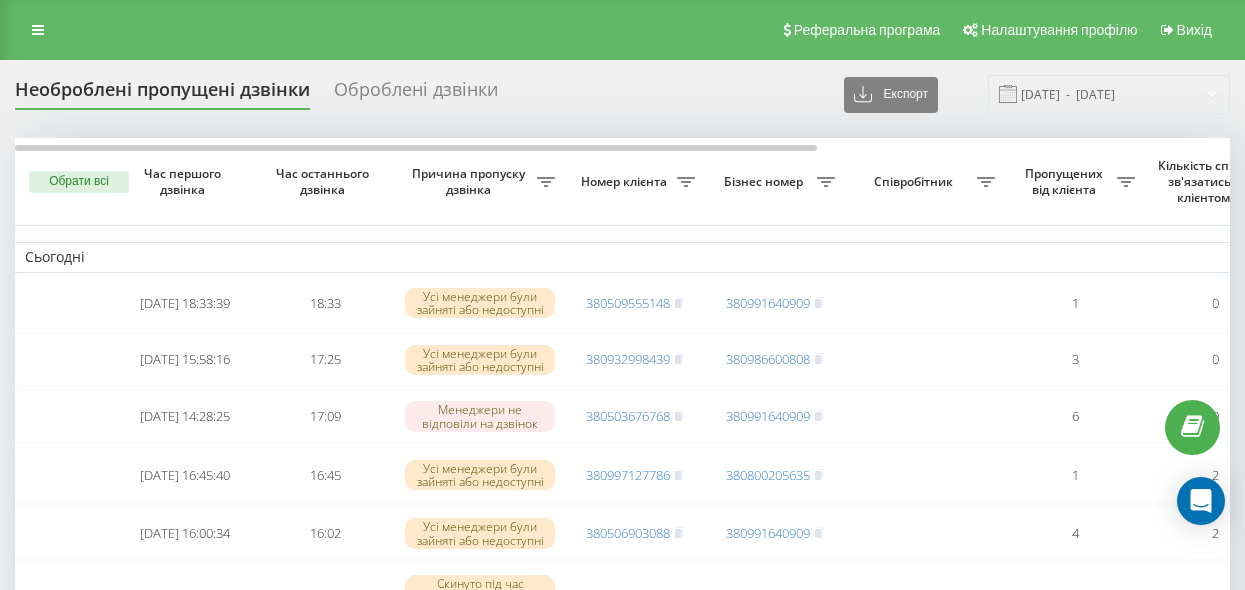scroll, scrollTop: 0, scrollLeft: 0, axis: both 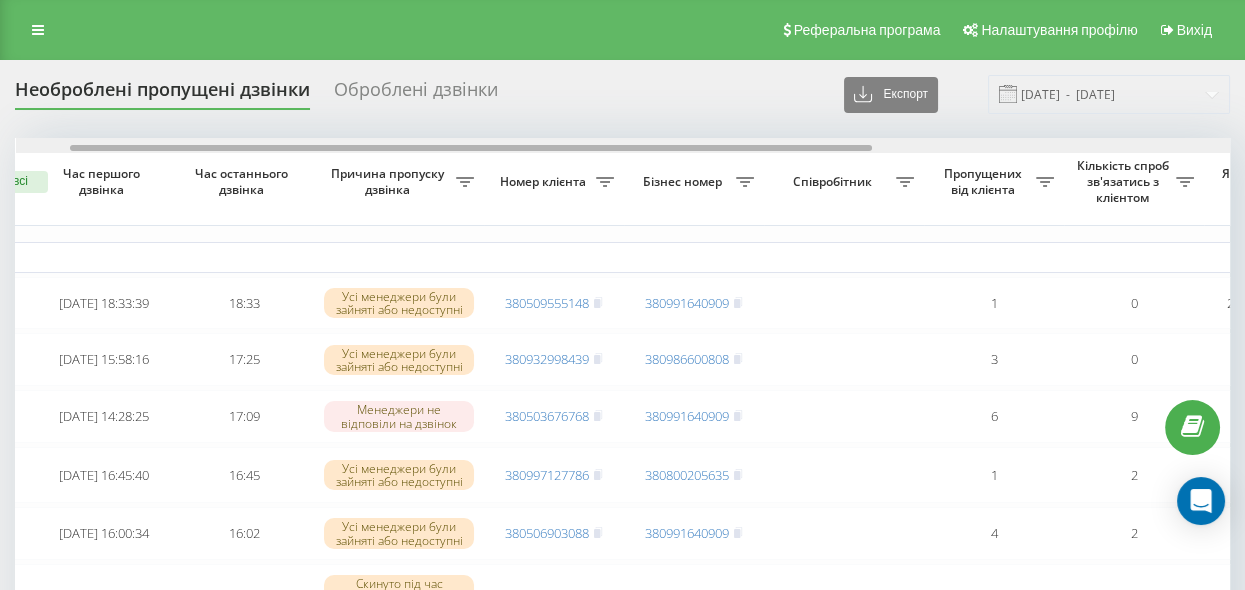 drag, startPoint x: 411, startPoint y: 144, endPoint x: 423, endPoint y: 190, distance: 47.539455 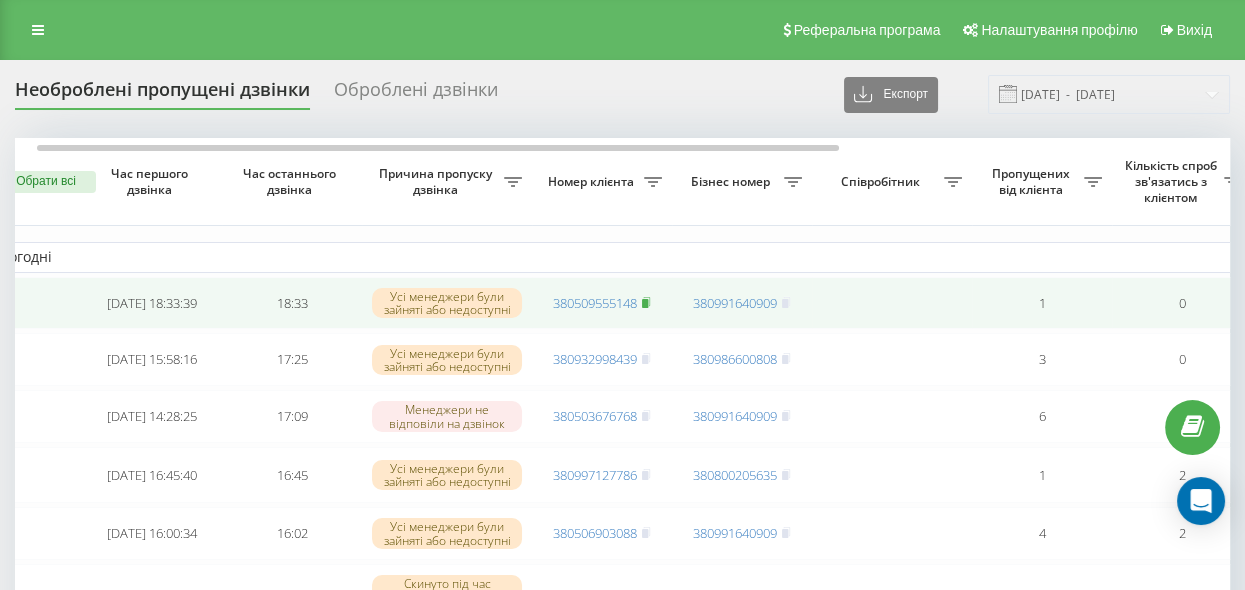 click 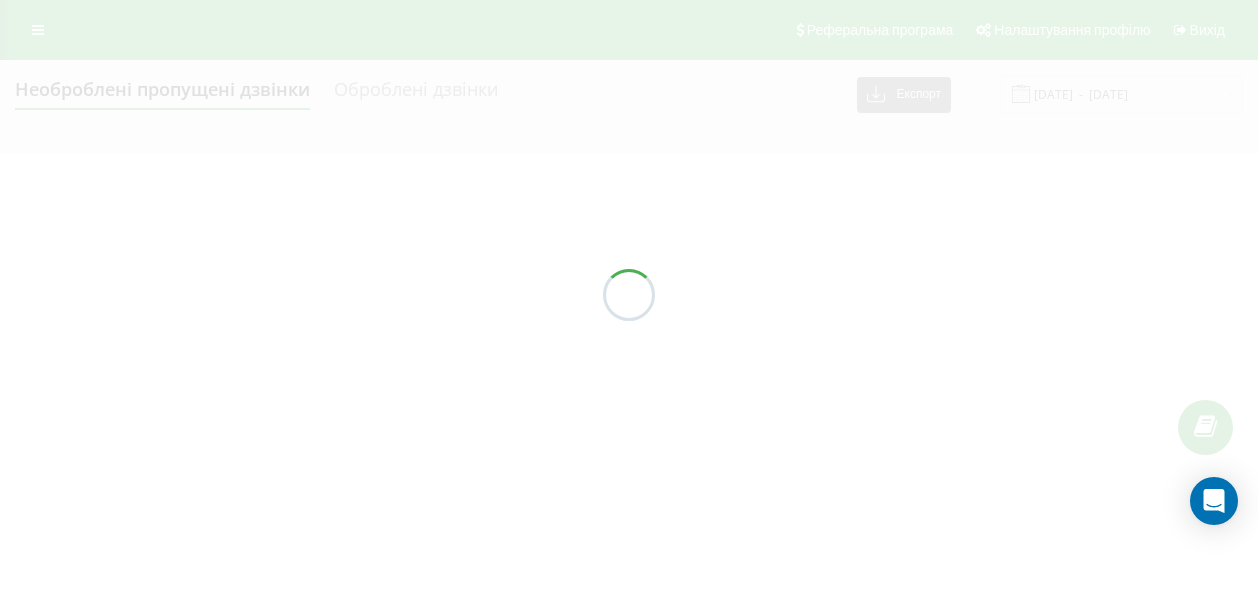 scroll, scrollTop: 0, scrollLeft: 0, axis: both 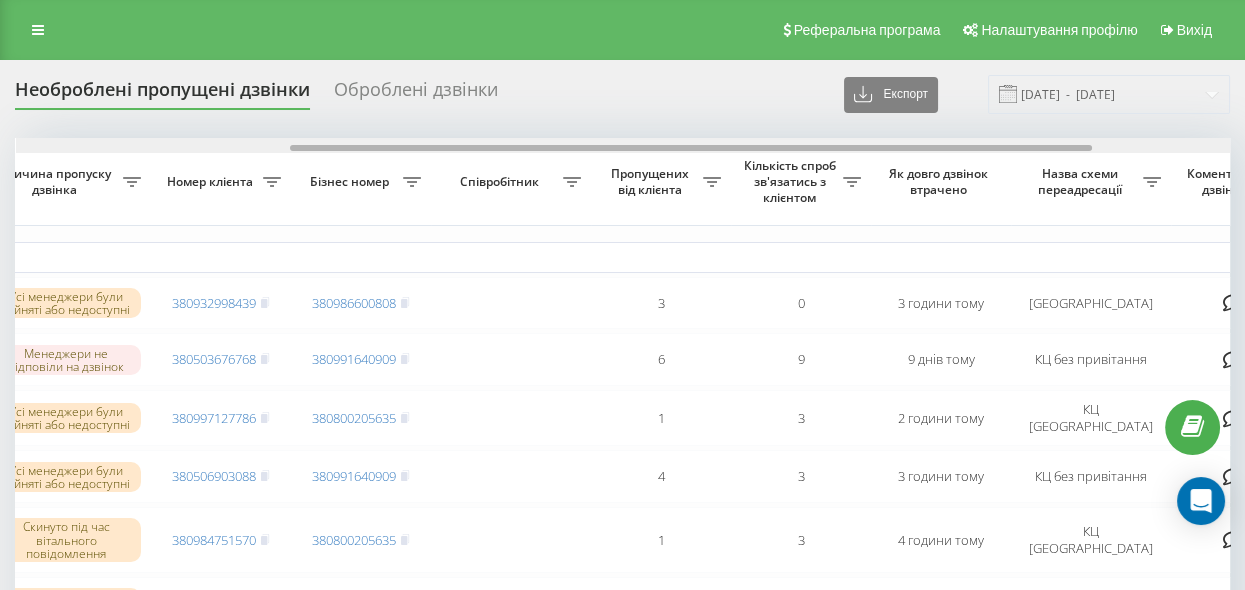 drag, startPoint x: 408, startPoint y: 148, endPoint x: 682, endPoint y: 177, distance: 275.5304 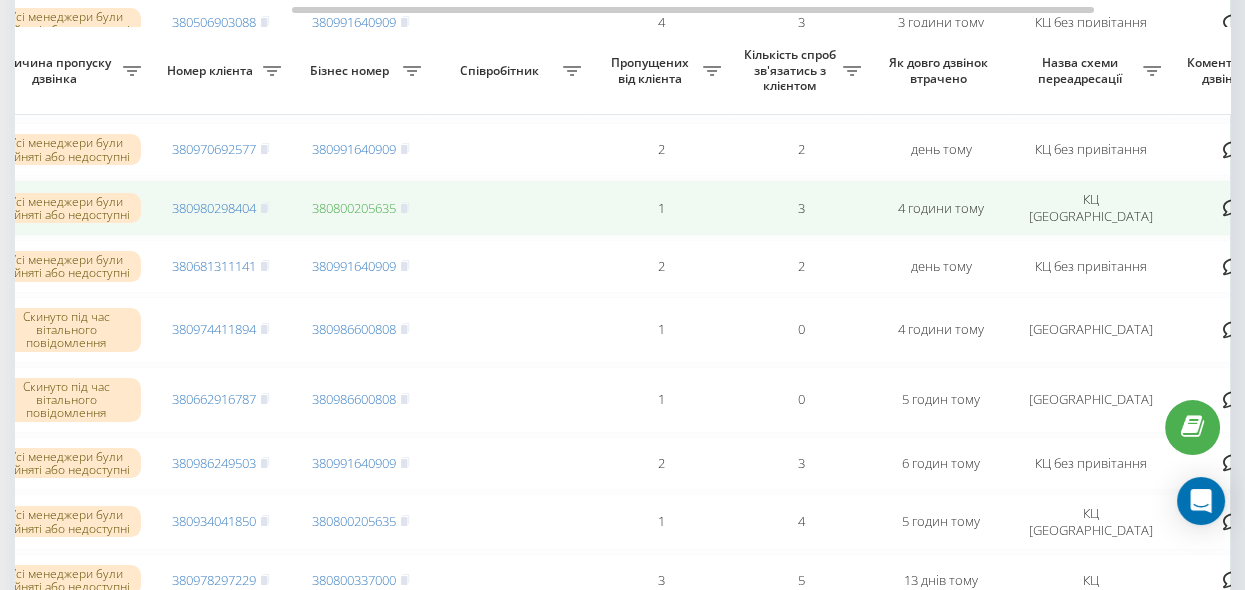 scroll, scrollTop: 545, scrollLeft: 0, axis: vertical 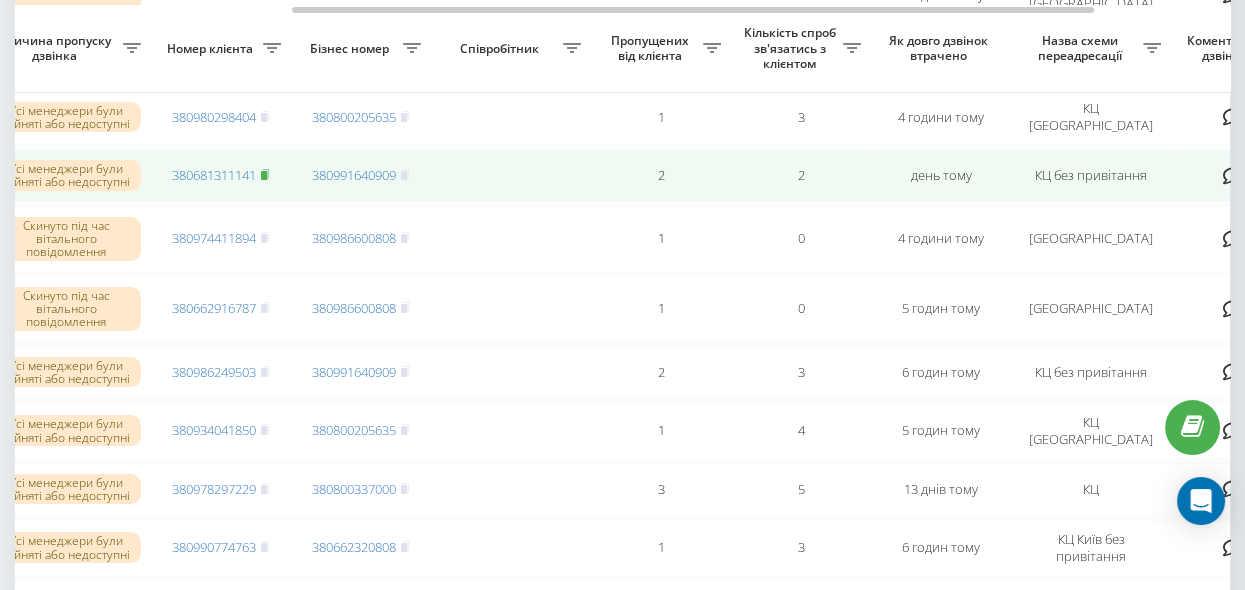click 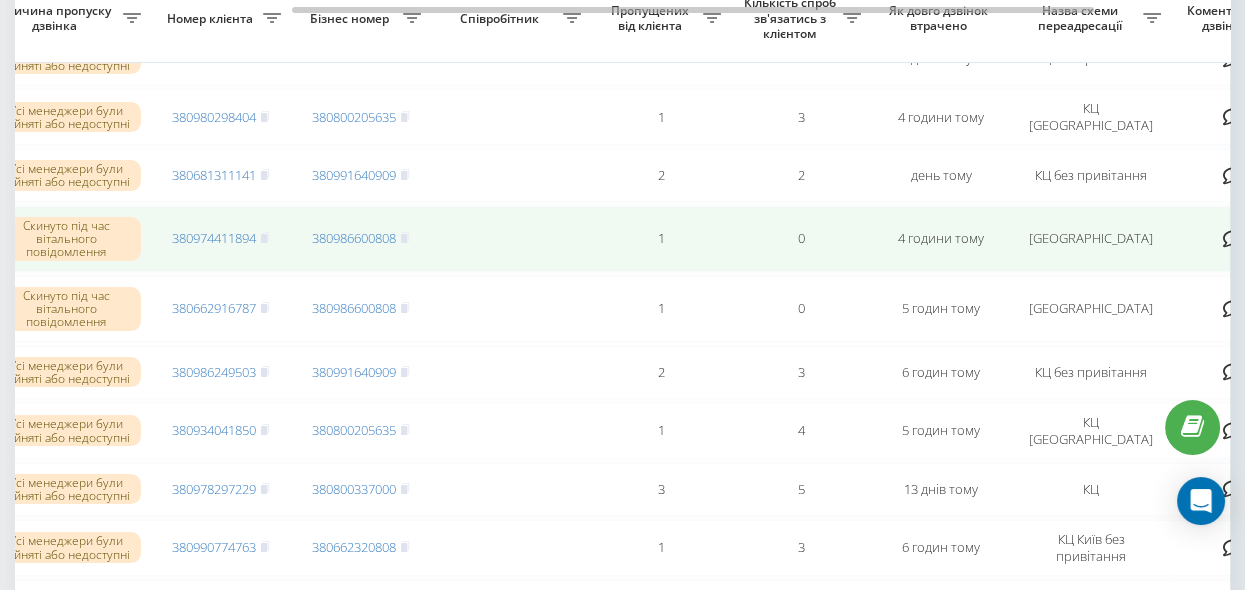 scroll, scrollTop: 454, scrollLeft: 0, axis: vertical 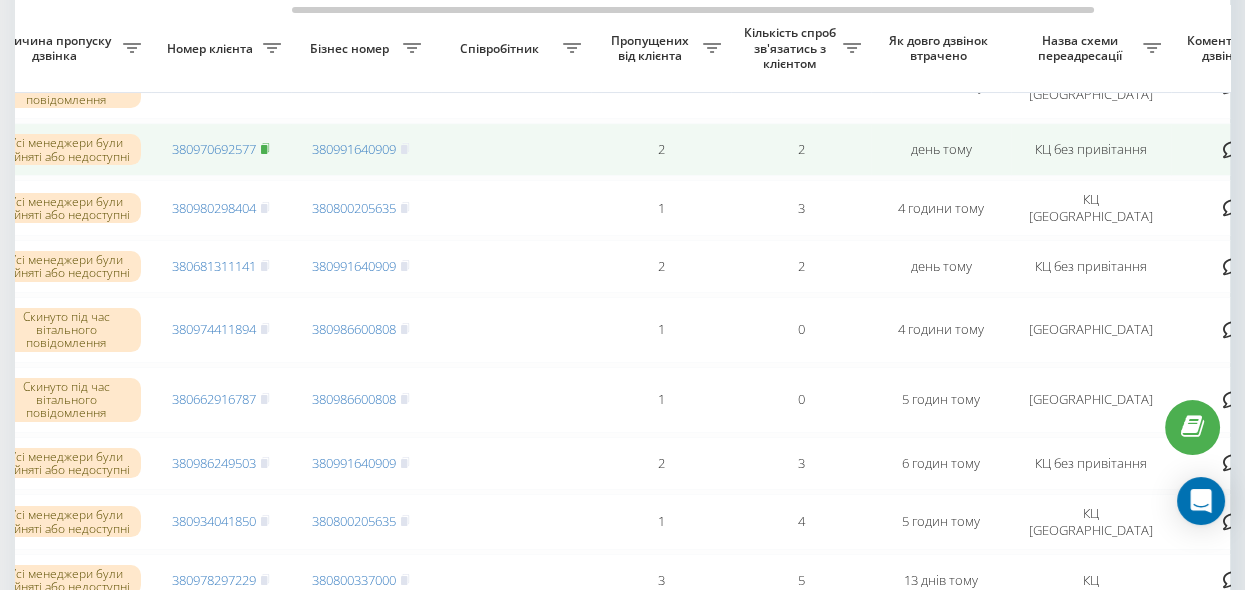 click 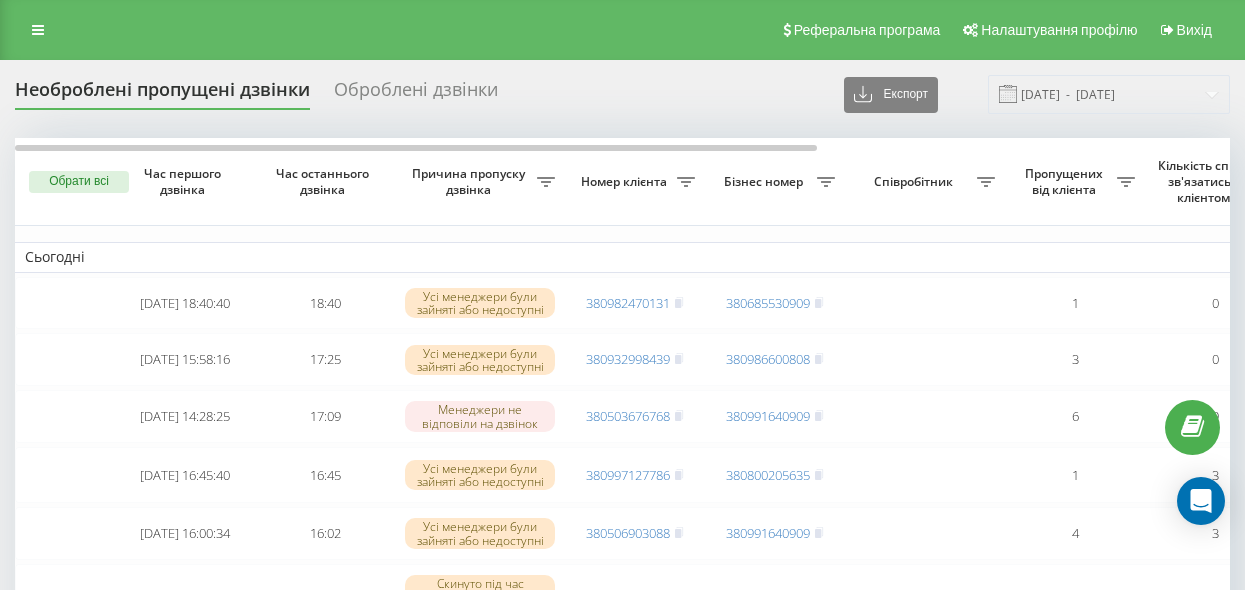 scroll, scrollTop: 0, scrollLeft: 0, axis: both 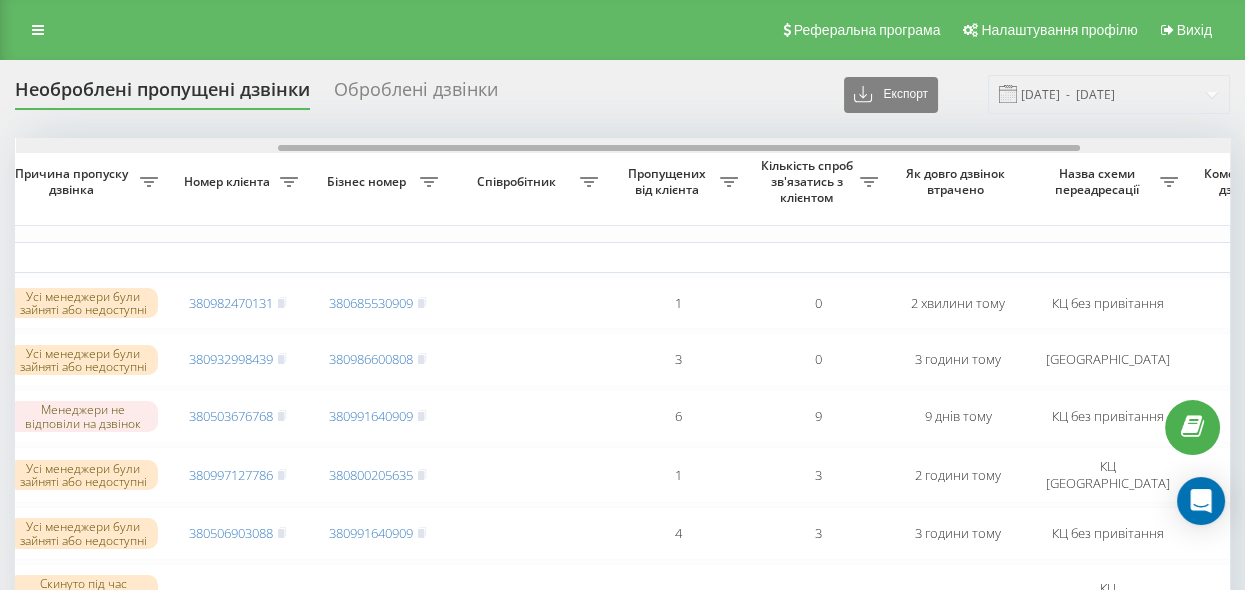 drag, startPoint x: 532, startPoint y: 150, endPoint x: 795, endPoint y: 201, distance: 267.89923 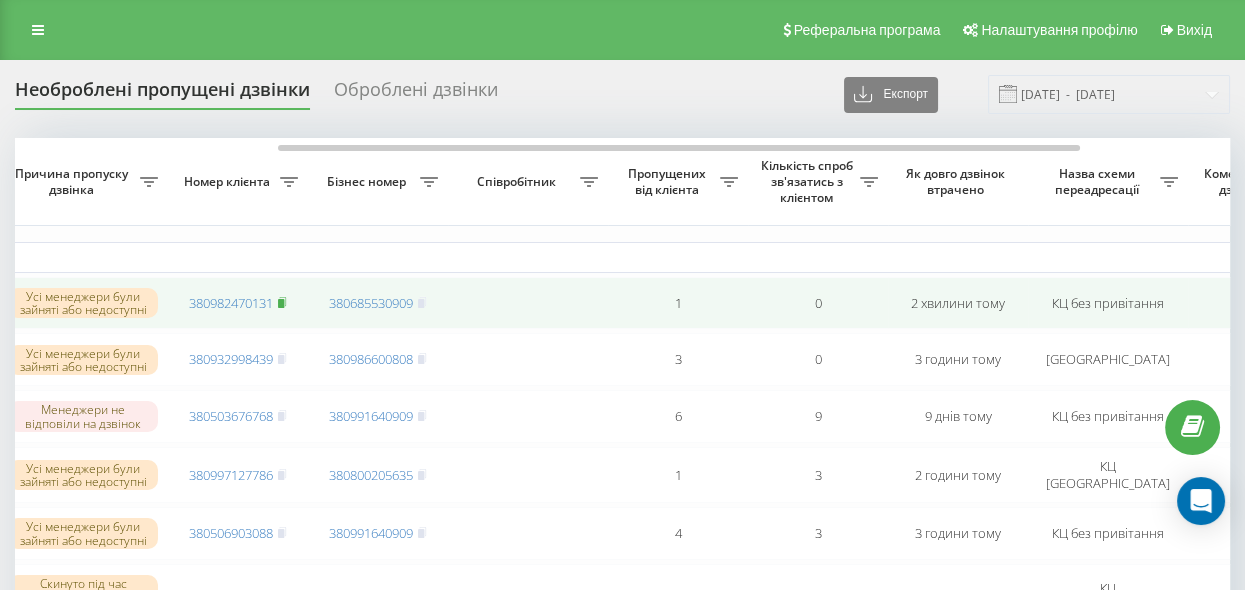 click 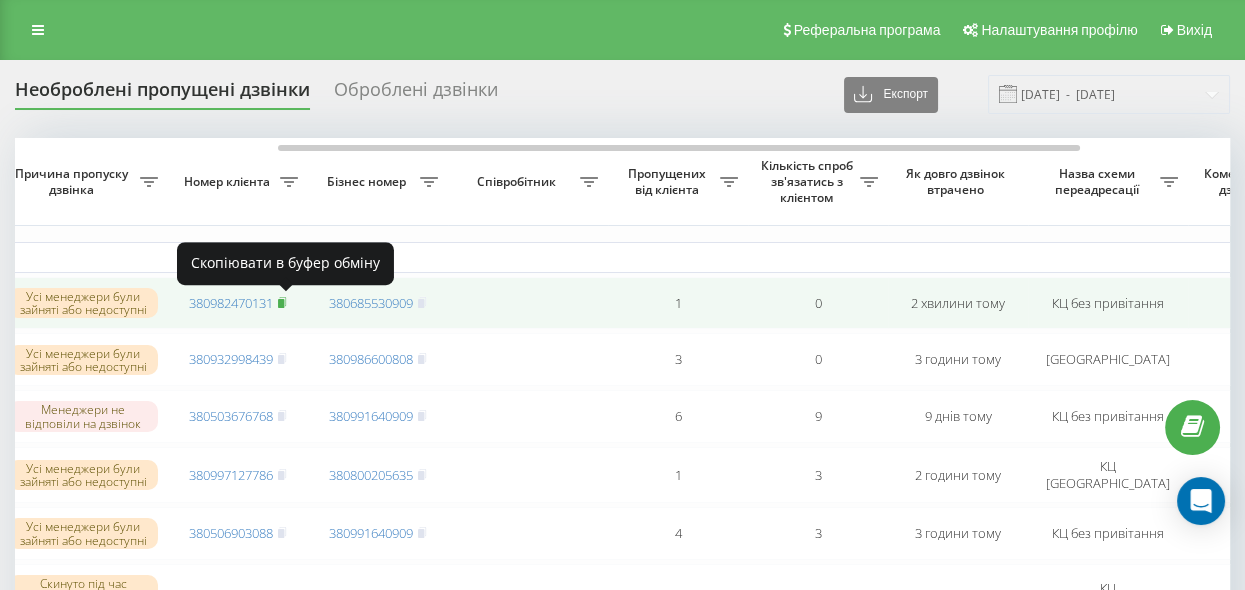 click 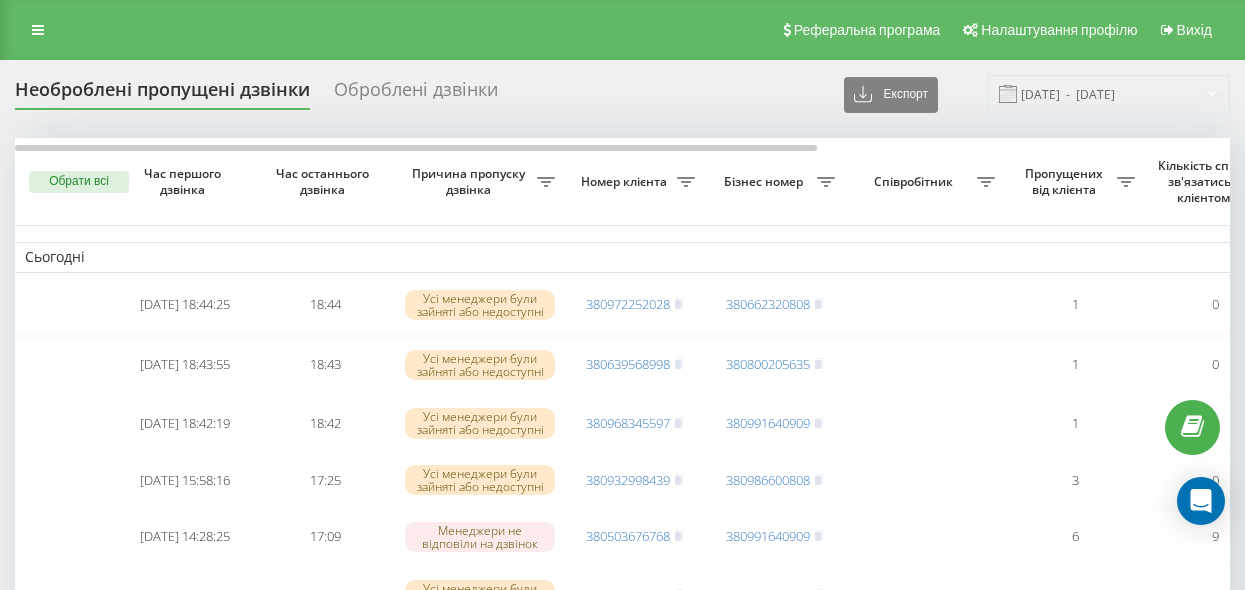 scroll, scrollTop: 0, scrollLeft: 0, axis: both 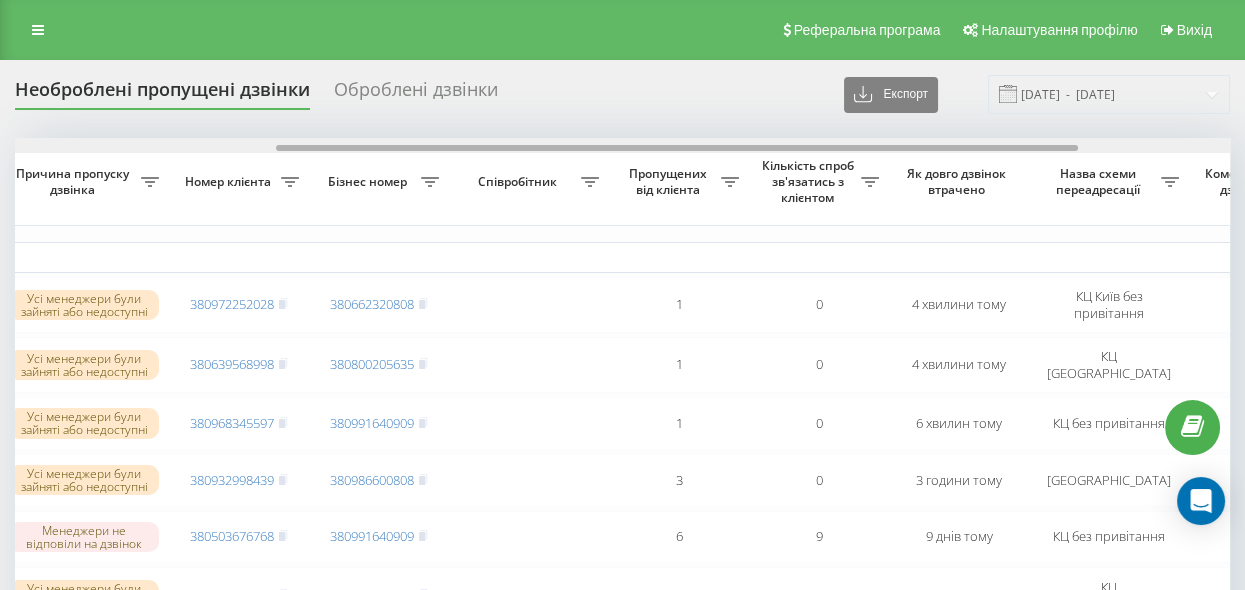 drag, startPoint x: 660, startPoint y: 146, endPoint x: 922, endPoint y: 192, distance: 266.0075 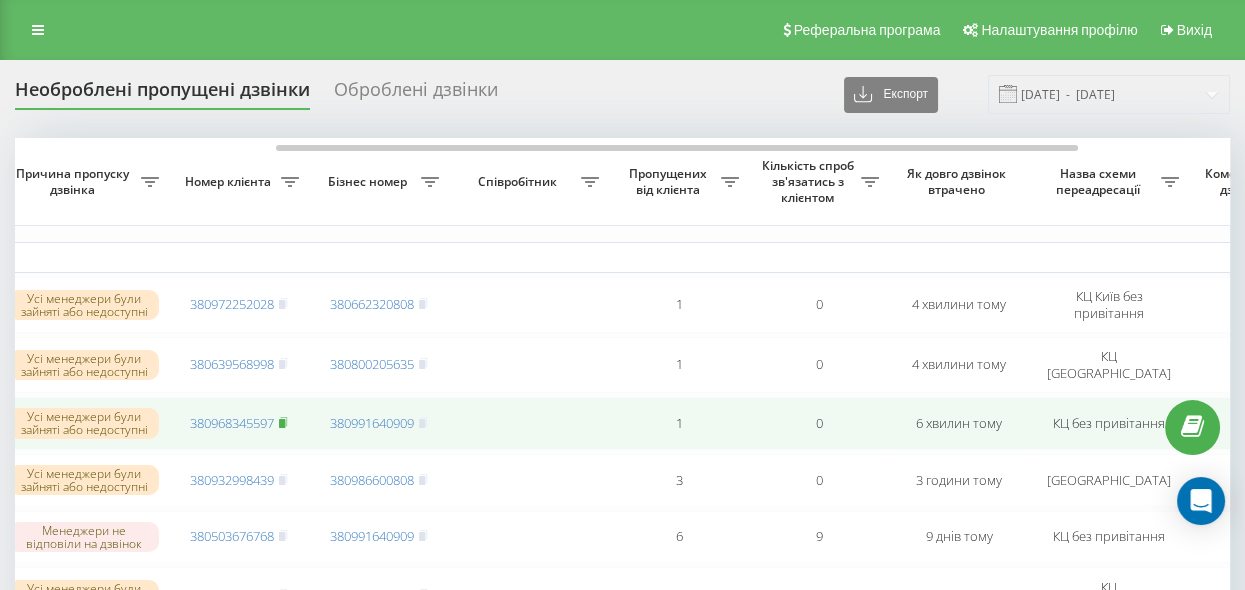 click 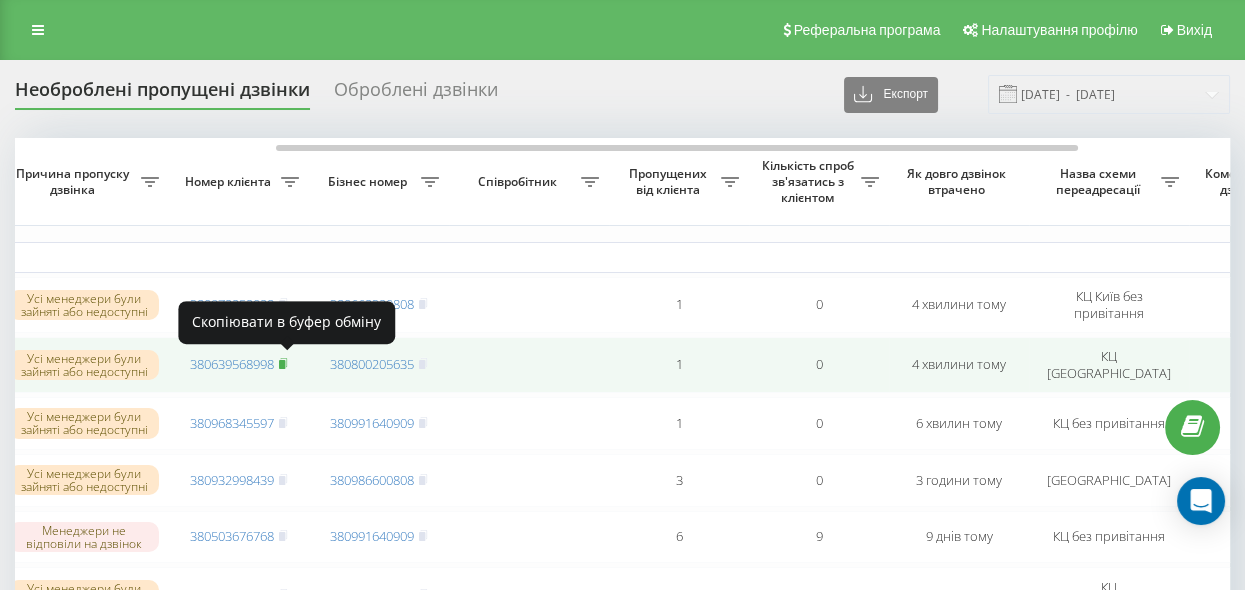 click 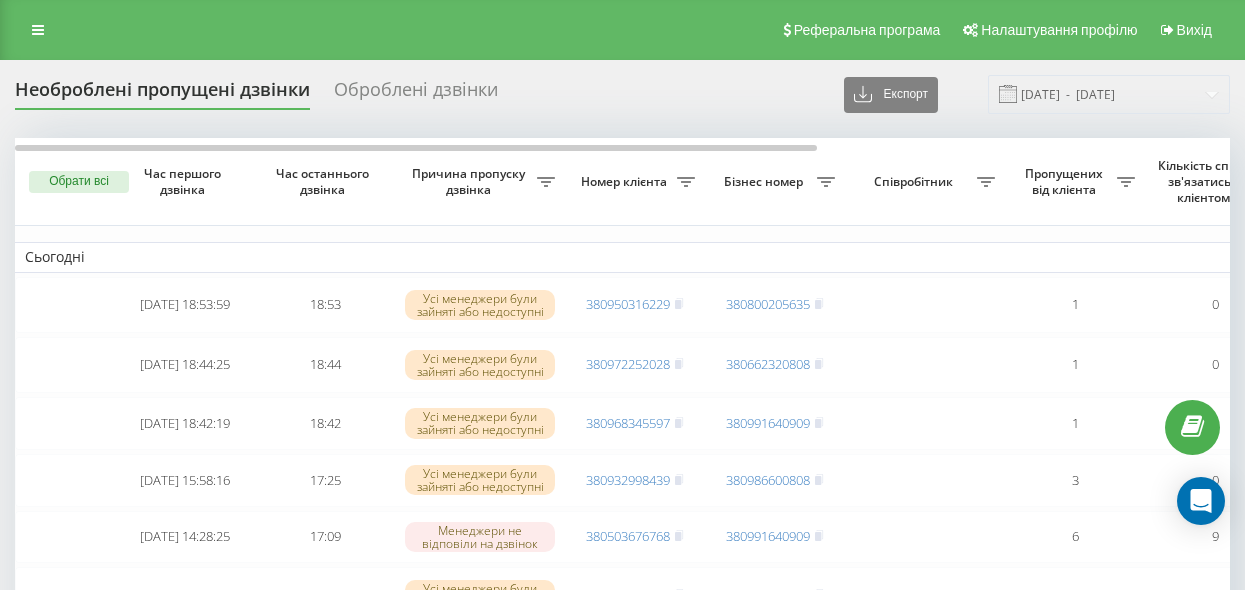 scroll, scrollTop: 0, scrollLeft: 0, axis: both 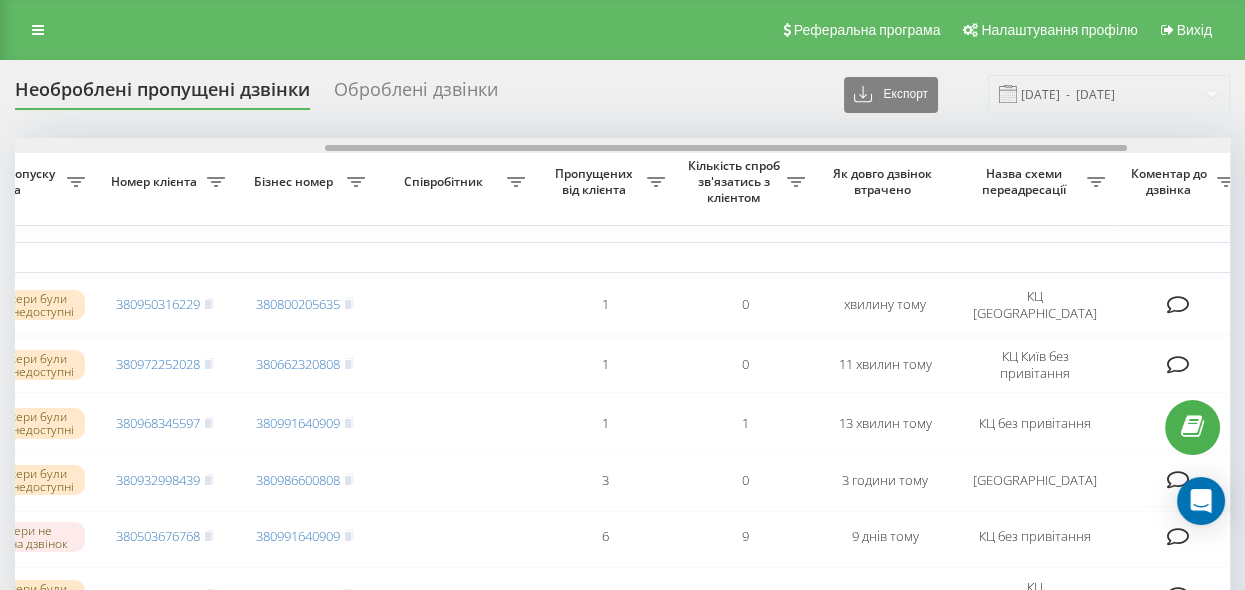 drag, startPoint x: 471, startPoint y: 149, endPoint x: 747, endPoint y: 228, distance: 287.08362 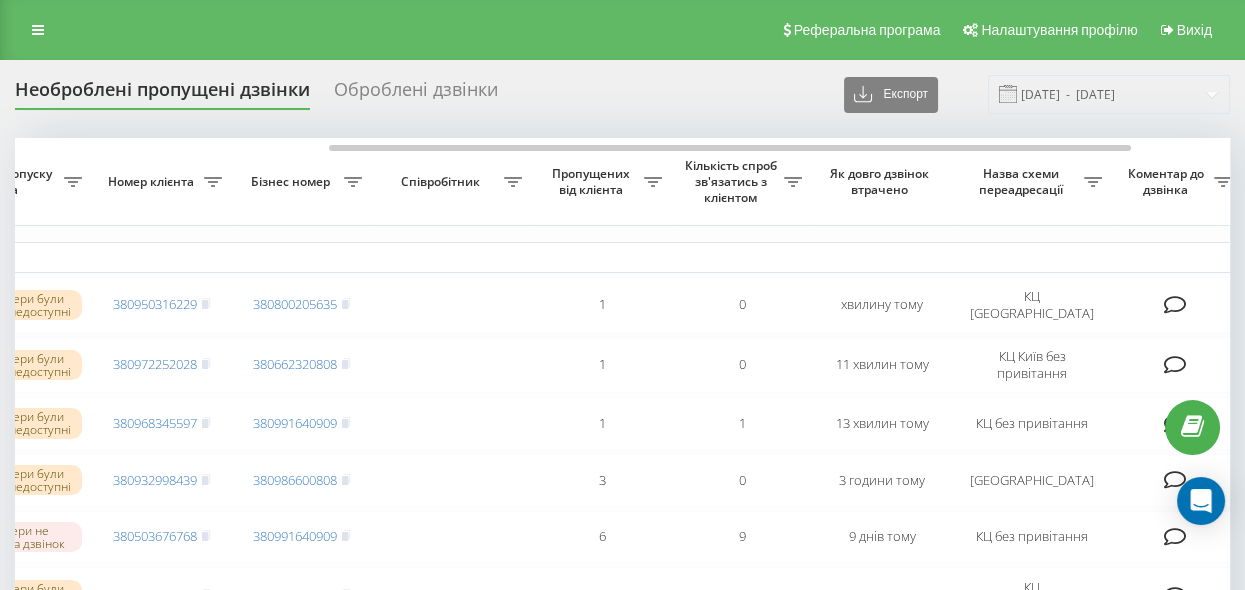 scroll, scrollTop: 91, scrollLeft: 0, axis: vertical 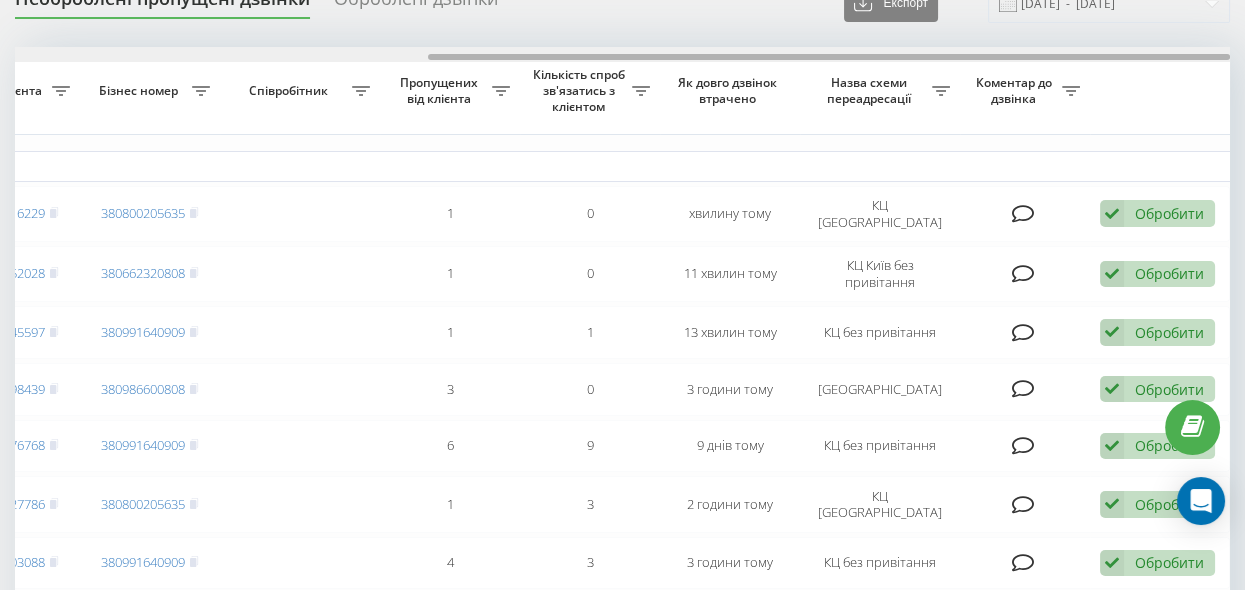 drag, startPoint x: 559, startPoint y: 55, endPoint x: 807, endPoint y: 103, distance: 252.60245 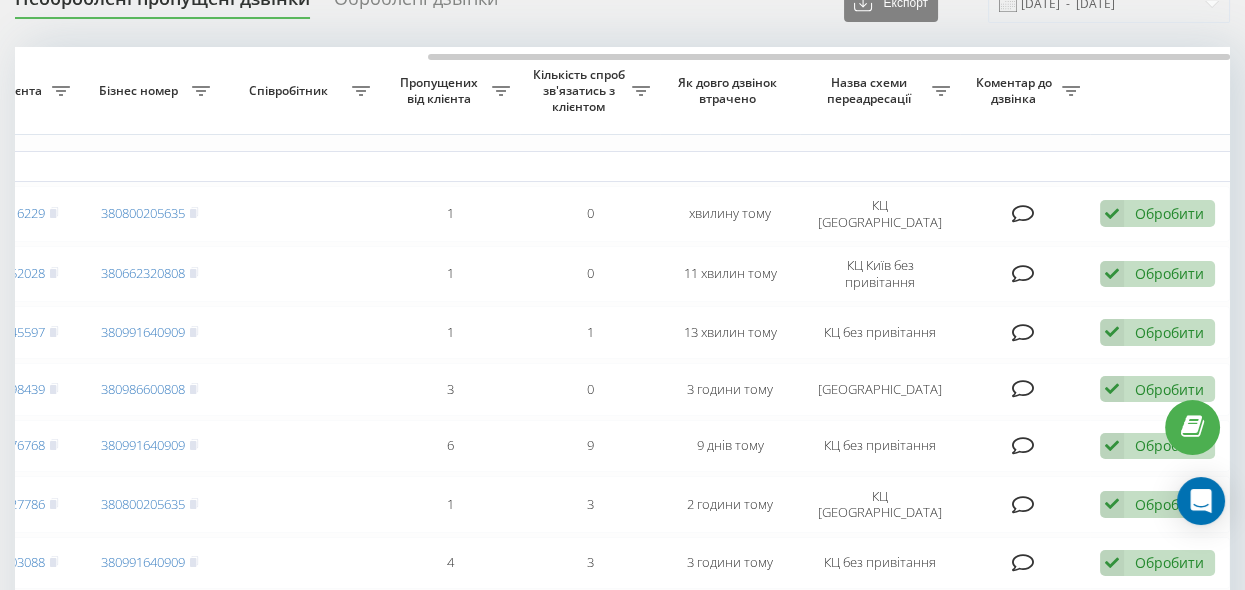 click on "Назва схеми переадресації" at bounding box center [880, 91] 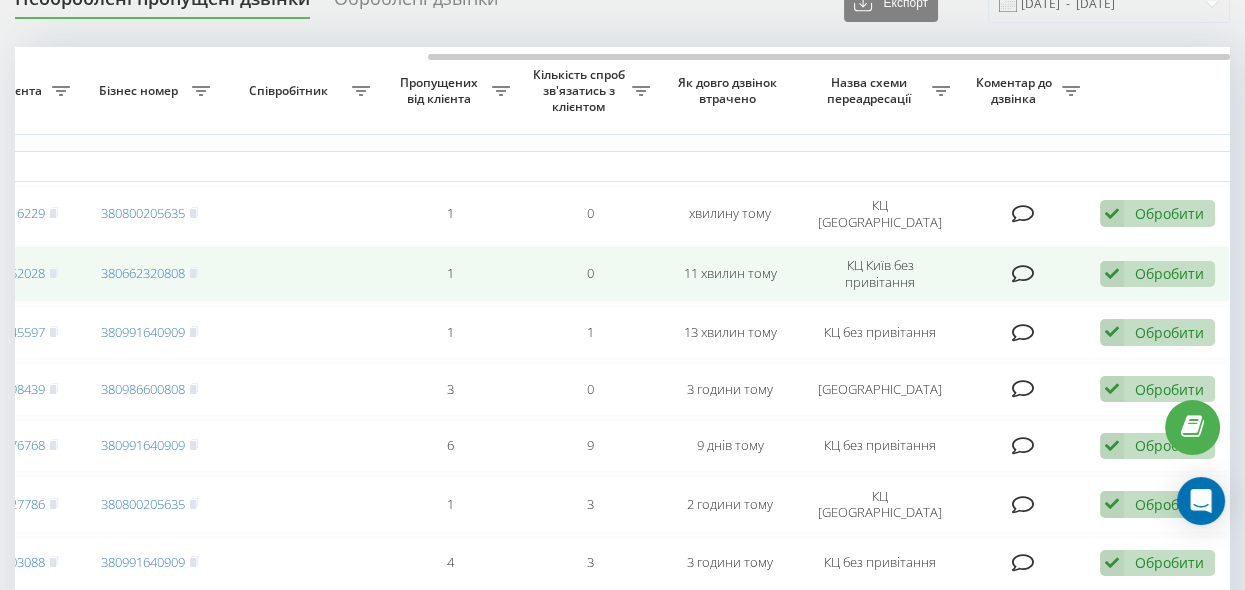 drag, startPoint x: 55, startPoint y: 270, endPoint x: 67, endPoint y: 268, distance: 12.165525 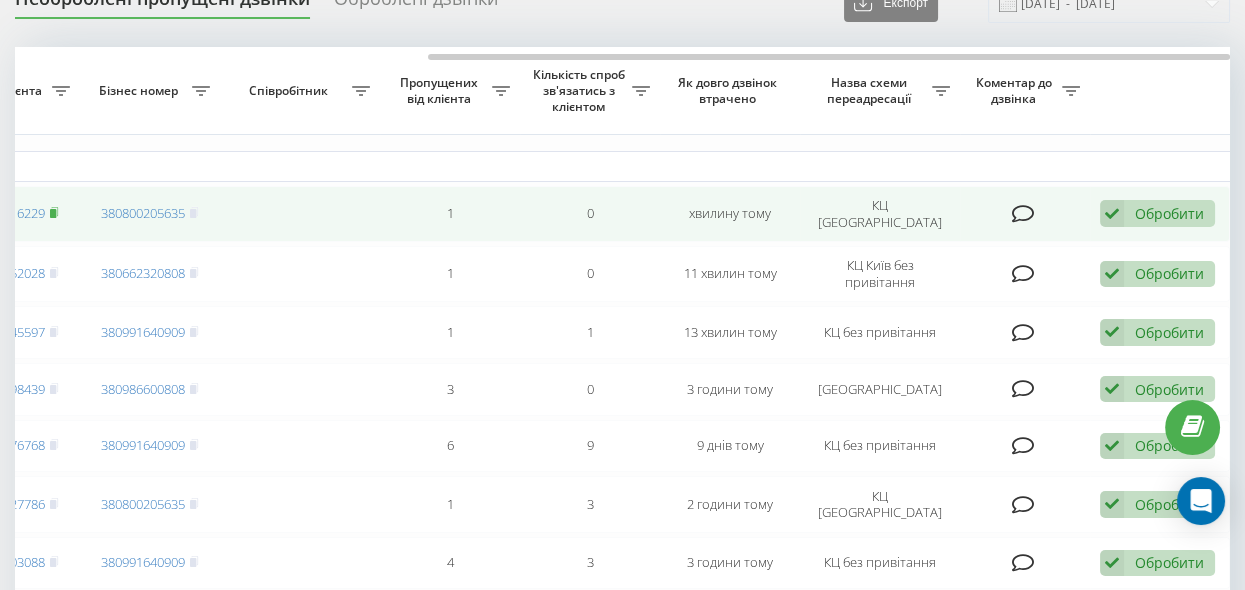 click 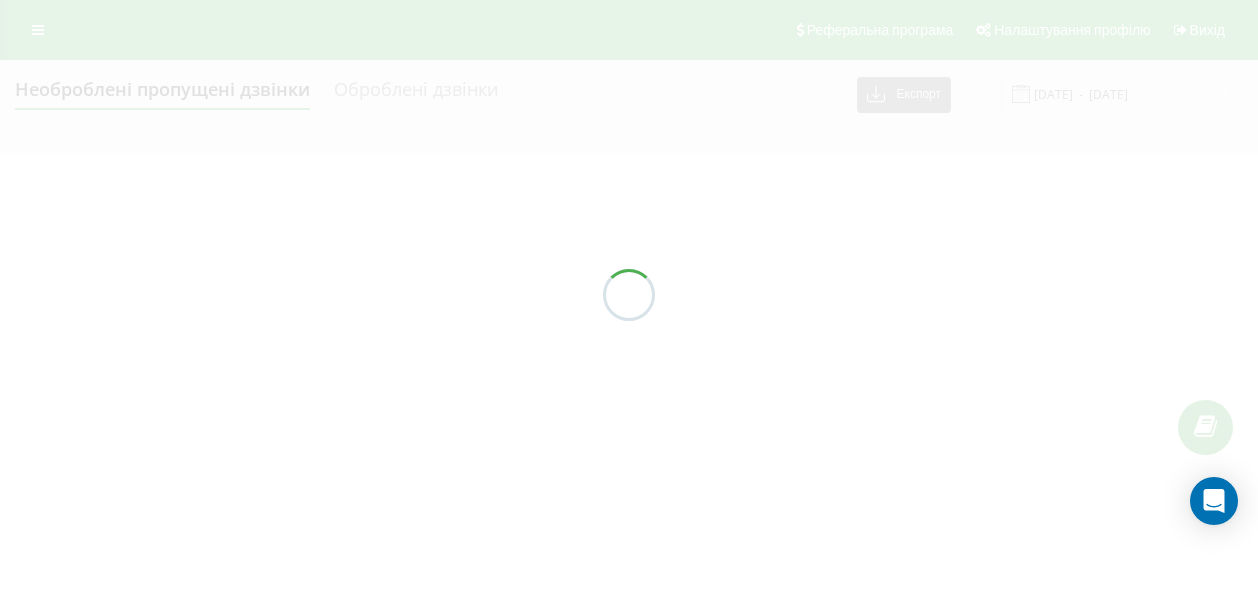 scroll, scrollTop: 0, scrollLeft: 0, axis: both 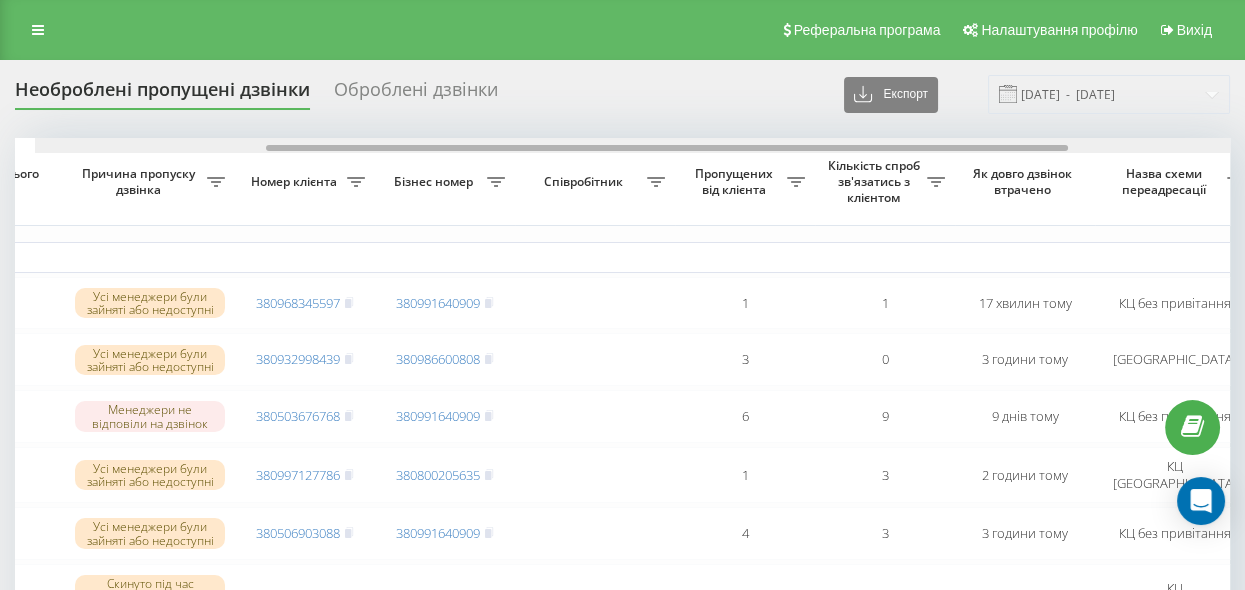 drag, startPoint x: 628, startPoint y: 148, endPoint x: 837, endPoint y: 226, distance: 223.0807 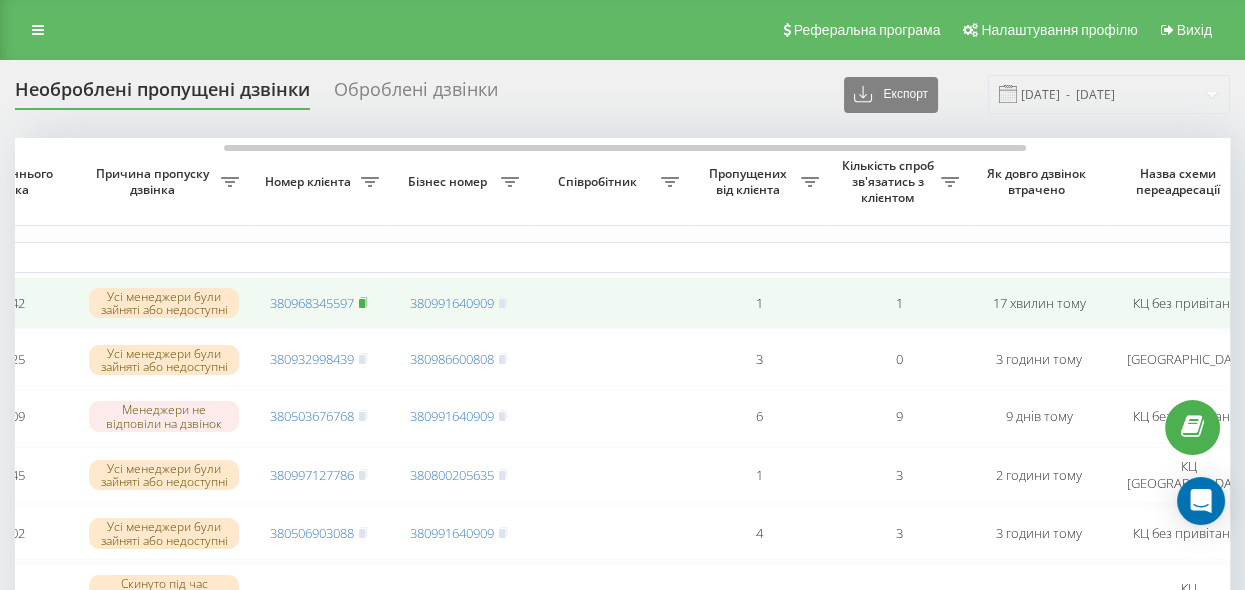 click 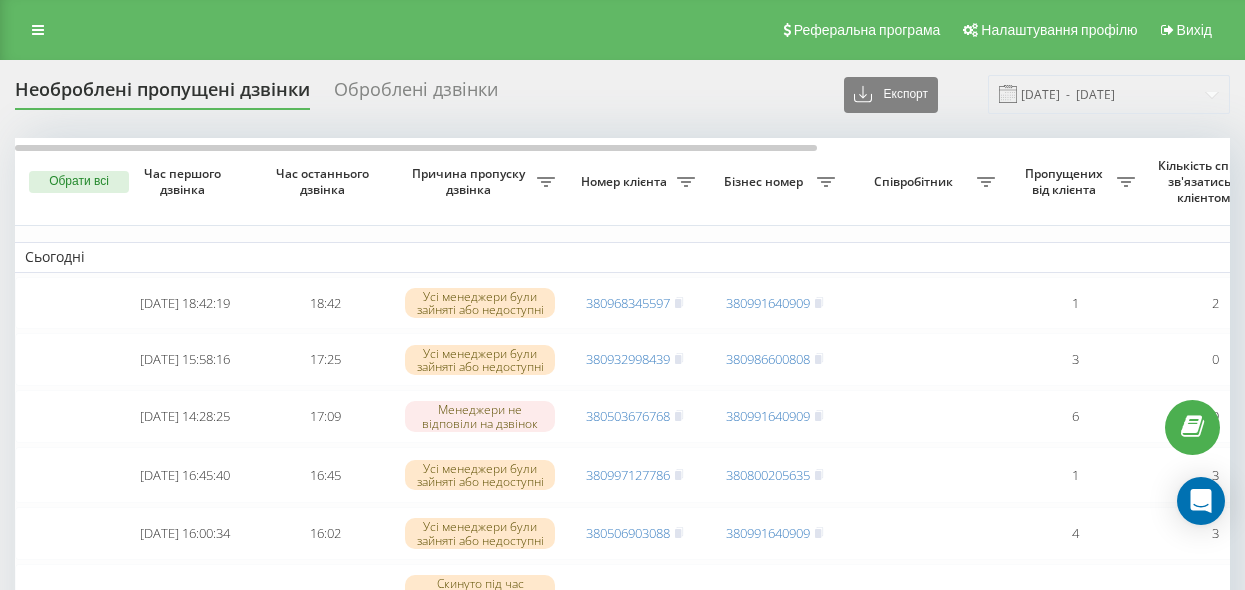 scroll, scrollTop: 0, scrollLeft: 0, axis: both 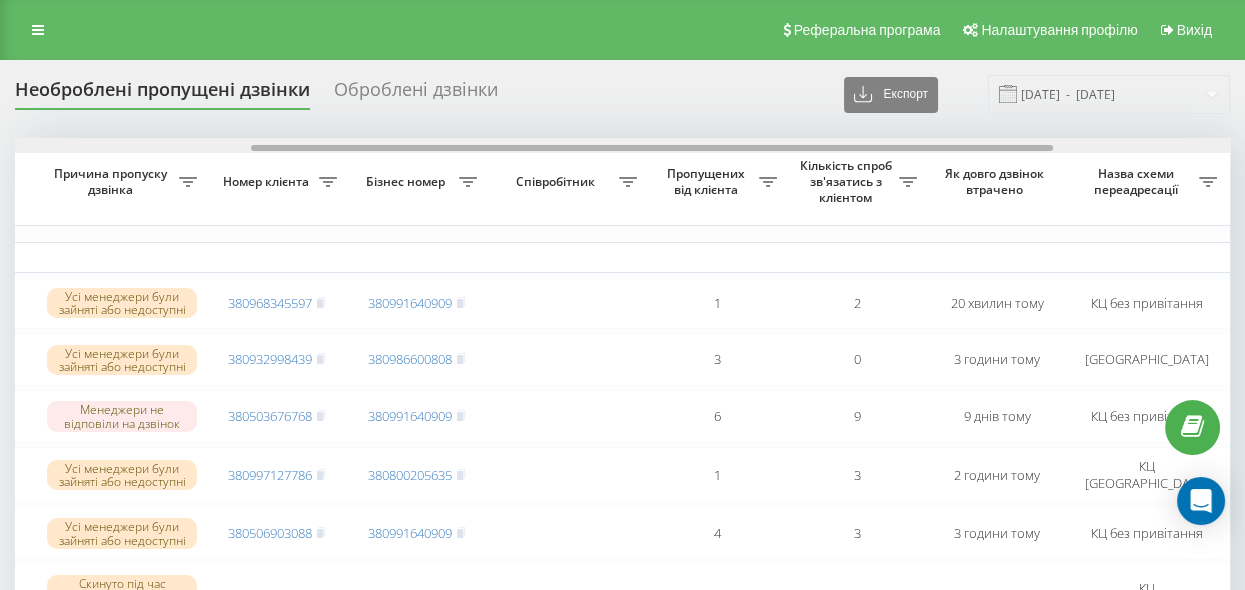 drag, startPoint x: 669, startPoint y: 148, endPoint x: 906, endPoint y: 157, distance: 237.17082 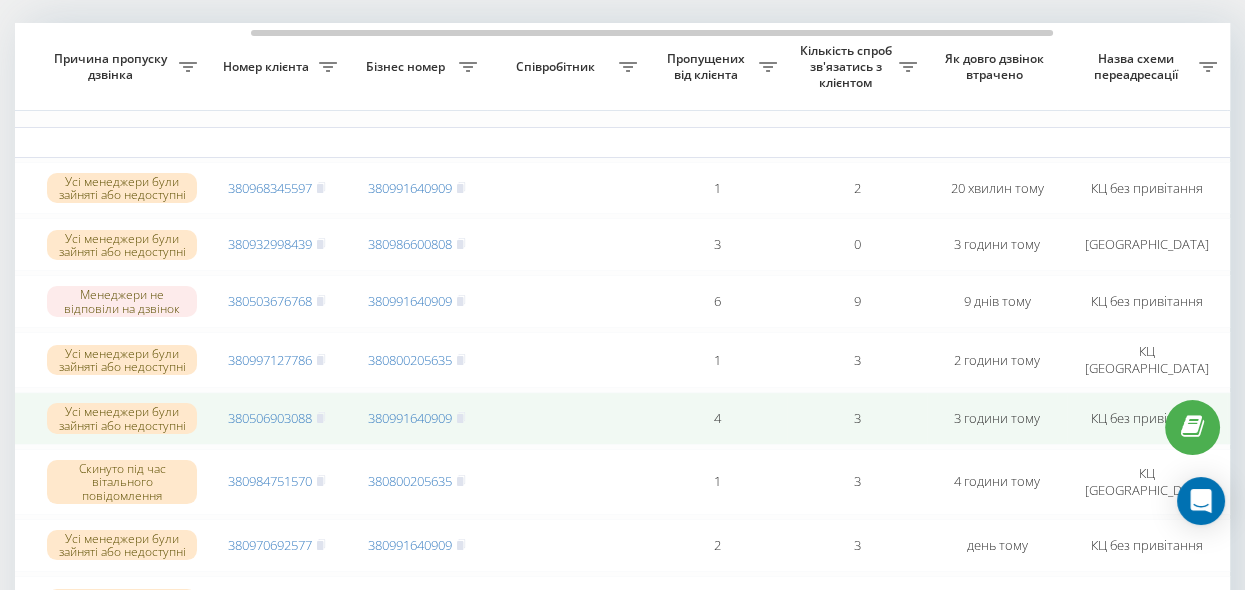 scroll, scrollTop: 91, scrollLeft: 0, axis: vertical 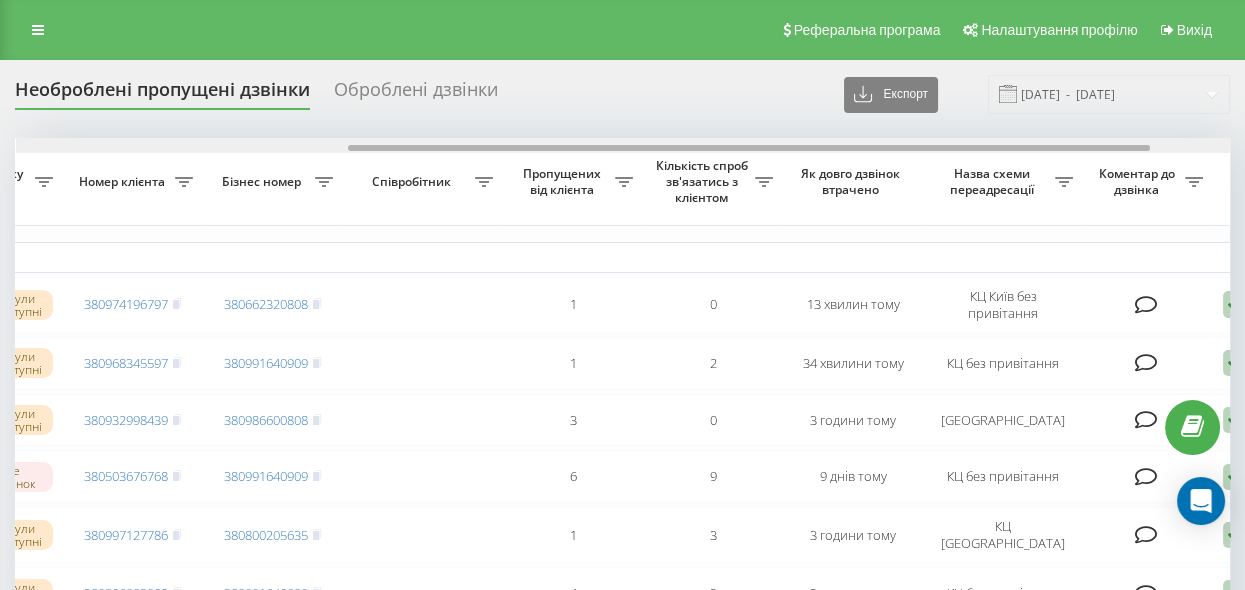 drag, startPoint x: 576, startPoint y: 146, endPoint x: 907, endPoint y: 180, distance: 332.74164 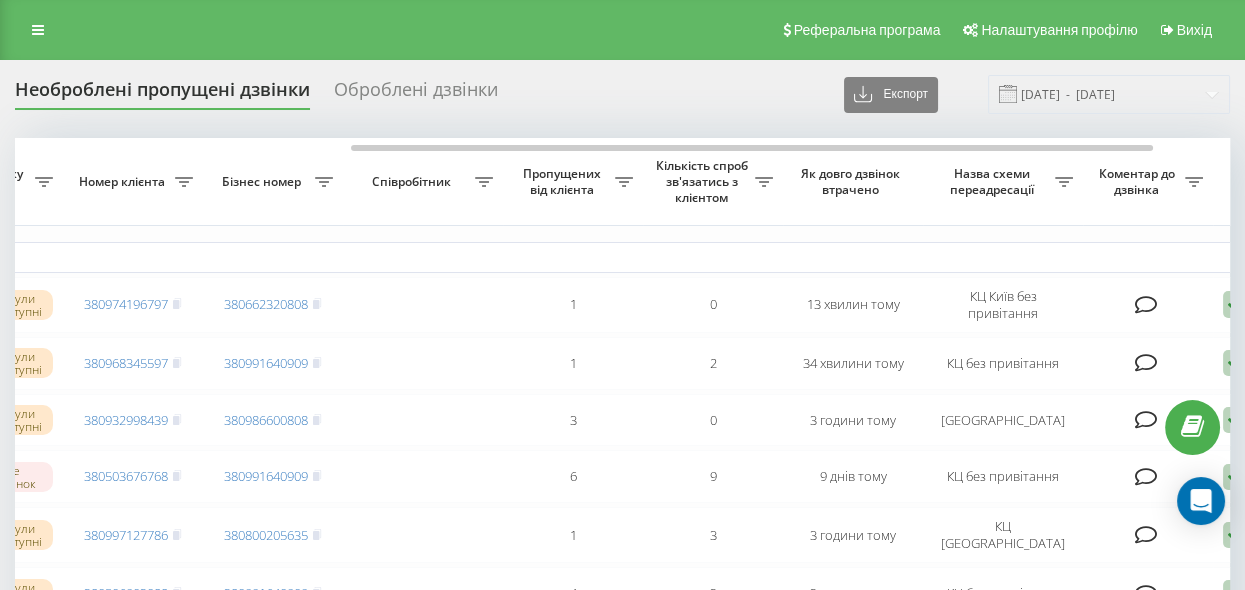 scroll, scrollTop: 0, scrollLeft: 505, axis: horizontal 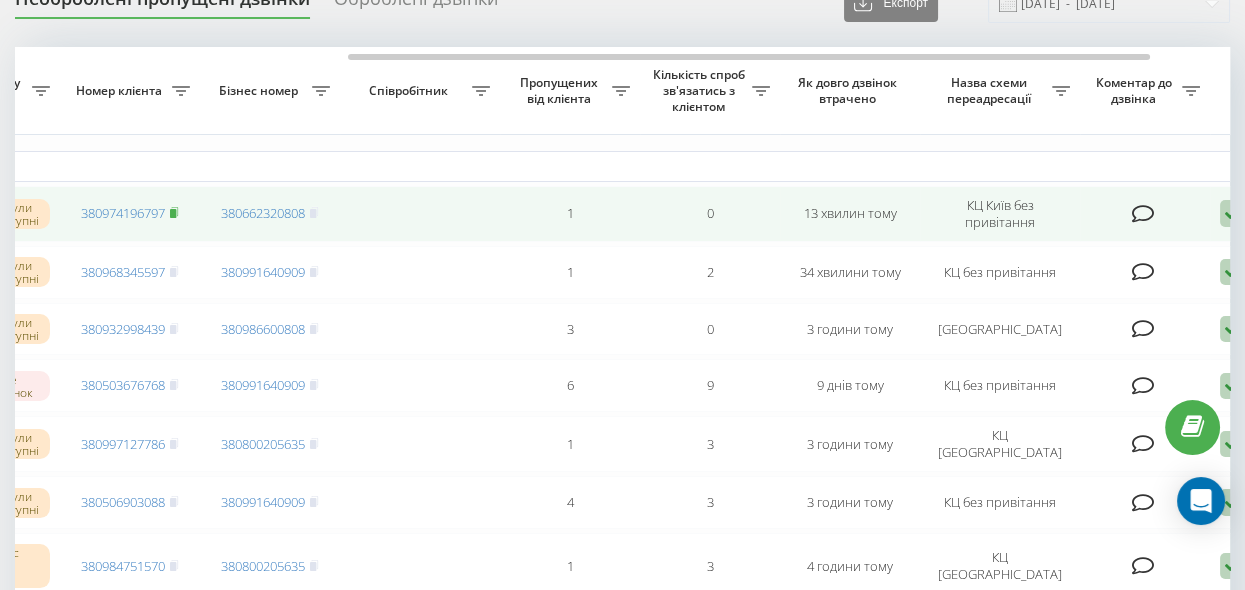 click 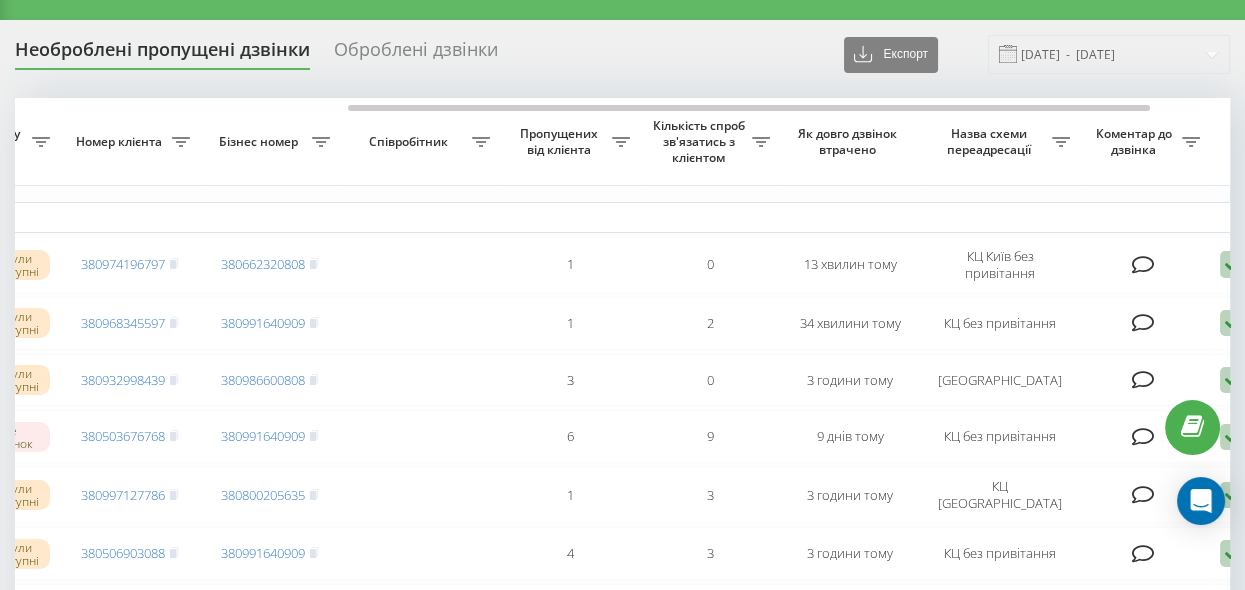 scroll, scrollTop: 0, scrollLeft: 0, axis: both 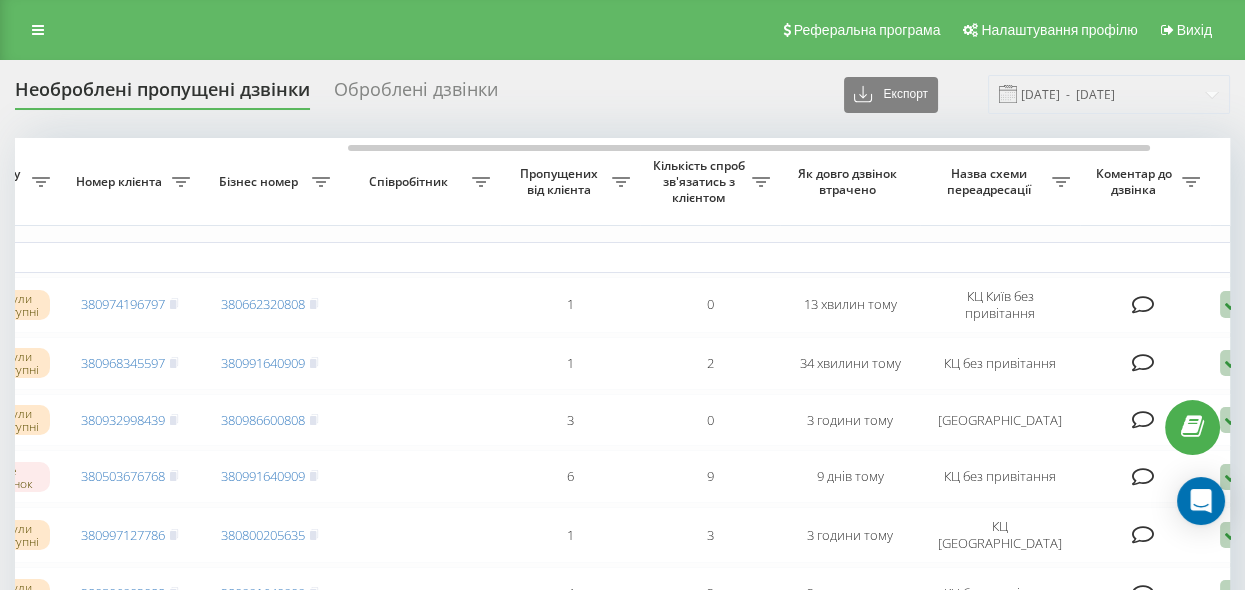 drag, startPoint x: 35, startPoint y: 29, endPoint x: 40, endPoint y: 48, distance: 19.646883 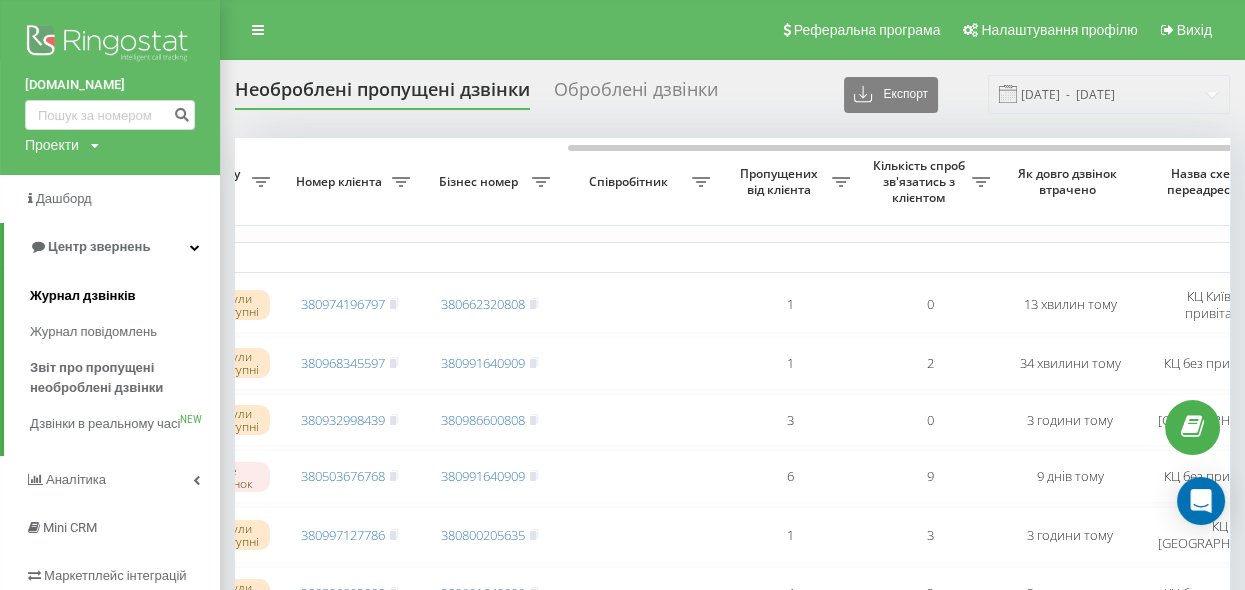 click on "Журнал дзвінків" 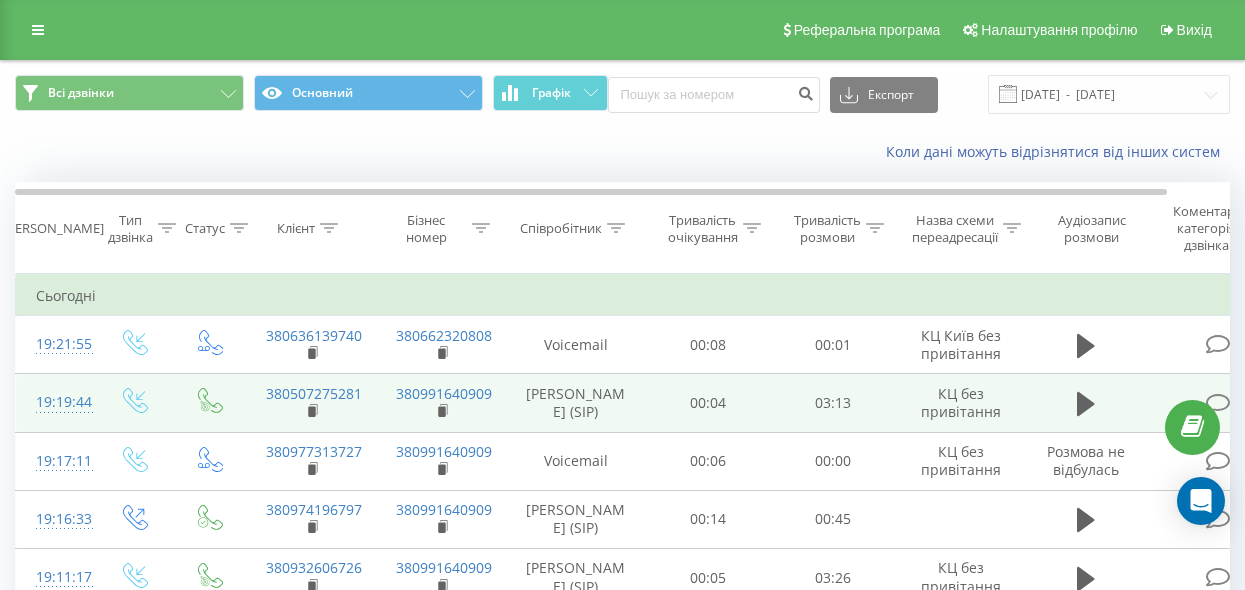 scroll, scrollTop: 0, scrollLeft: 0, axis: both 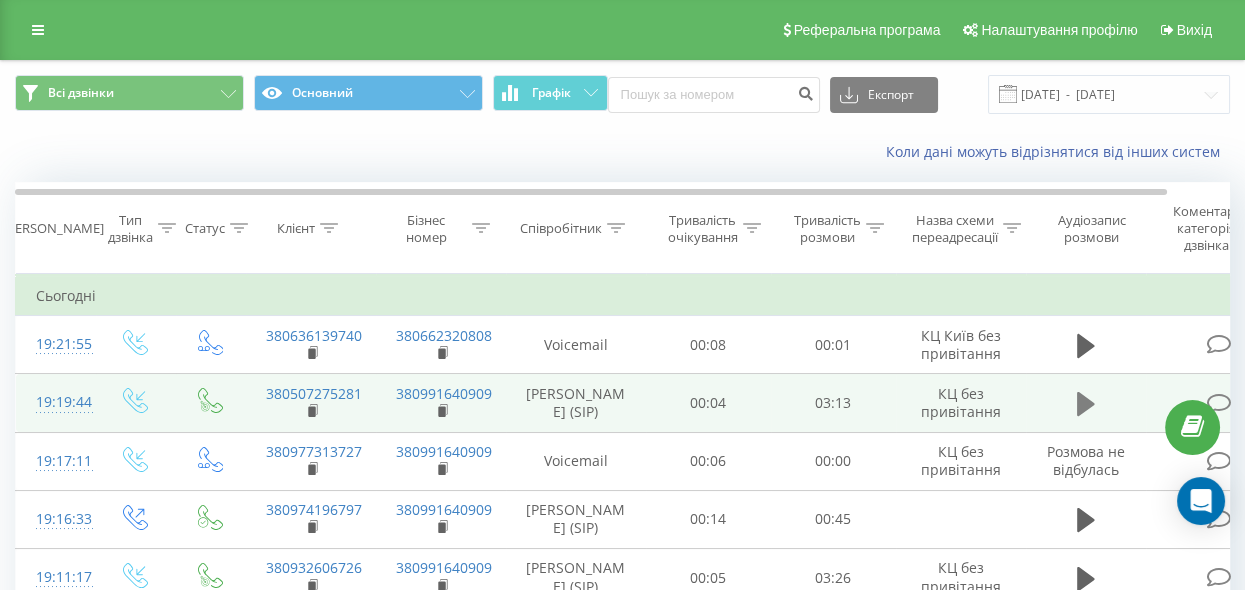 click 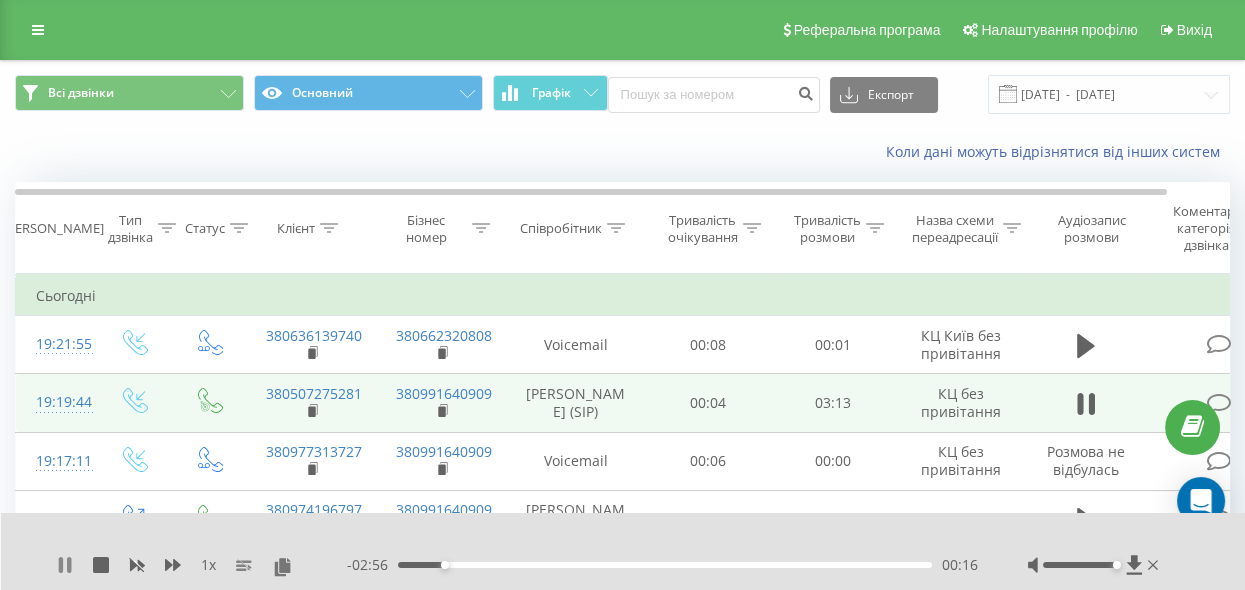click 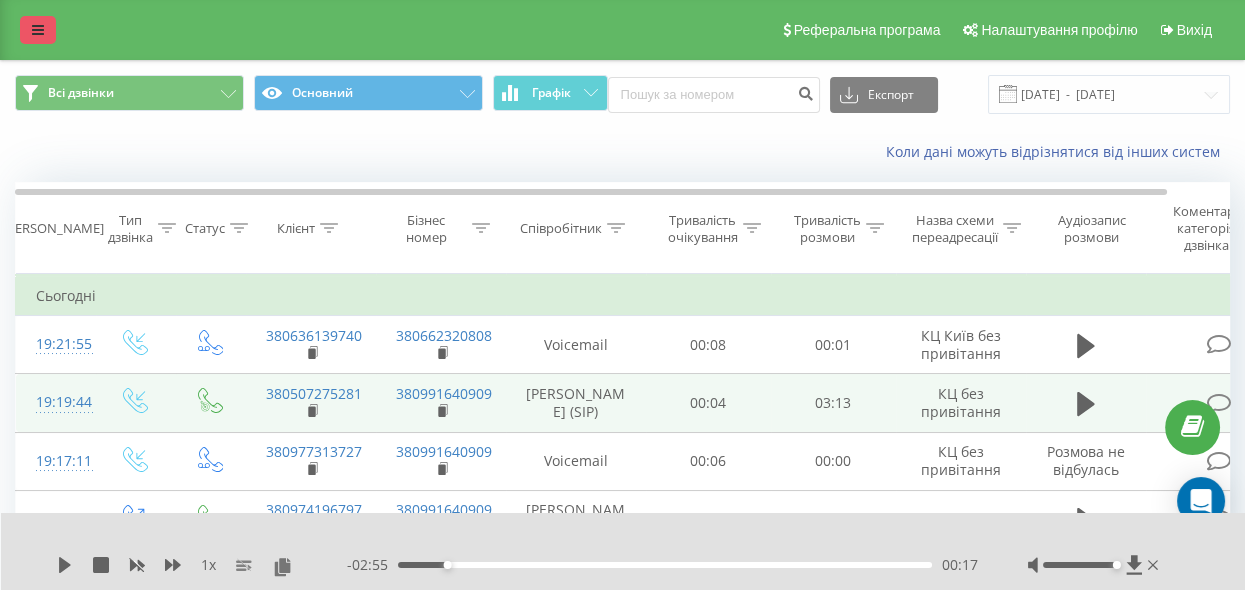click at bounding box center (38, 30) 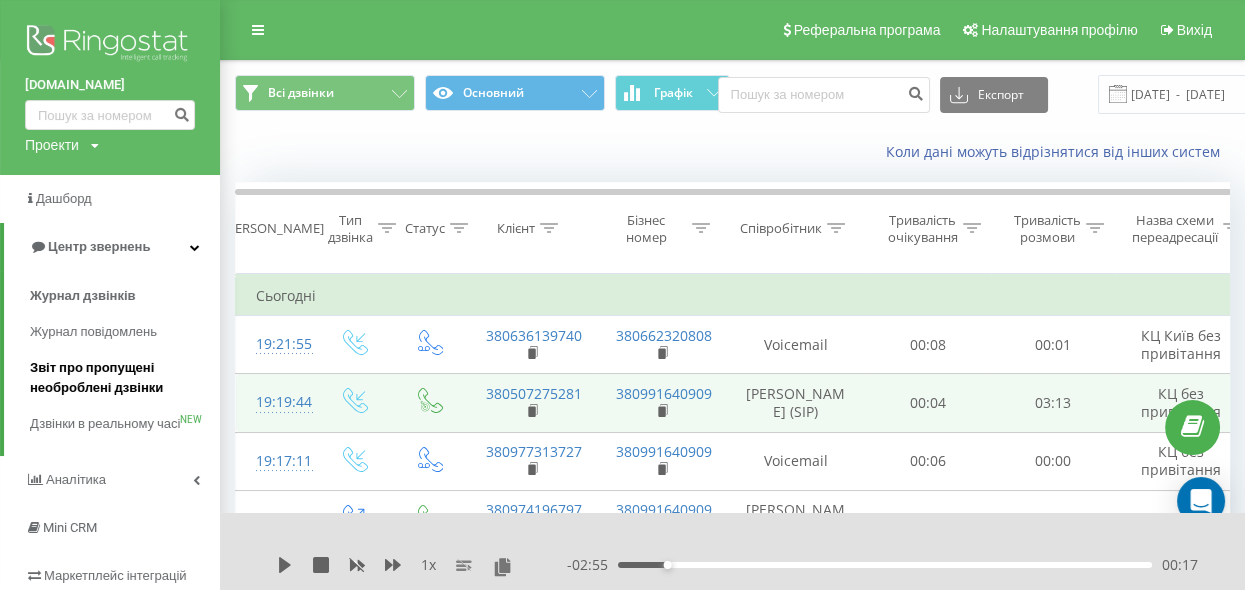 click on "Звіт про пропущені необроблені дзвінки" at bounding box center (120, 378) 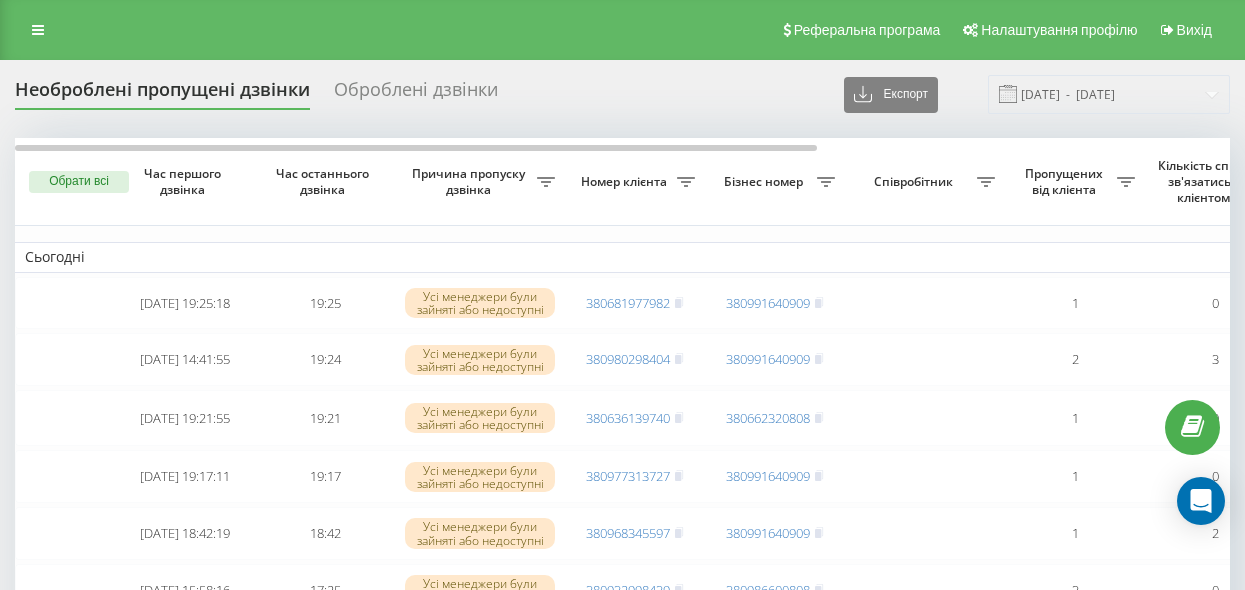 scroll, scrollTop: 0, scrollLeft: 0, axis: both 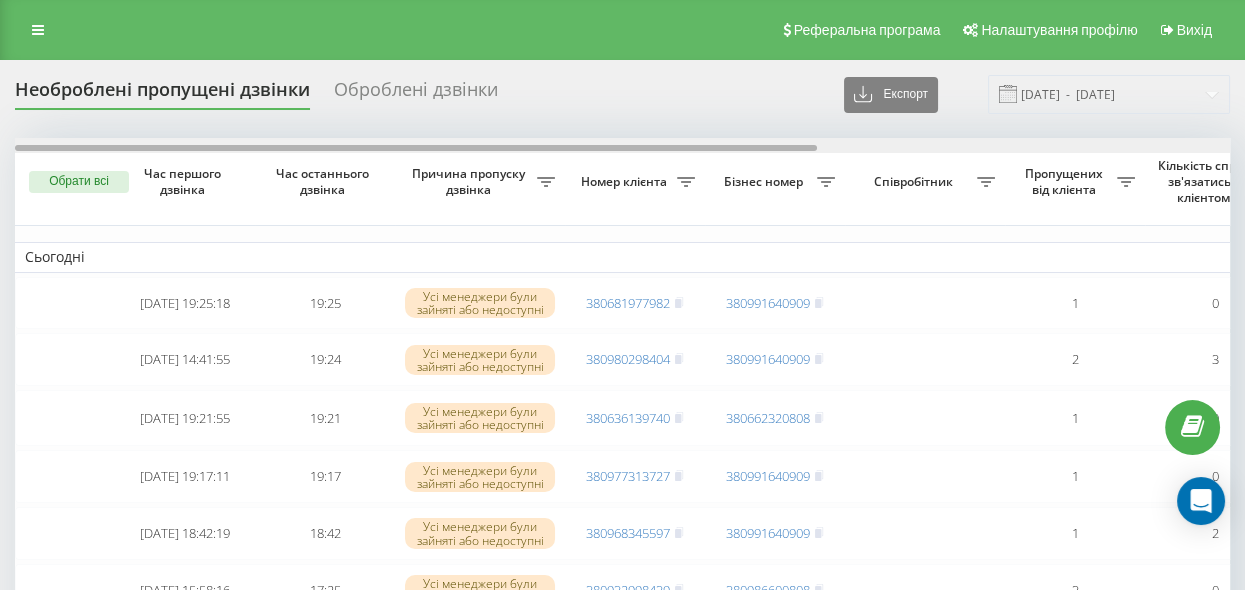 drag, startPoint x: 560, startPoint y: 144, endPoint x: 531, endPoint y: 184, distance: 49.40648 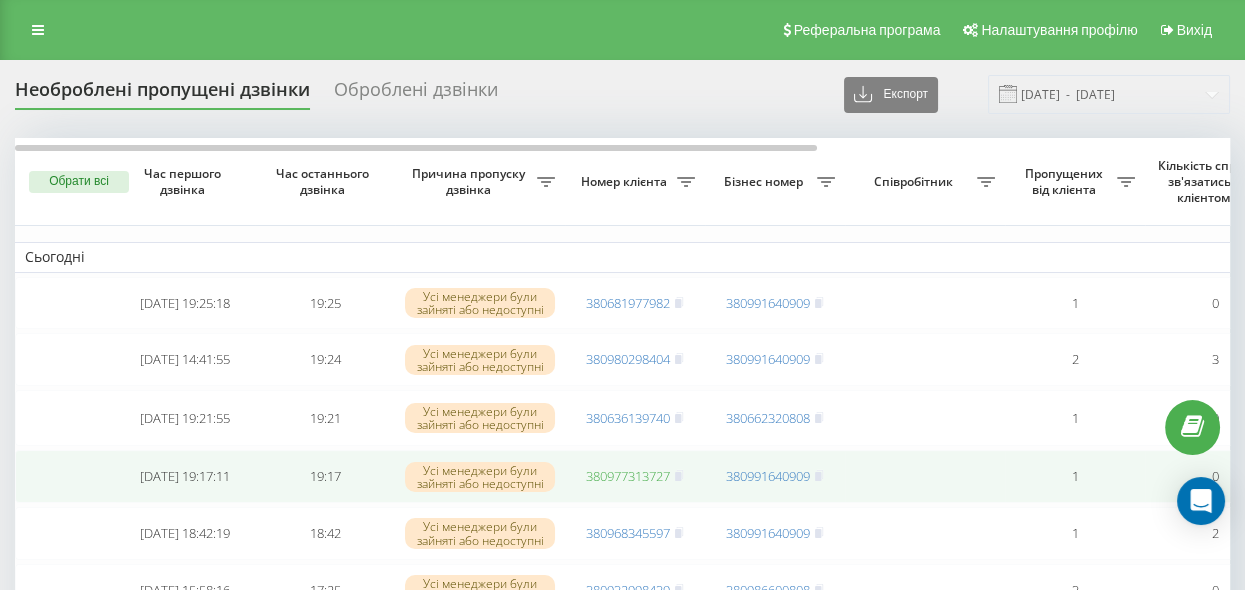 click 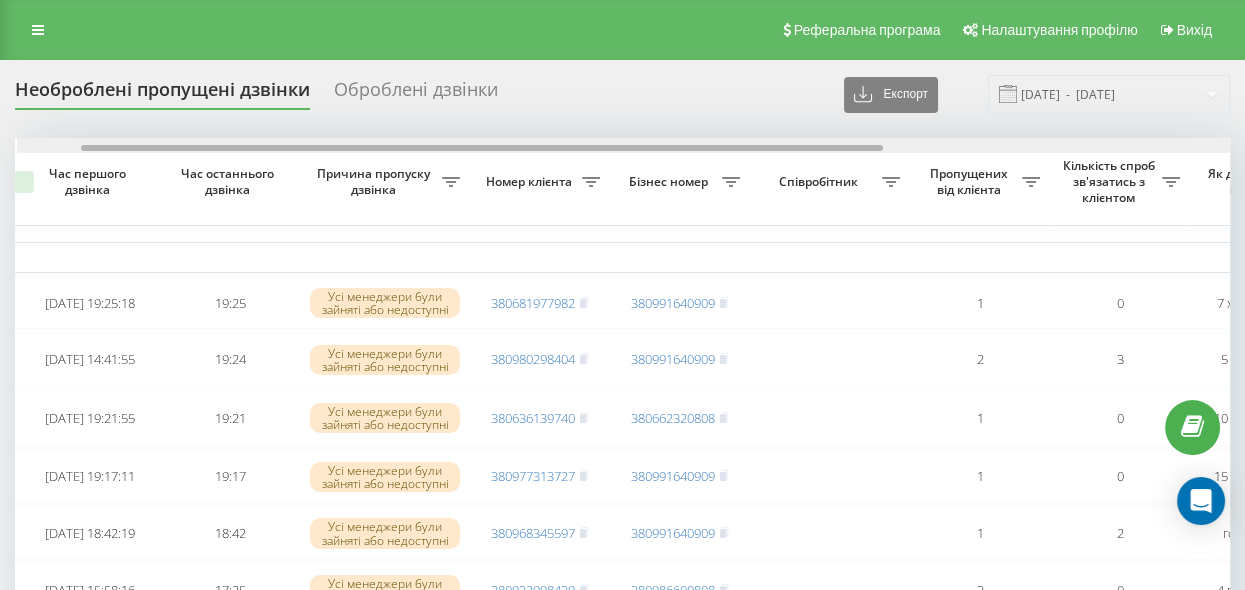 scroll, scrollTop: 0, scrollLeft: 96, axis: horizontal 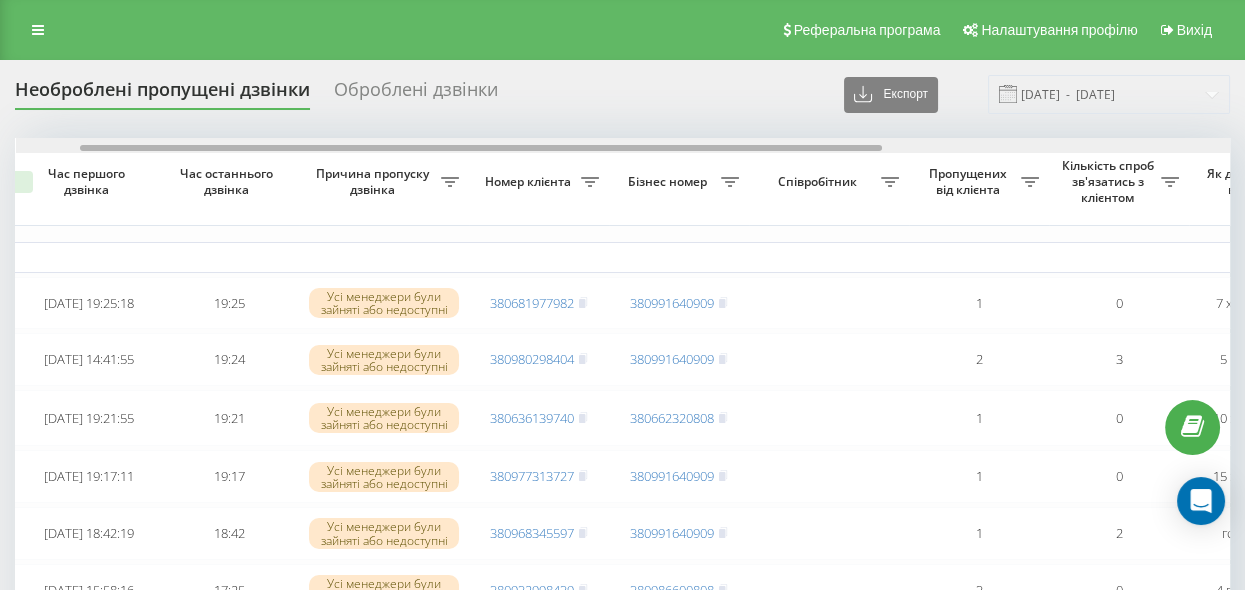 drag, startPoint x: 628, startPoint y: 146, endPoint x: 690, endPoint y: 156, distance: 62.801273 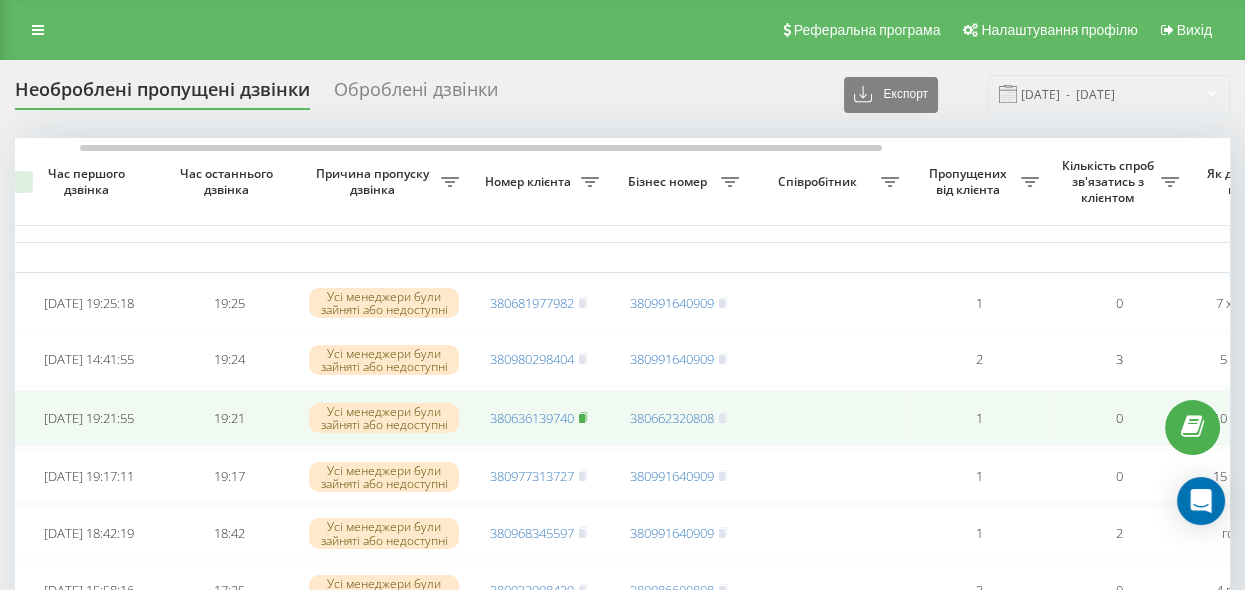 click 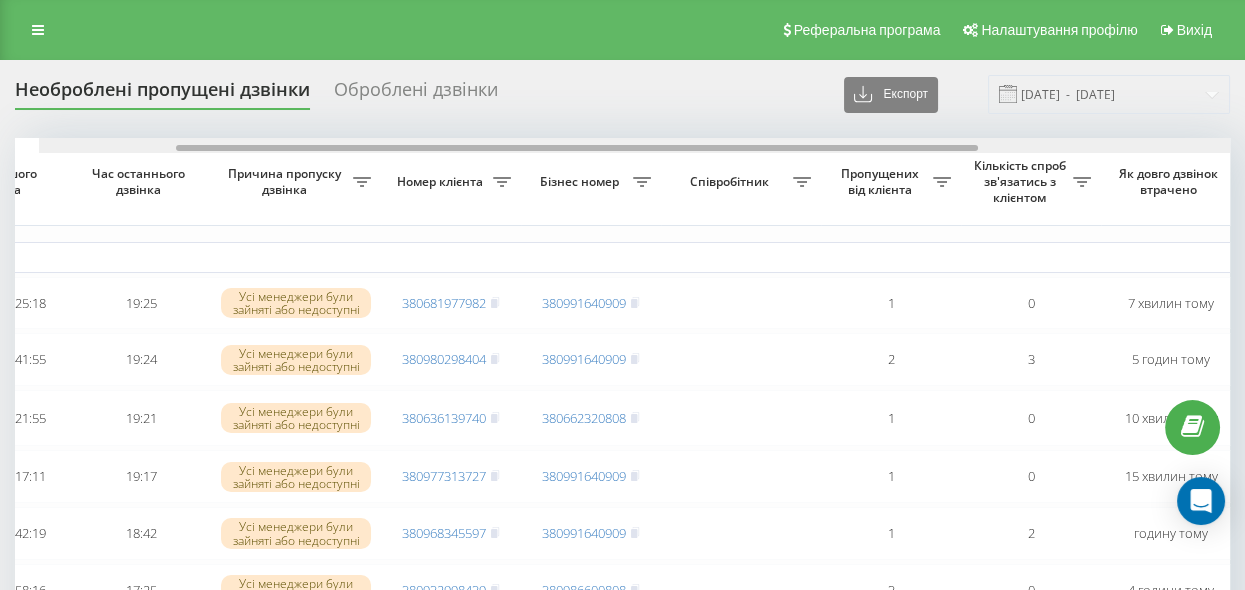 scroll, scrollTop: 0, scrollLeft: 172, axis: horizontal 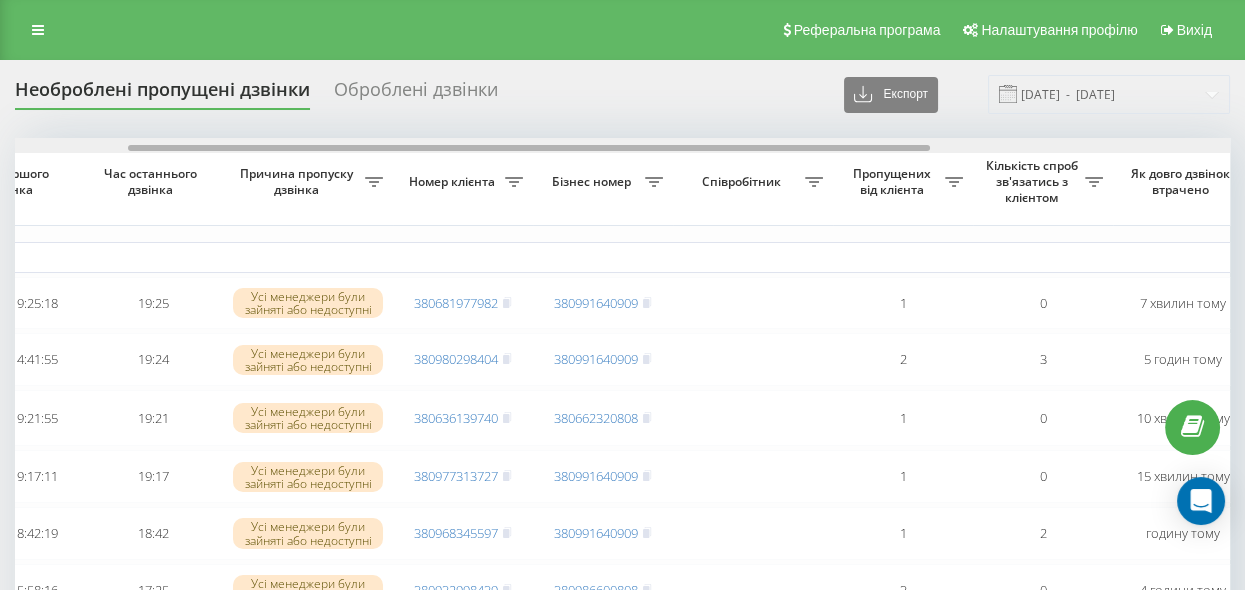 drag, startPoint x: 623, startPoint y: 148, endPoint x: 673, endPoint y: 166, distance: 53.14132 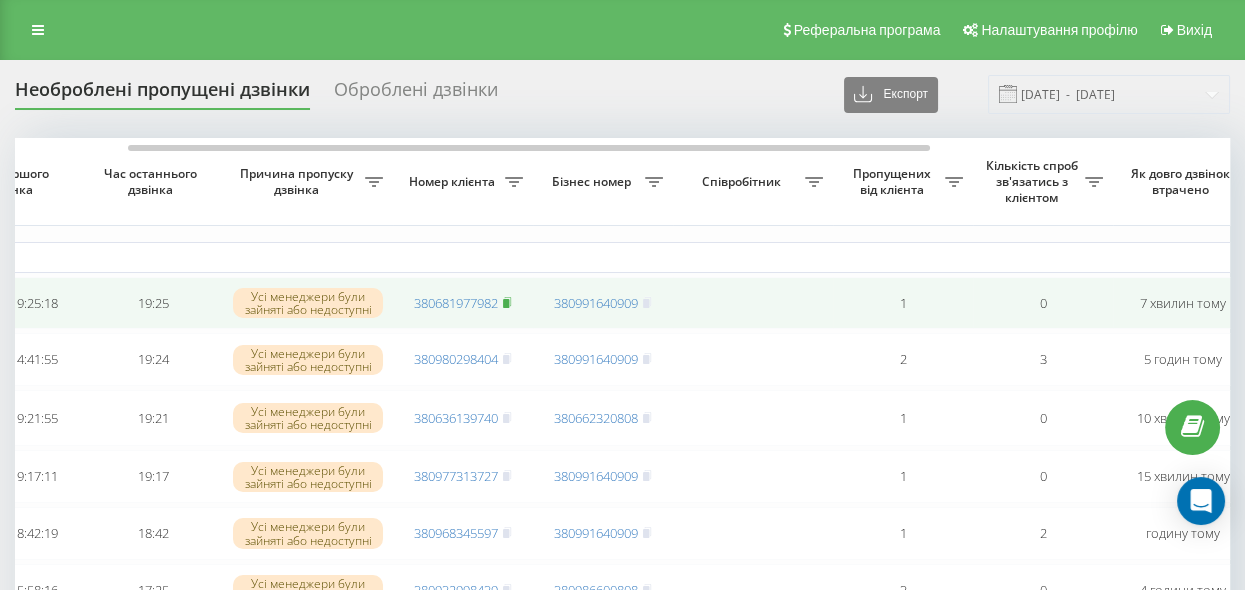 click 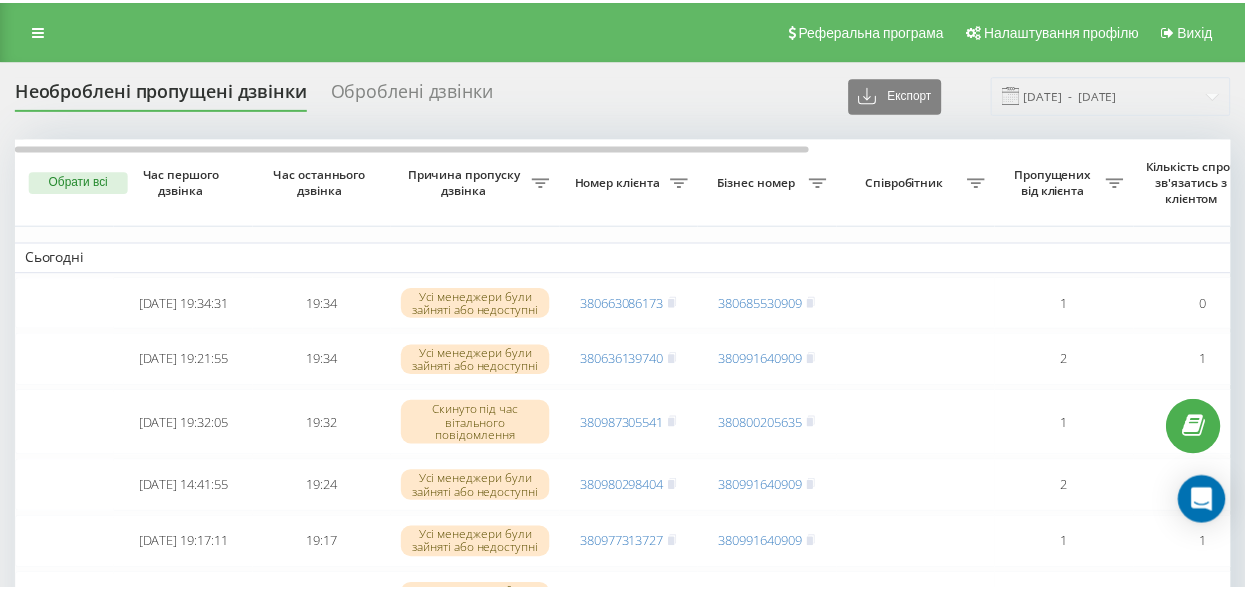 scroll, scrollTop: 0, scrollLeft: 0, axis: both 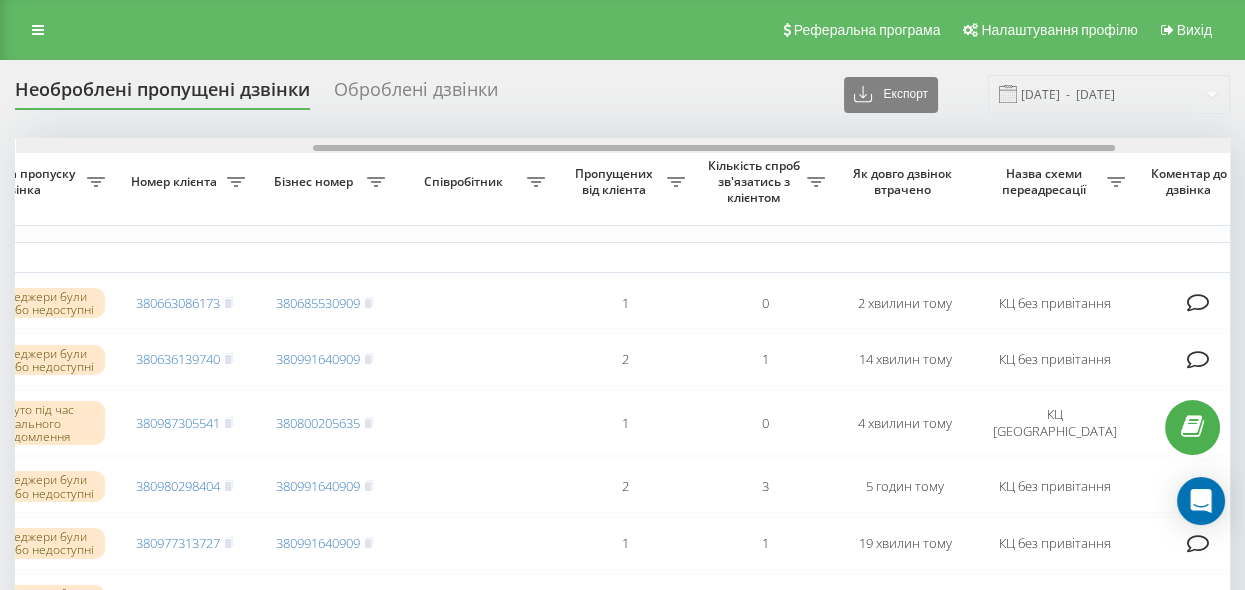 drag, startPoint x: 658, startPoint y: 147, endPoint x: 906, endPoint y: 180, distance: 250.18593 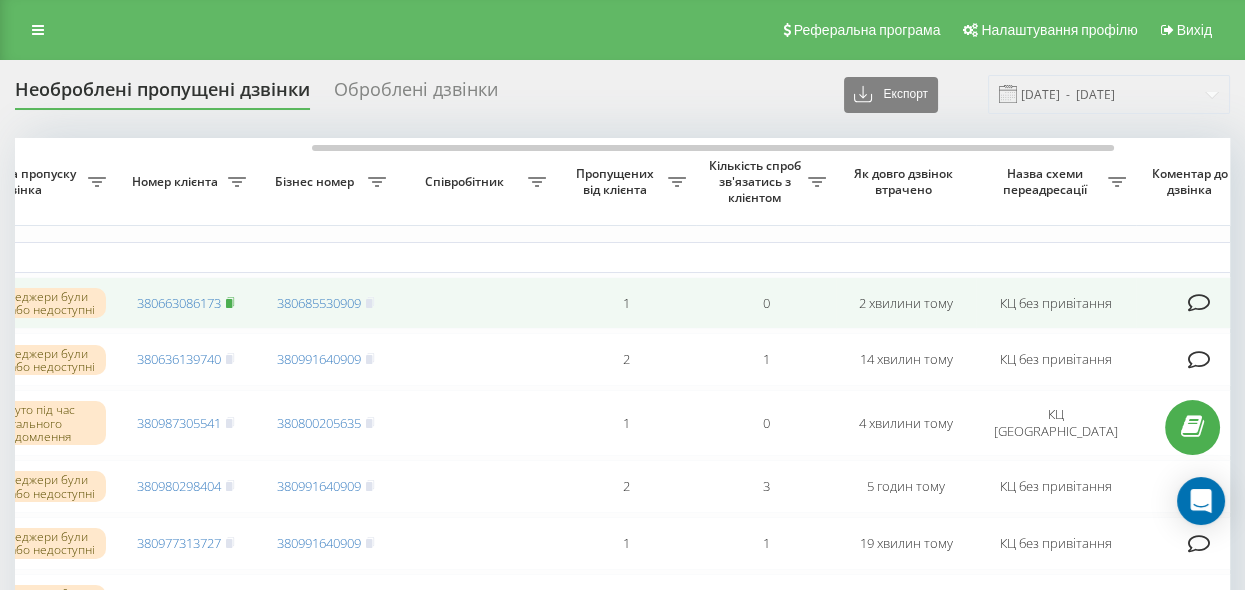 click 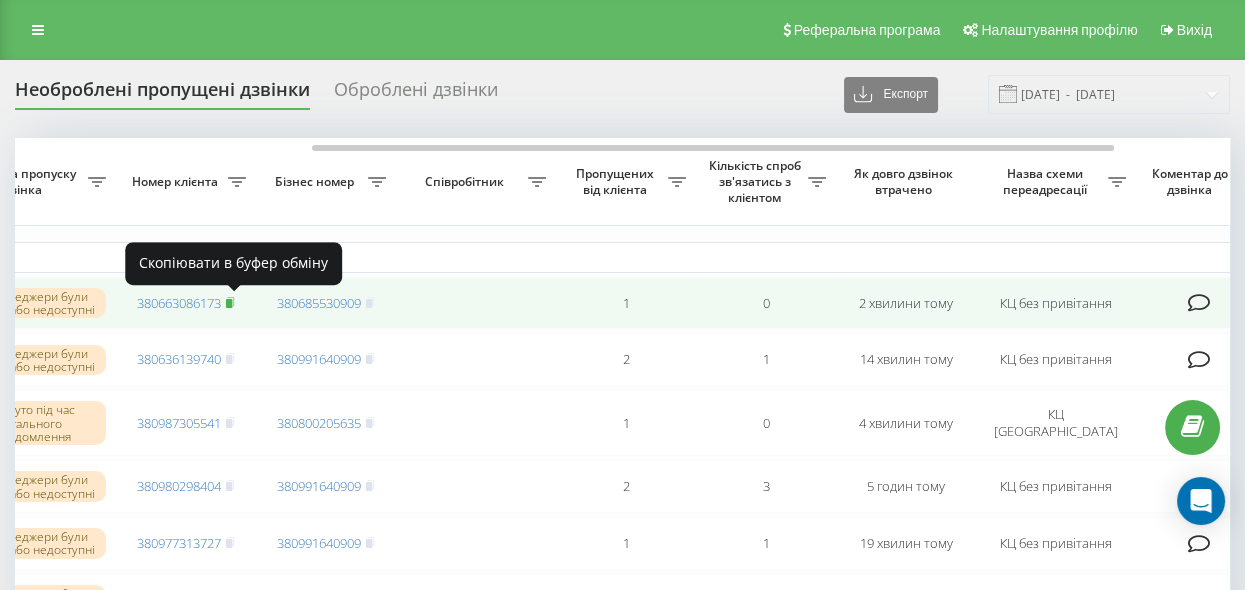 click 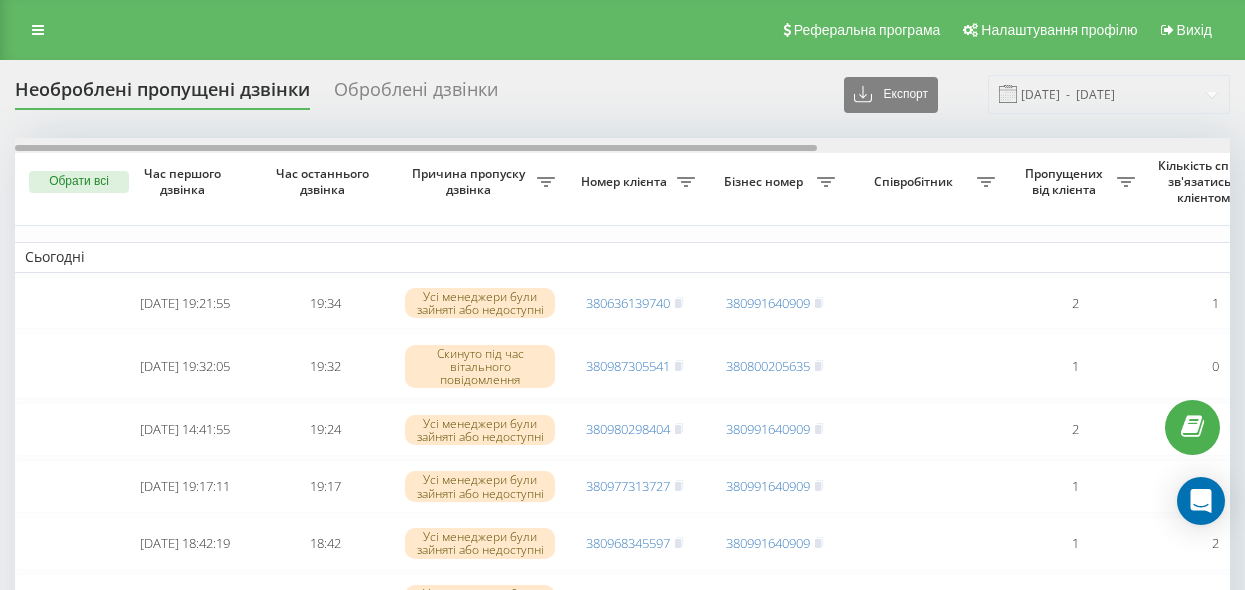 scroll, scrollTop: 0, scrollLeft: 0, axis: both 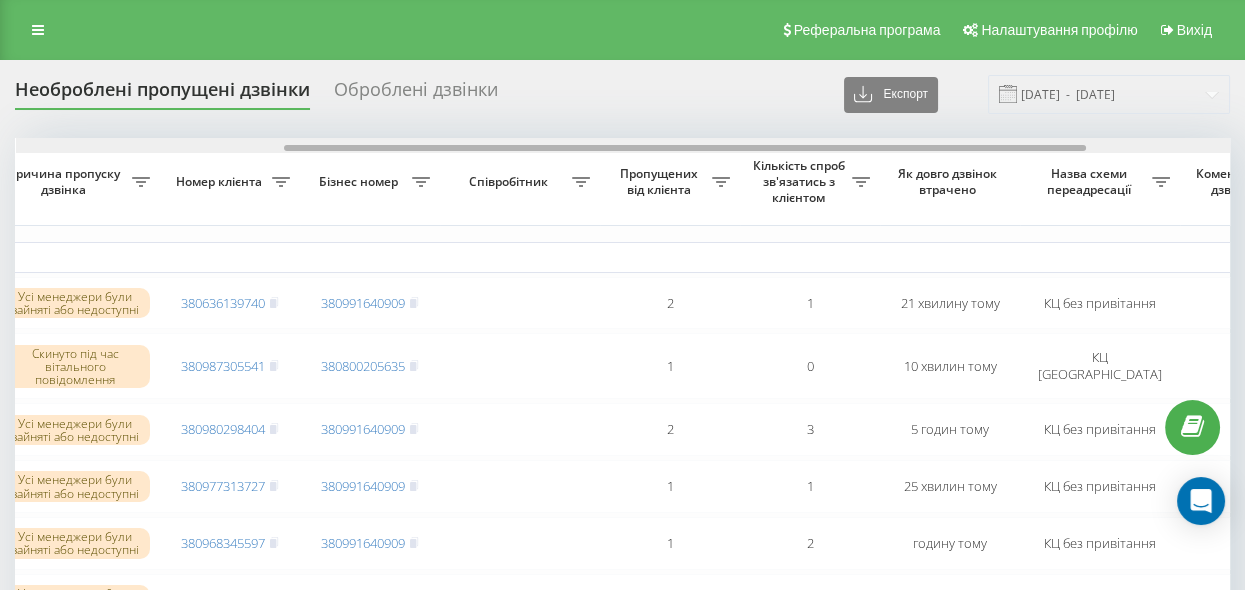 click on "Обрати всі Час першого дзвінка Час останнього дзвінка Причина пропуску дзвінка Номер клієнта Бізнес номер Співробітник Пропущених від клієнта Кількість спроб зв'язатись з клієнтом Як довго дзвінок втрачено Назва схеми переадресації Коментар до дзвінка Сьогодні 2025-07-11 19:21:55 19:34 Усі менеджери були зайняті або недоступні 380636139740 380991640909 2 1 21 хвилину тому КЦ без привітання Обробити Не вдалося зв'язатися Зв'язався з клієнтом за допомогою іншого каналу Клієнт передзвонив сам з іншого номера Інший варіант 2025-07-11 19:32:05 19:32 Скинуто під час вітального повідомлення" at bounding box center (622, 1050) 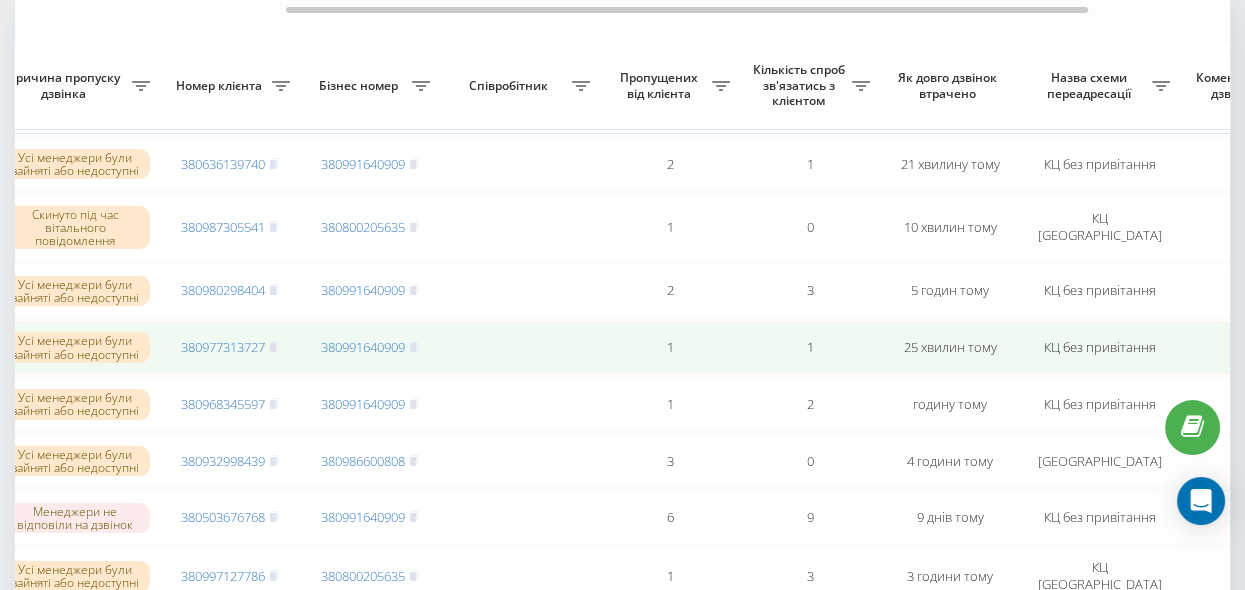 scroll, scrollTop: 182, scrollLeft: 0, axis: vertical 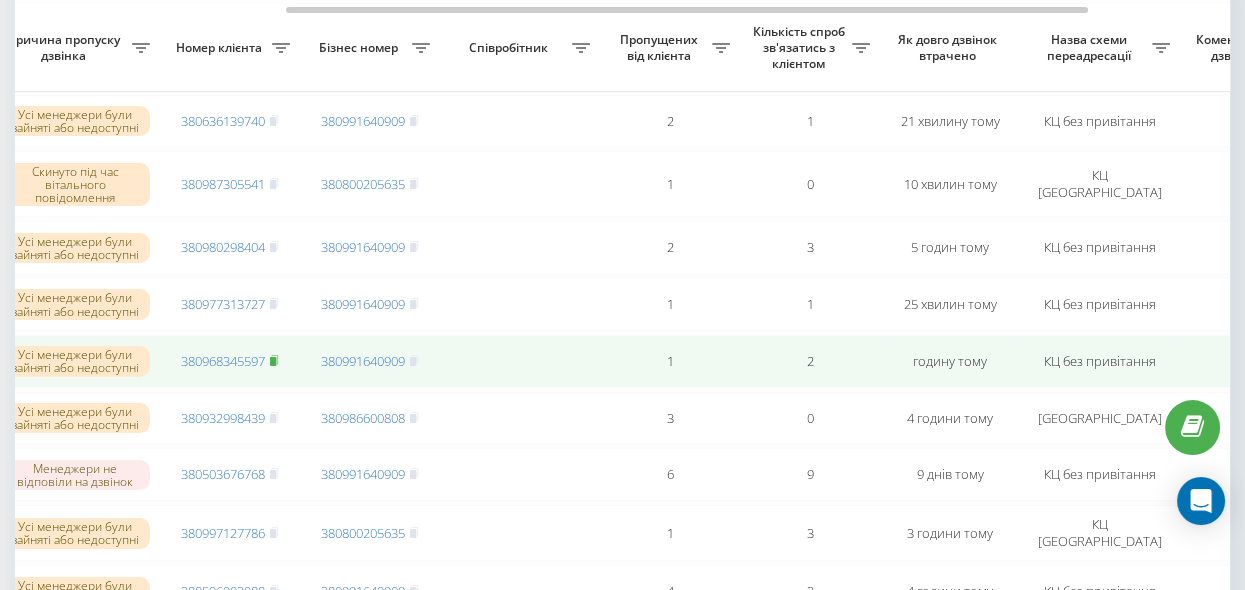 click 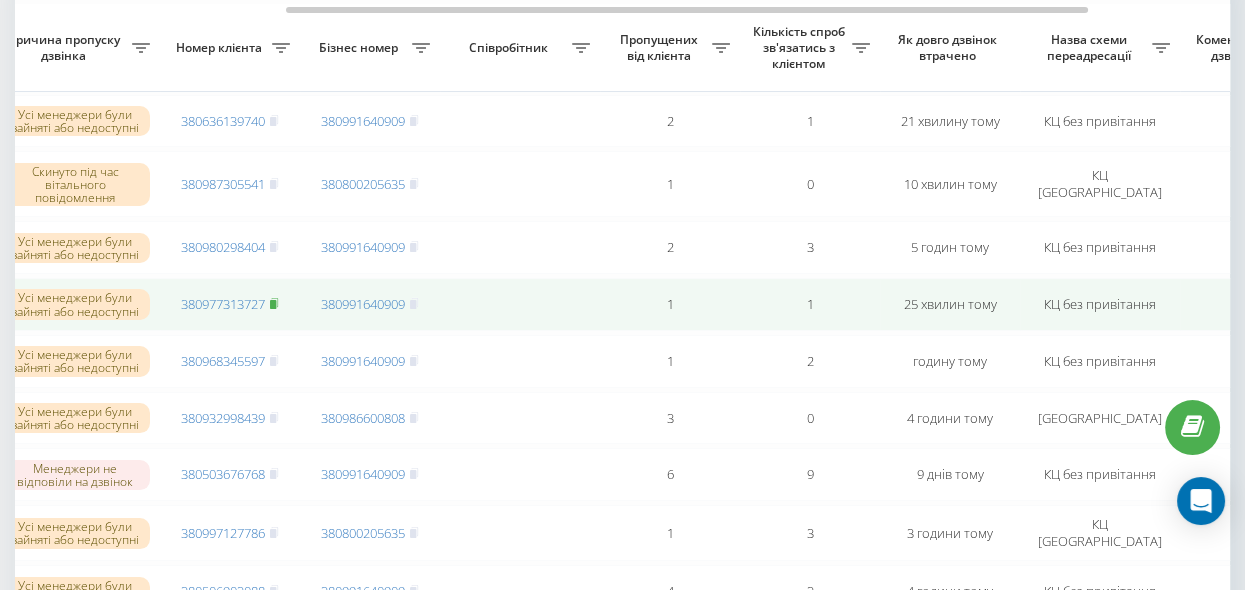 click 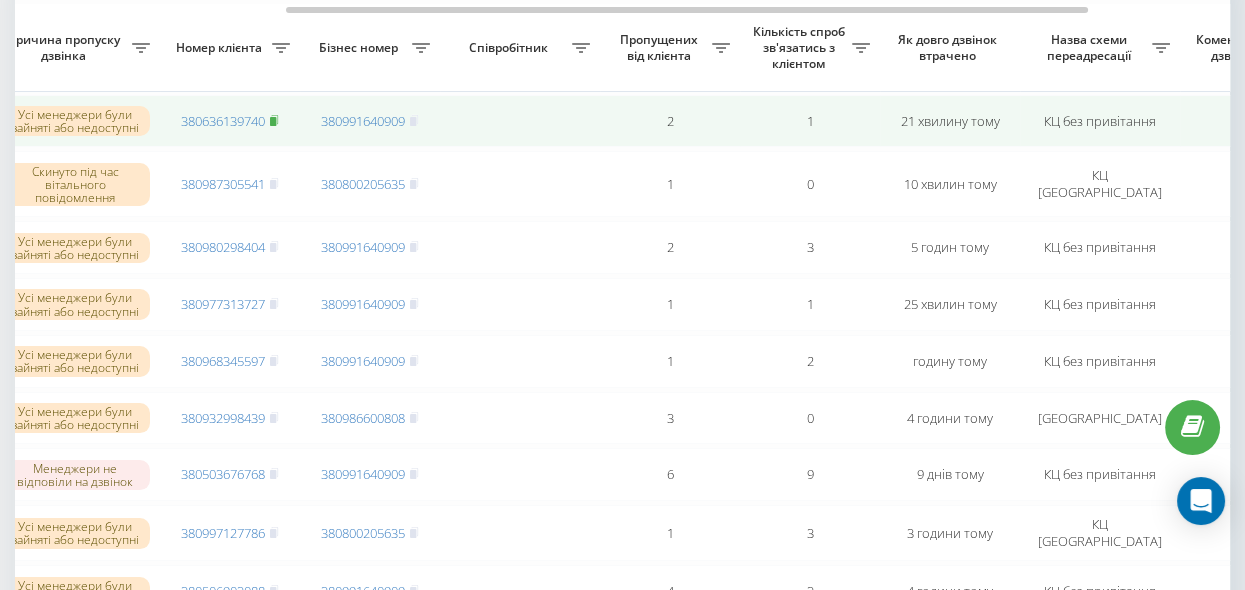 click 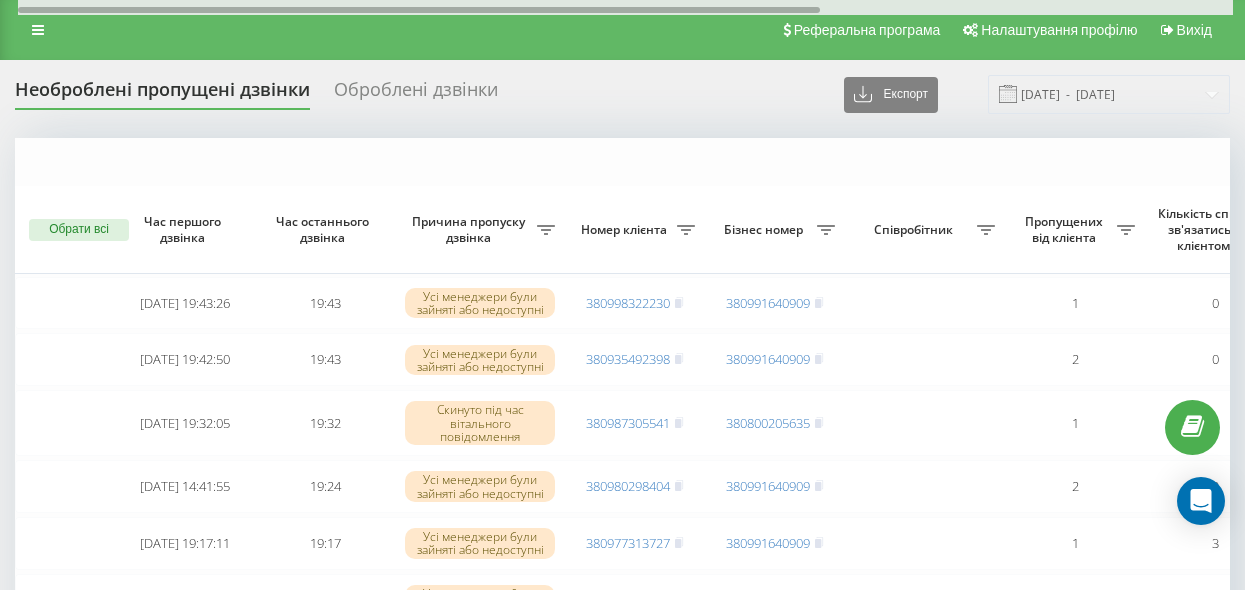 scroll, scrollTop: 182, scrollLeft: 0, axis: vertical 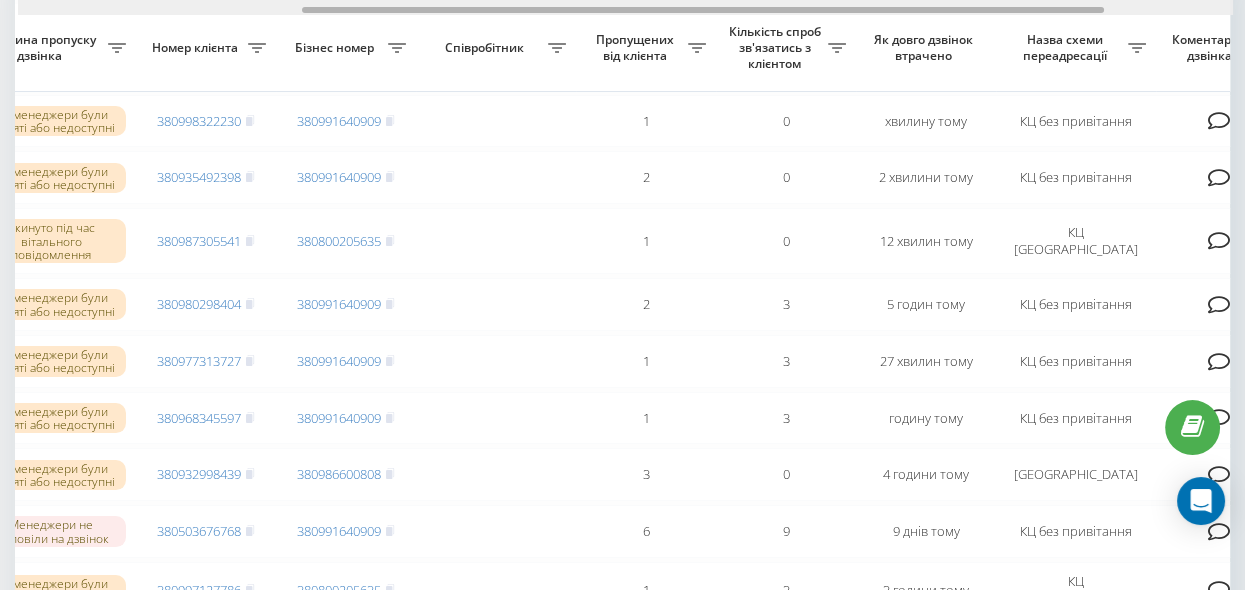 drag, startPoint x: 540, startPoint y: 10, endPoint x: 824, endPoint y: 49, distance: 286.6653 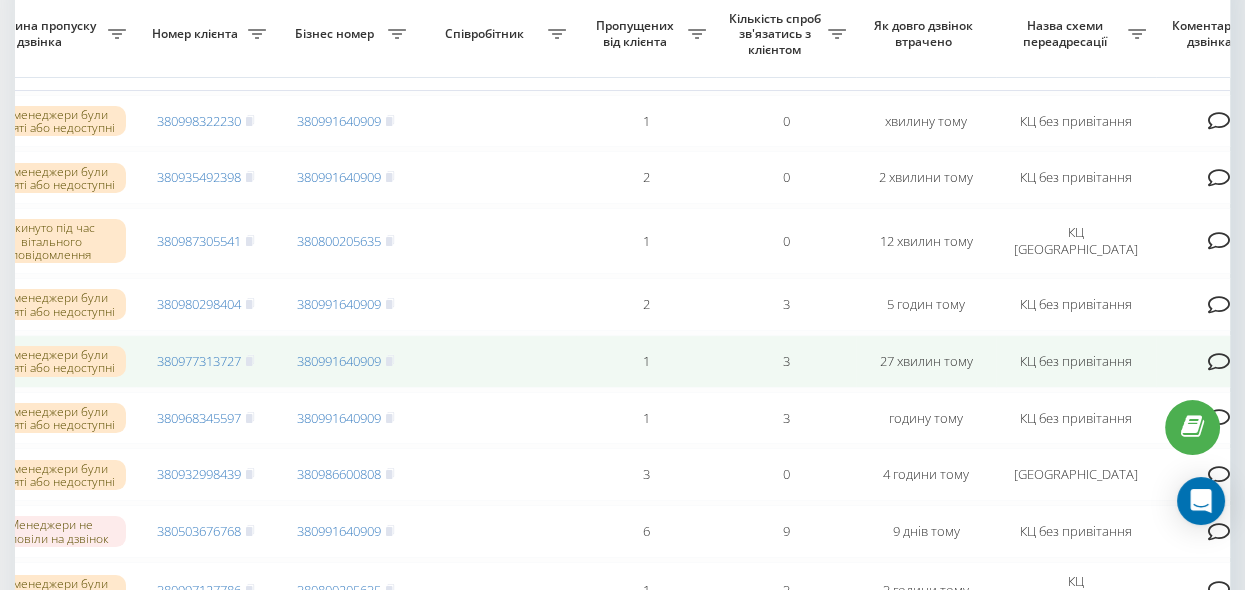 scroll, scrollTop: 91, scrollLeft: 0, axis: vertical 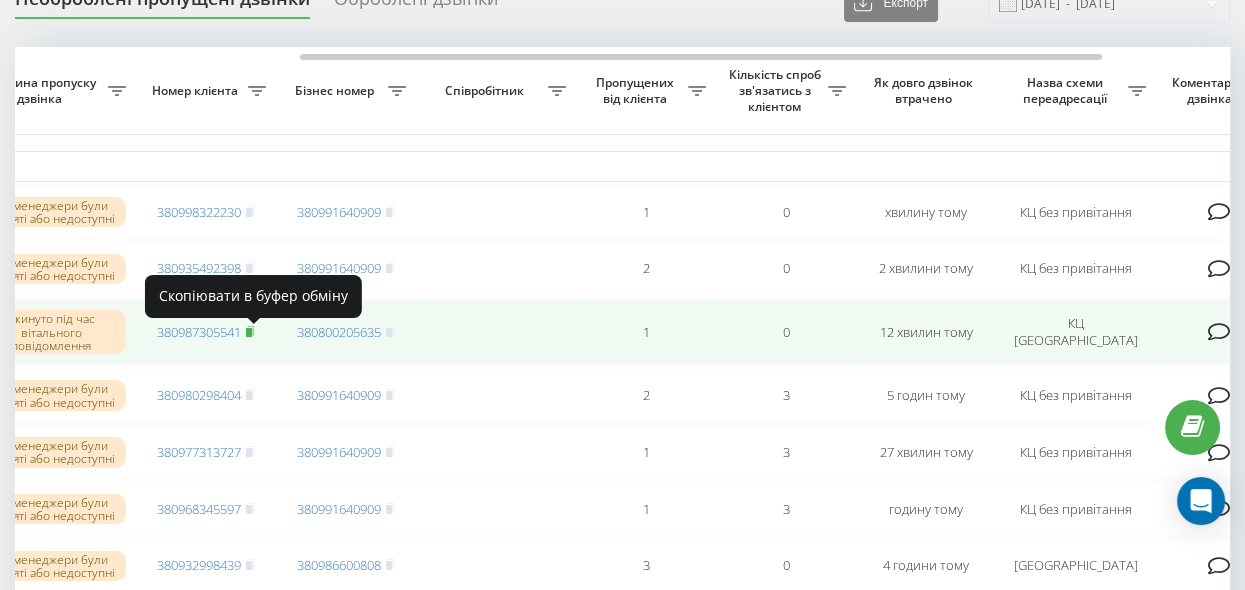 click 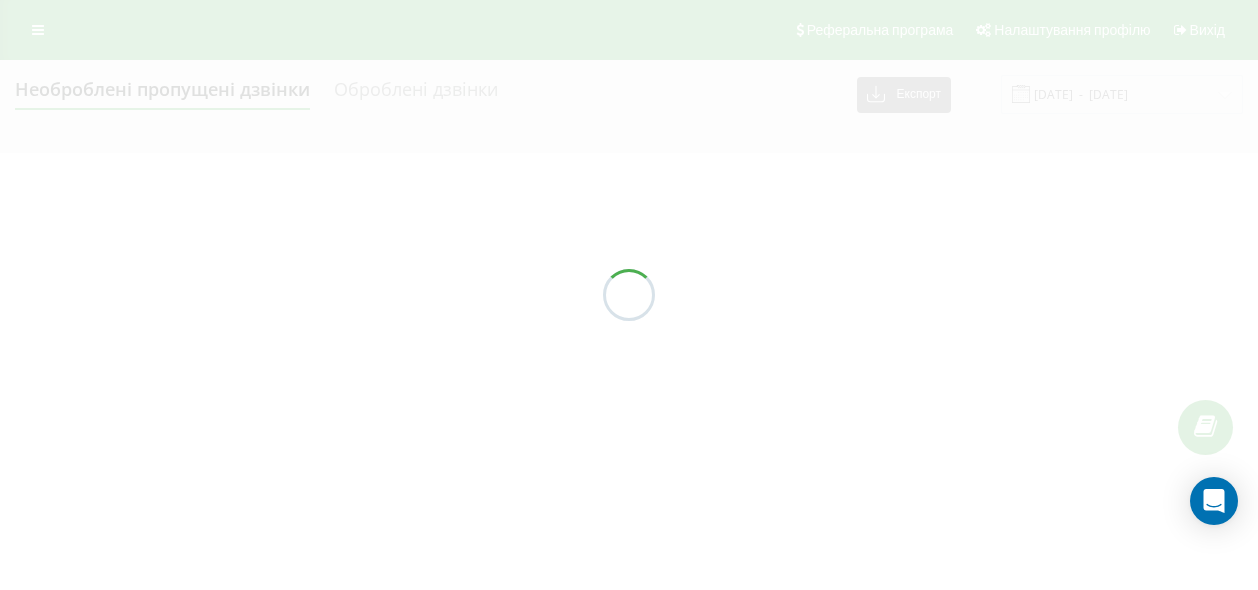 scroll, scrollTop: 0, scrollLeft: 0, axis: both 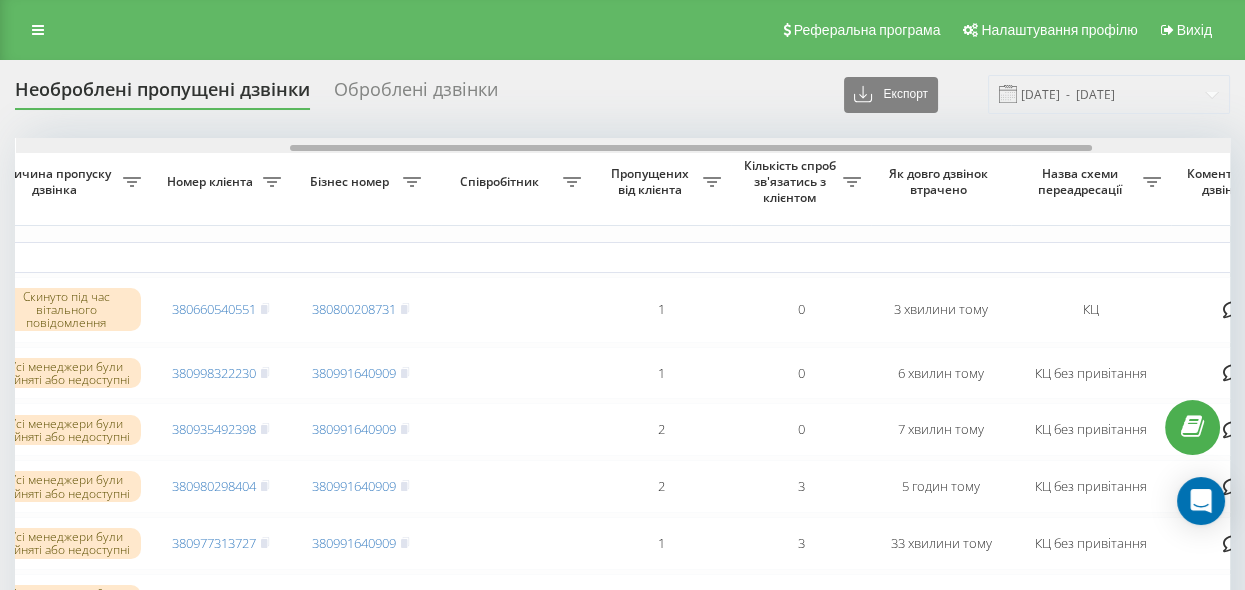drag, startPoint x: 599, startPoint y: 146, endPoint x: 873, endPoint y: 165, distance: 274.65796 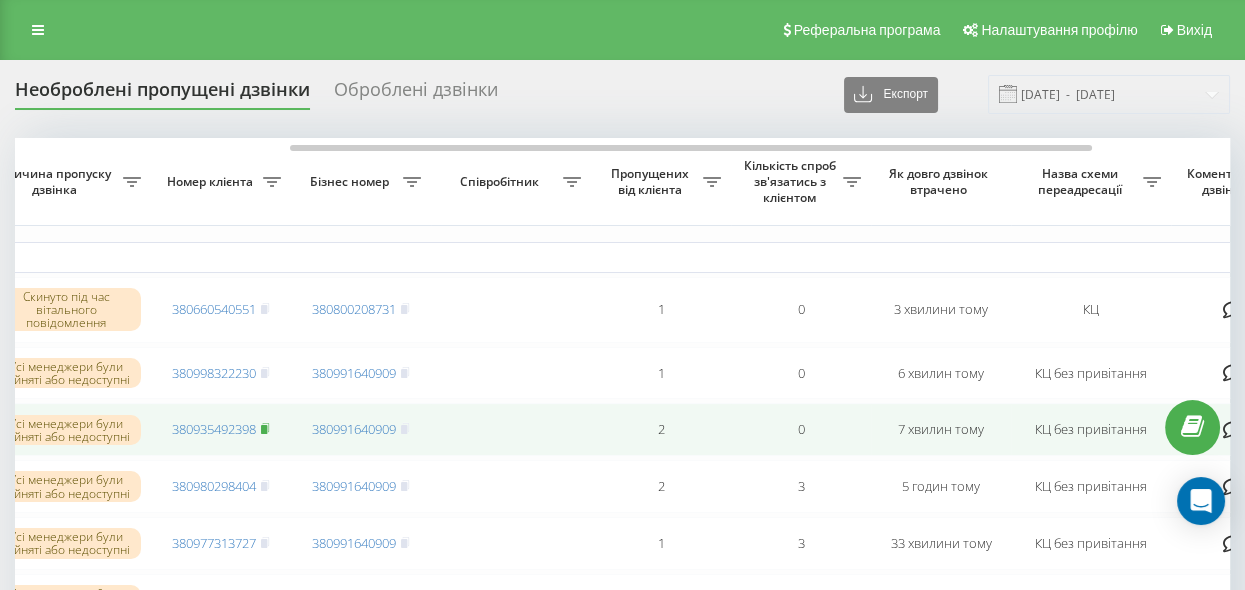 click 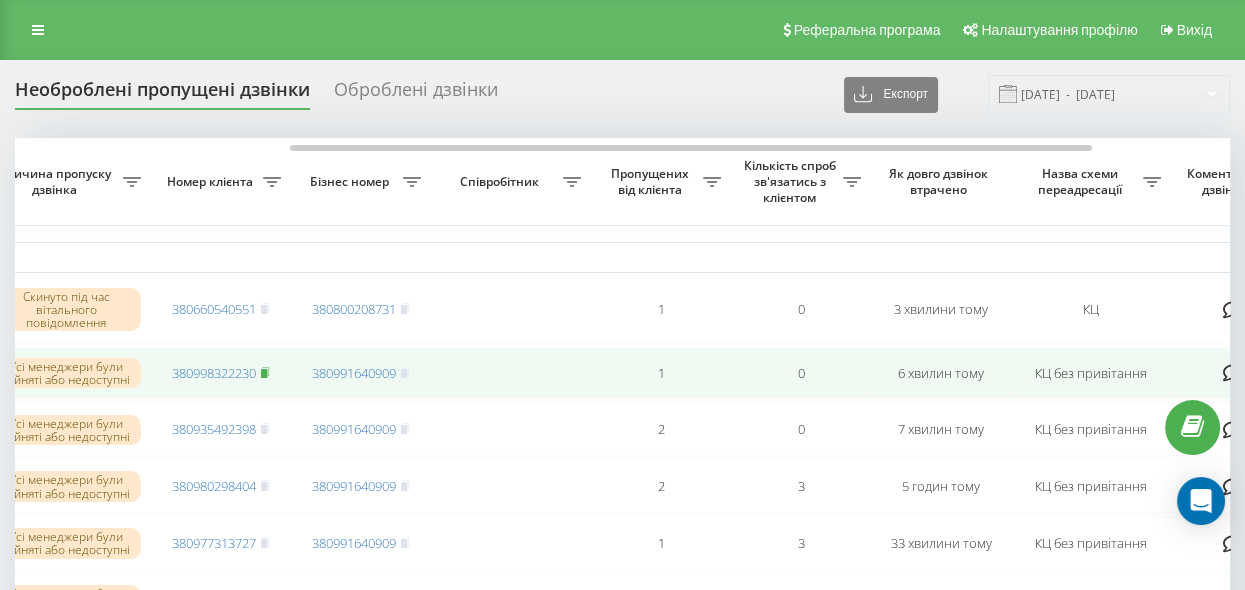 click 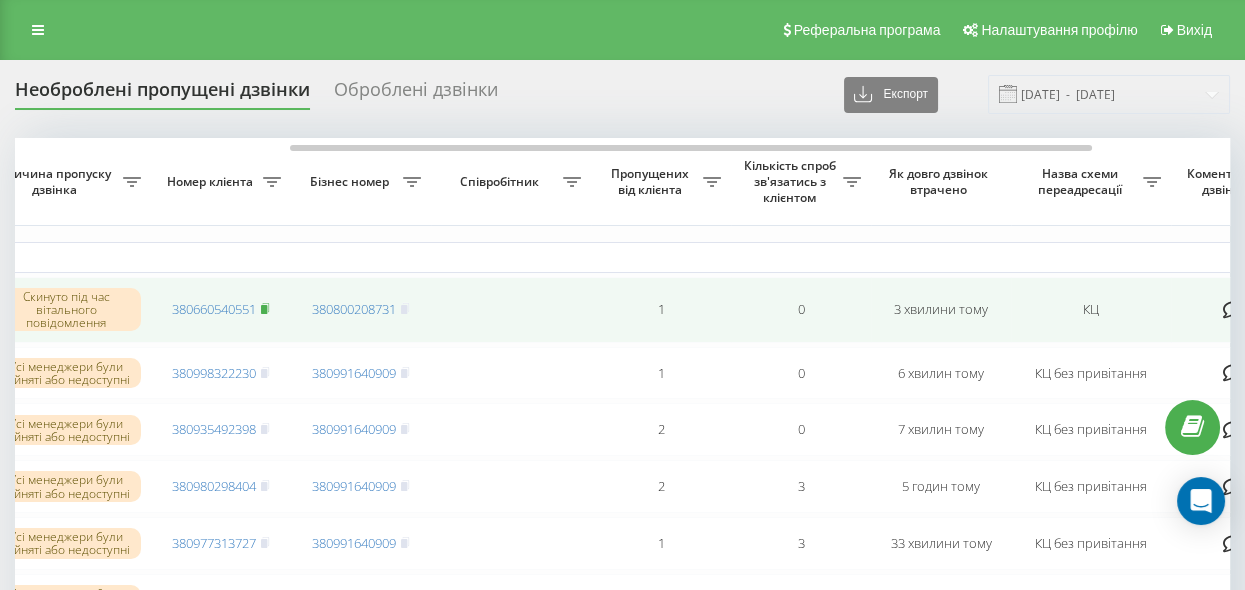 click 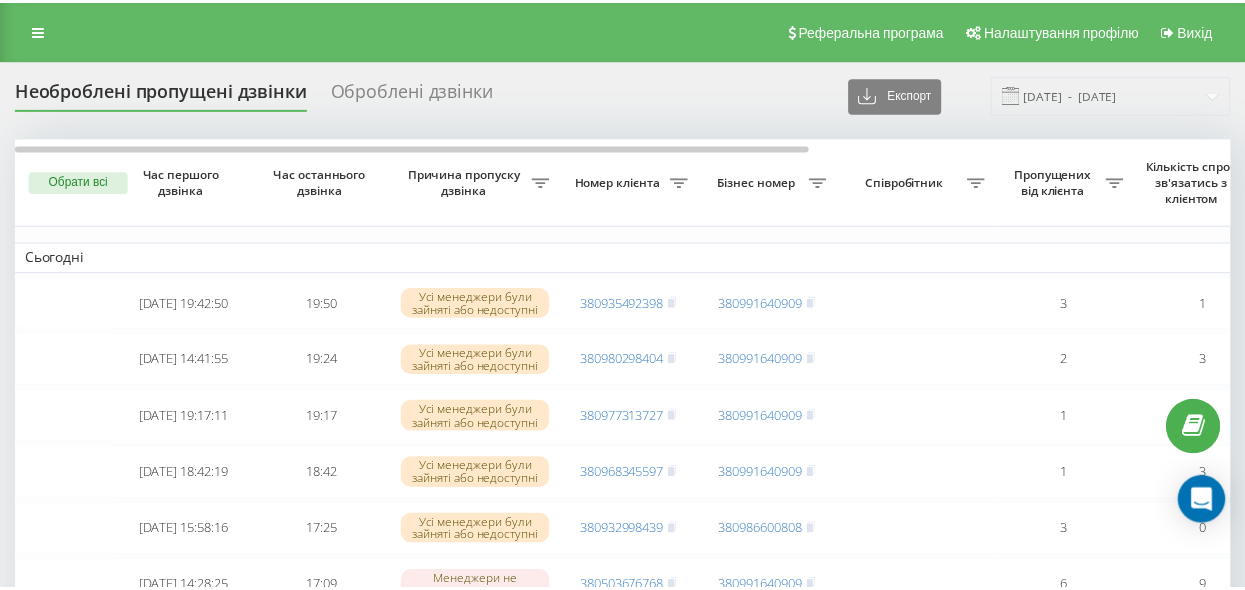 scroll, scrollTop: 0, scrollLeft: 0, axis: both 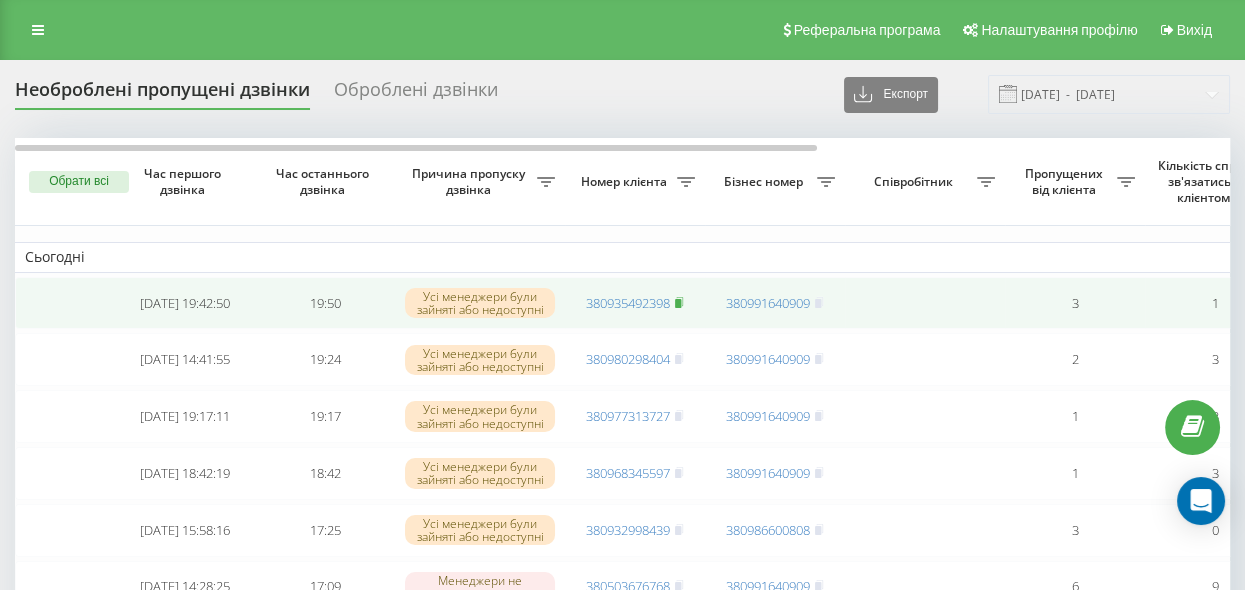 click 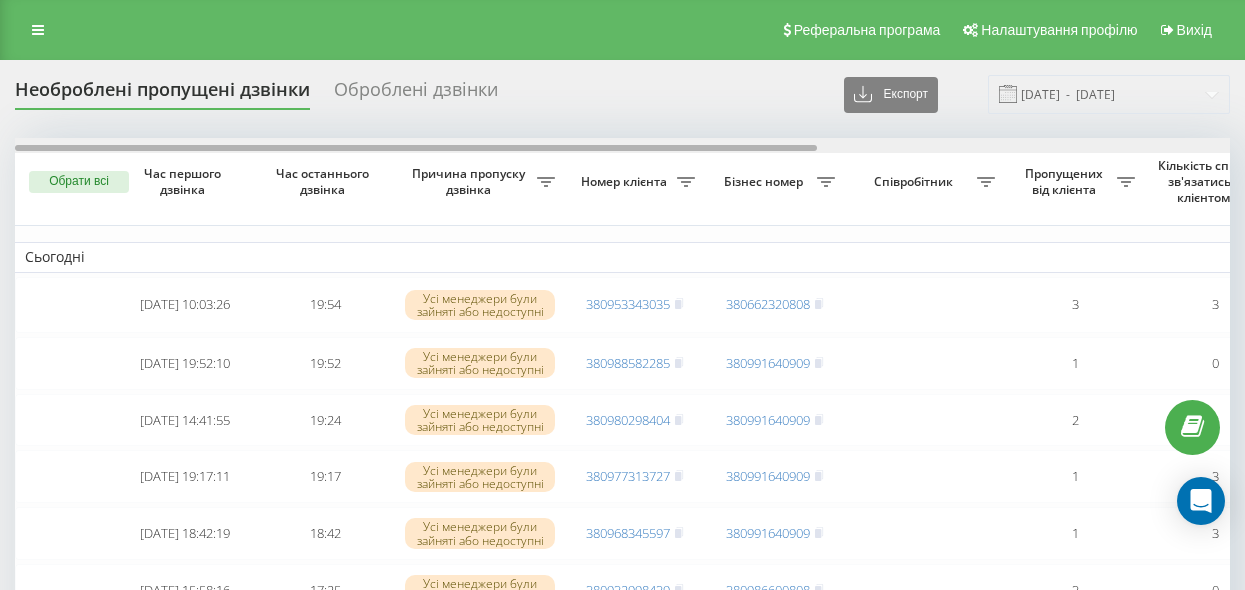 scroll, scrollTop: 0, scrollLeft: 0, axis: both 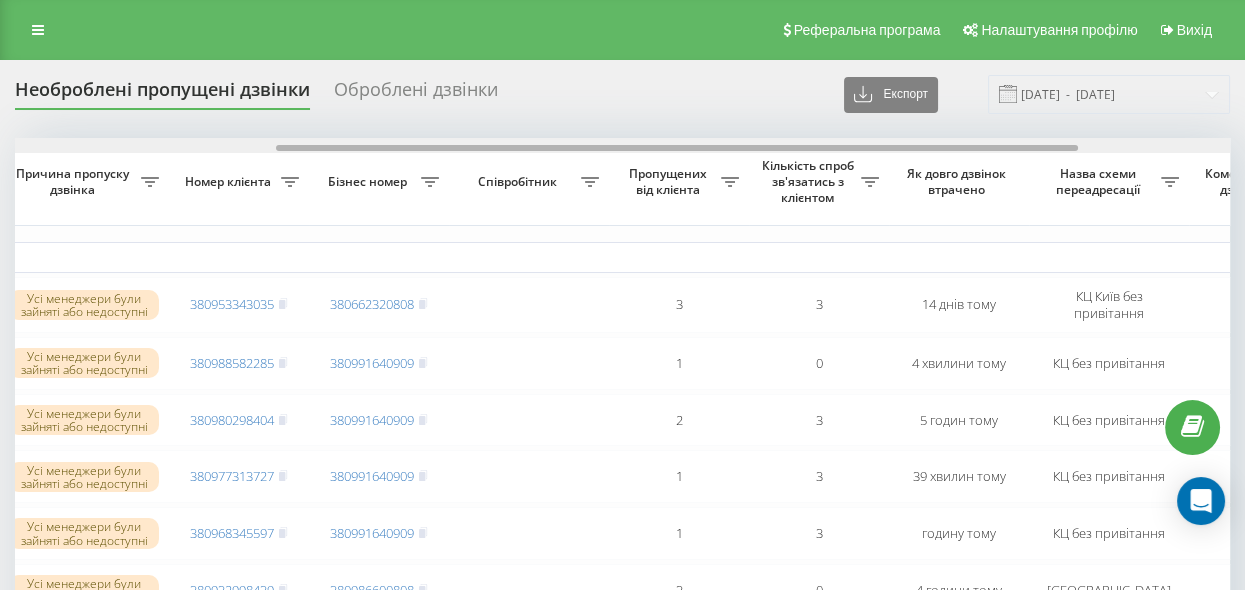click on "Обрати всі Час першого дзвінка Час останнього дзвінка Причина пропуску дзвінка Номер клієнта Бізнес номер Співробітник Пропущених від клієнта Кількість спроб зв'язатись з клієнтом Як довго дзвінок втрачено Назва схеми переадресації Коментар до дзвінка Сьогодні 2025-06-27 10:03:26 19:54 Усі менеджери були зайняті або недоступні 380953343035 380662320808 3 3 14 днів тому КЦ Київ без привітання Обробити Не вдалося зв'язатися Зв'язався з клієнтом за допомогою іншого каналу Клієнт передзвонив сам з іншого номера Інший варіант 2025-07-11 19:52:10 19:52 380988582285 380991640909 1 0 4 хвилини тому Обробити" at bounding box center (622, 1045) 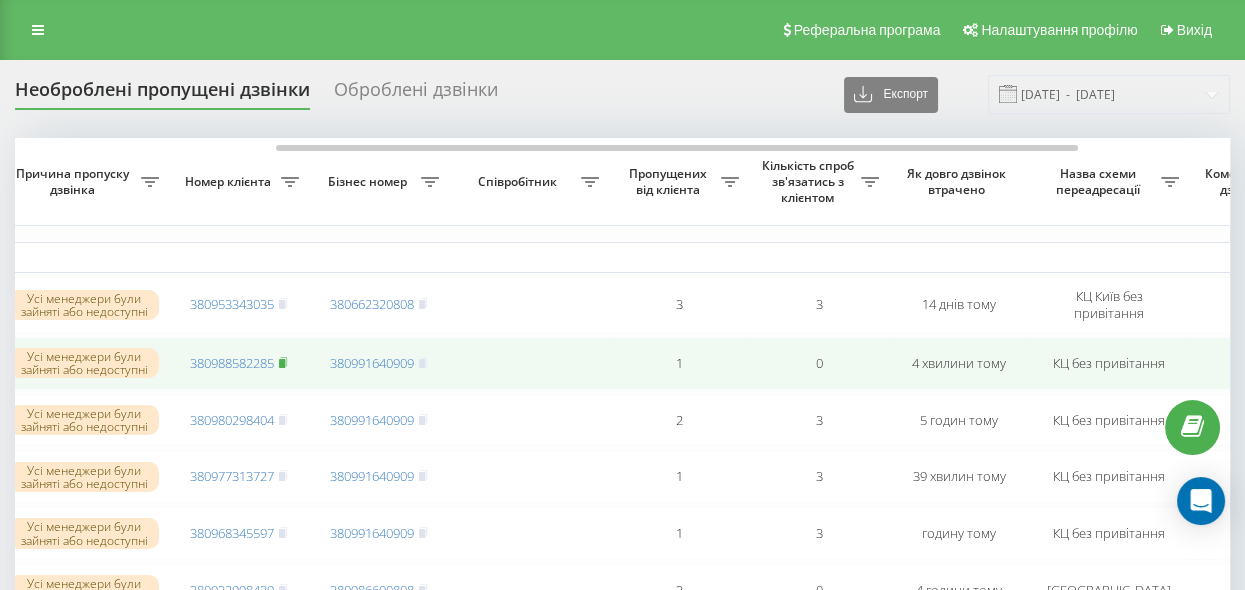 click 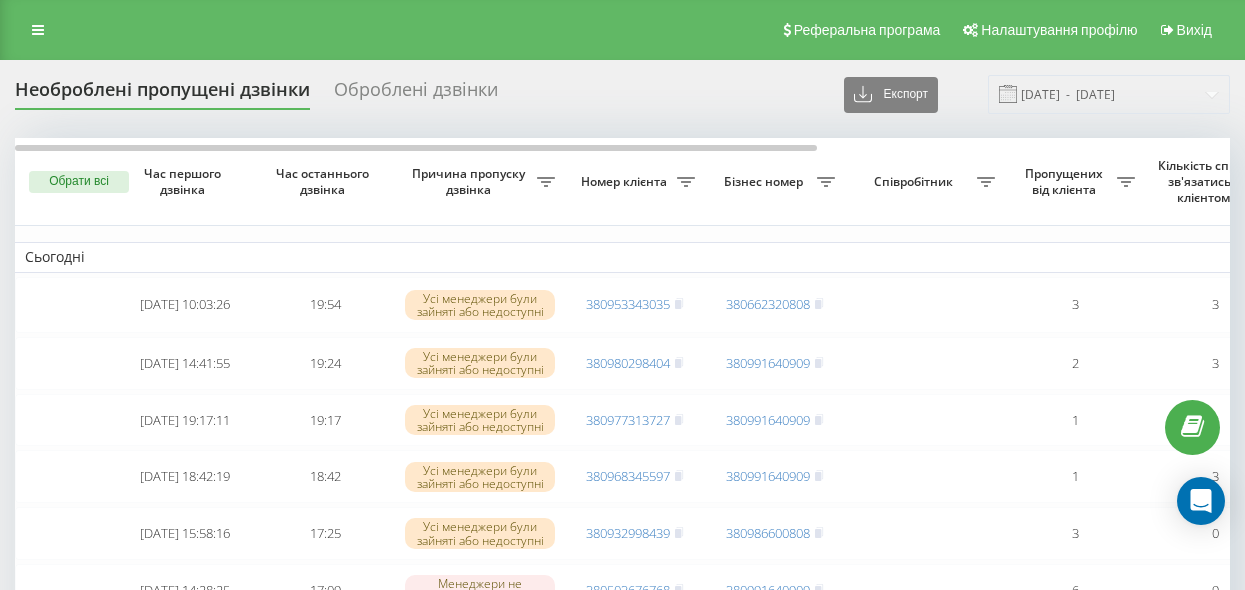 scroll, scrollTop: 0, scrollLeft: 0, axis: both 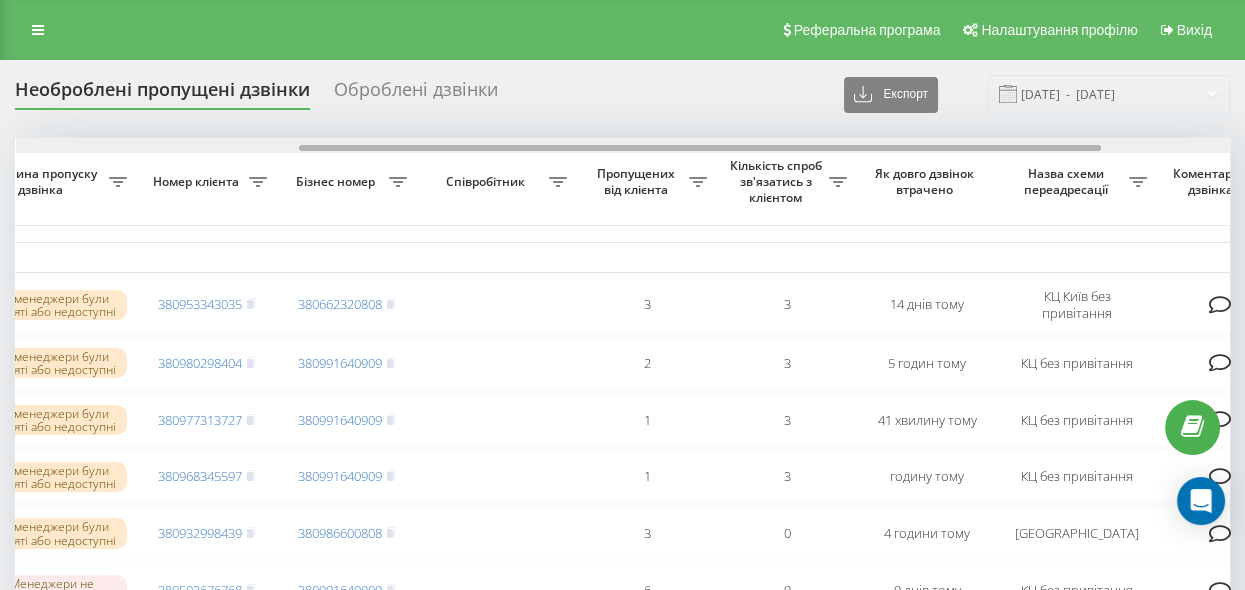 drag, startPoint x: 651, startPoint y: 146, endPoint x: 934, endPoint y: 168, distance: 283.85382 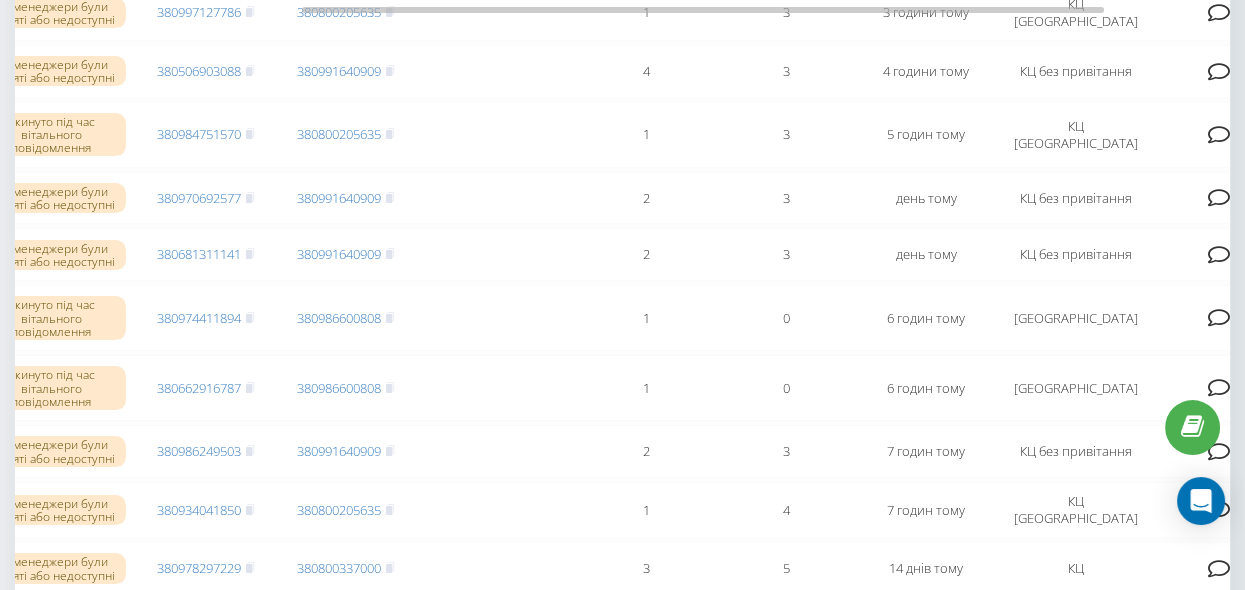 scroll, scrollTop: 363, scrollLeft: 0, axis: vertical 